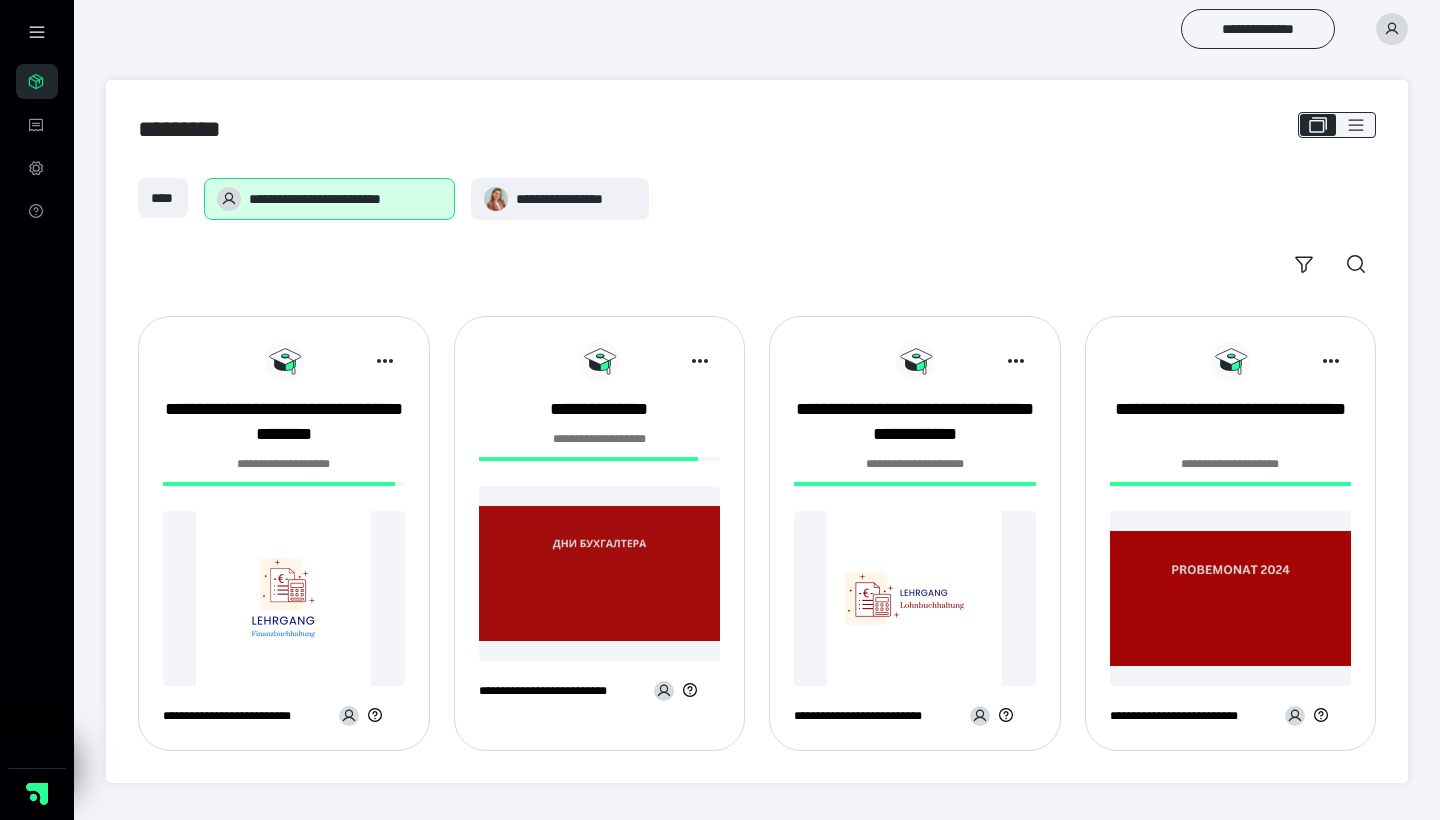 scroll, scrollTop: 0, scrollLeft: 0, axis: both 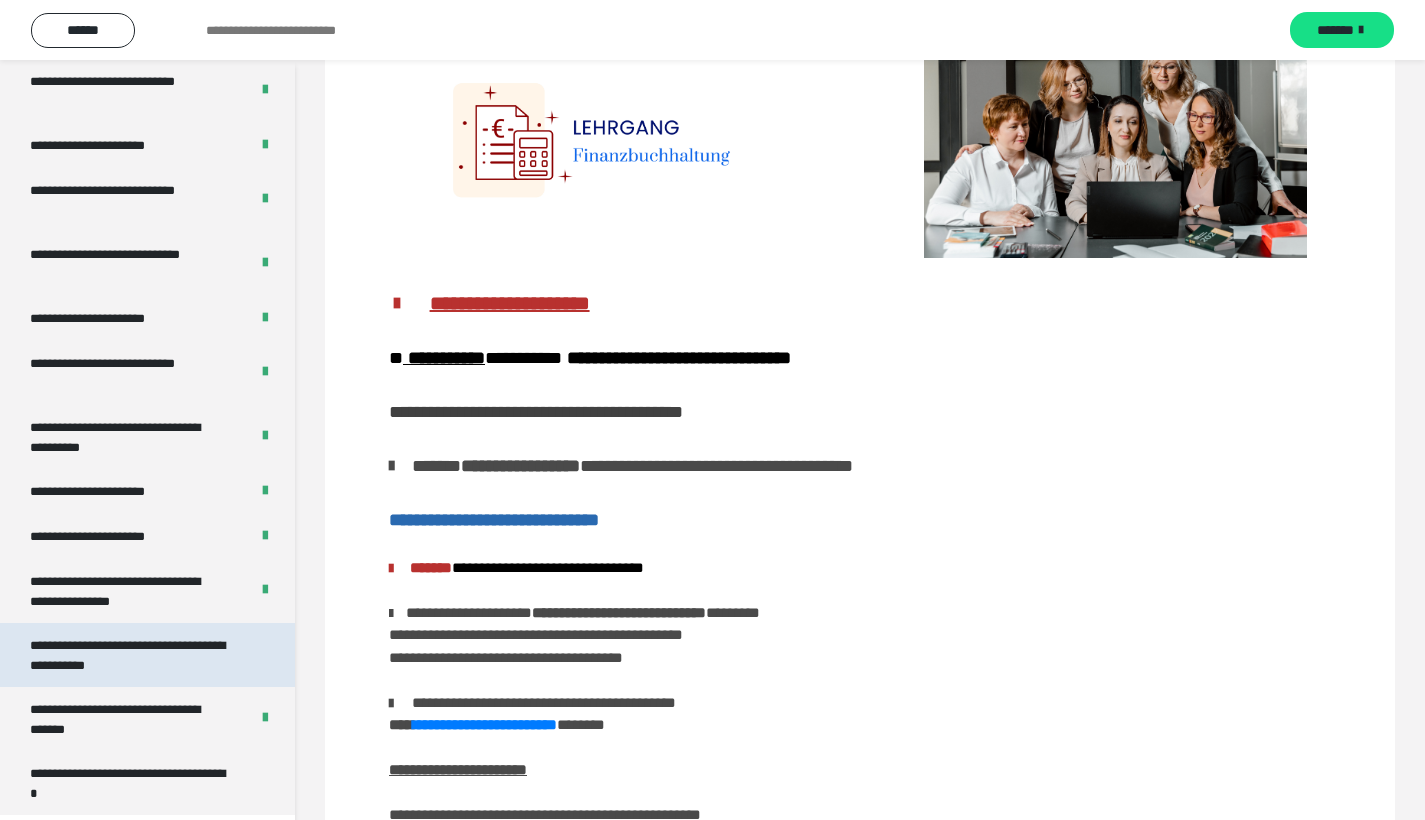 click on "**********" at bounding box center (132, 655) 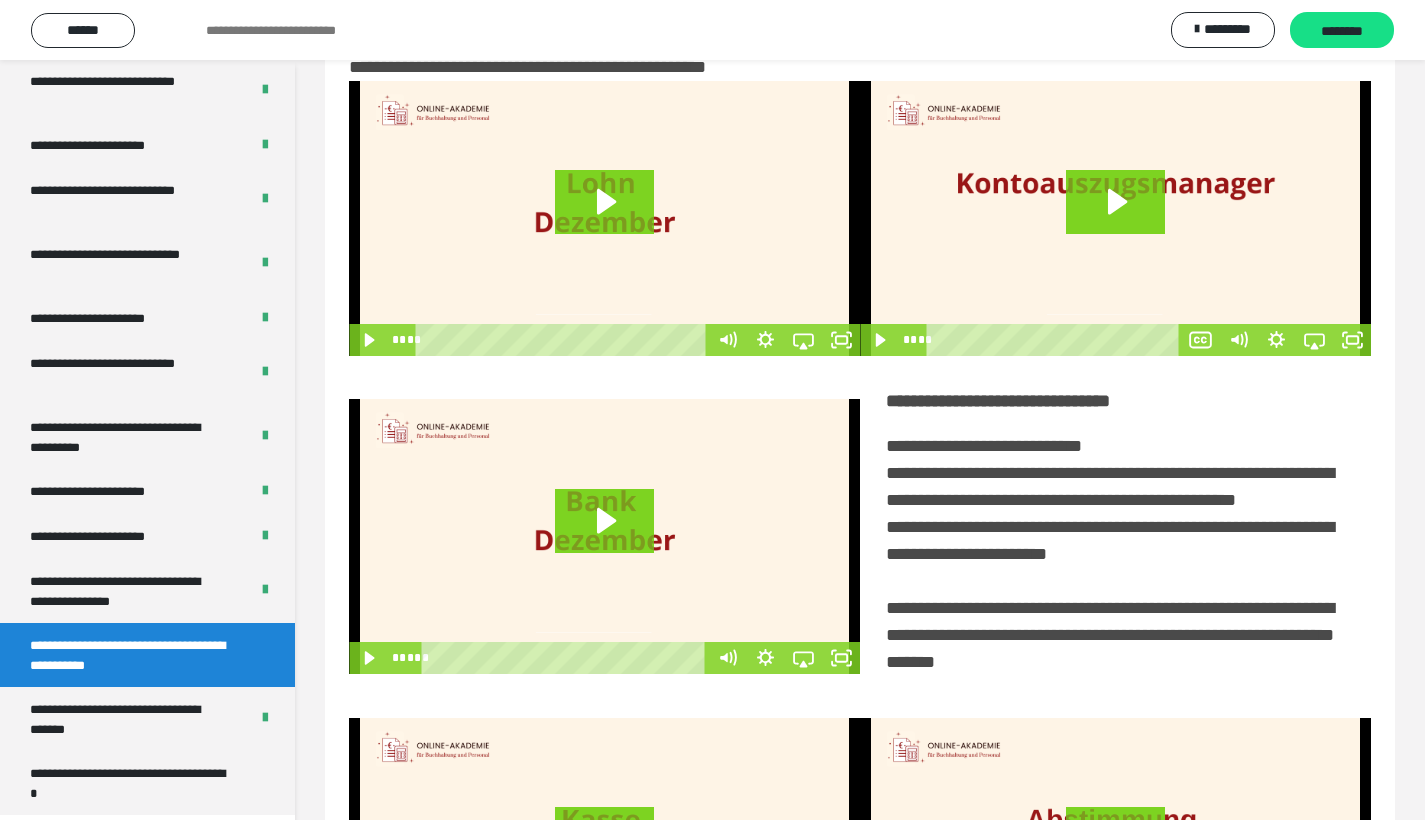scroll, scrollTop: 313, scrollLeft: 0, axis: vertical 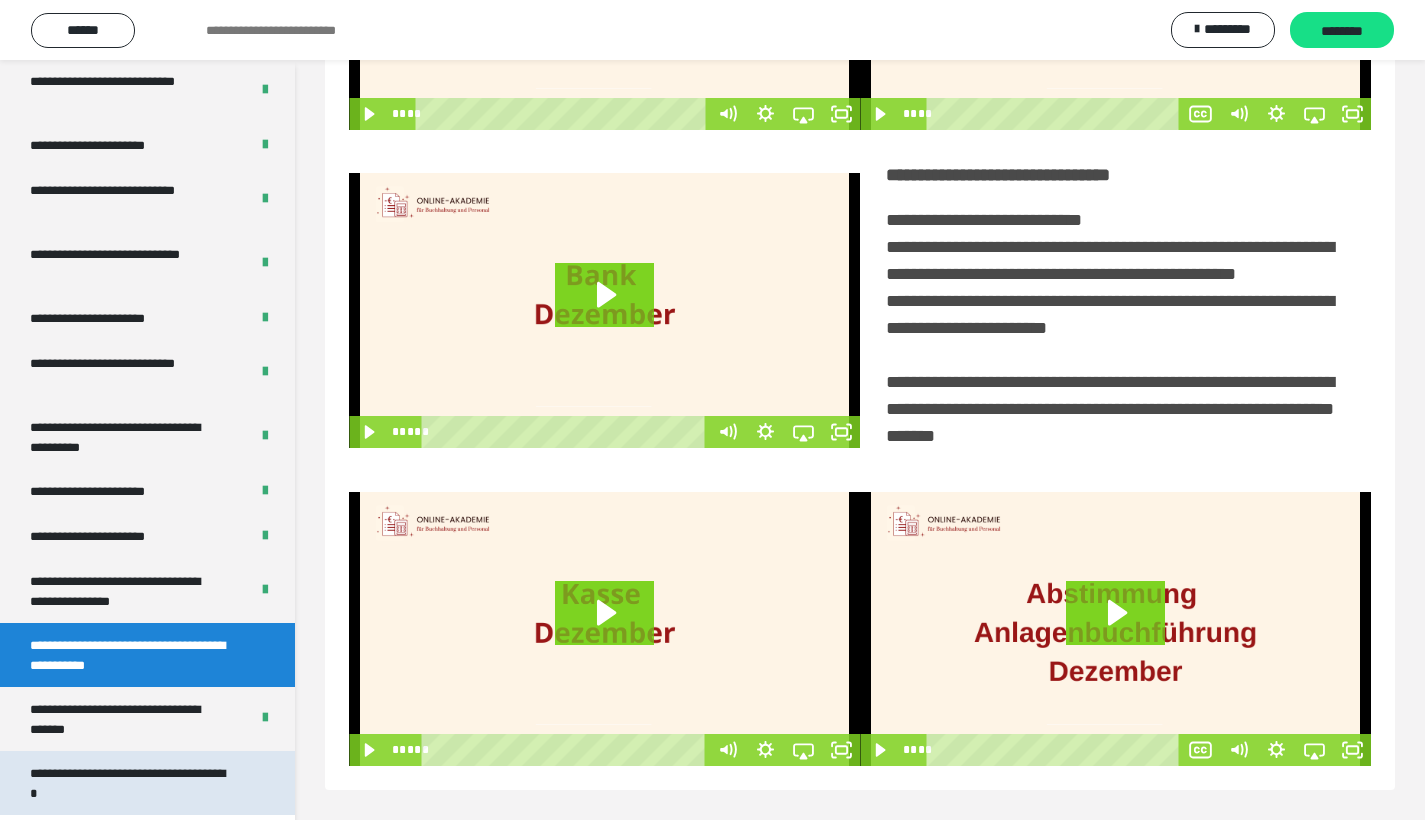 drag, startPoint x: 212, startPoint y: 787, endPoint x: 219, endPoint y: 779, distance: 10.630146 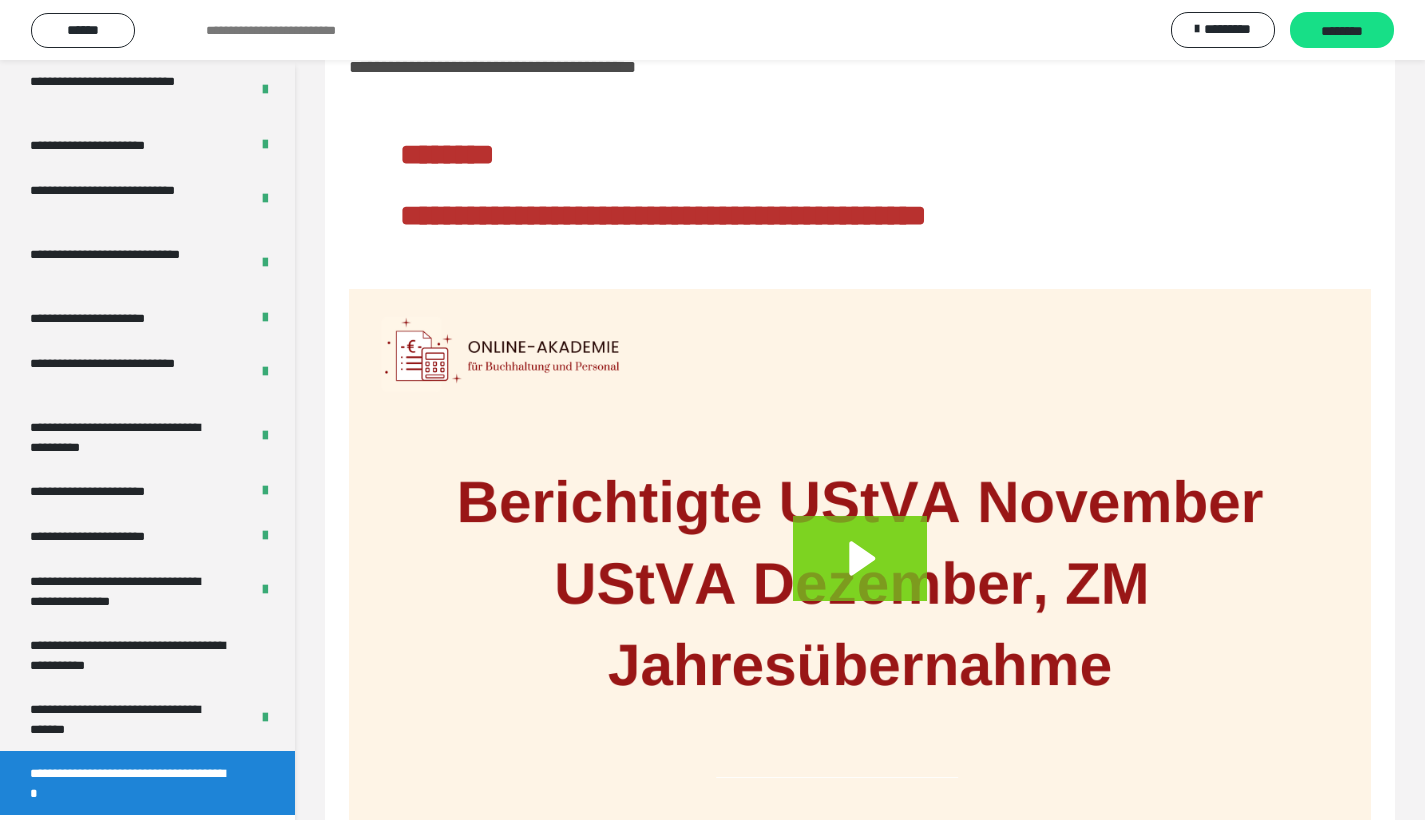 scroll, scrollTop: 158, scrollLeft: 0, axis: vertical 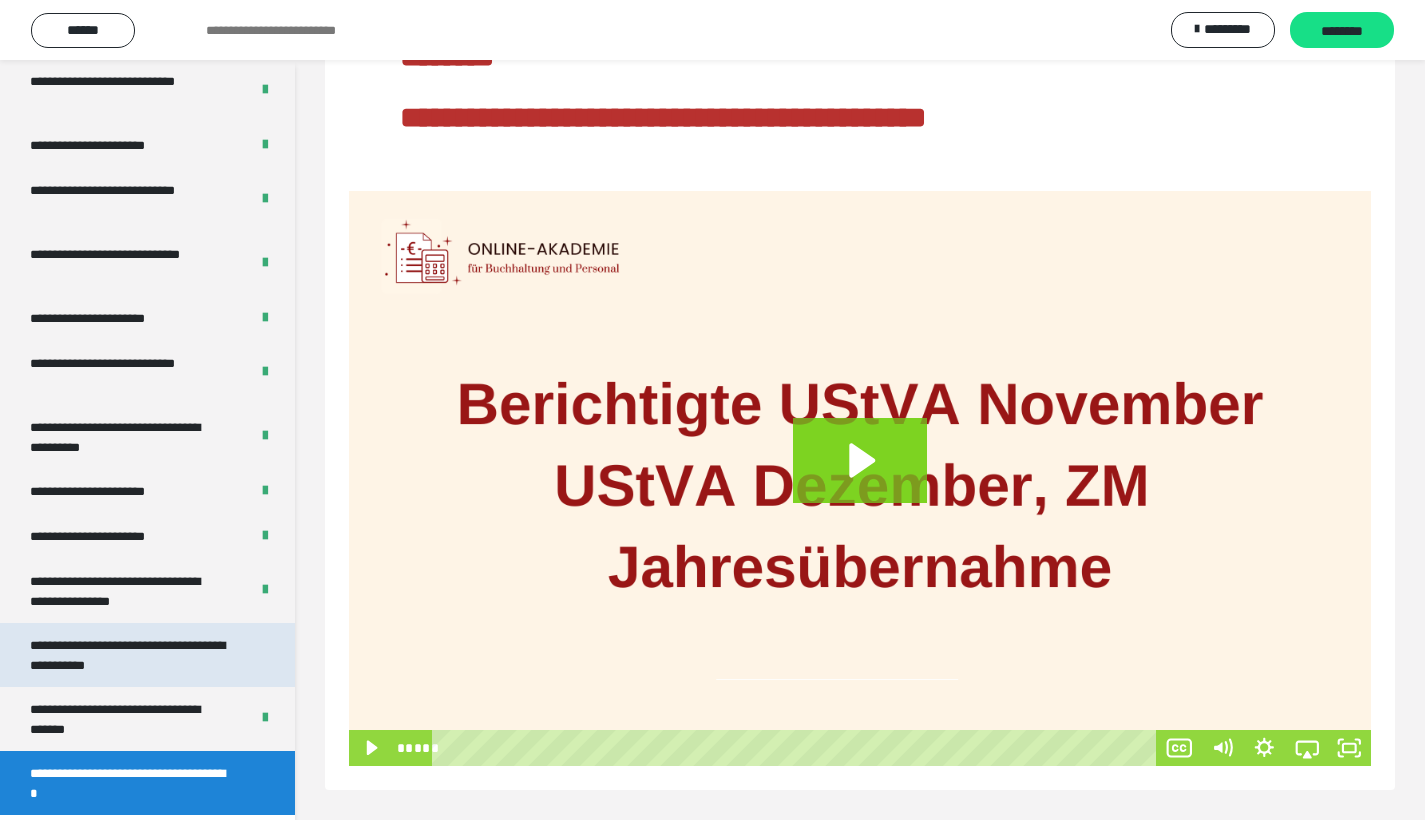 click on "**********" at bounding box center [132, 655] 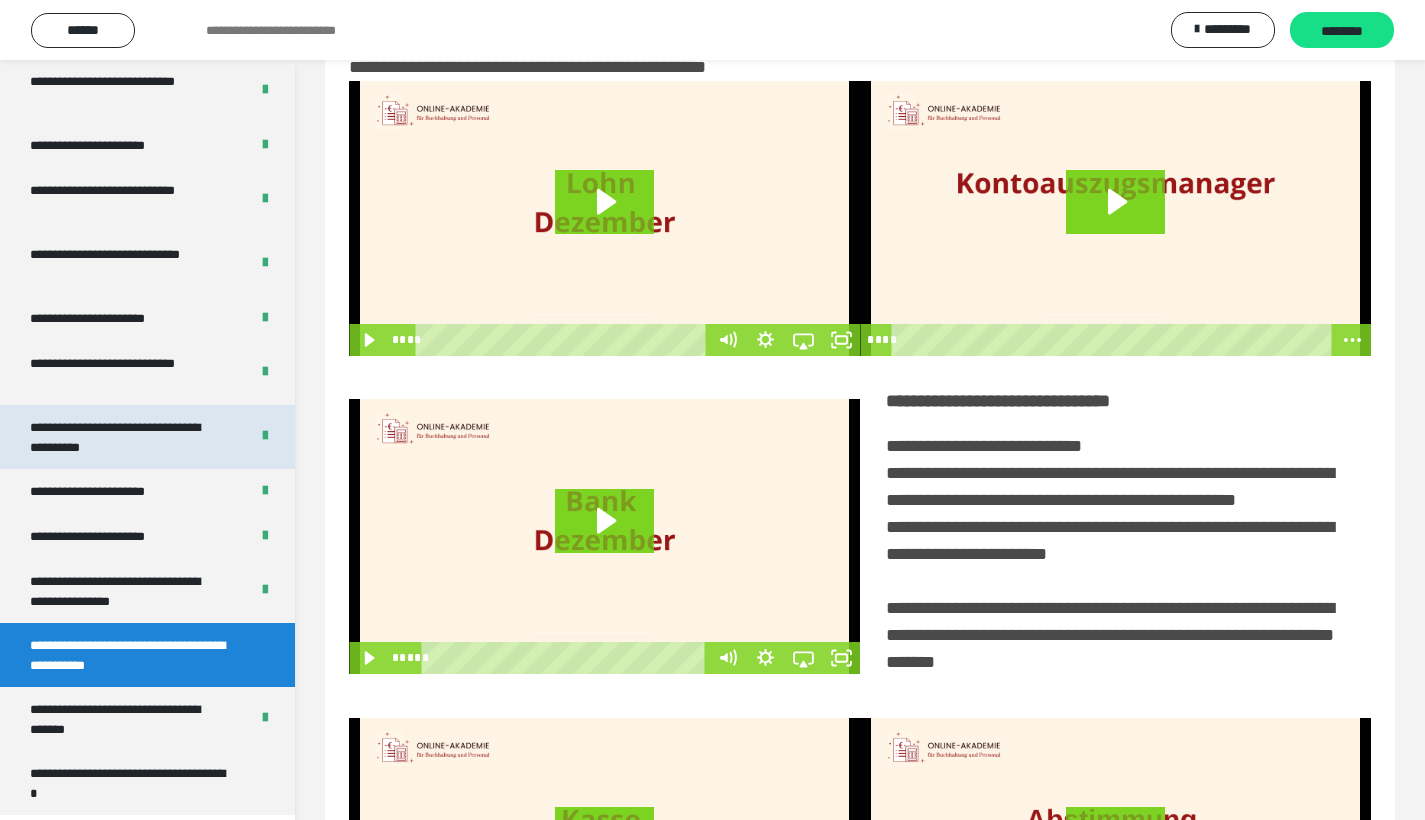 scroll, scrollTop: 313, scrollLeft: 0, axis: vertical 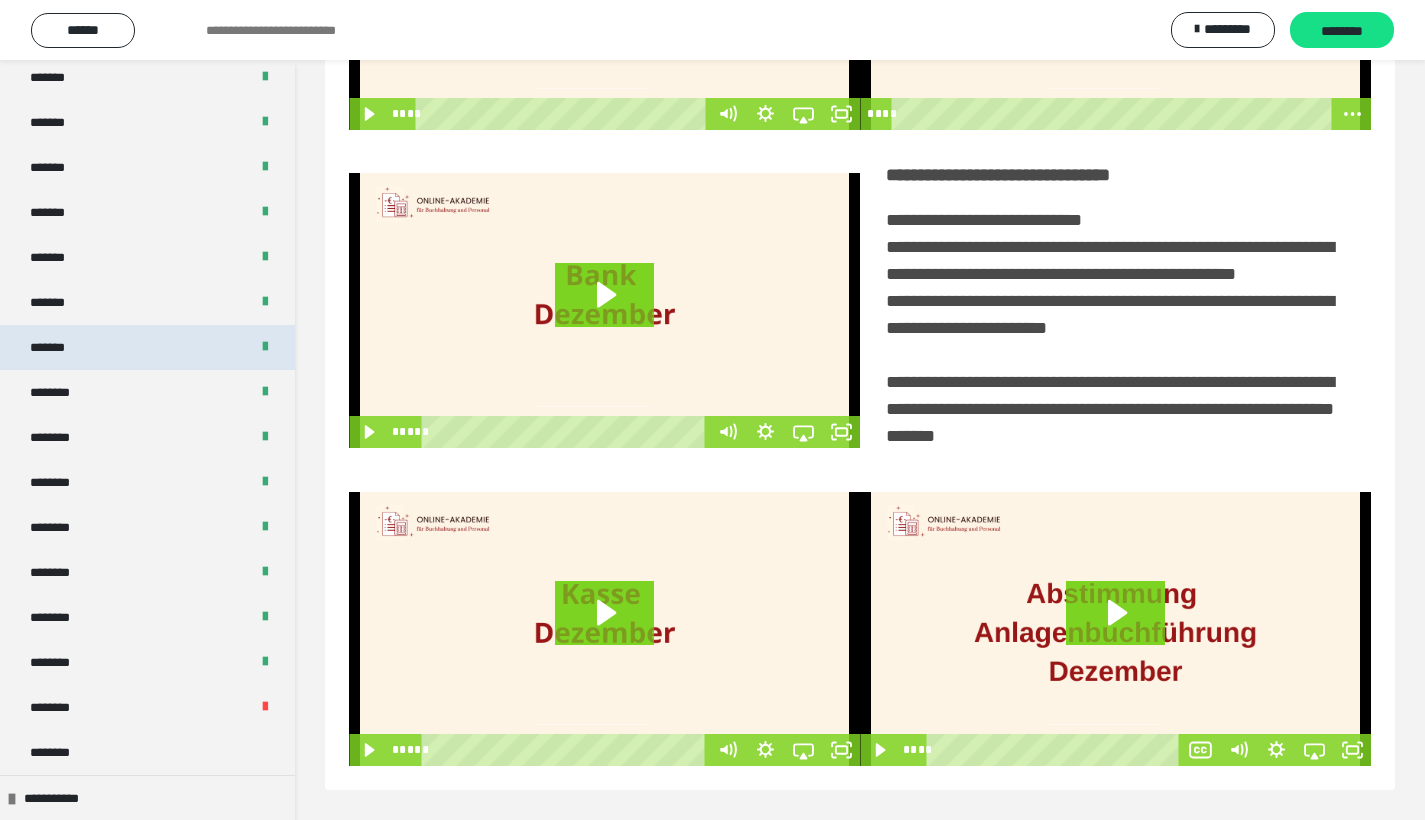 click on "*******" at bounding box center [147, 347] 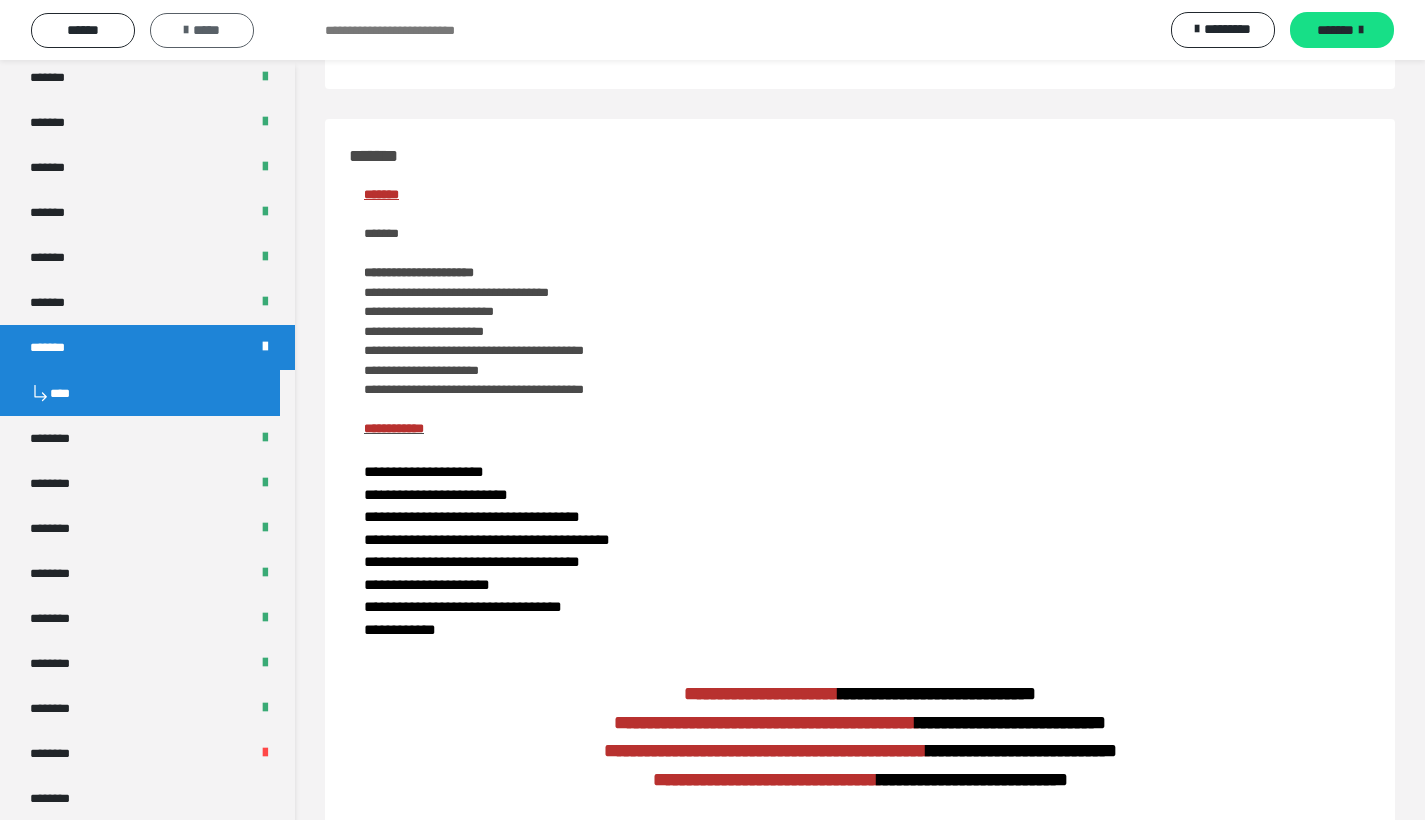 click on "*****" at bounding box center (202, 30) 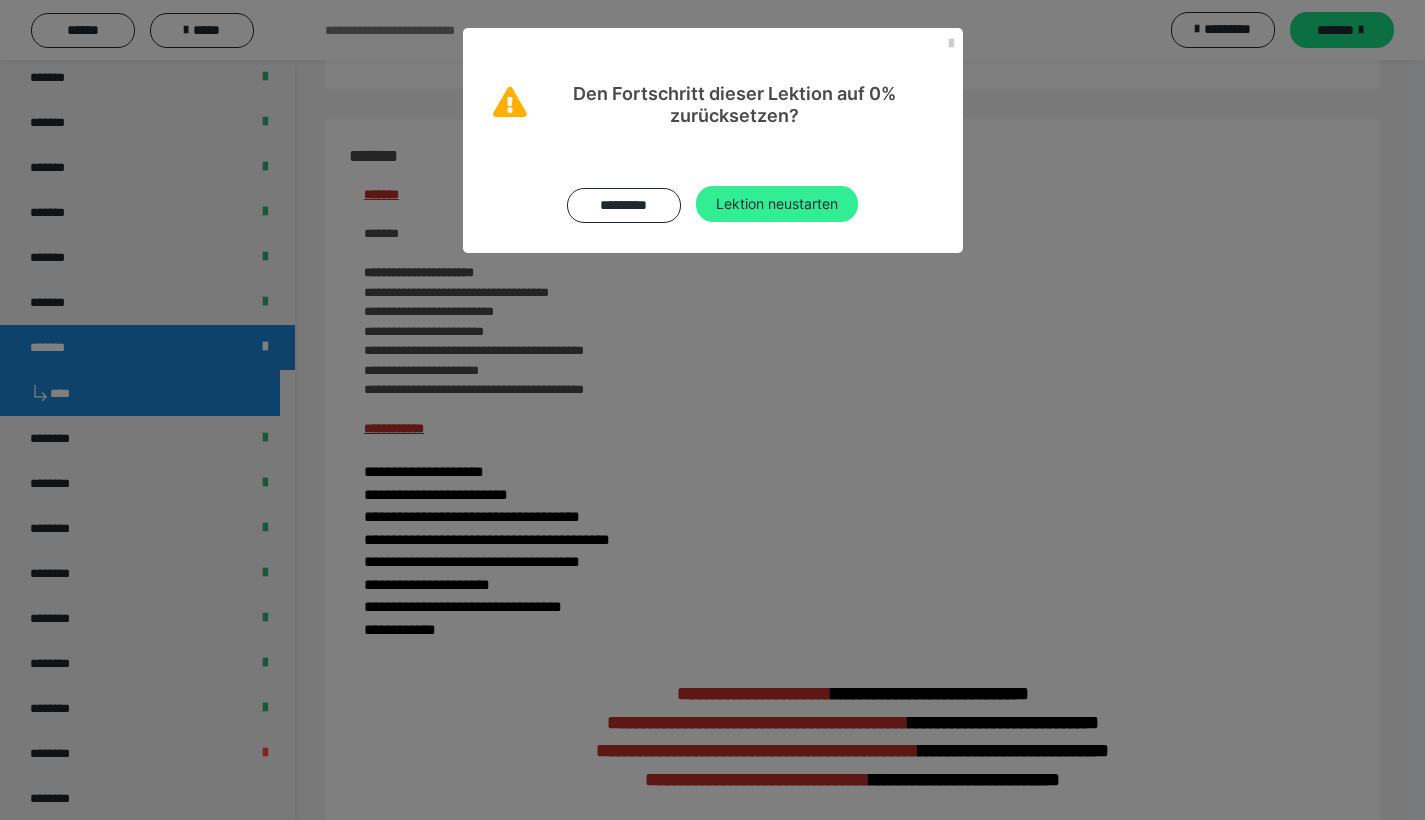 click on "Lektion neustarten" at bounding box center (777, 204) 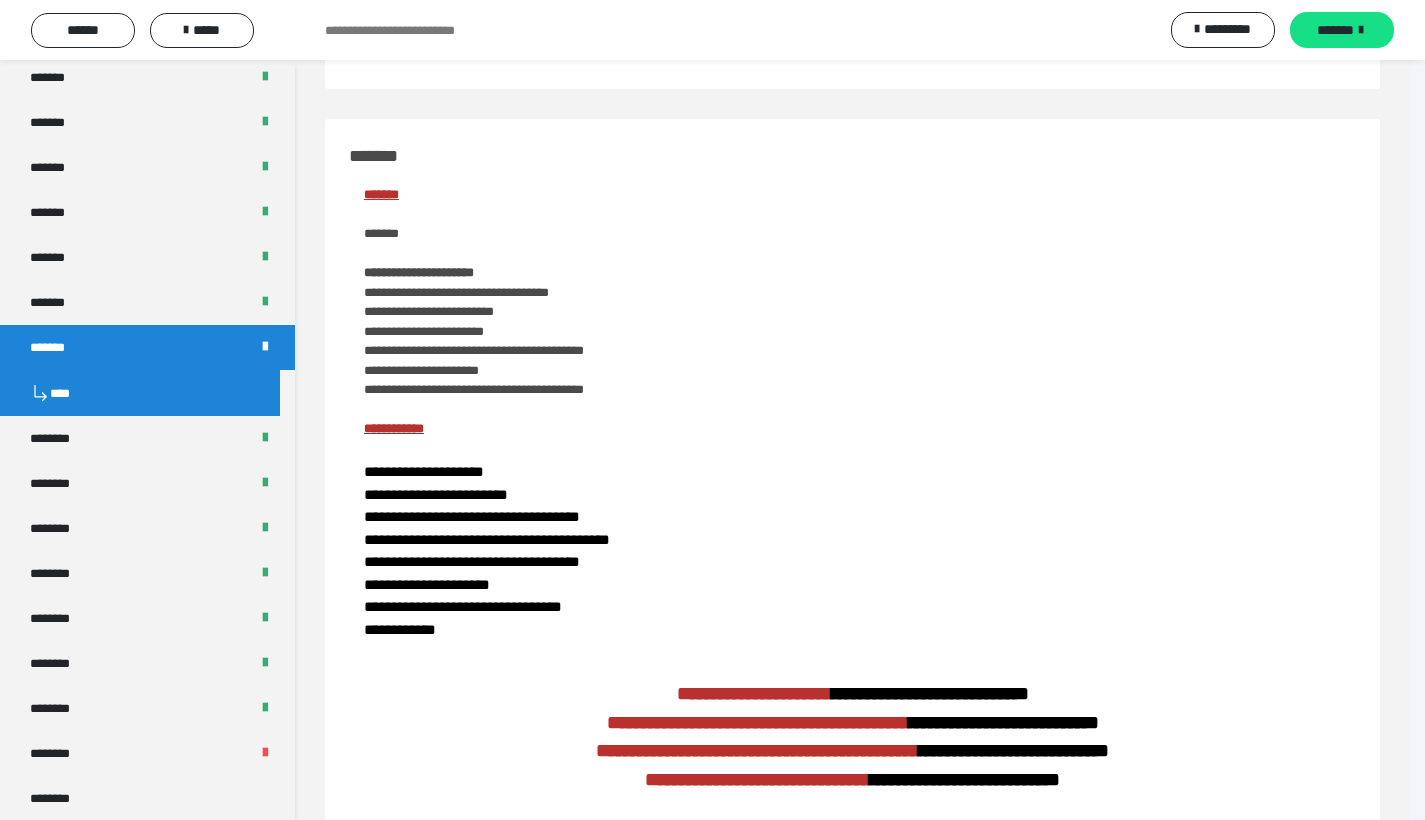 scroll, scrollTop: 0, scrollLeft: 0, axis: both 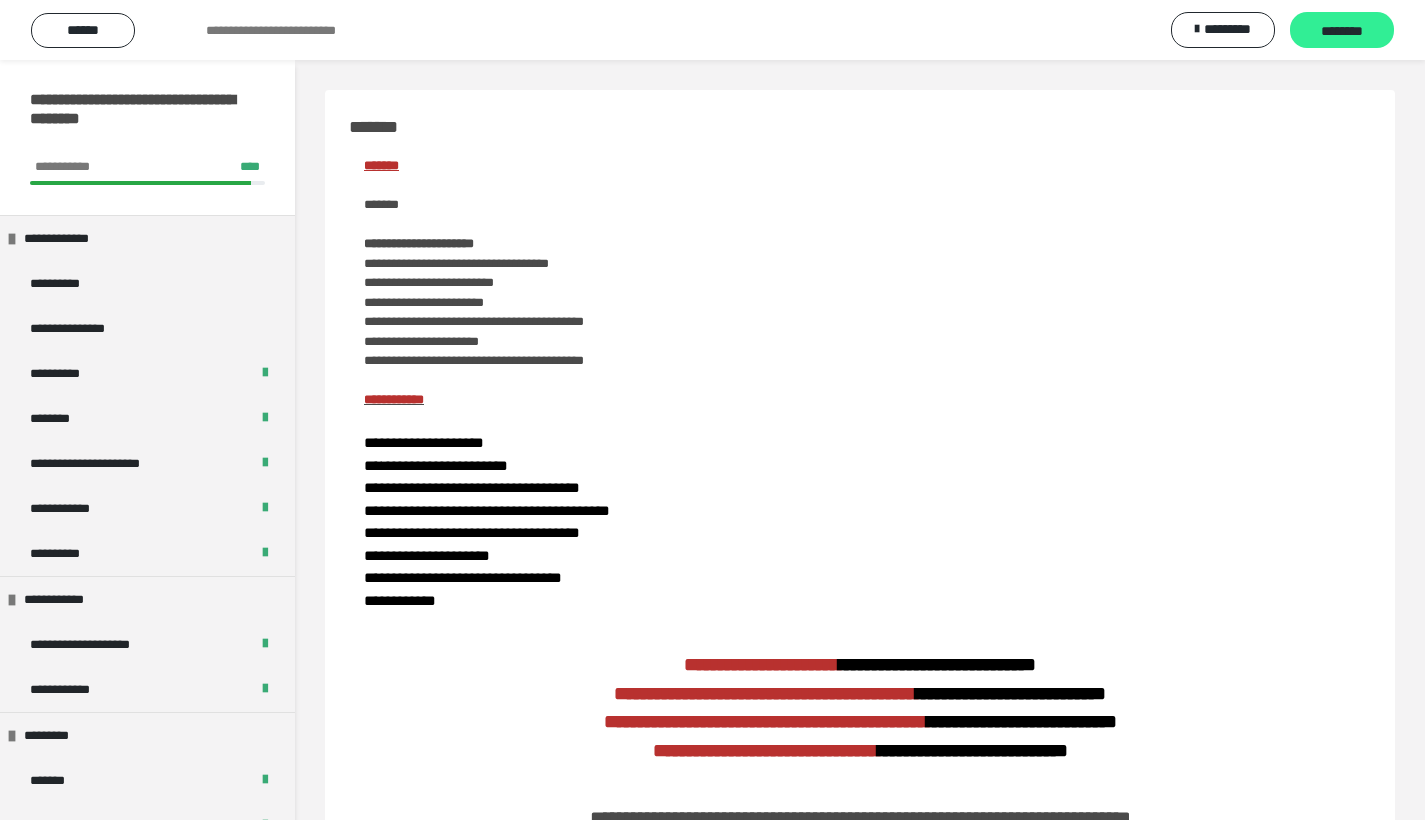 click on "********" at bounding box center (1342, 31) 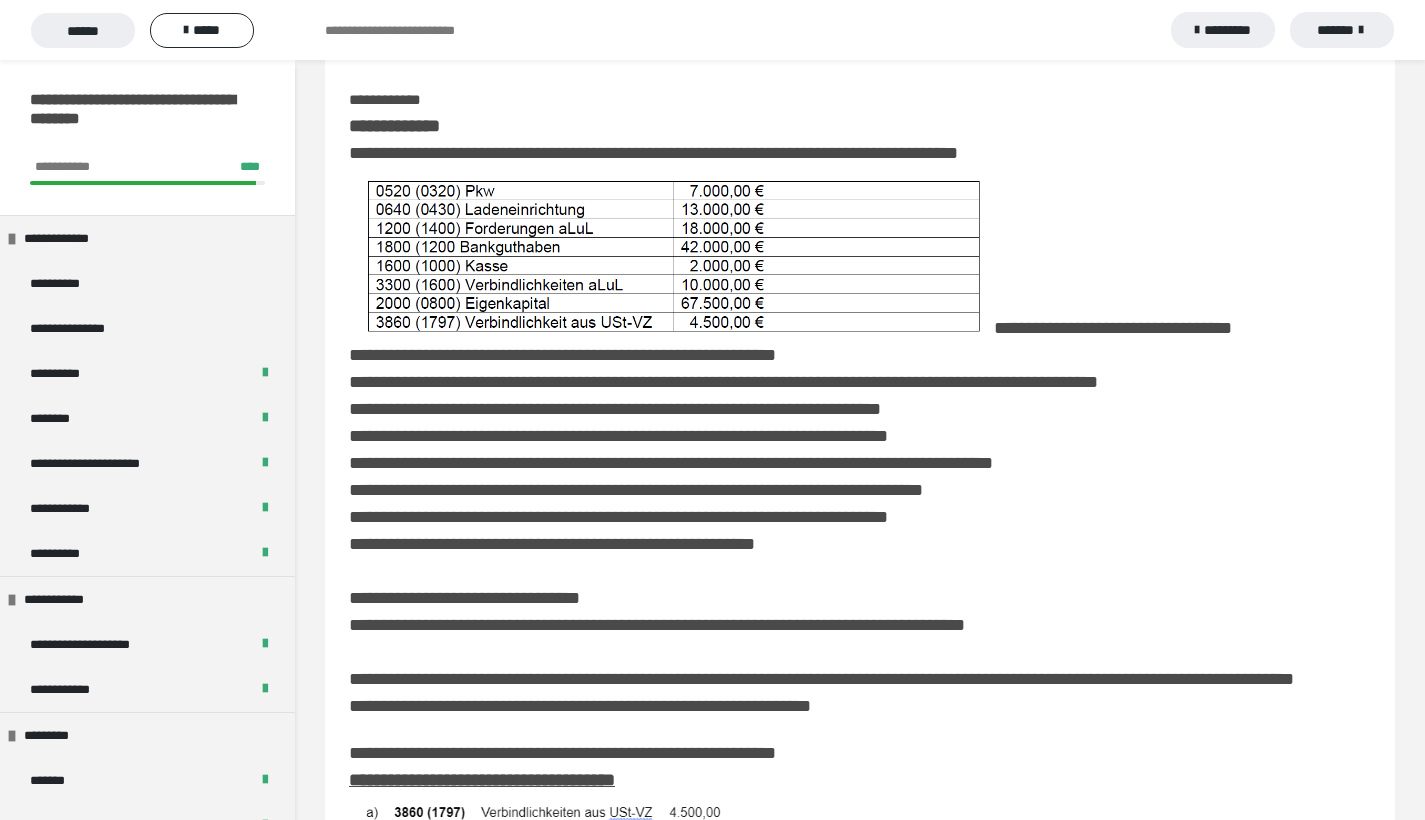 scroll, scrollTop: 450, scrollLeft: 0, axis: vertical 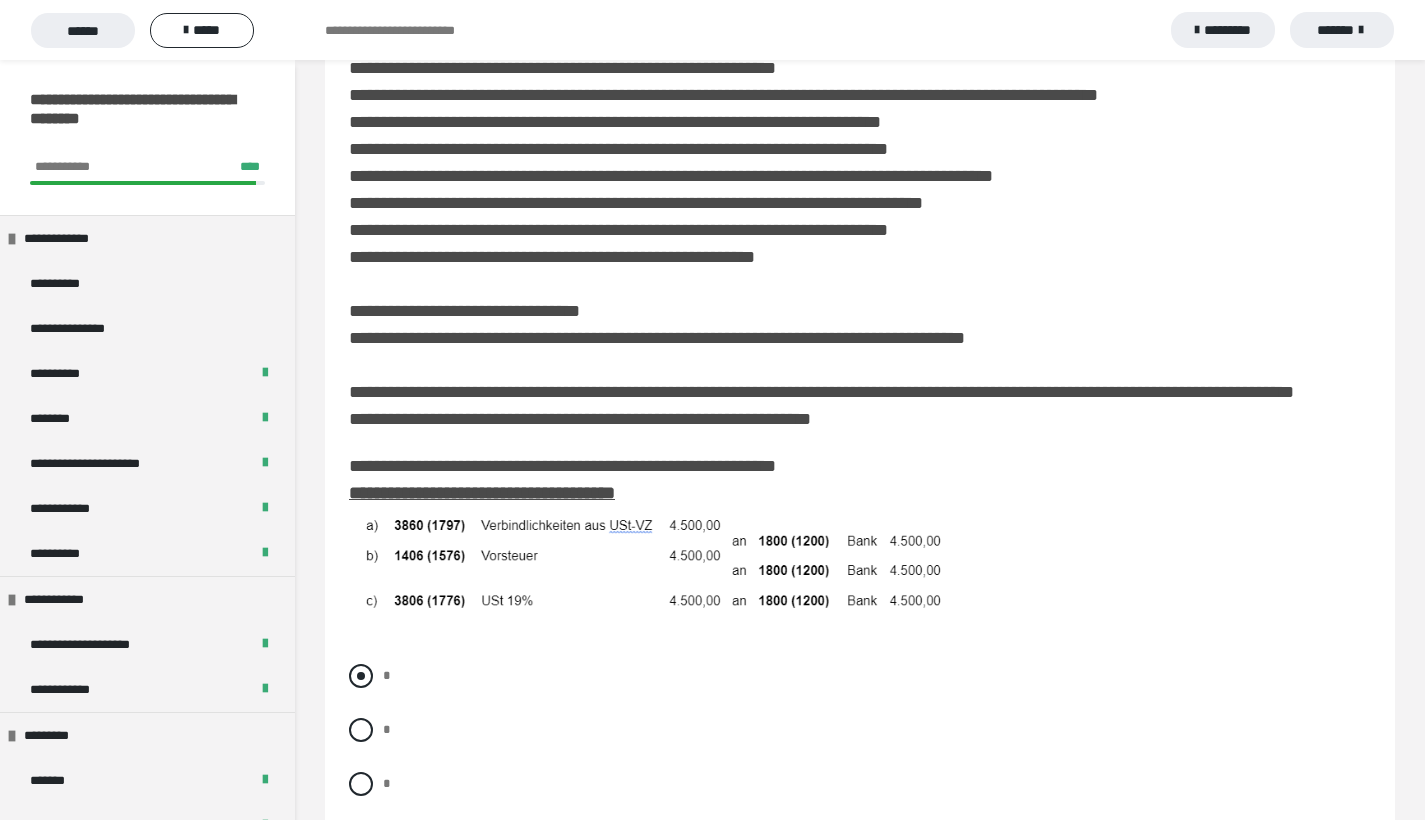 click at bounding box center [361, 676] 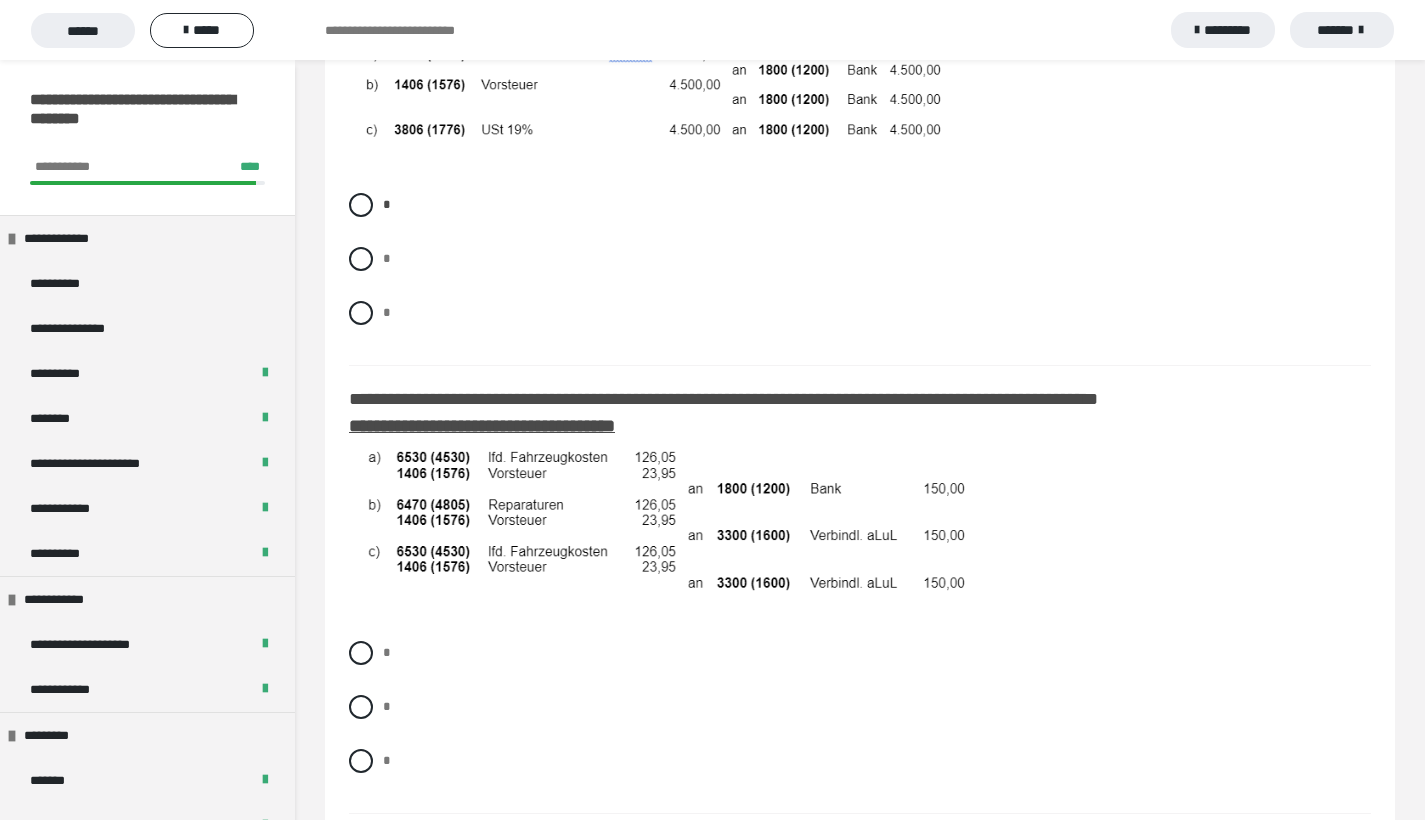 scroll, scrollTop: 944, scrollLeft: 0, axis: vertical 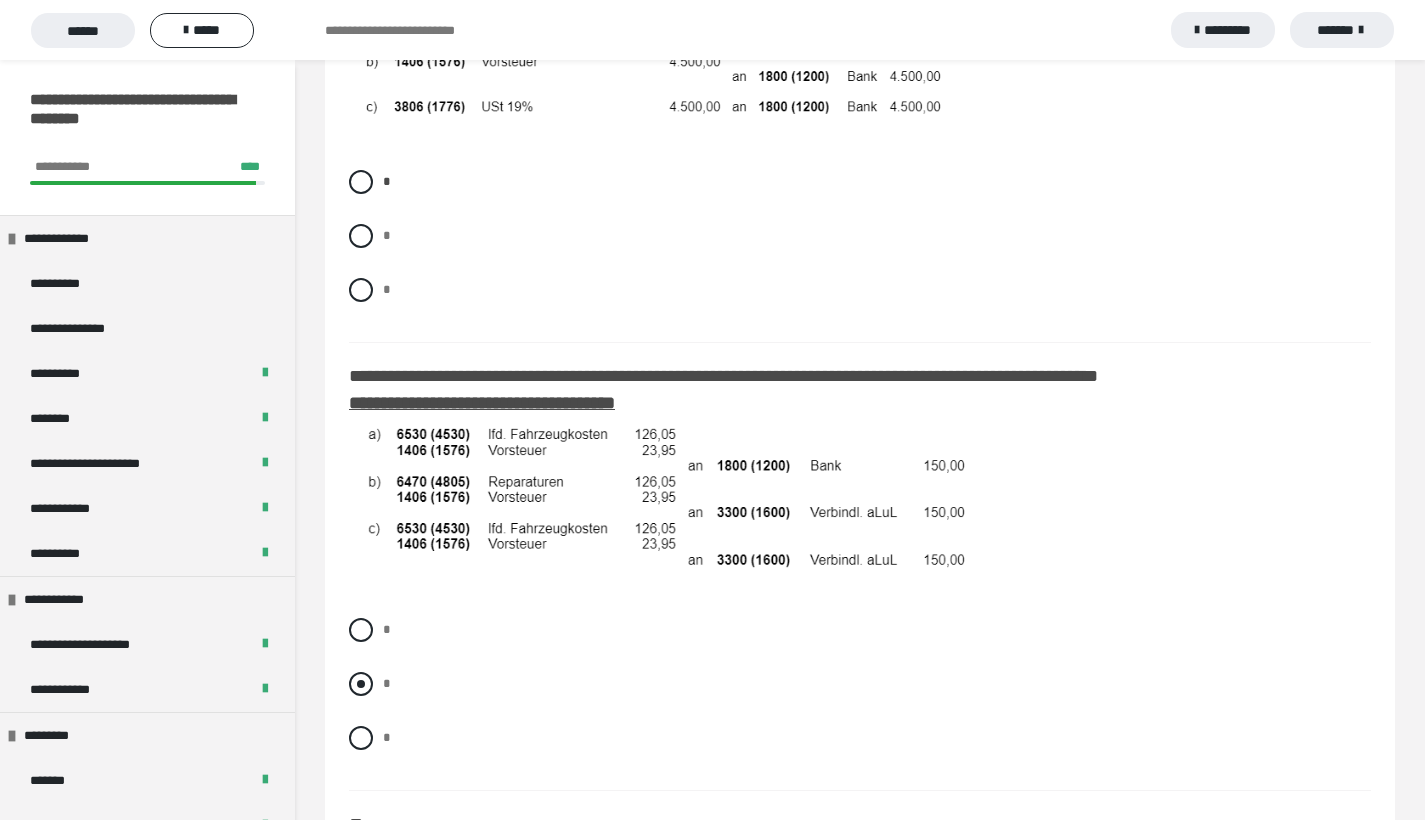 click at bounding box center [361, 684] 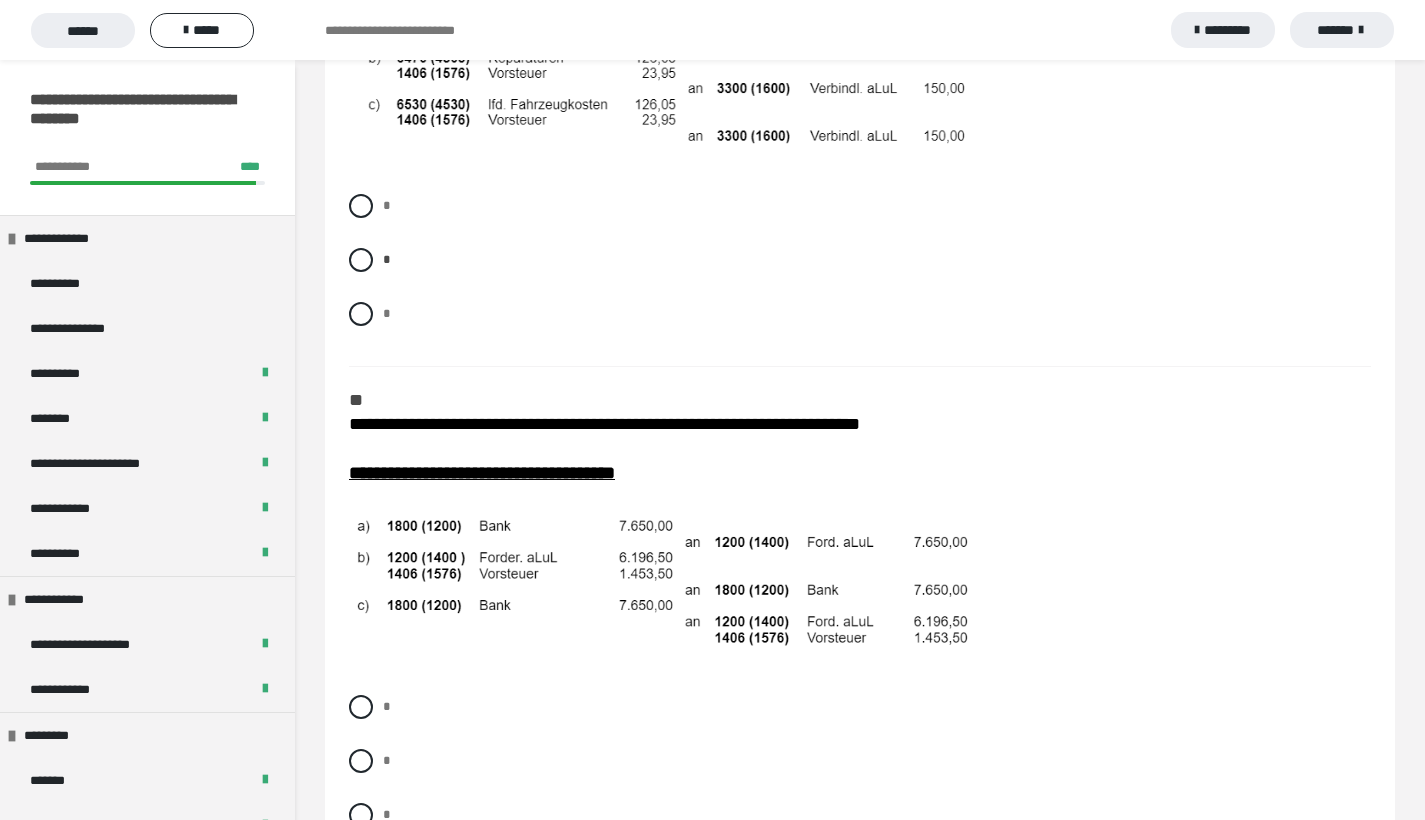 scroll, scrollTop: 1424, scrollLeft: 0, axis: vertical 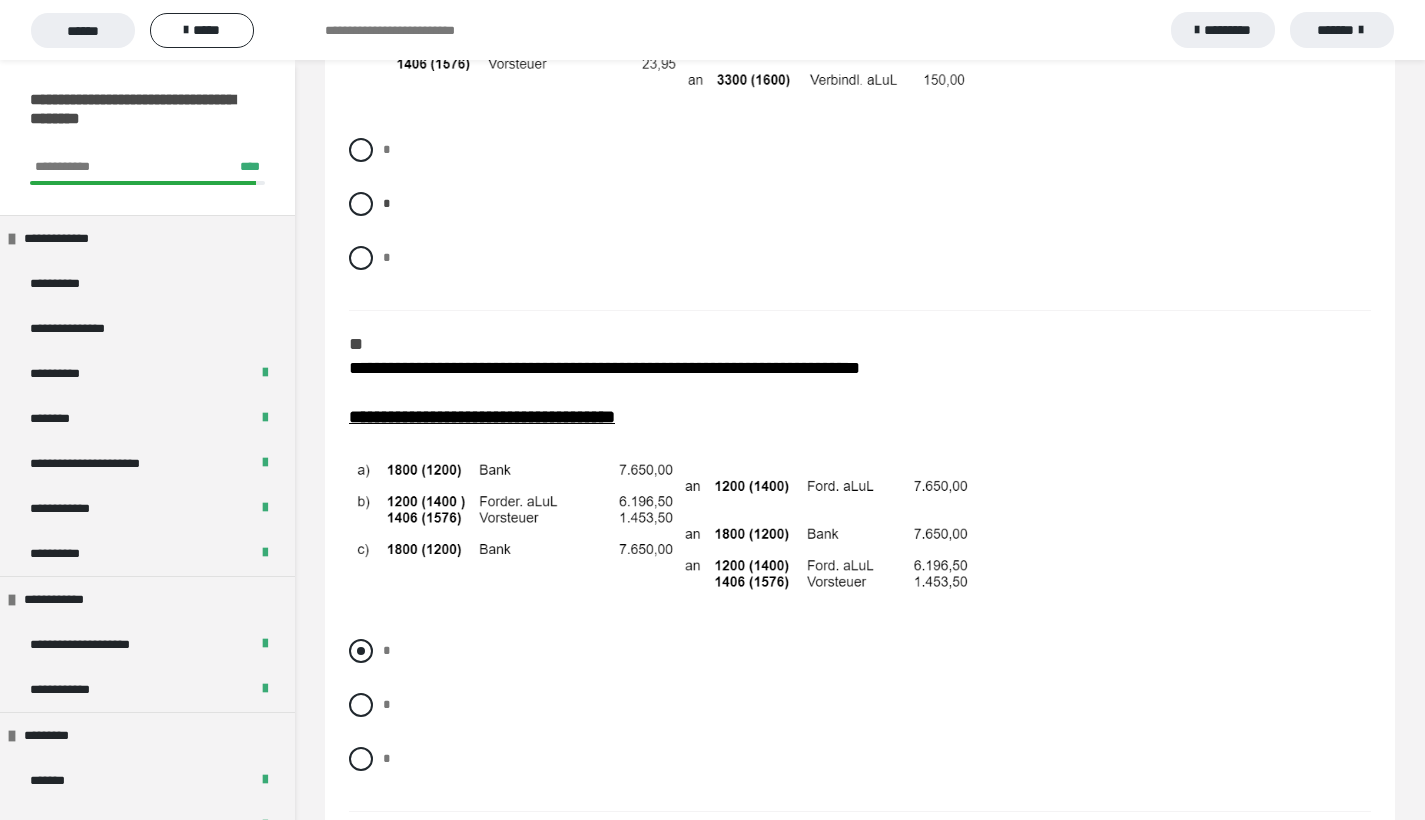 click at bounding box center (361, 651) 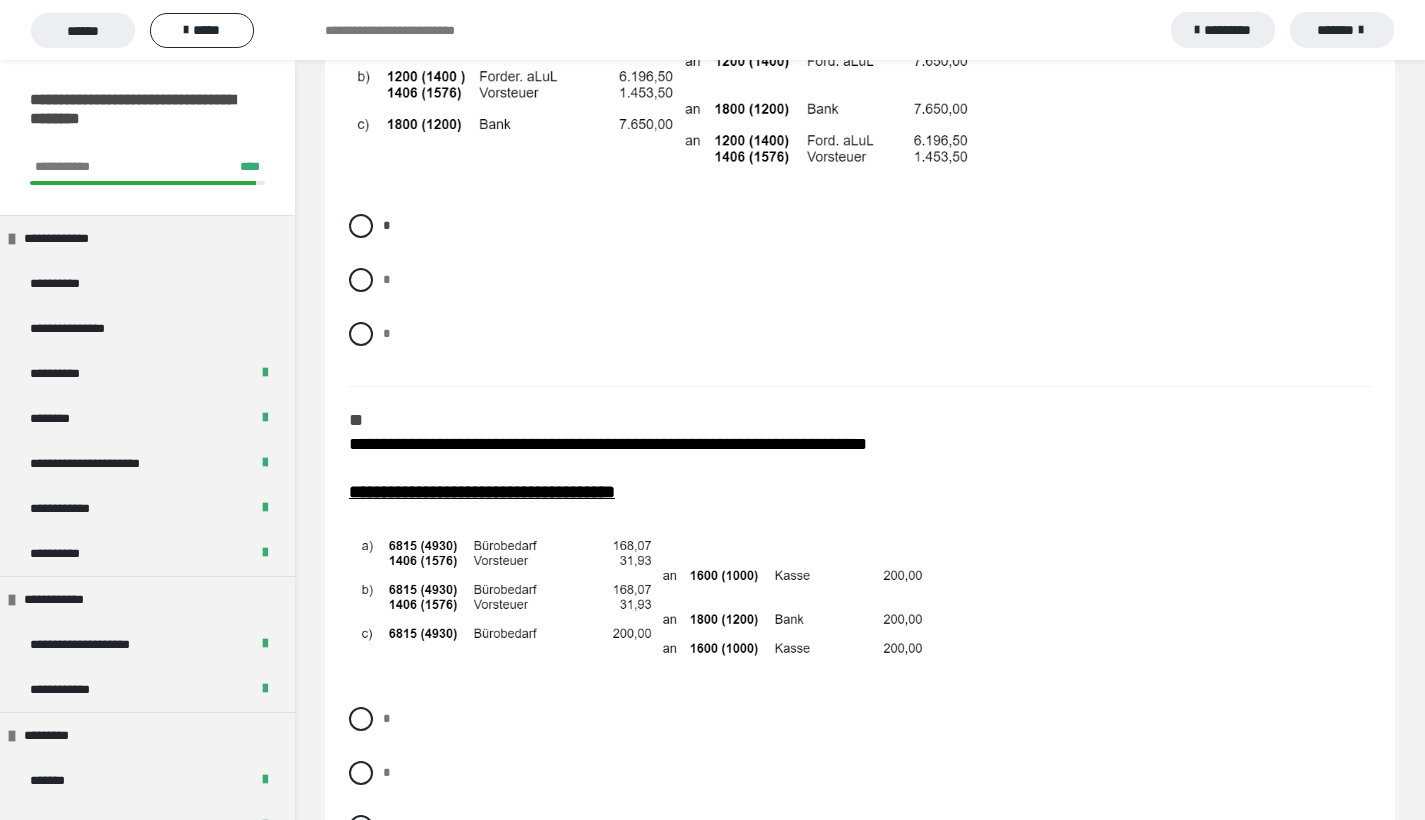 scroll, scrollTop: 1975, scrollLeft: 0, axis: vertical 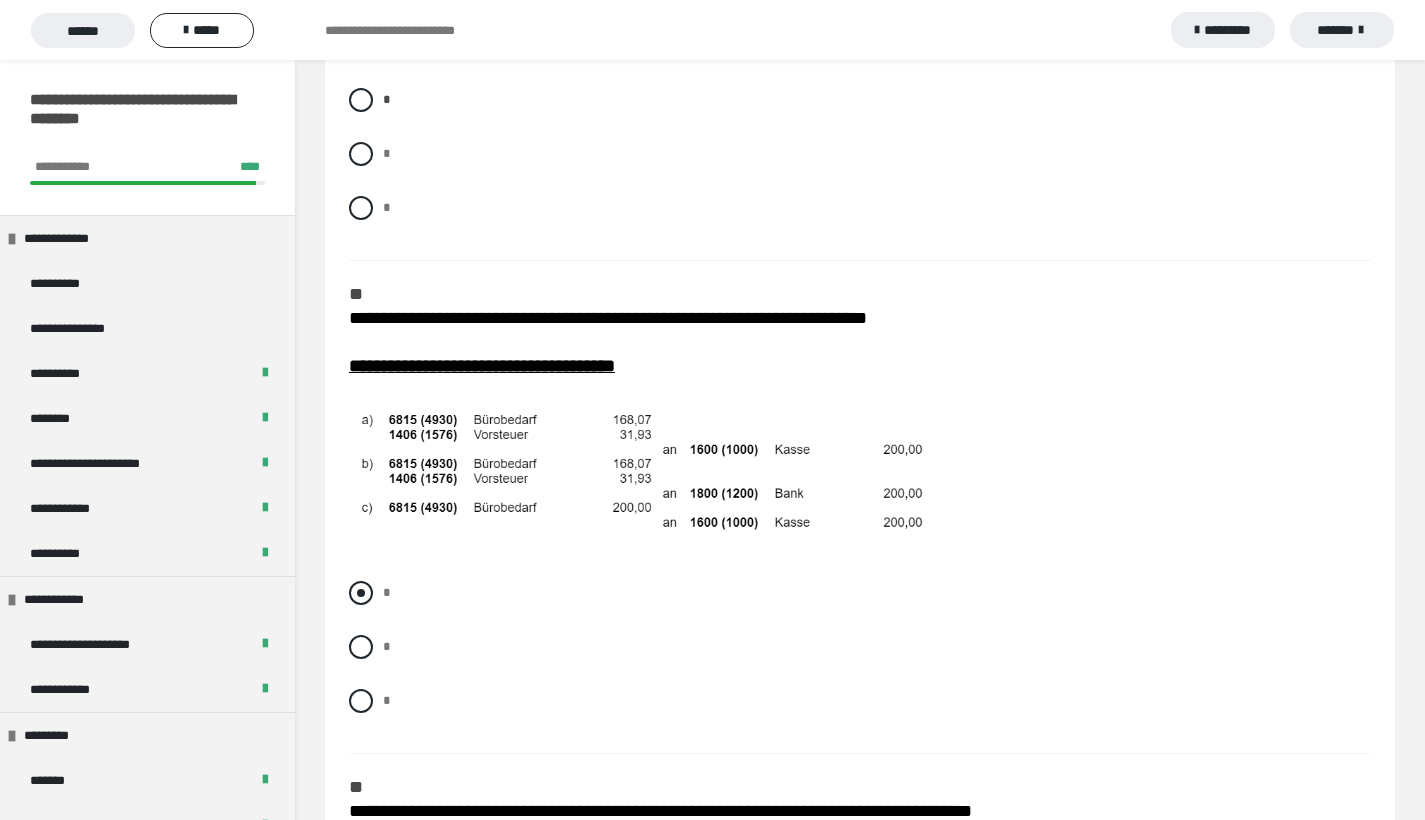 click at bounding box center [361, 593] 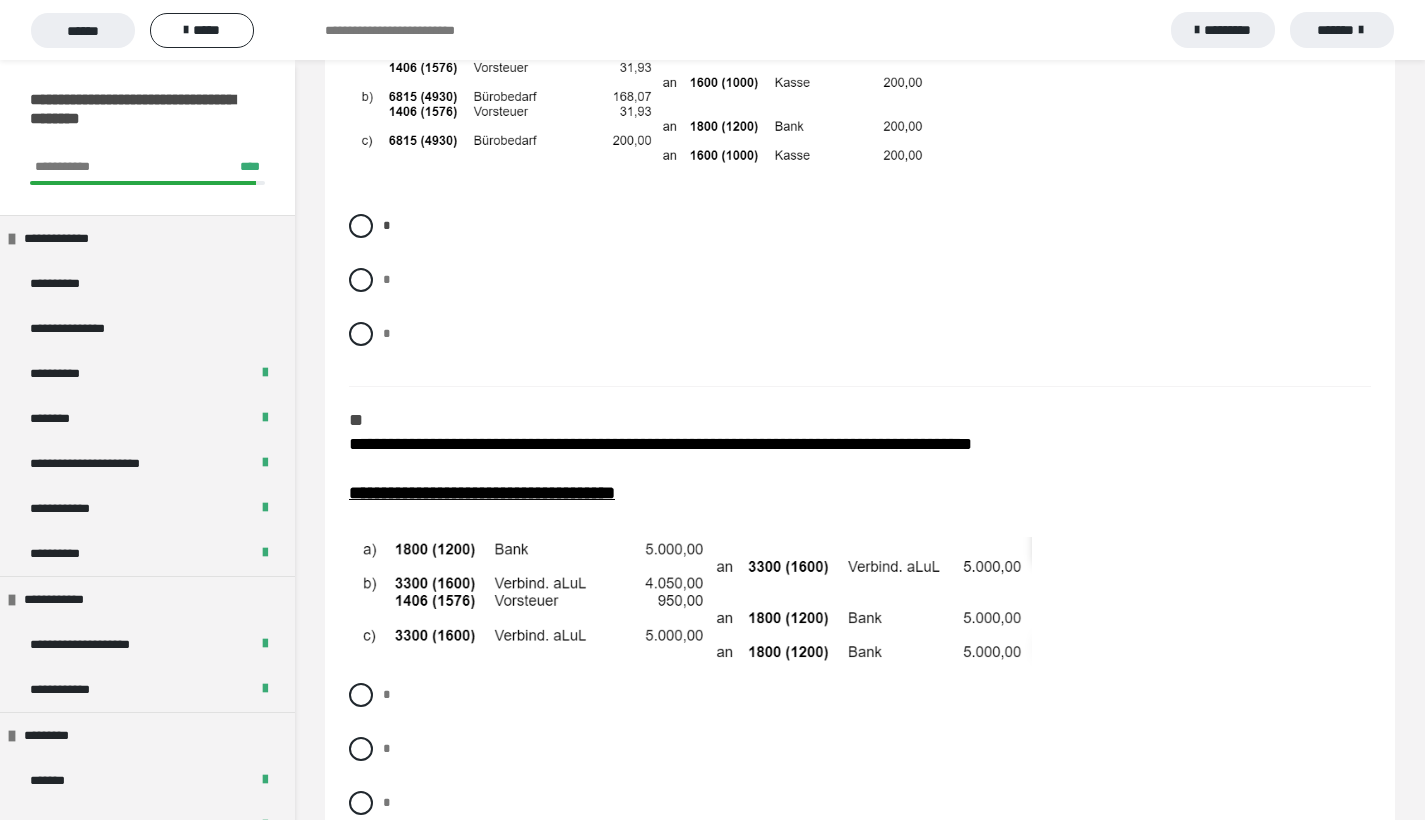 scroll, scrollTop: 2500, scrollLeft: 0, axis: vertical 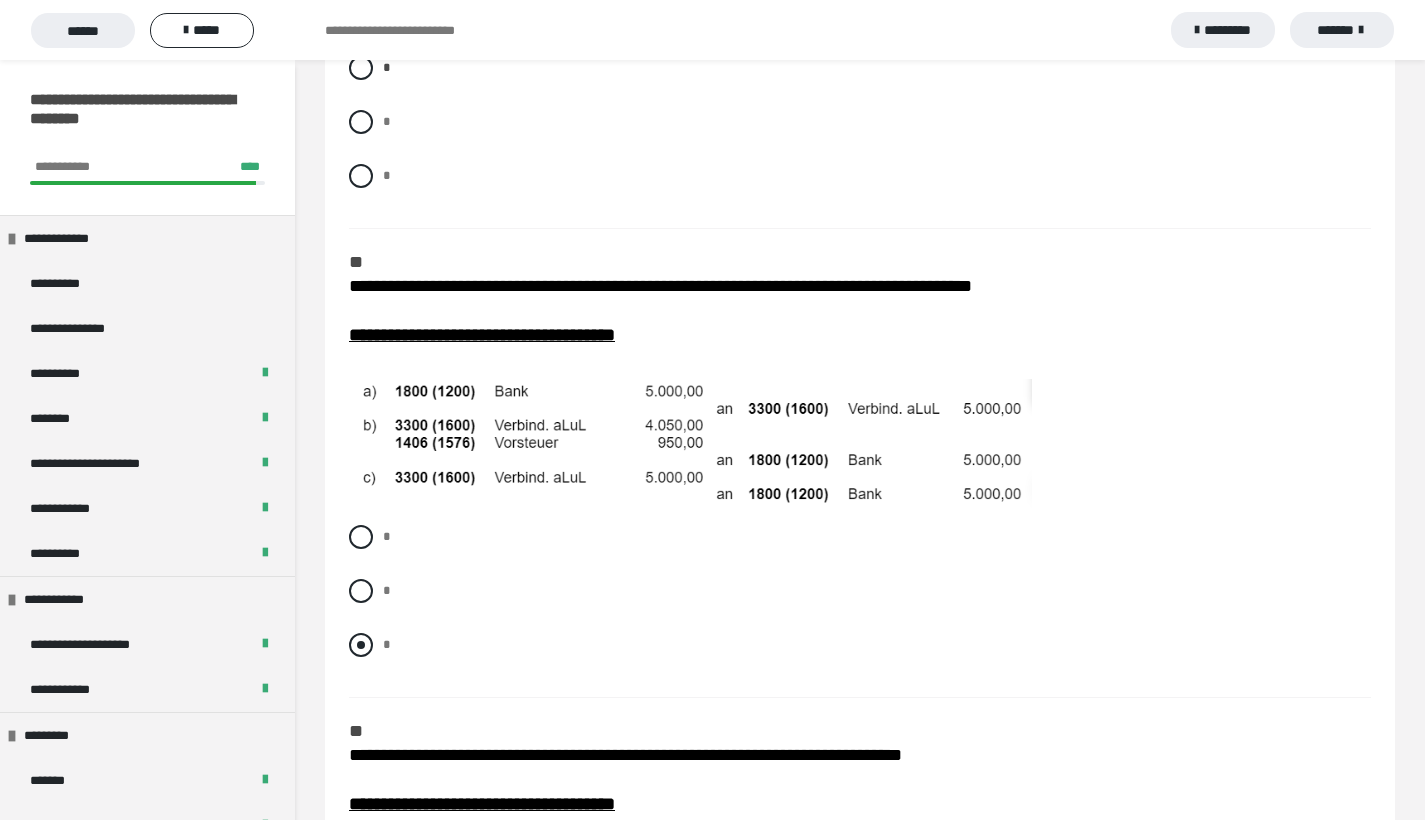 click at bounding box center (361, 645) 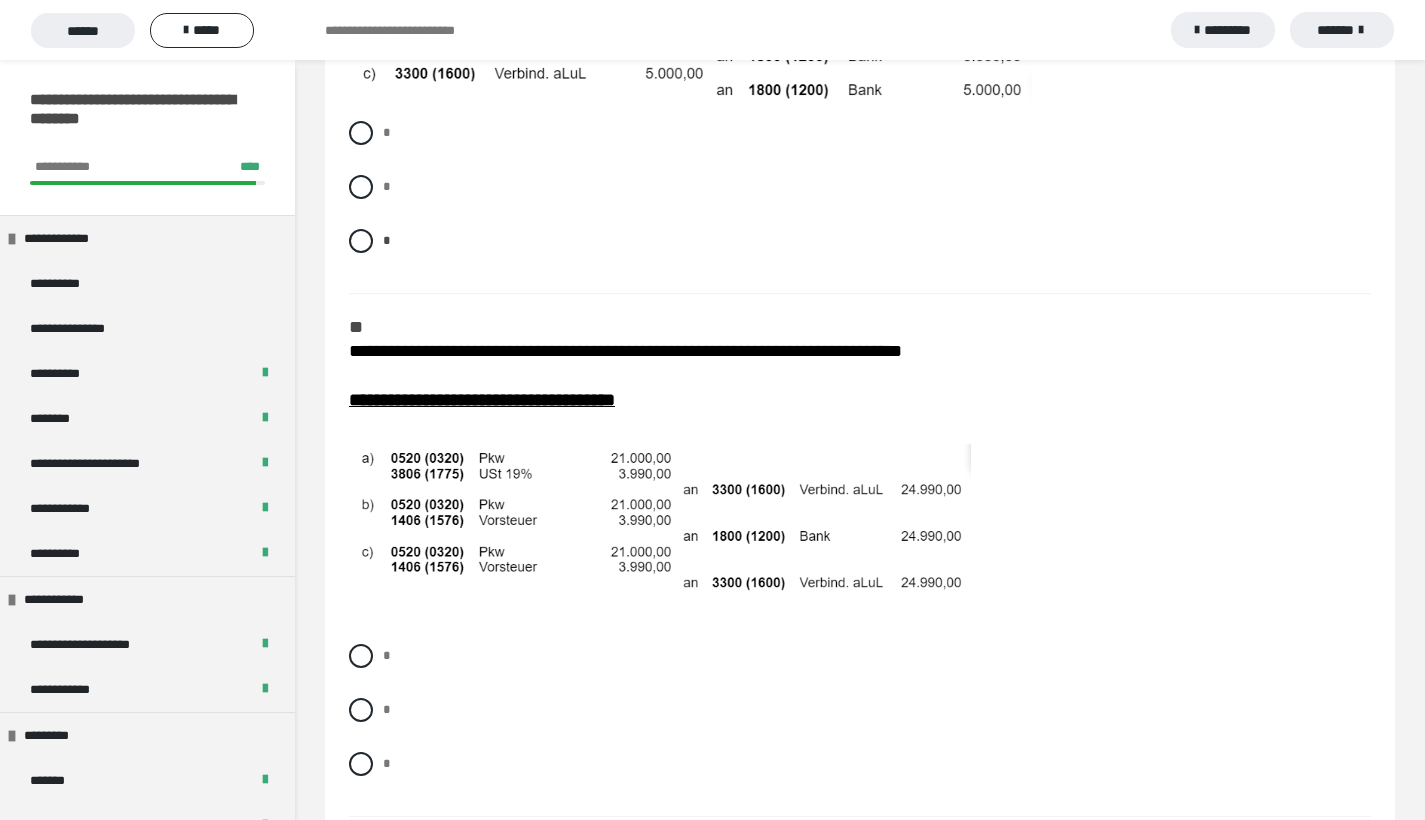 scroll, scrollTop: 2908, scrollLeft: 0, axis: vertical 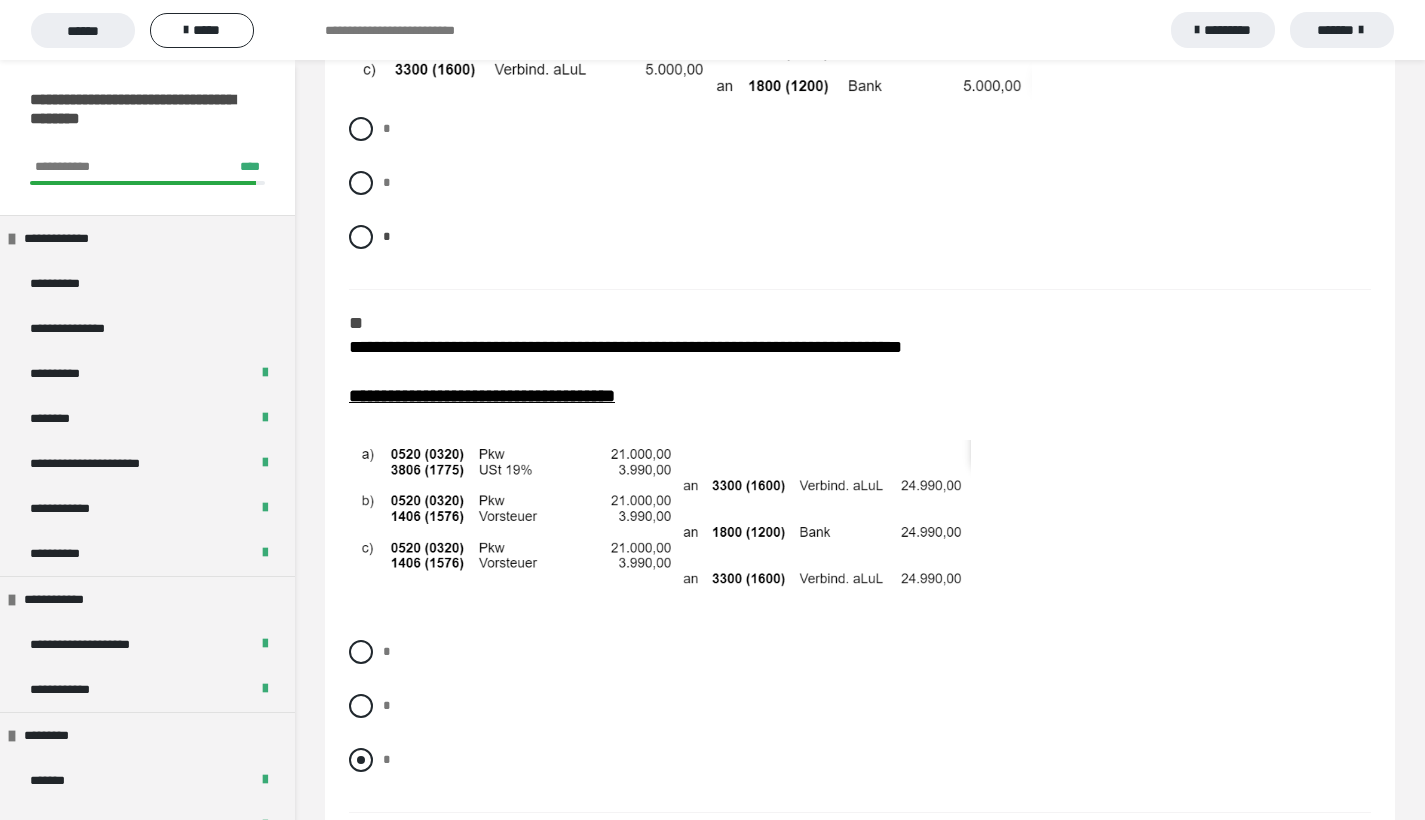 click at bounding box center (361, 760) 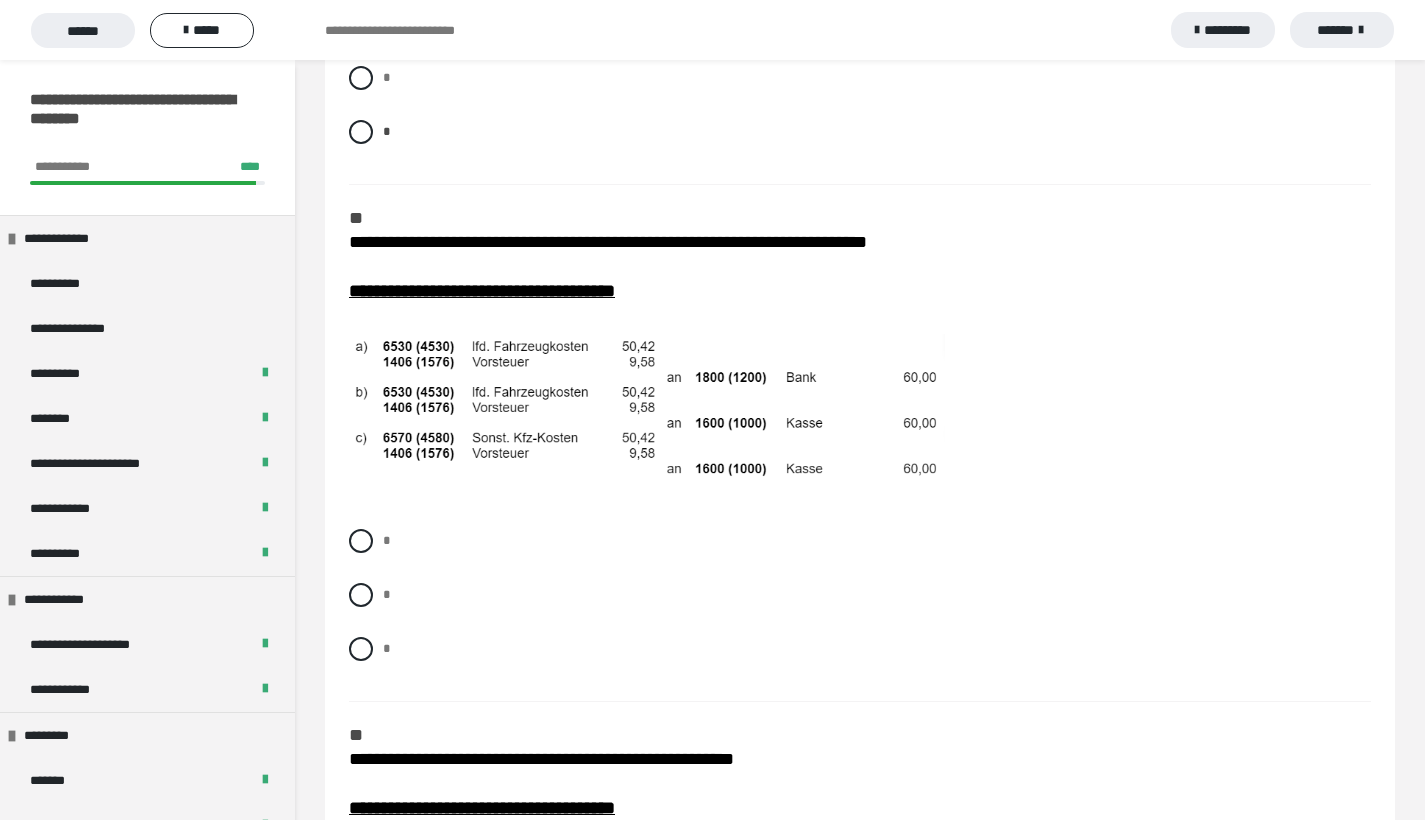 scroll, scrollTop: 3621, scrollLeft: 0, axis: vertical 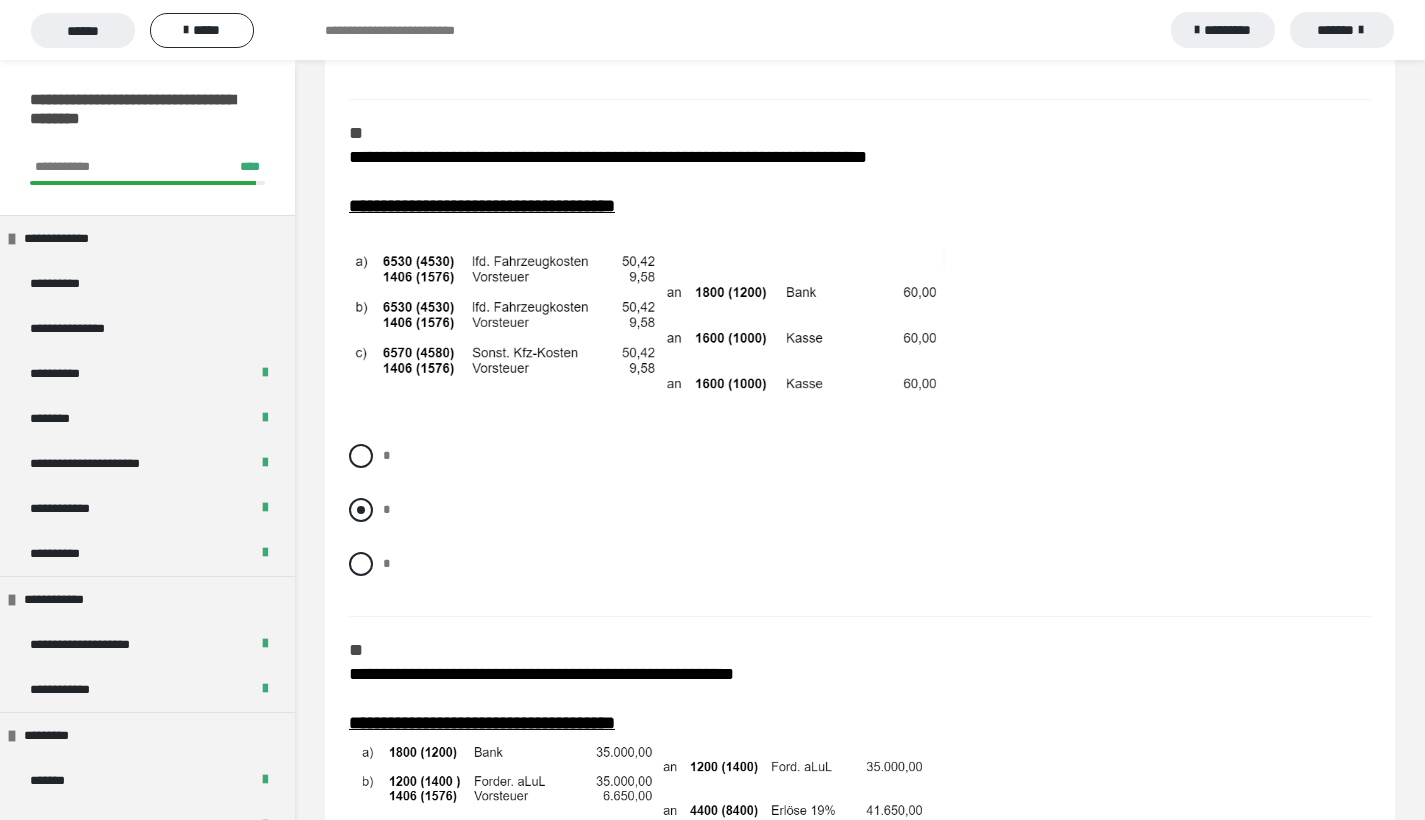 click at bounding box center (361, 510) 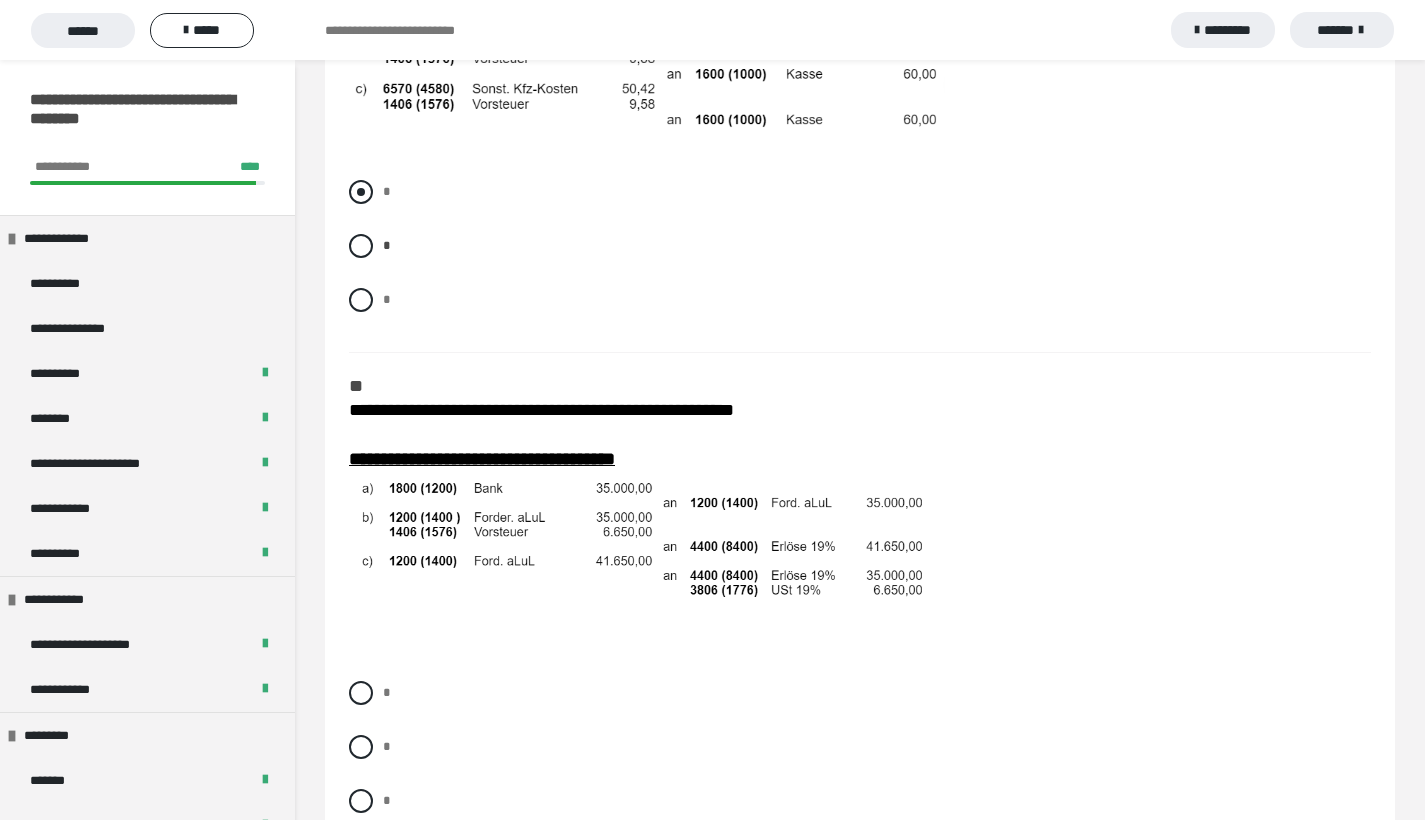 scroll, scrollTop: 4052, scrollLeft: 0, axis: vertical 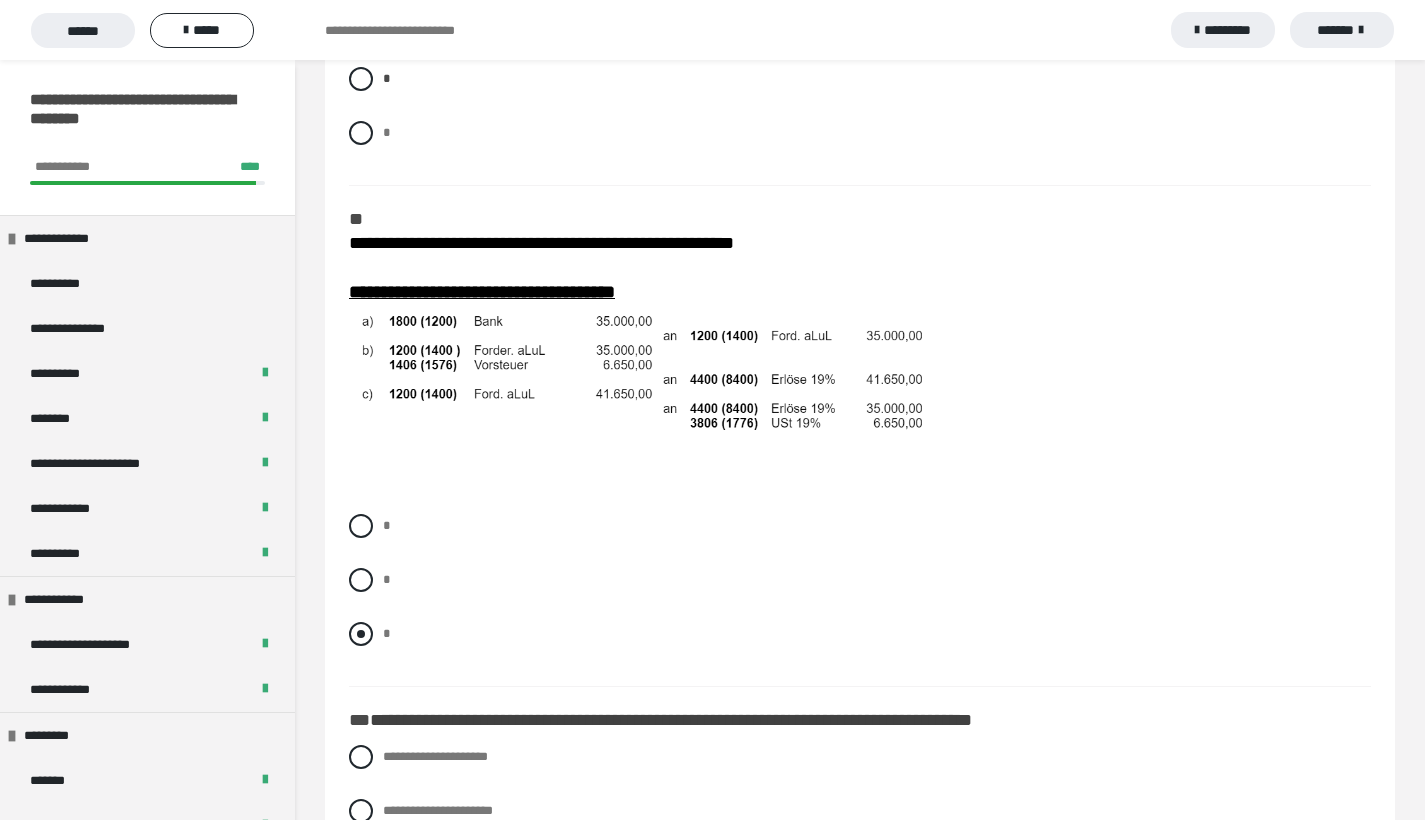 click at bounding box center [361, 634] 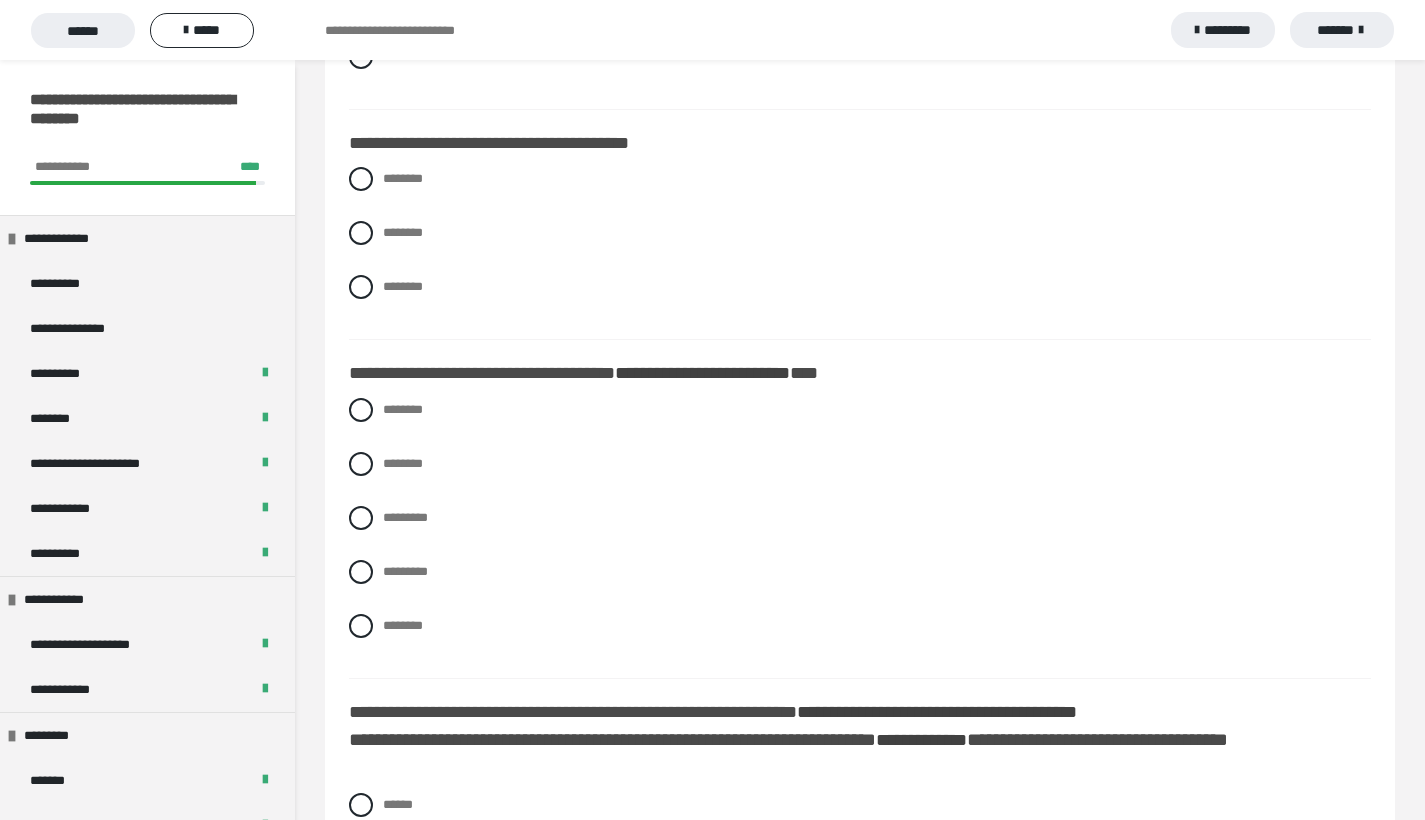 scroll, scrollTop: 5141, scrollLeft: 0, axis: vertical 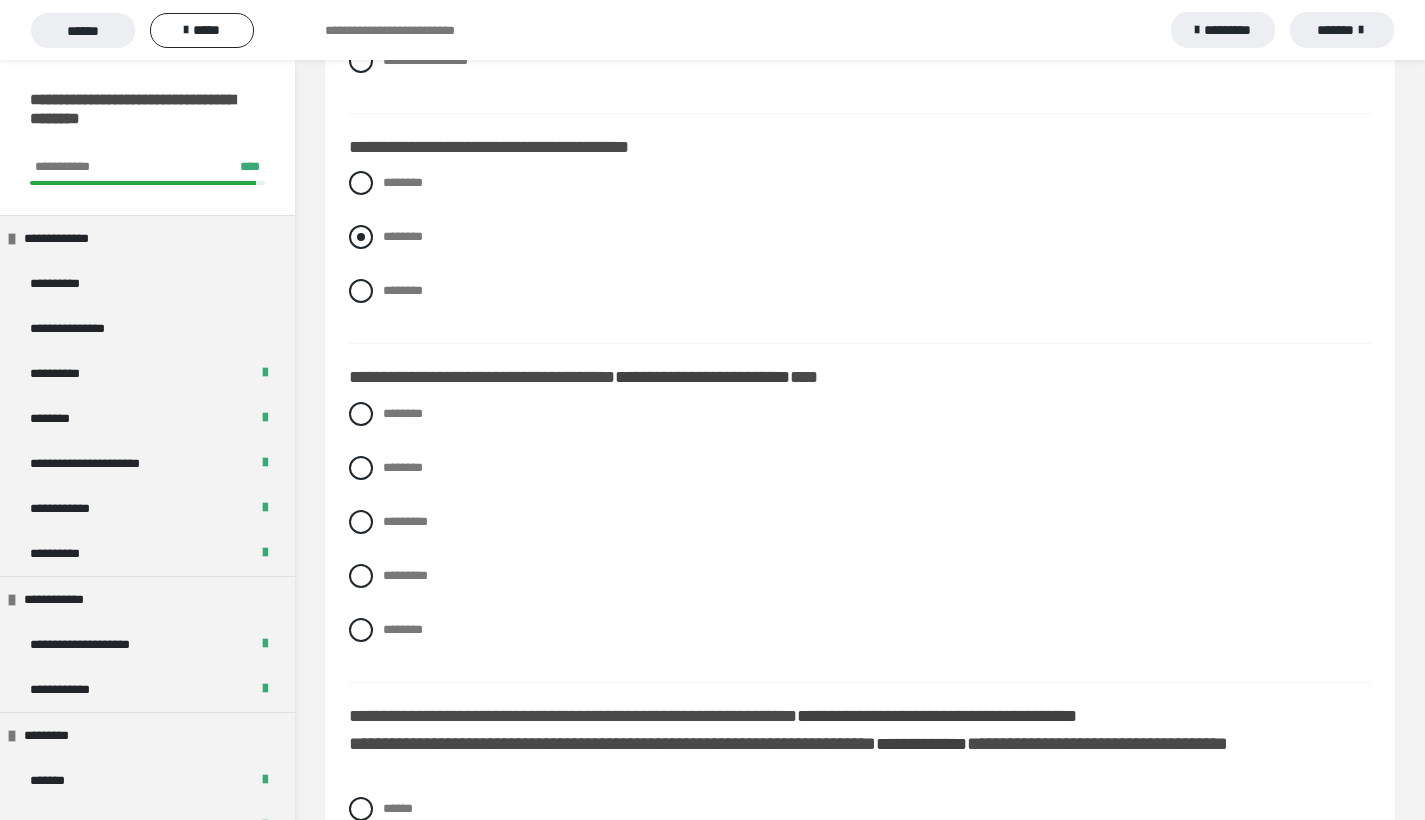 click at bounding box center [361, 237] 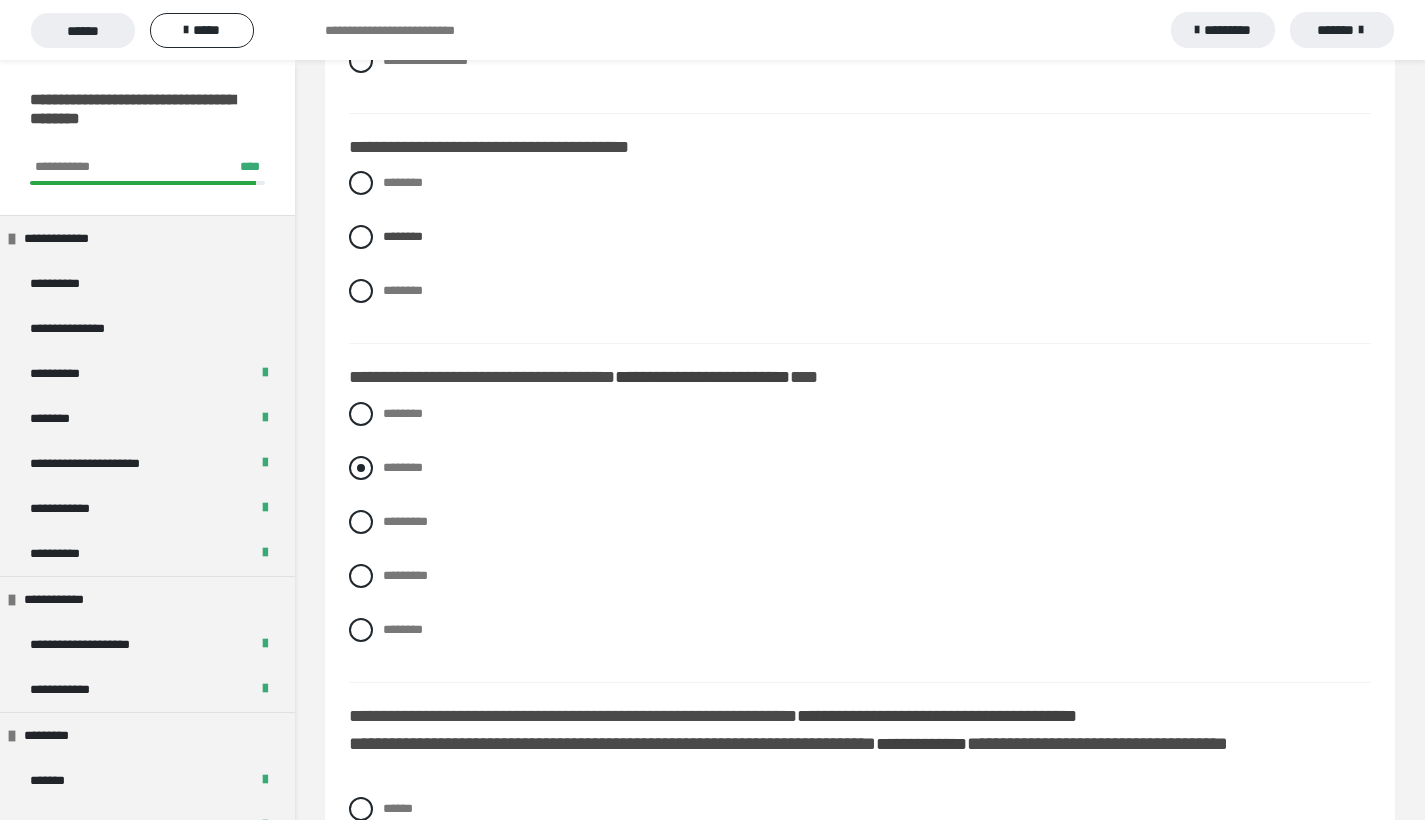 click at bounding box center [361, 468] 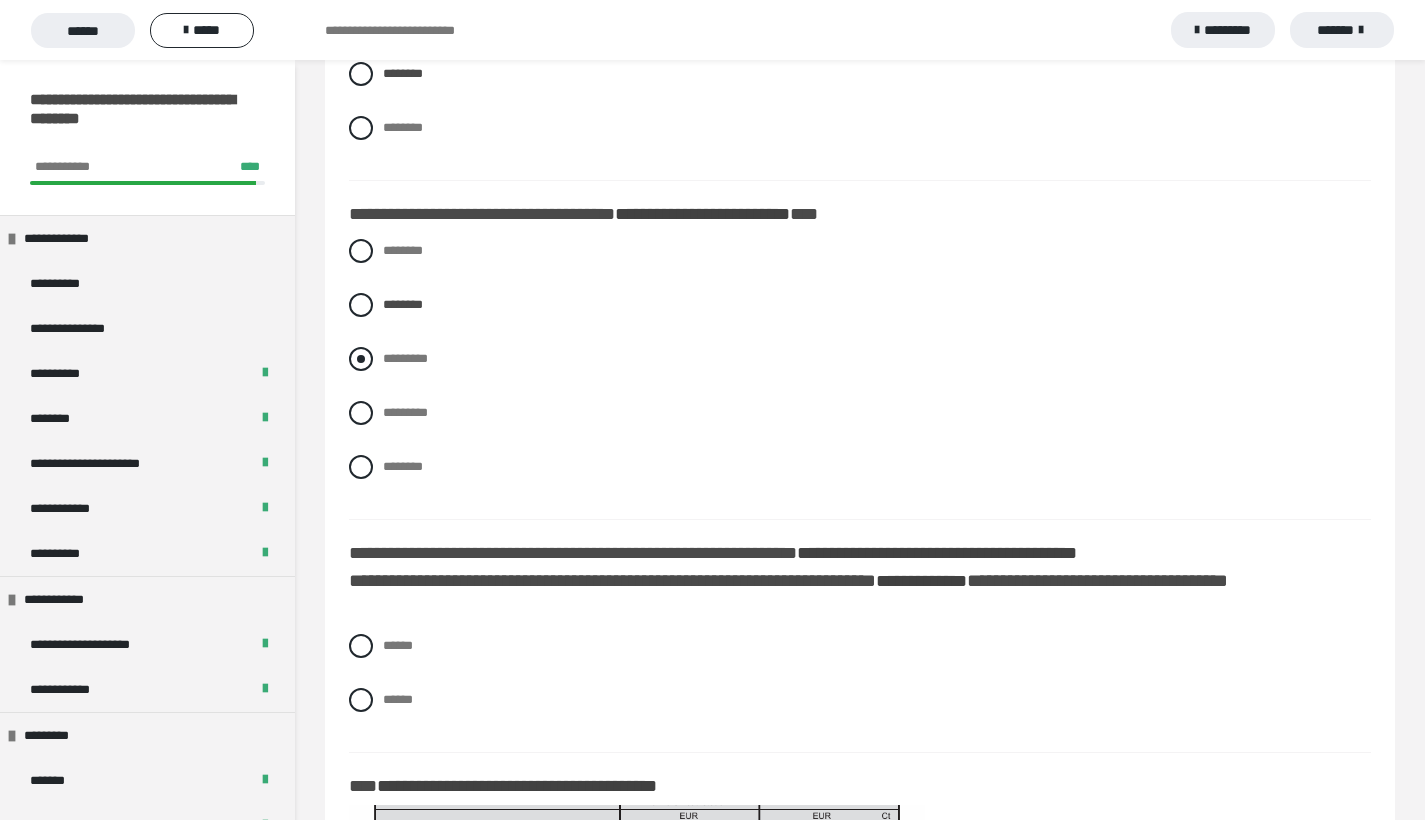scroll, scrollTop: 5424, scrollLeft: 0, axis: vertical 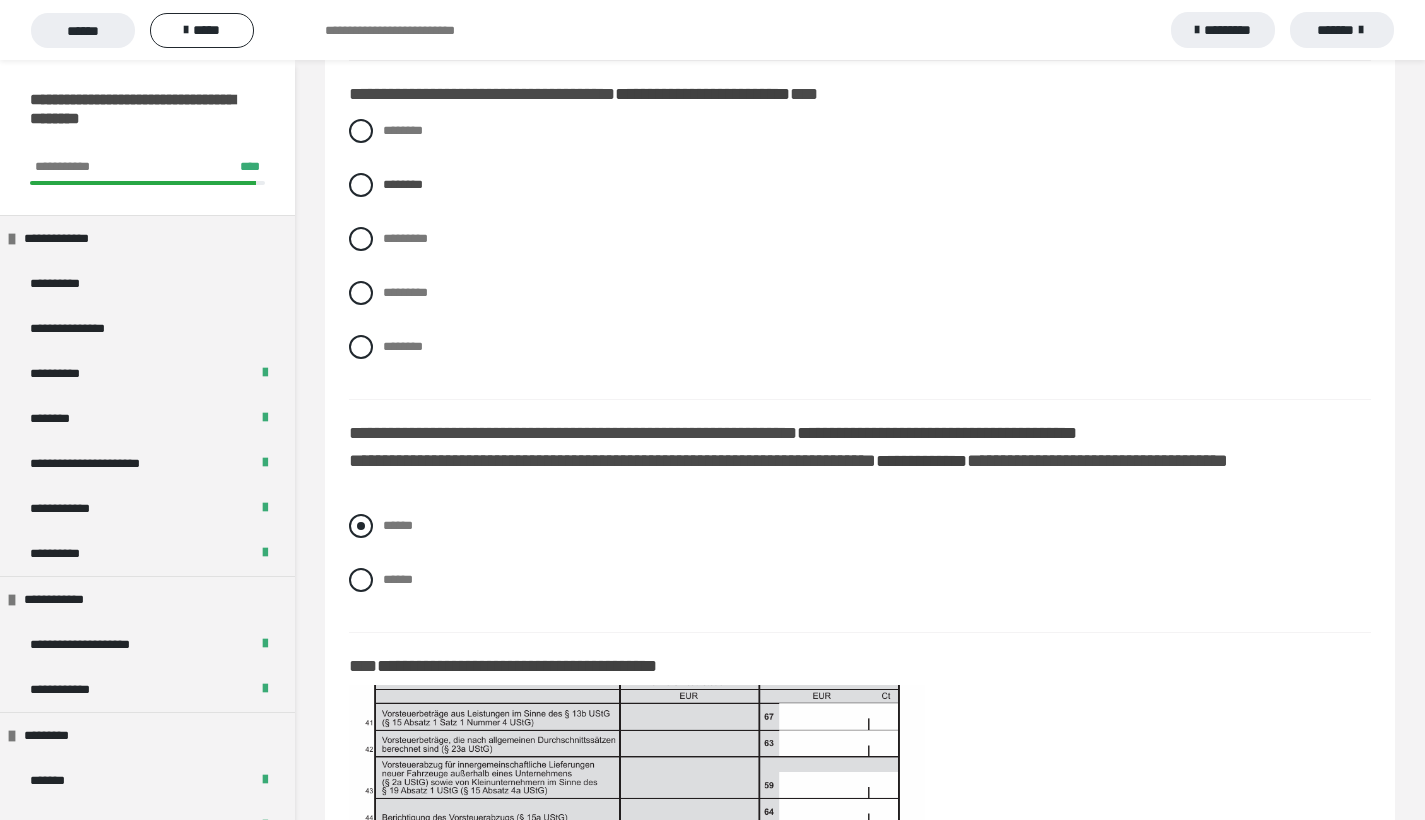 click at bounding box center (361, 526) 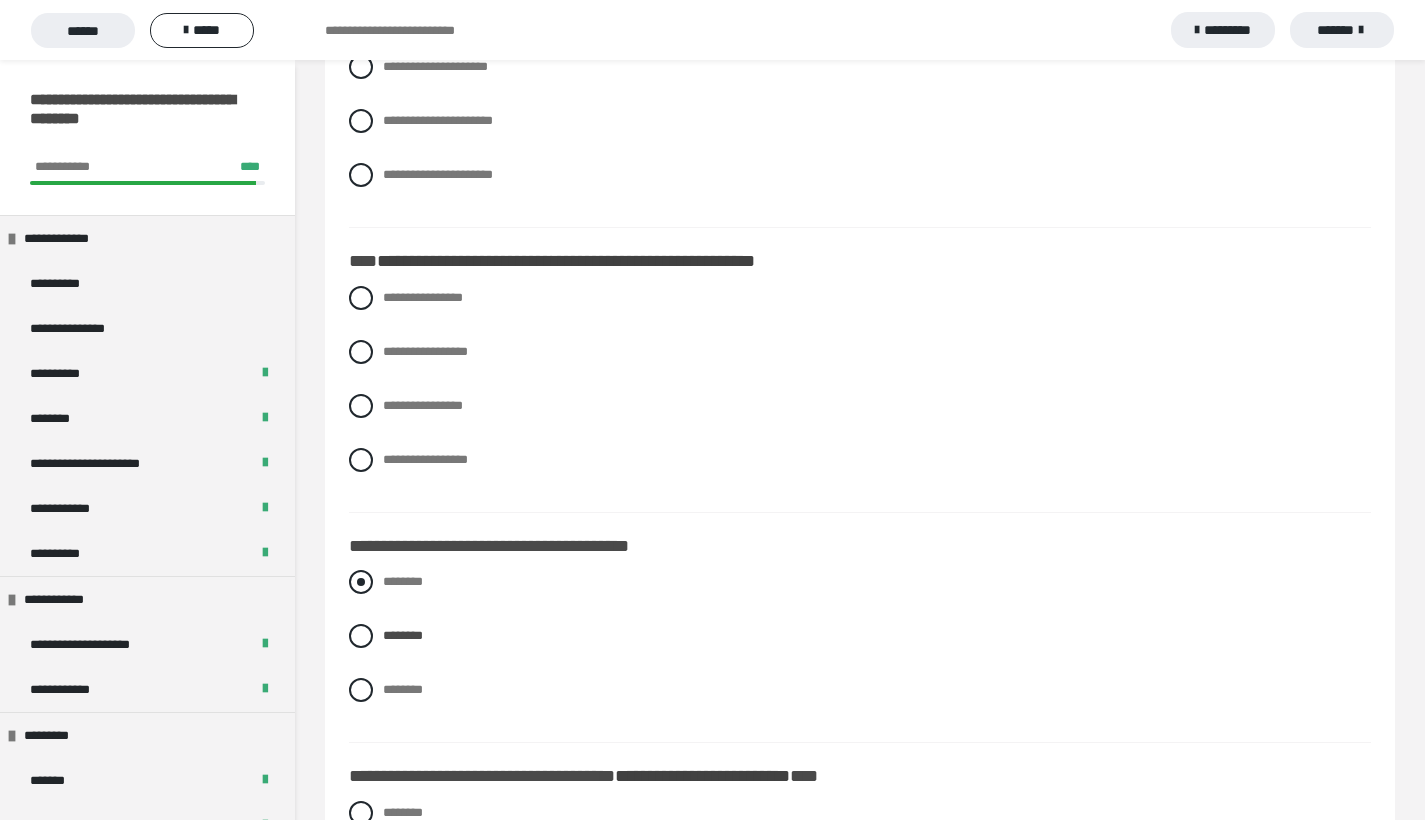 scroll, scrollTop: 4569, scrollLeft: 0, axis: vertical 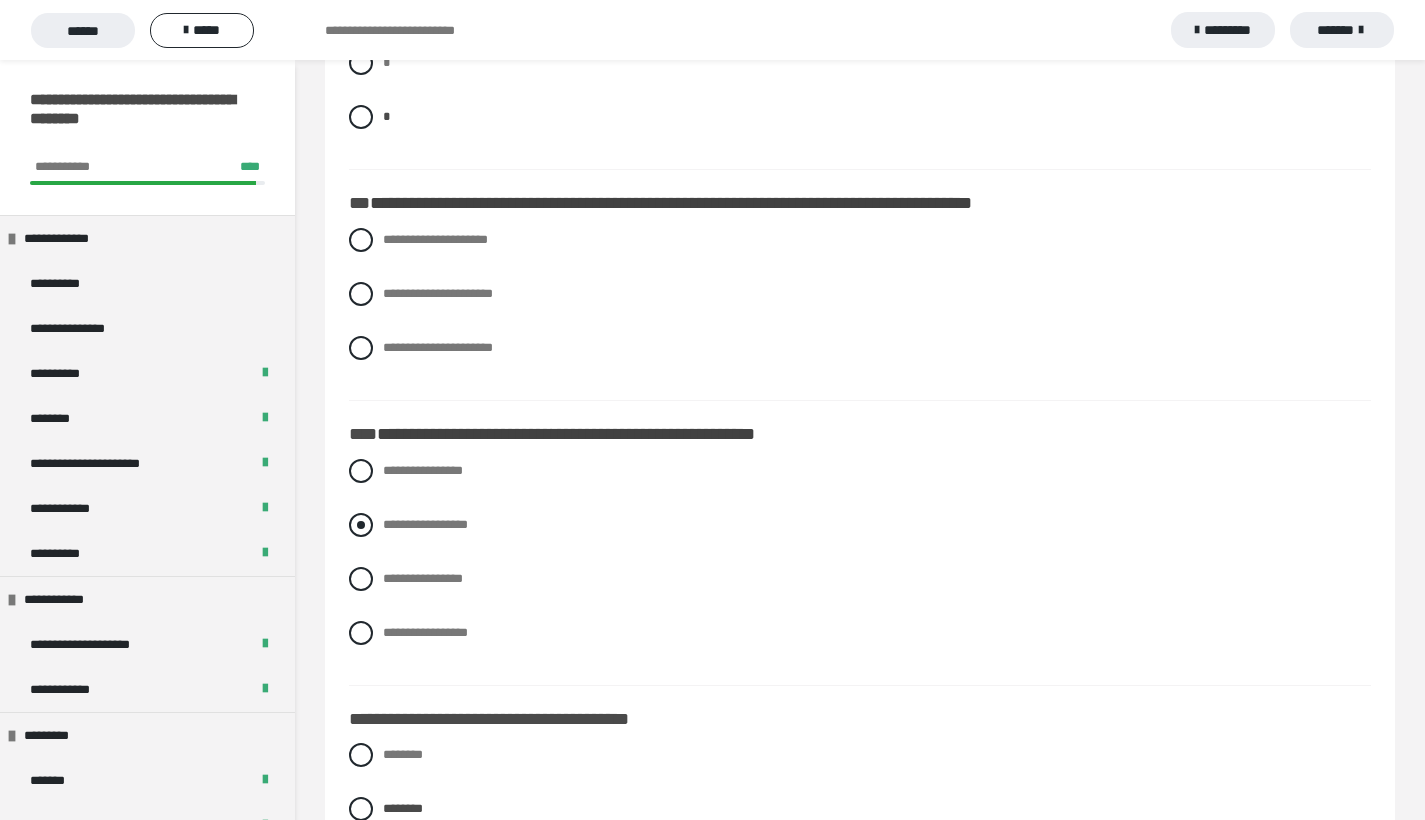 click at bounding box center [361, 525] 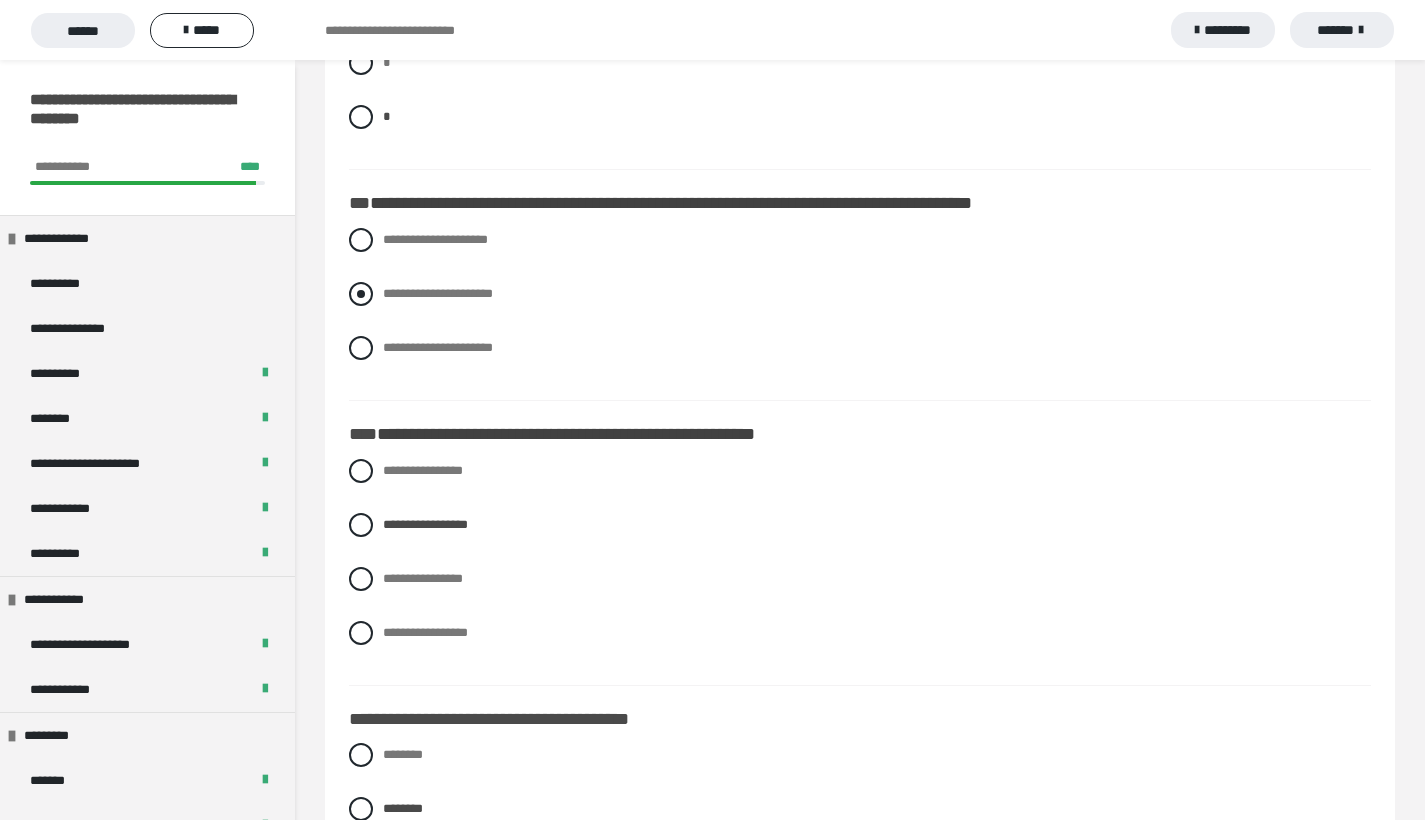 click at bounding box center [361, 294] 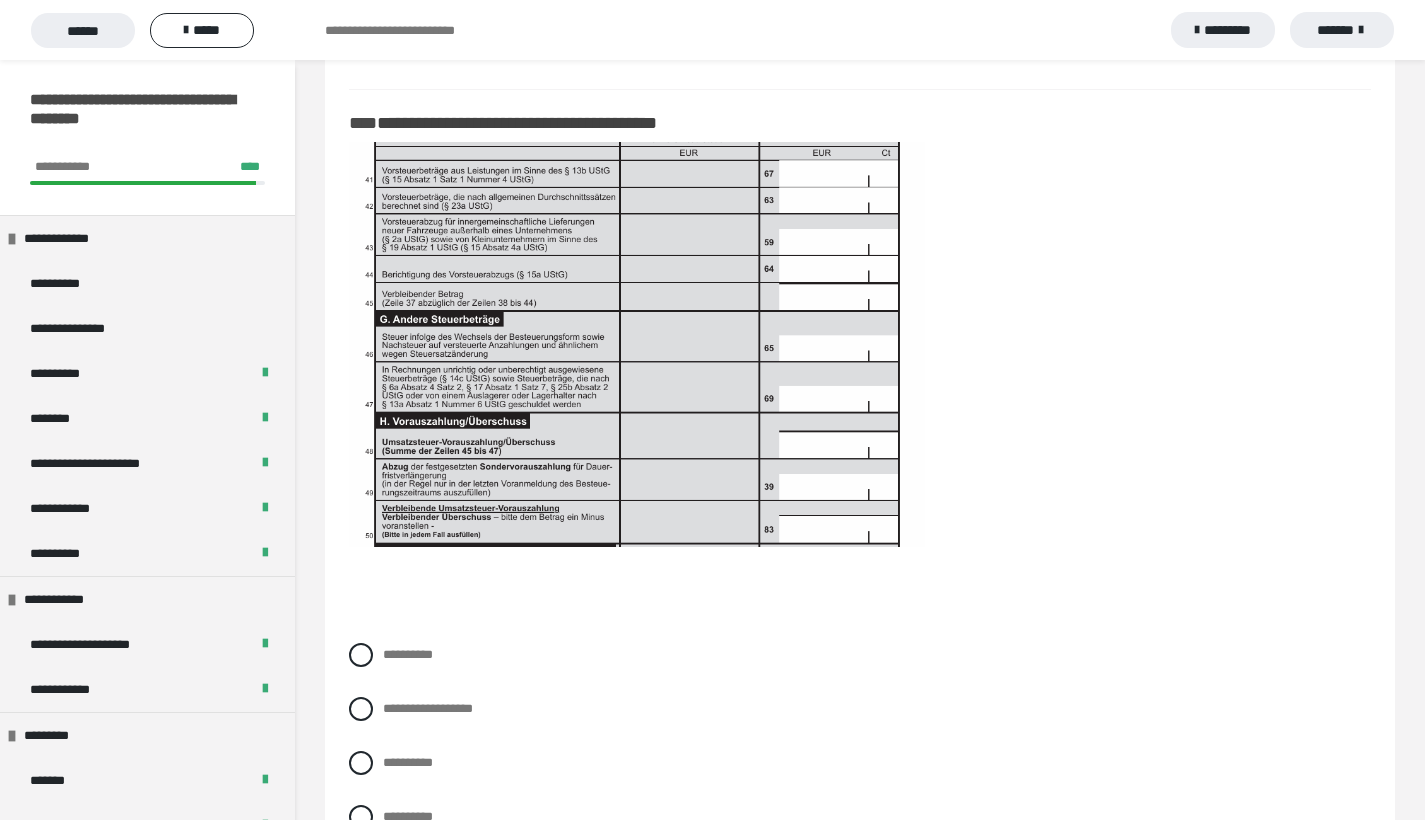 scroll, scrollTop: 6072, scrollLeft: 0, axis: vertical 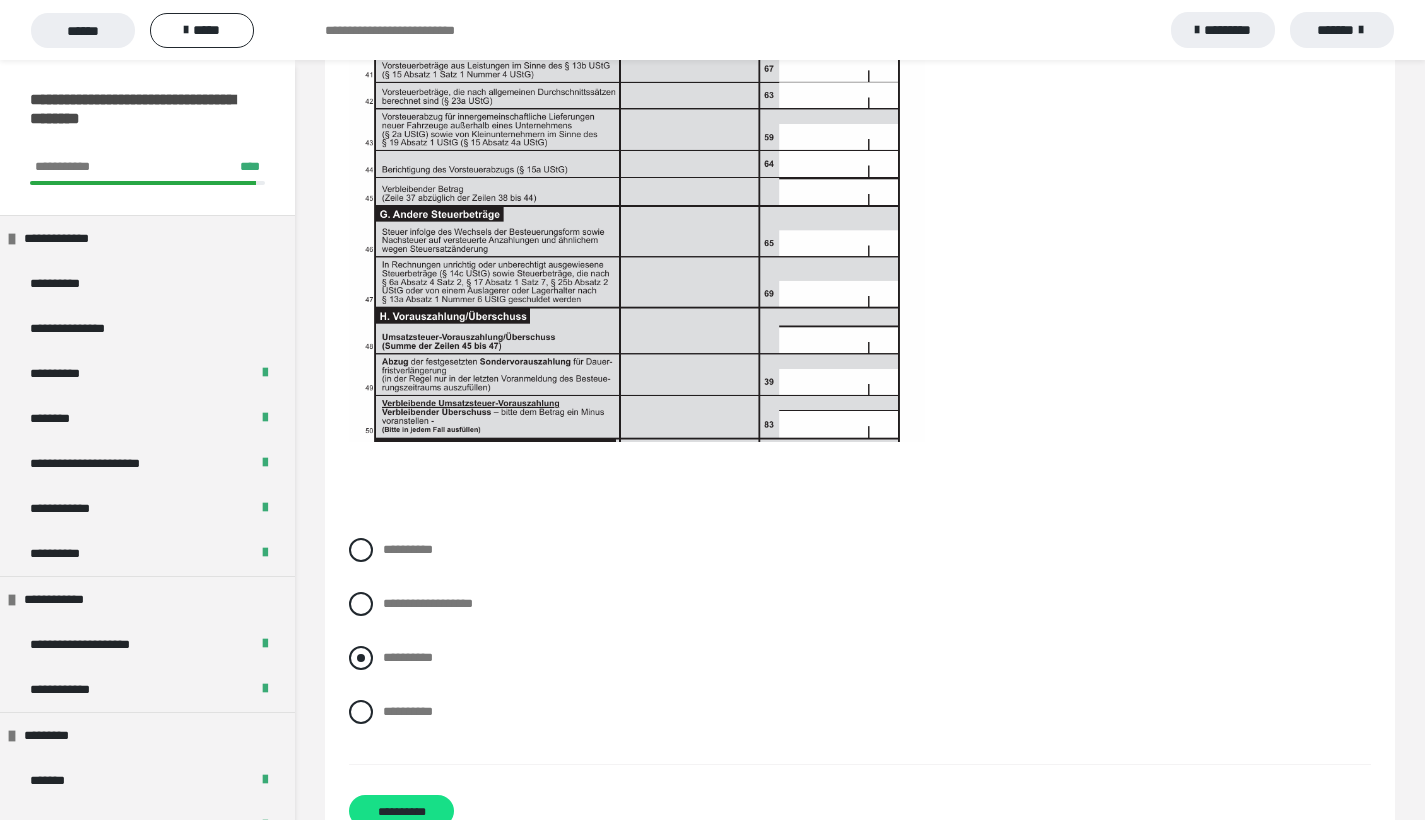 click at bounding box center (361, 658) 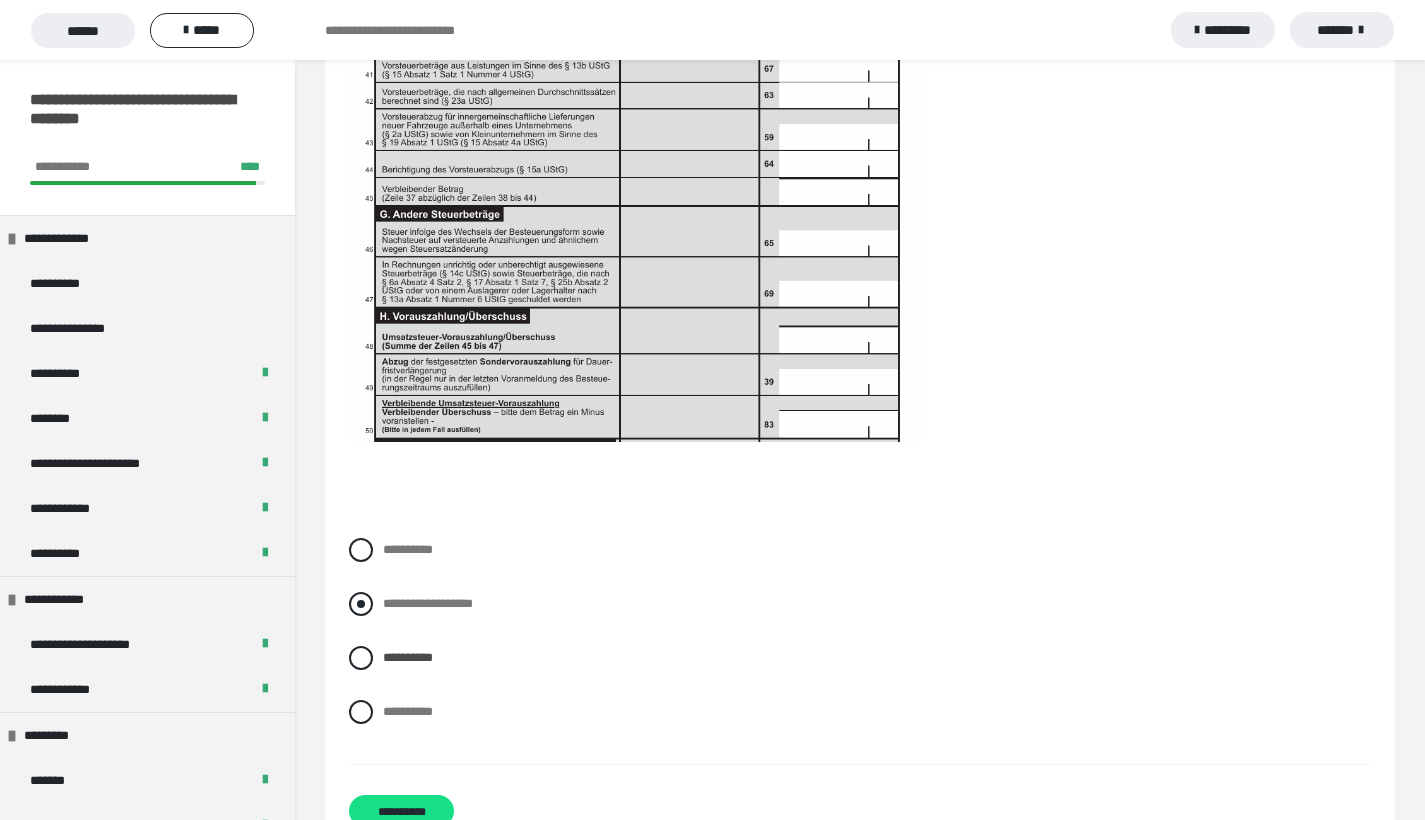 scroll, scrollTop: 6182, scrollLeft: 0, axis: vertical 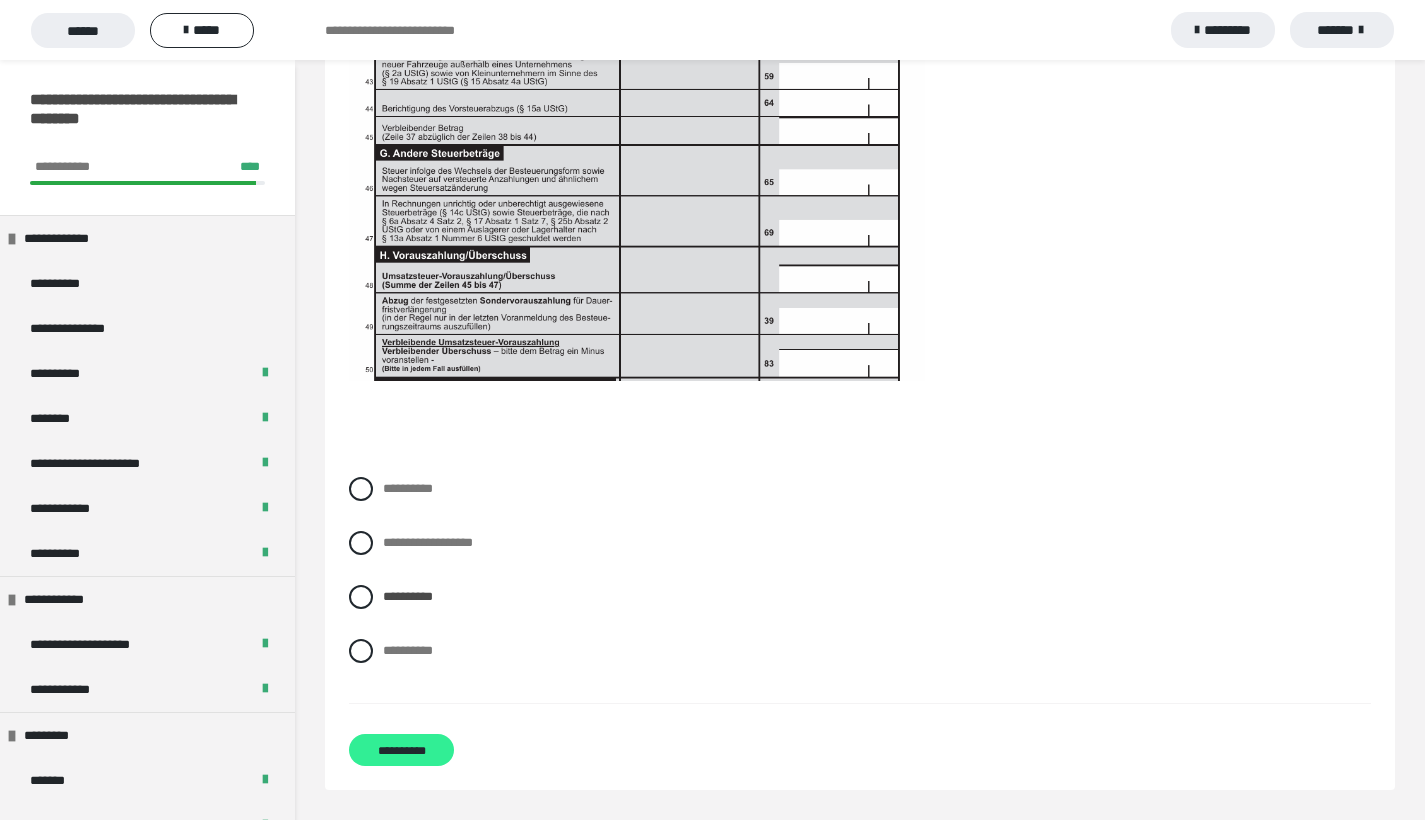 click on "**********" at bounding box center [401, 750] 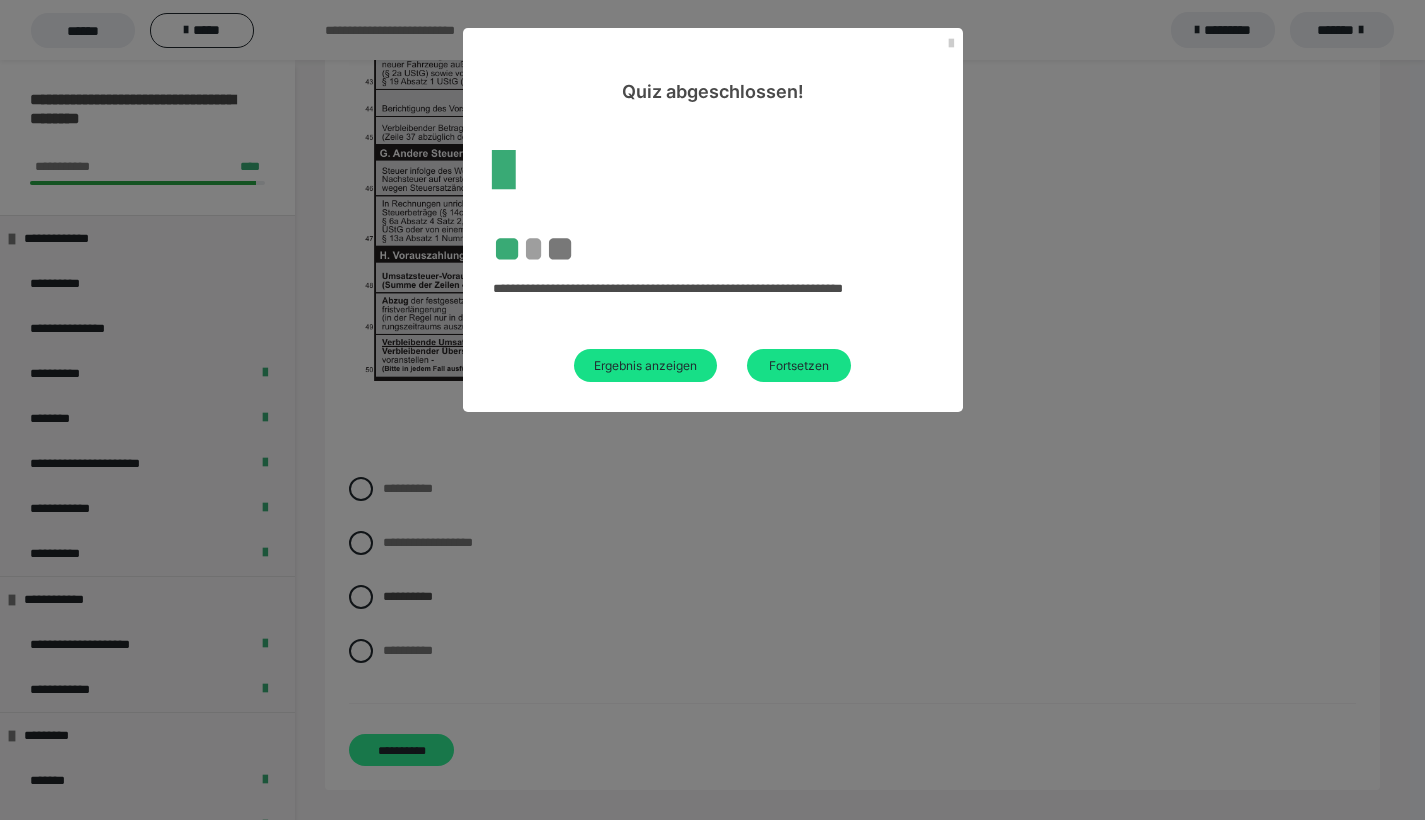 scroll, scrollTop: 60, scrollLeft: 0, axis: vertical 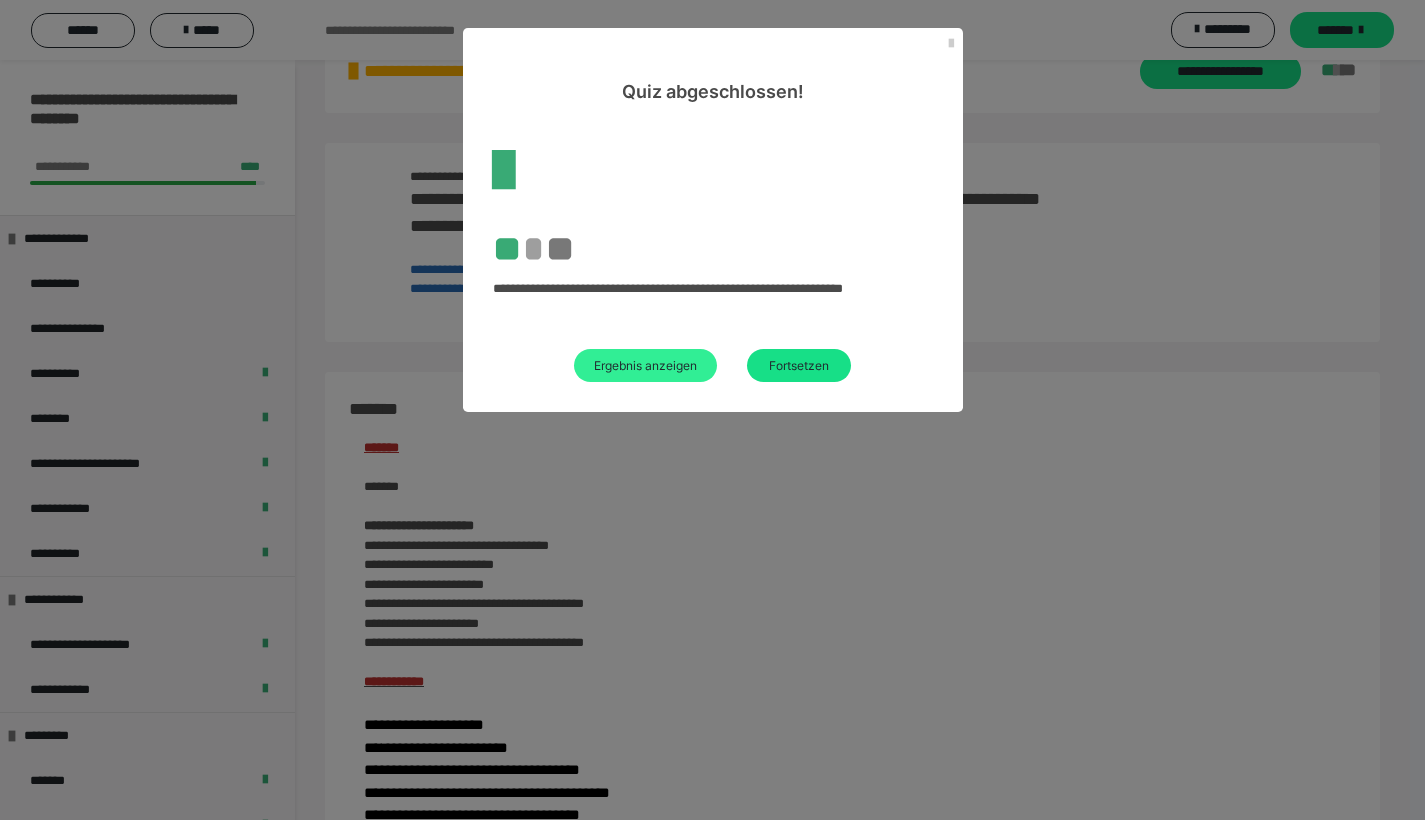 click on "Ergebnis anzeigen" at bounding box center (645, 365) 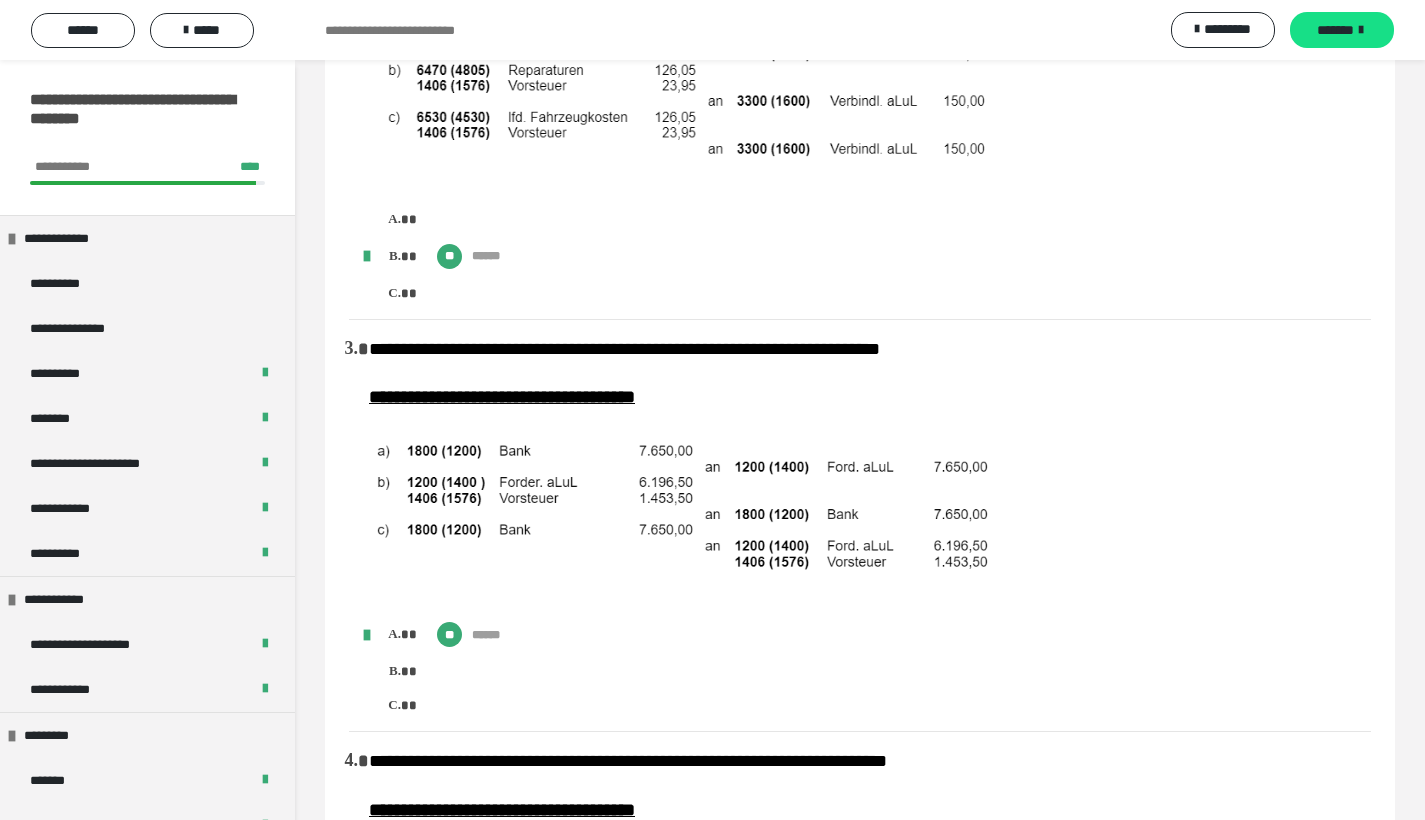 scroll, scrollTop: 0, scrollLeft: 0, axis: both 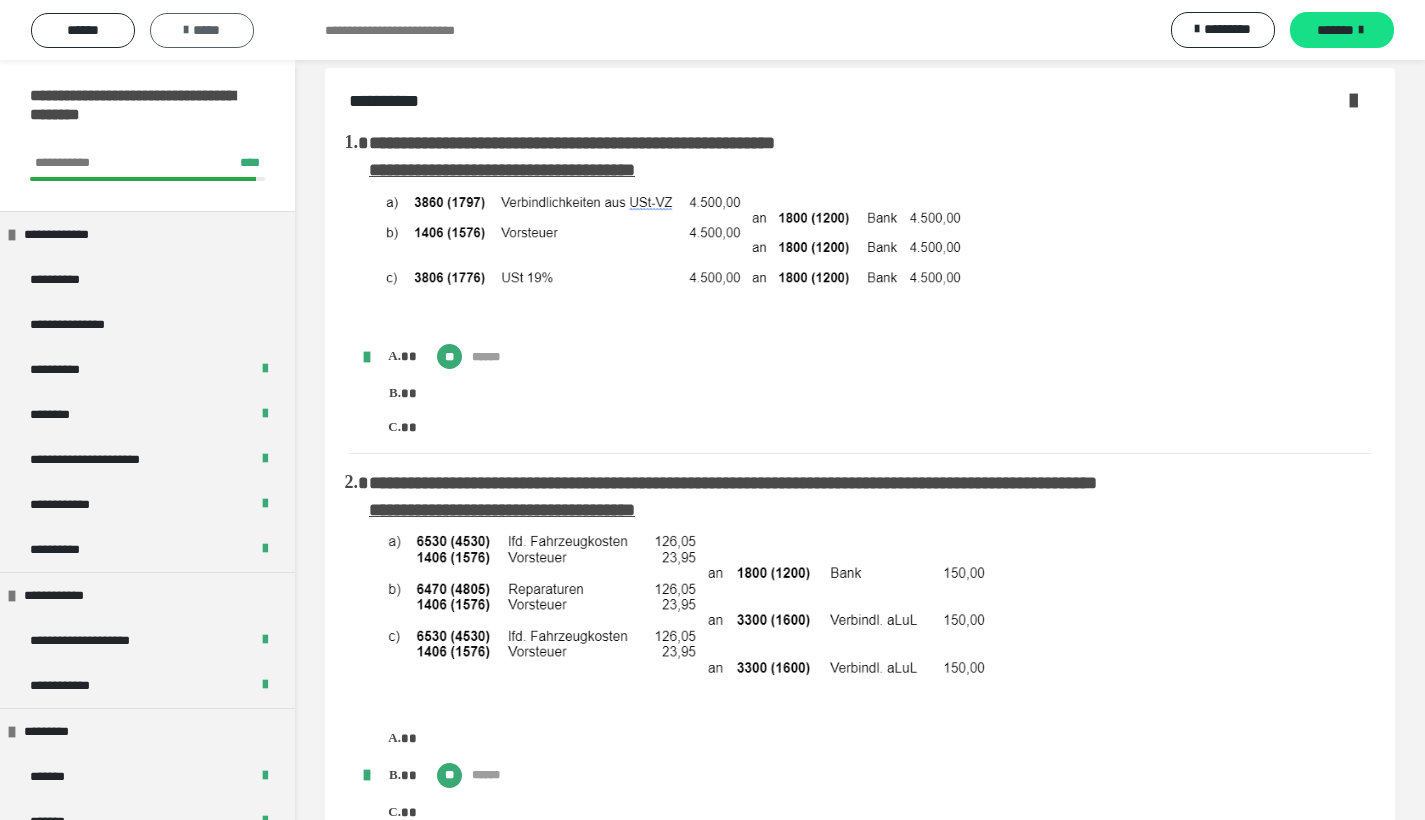 click on "*****" at bounding box center (202, 30) 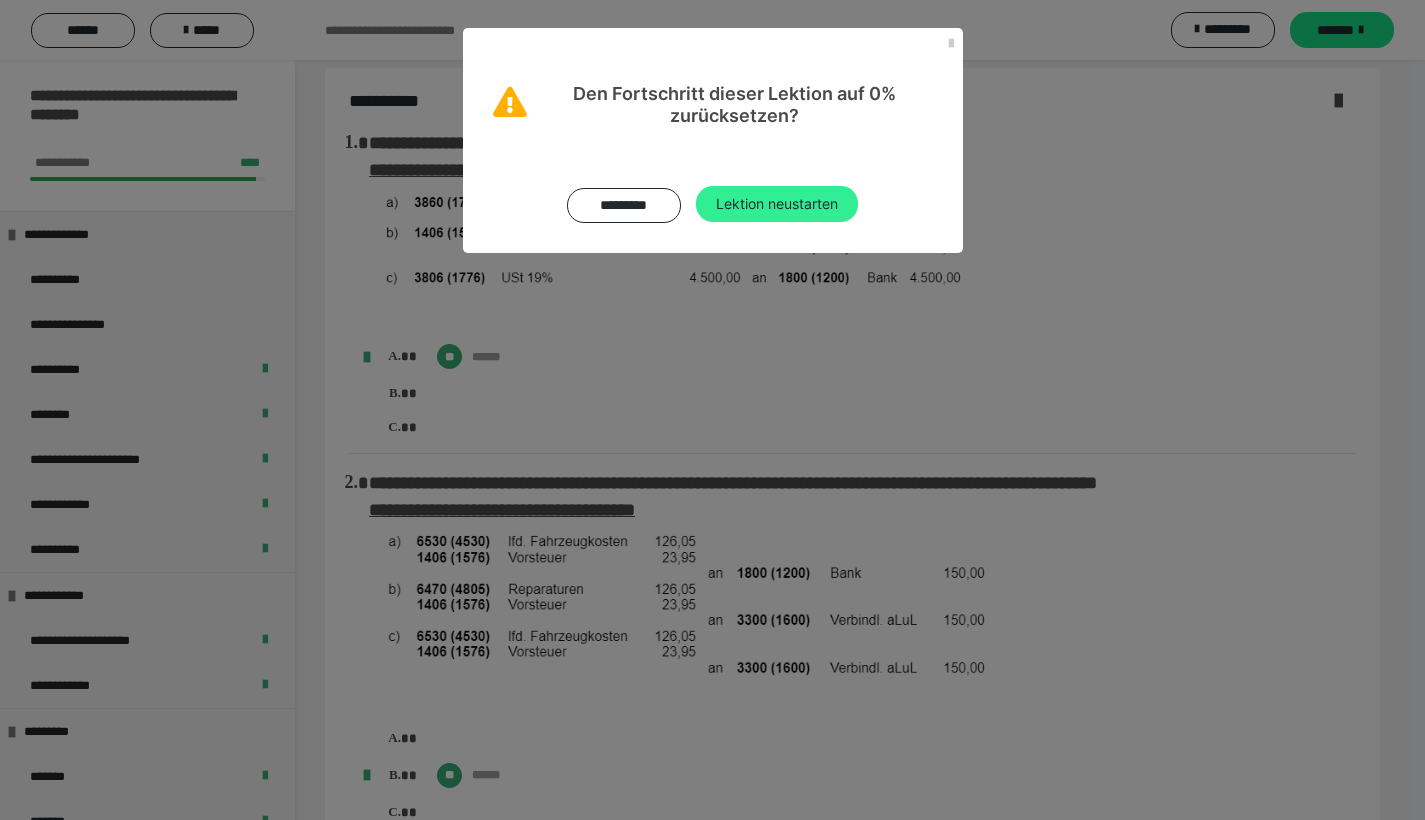 click on "Lektion neustarten" at bounding box center (777, 204) 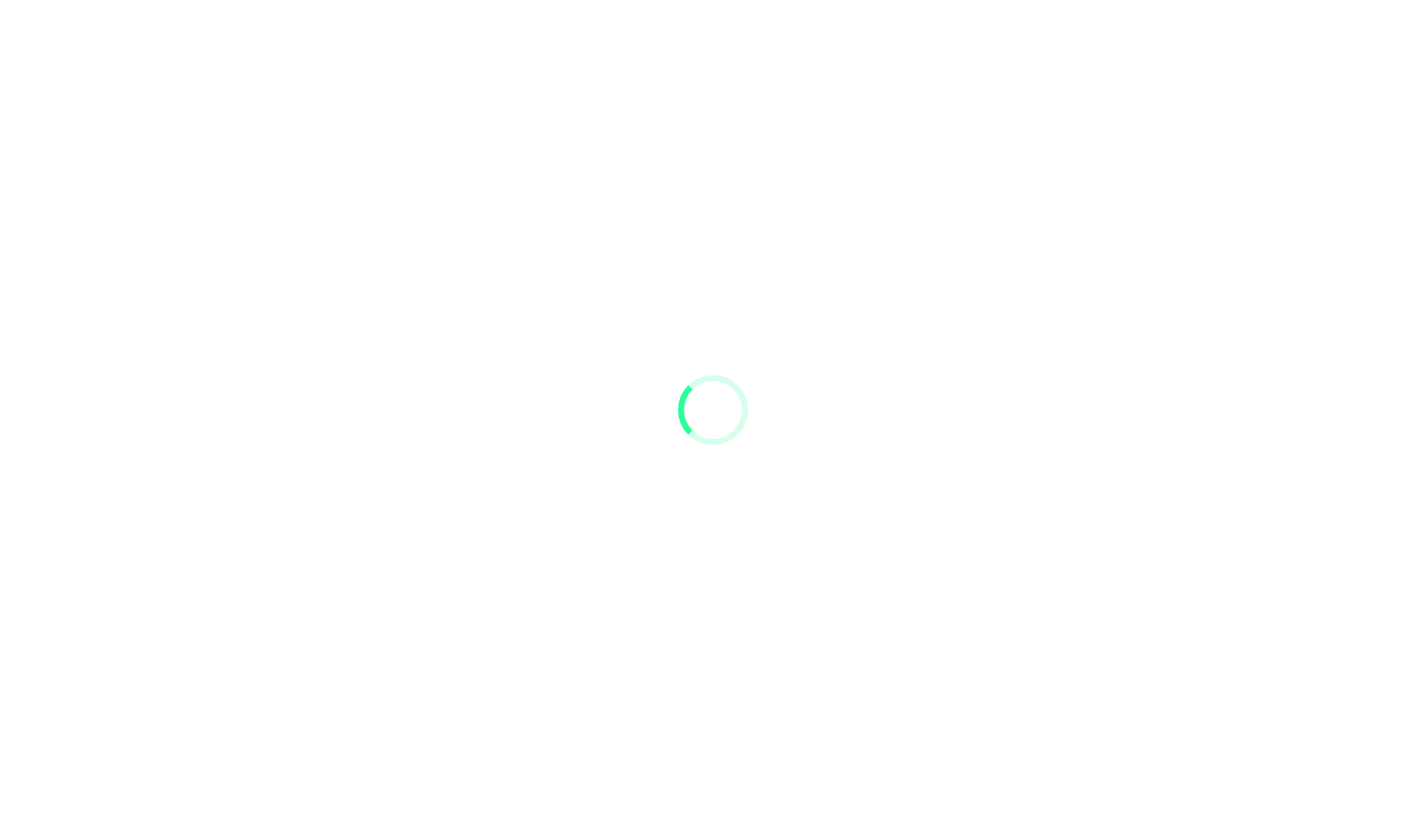 scroll, scrollTop: 0, scrollLeft: 0, axis: both 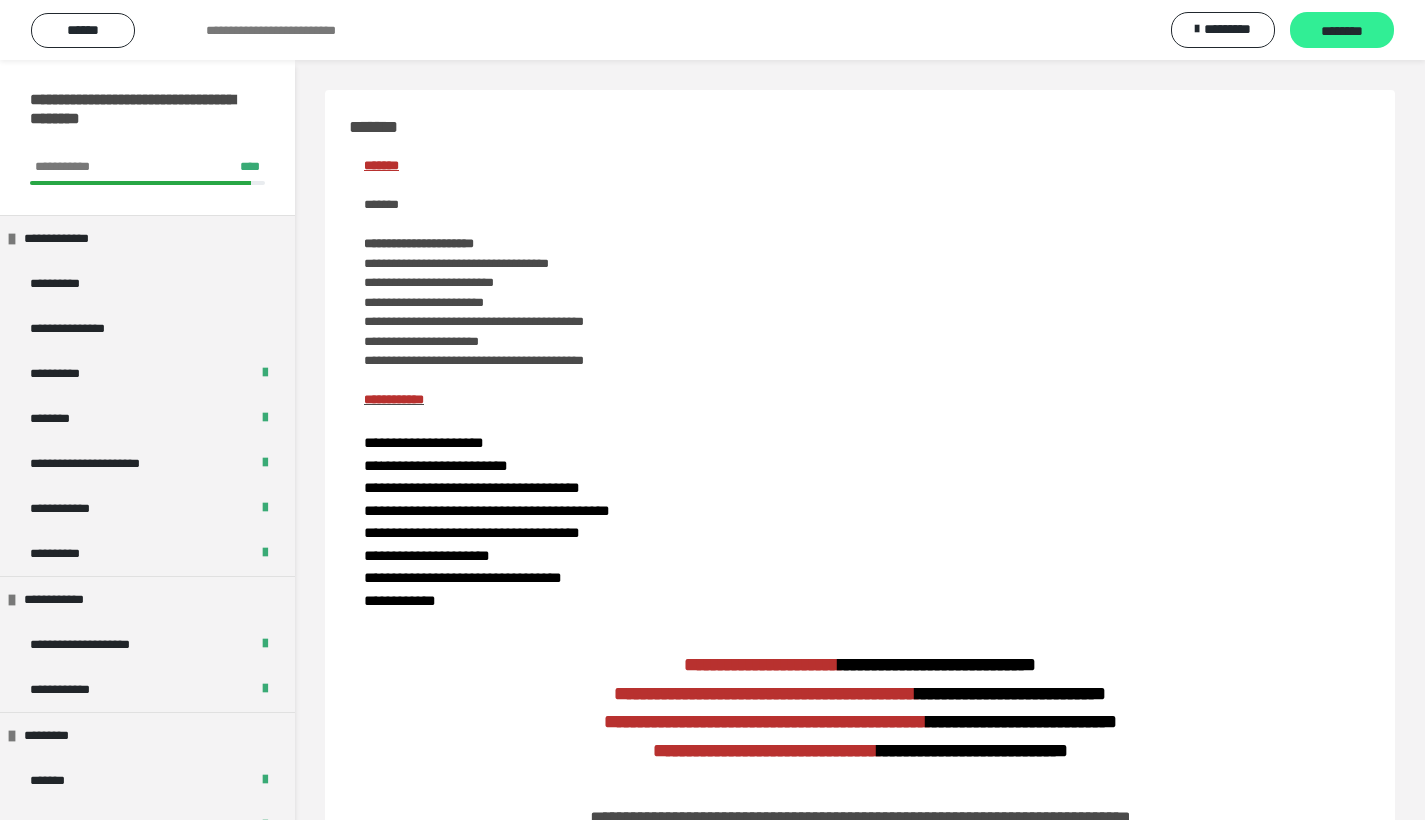 click on "********" at bounding box center [1342, 31] 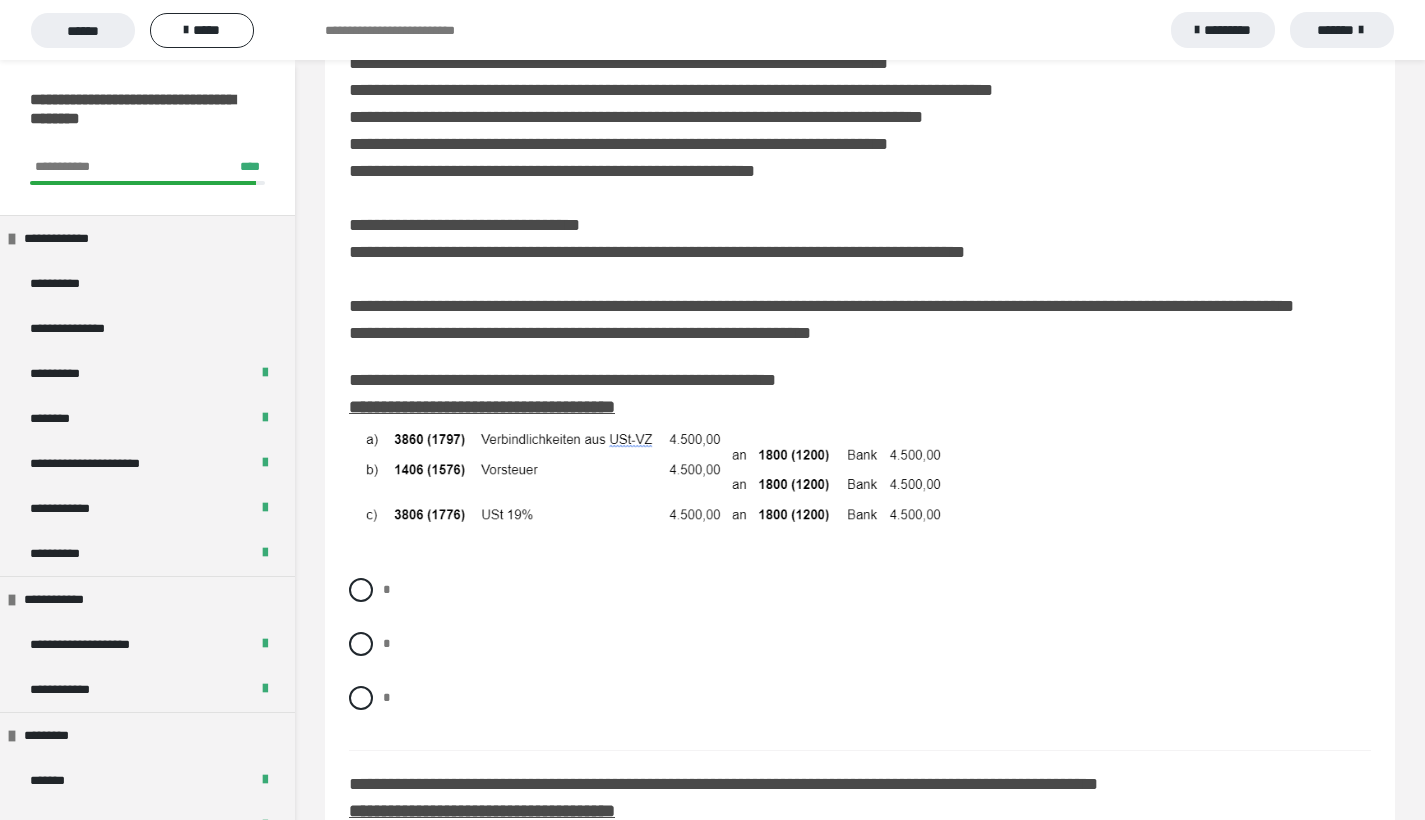 scroll, scrollTop: 559, scrollLeft: 0, axis: vertical 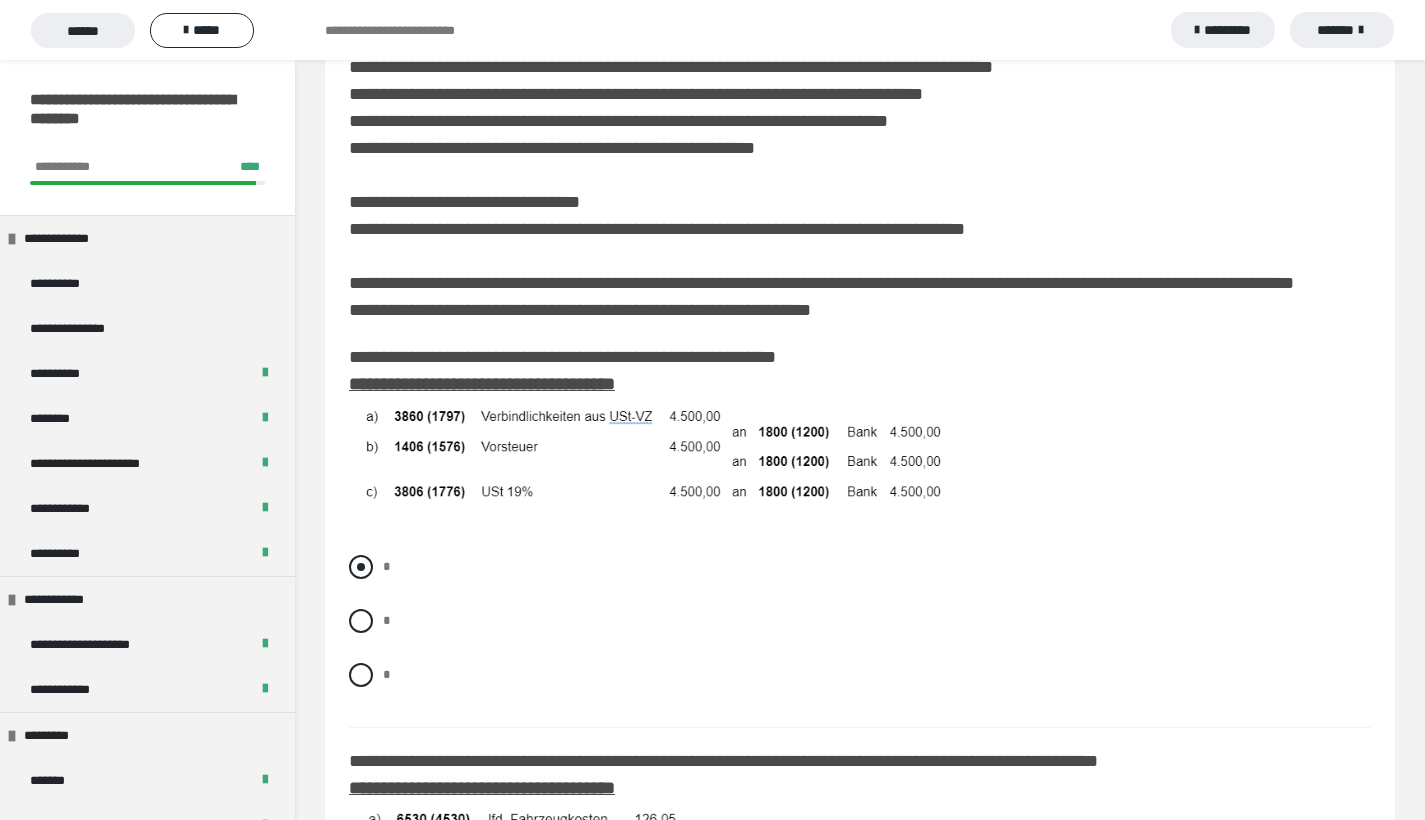 click at bounding box center [361, 567] 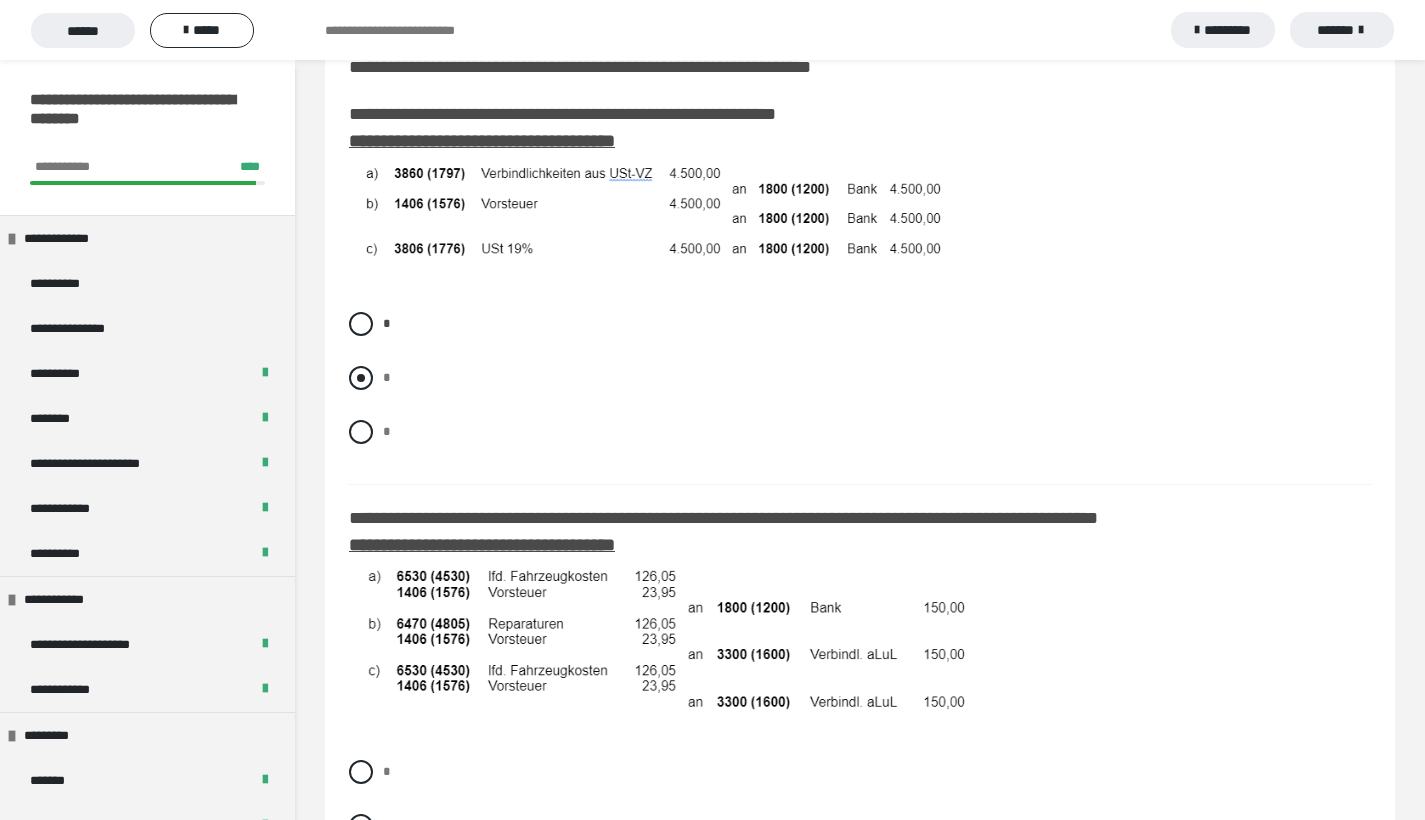scroll, scrollTop: 956, scrollLeft: 0, axis: vertical 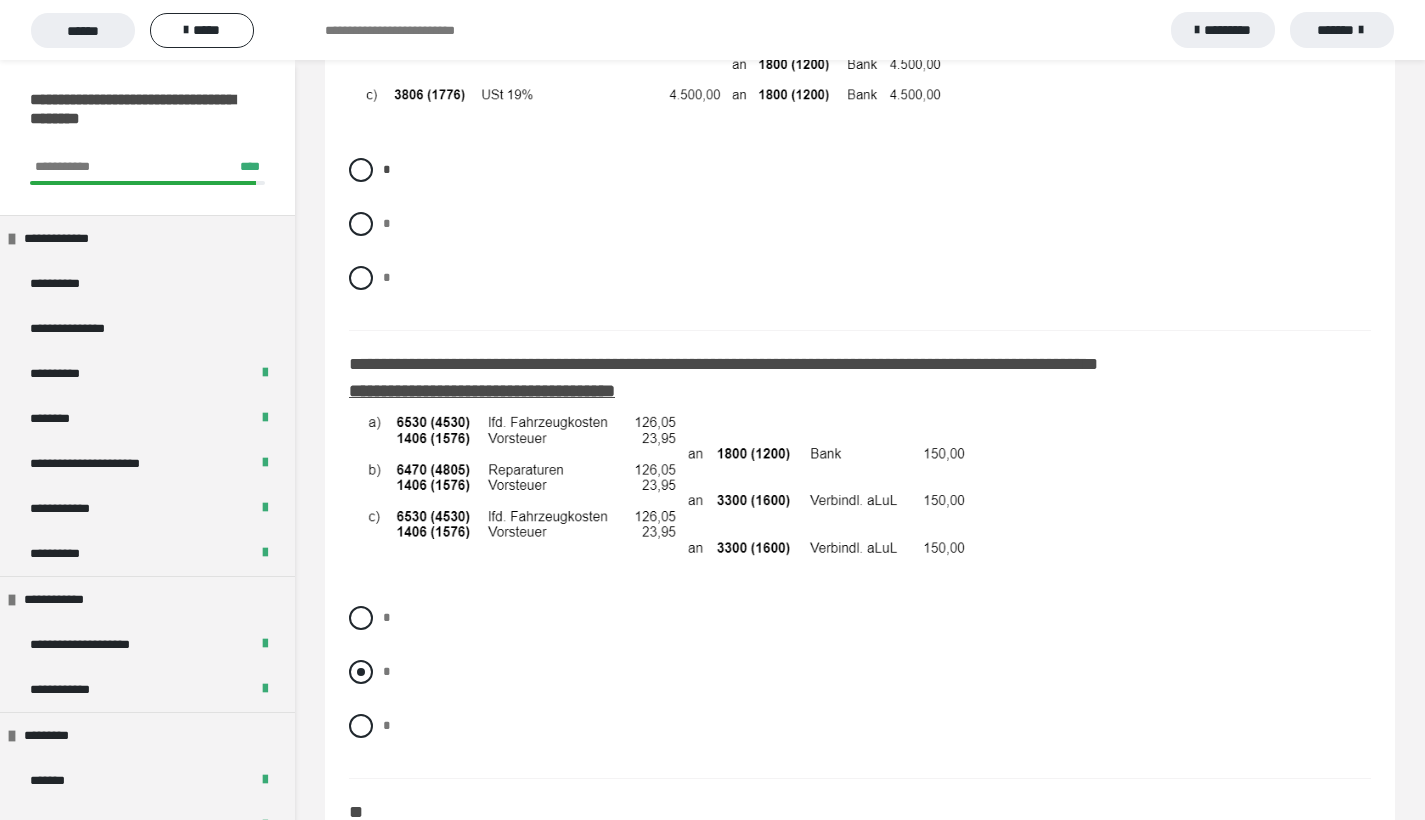 click at bounding box center (361, 672) 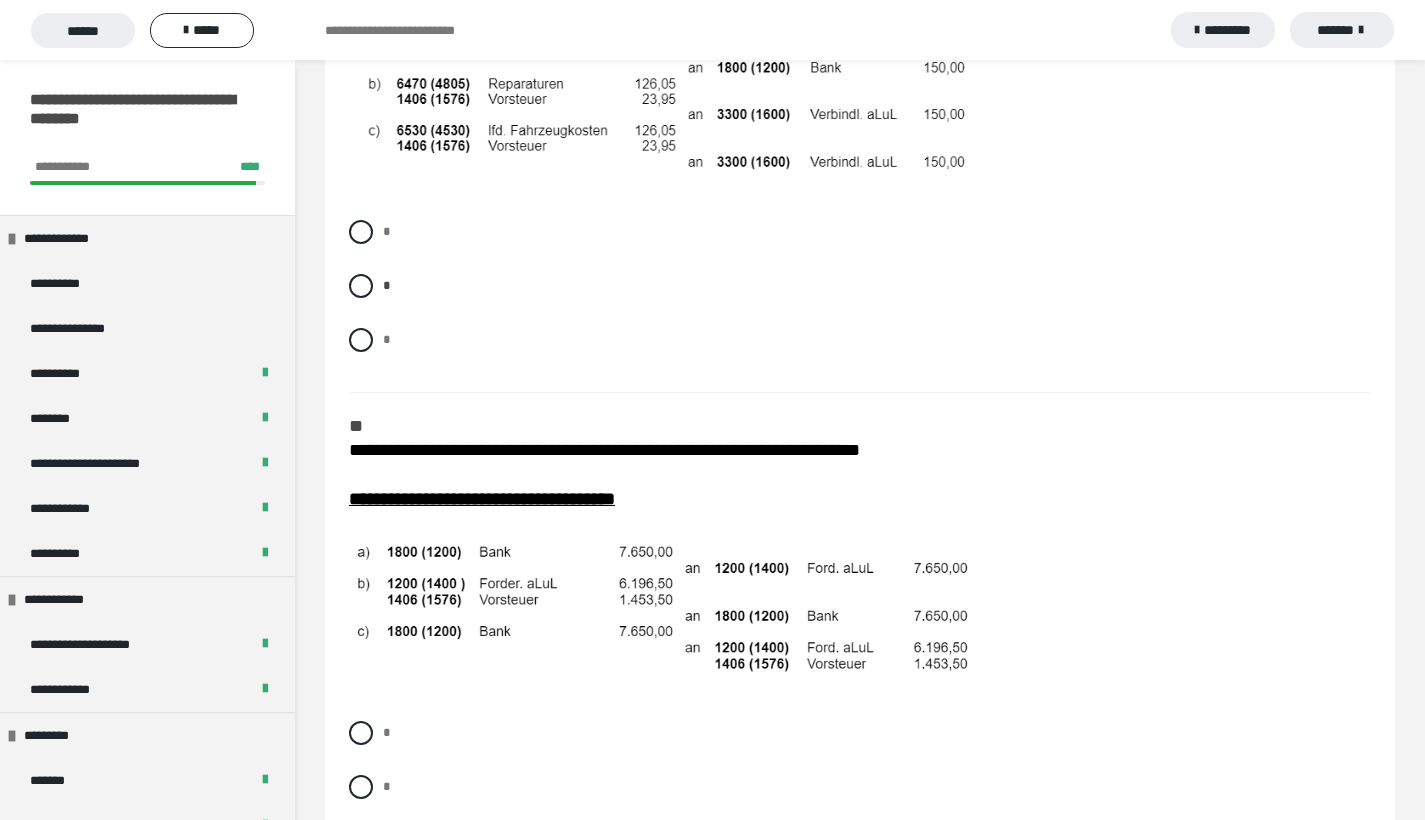 scroll, scrollTop: 1404, scrollLeft: 0, axis: vertical 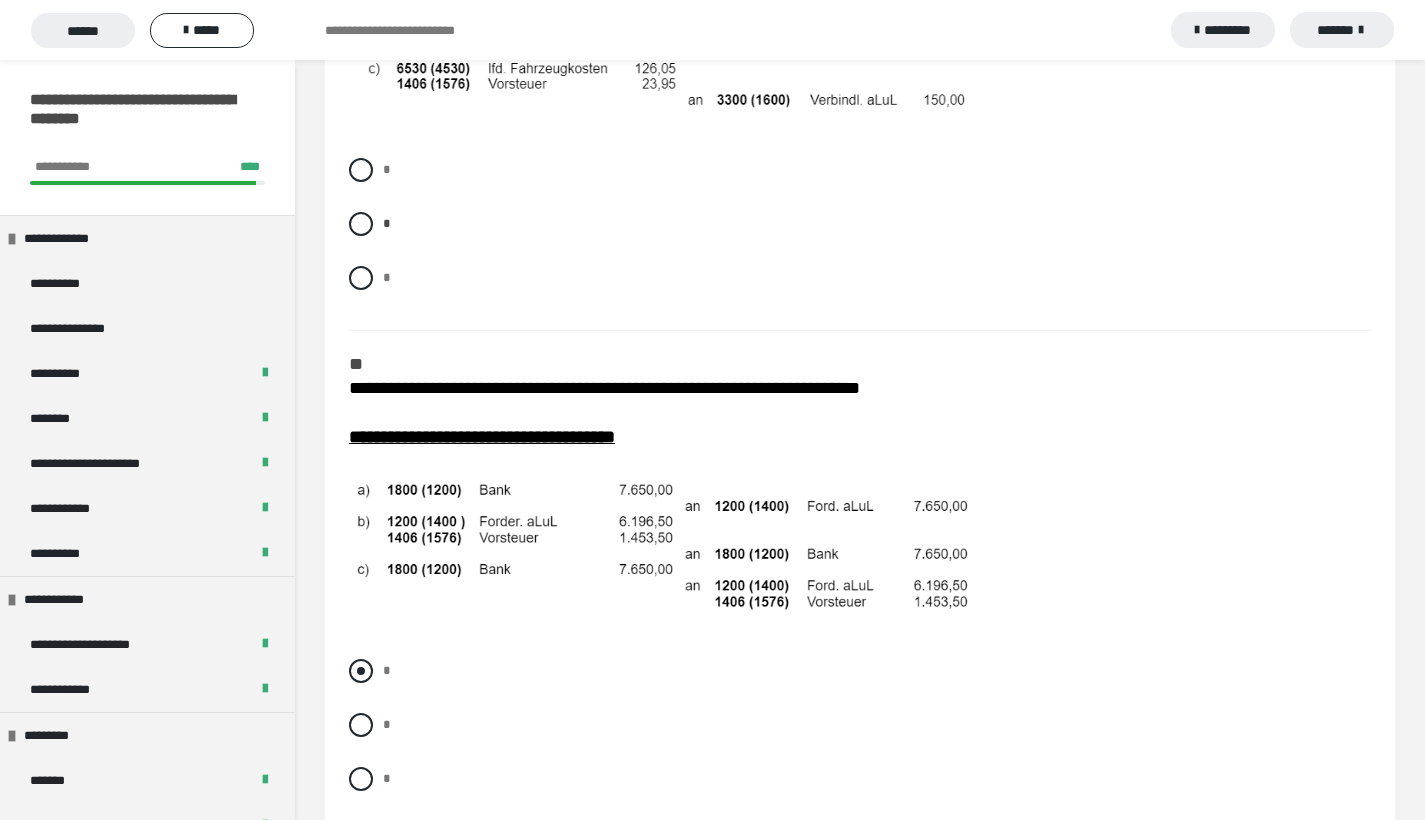 click at bounding box center (361, 671) 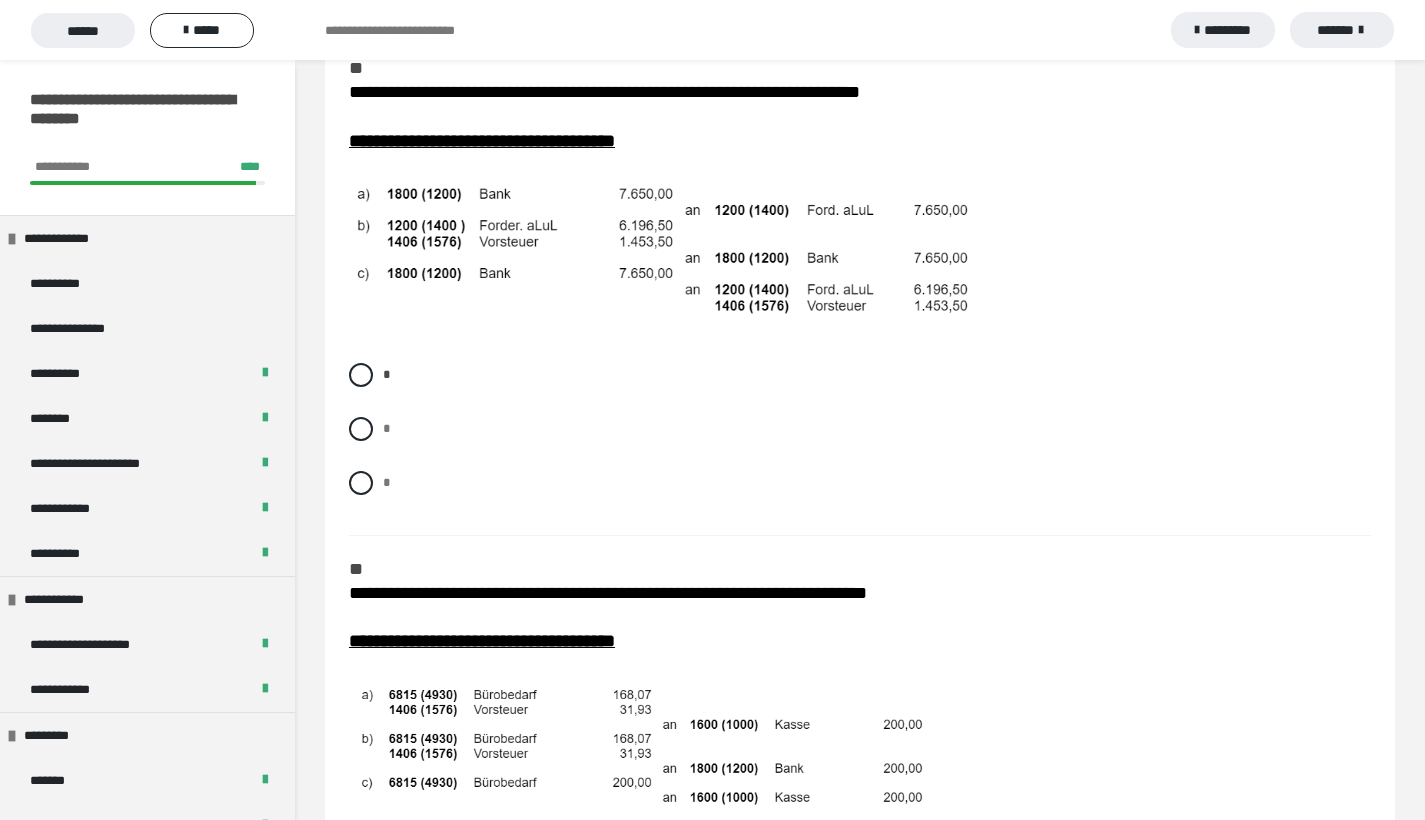 scroll, scrollTop: 1890, scrollLeft: 0, axis: vertical 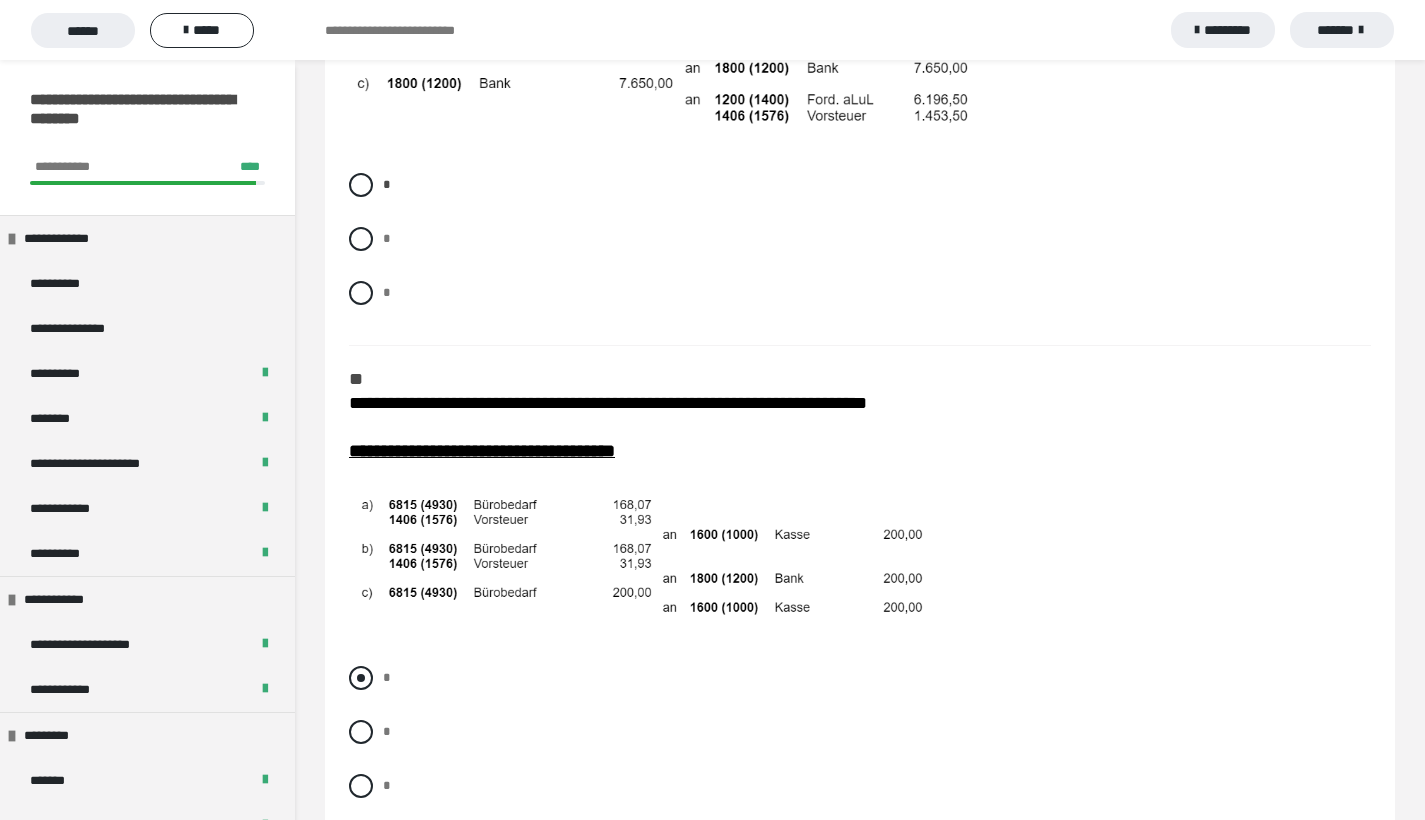 click at bounding box center [361, 678] 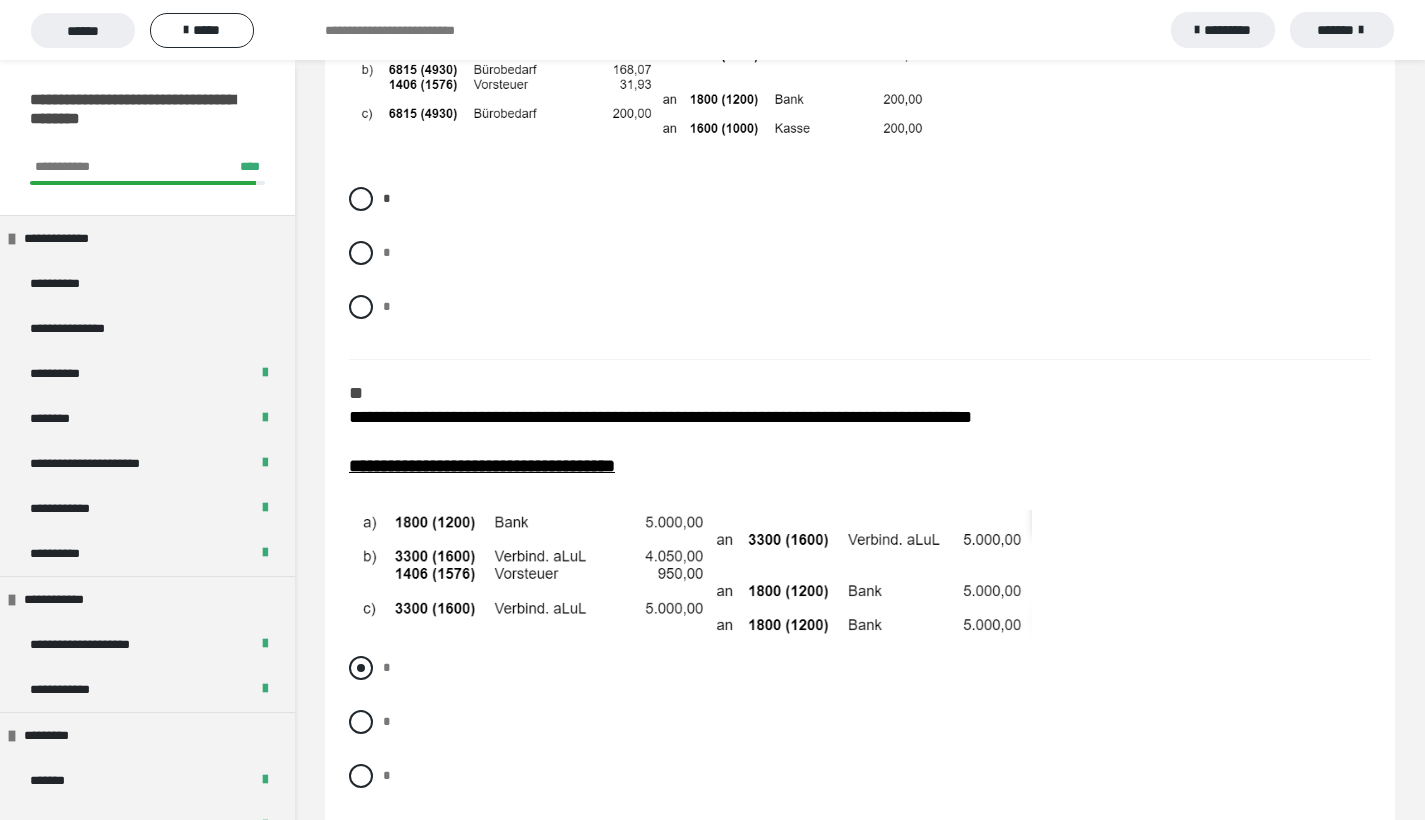 scroll, scrollTop: 2407, scrollLeft: 0, axis: vertical 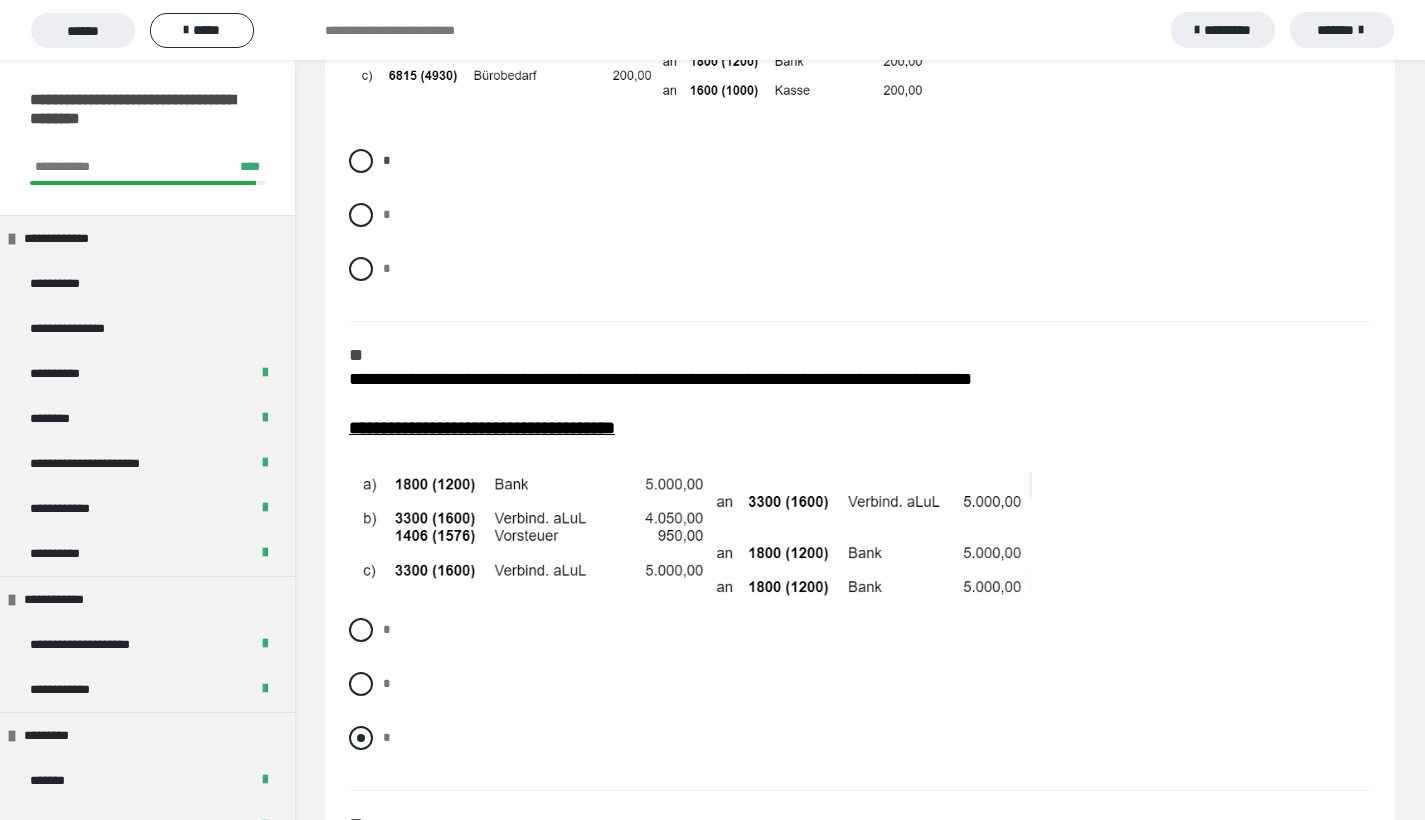 click at bounding box center (361, 738) 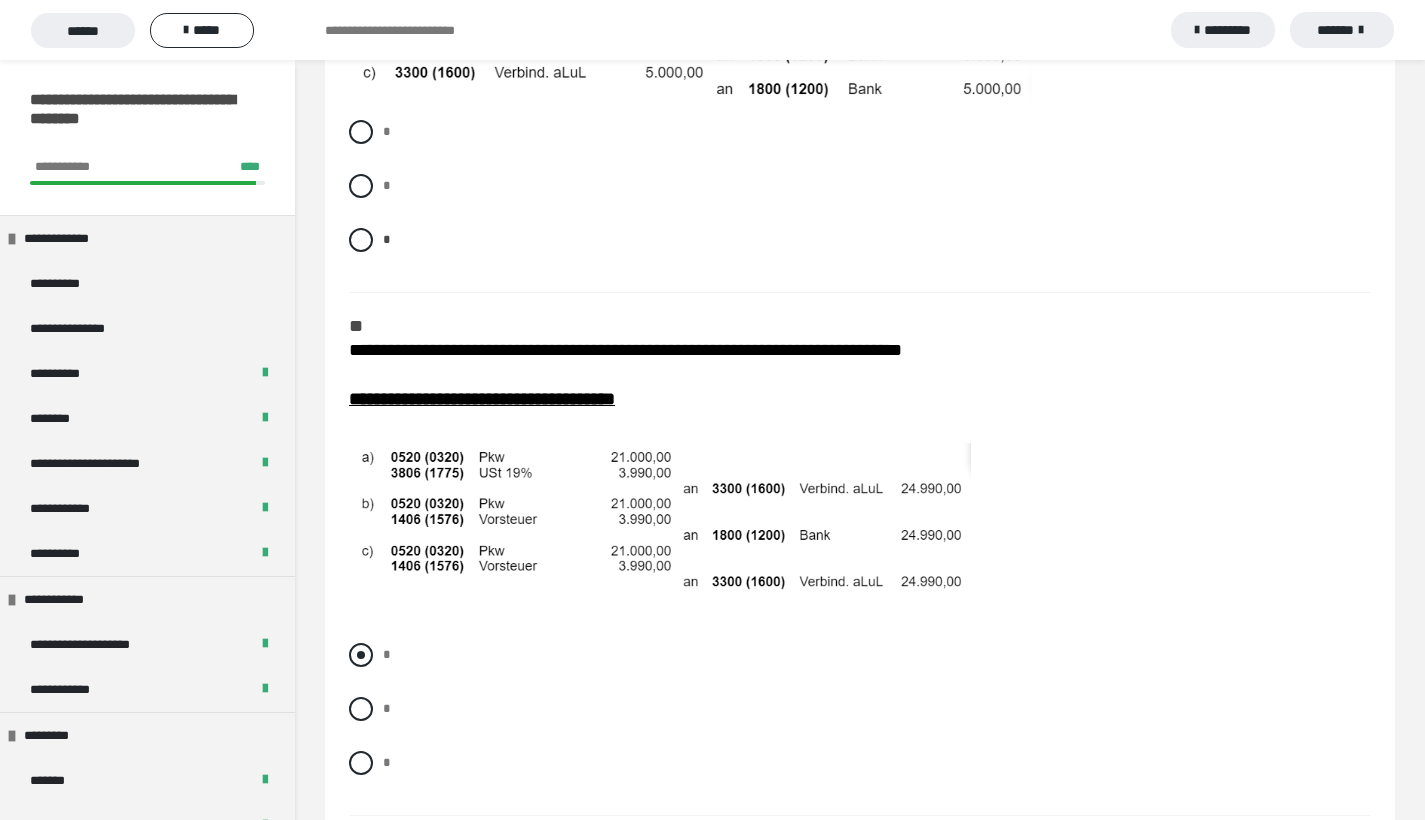 scroll, scrollTop: 3060, scrollLeft: 0, axis: vertical 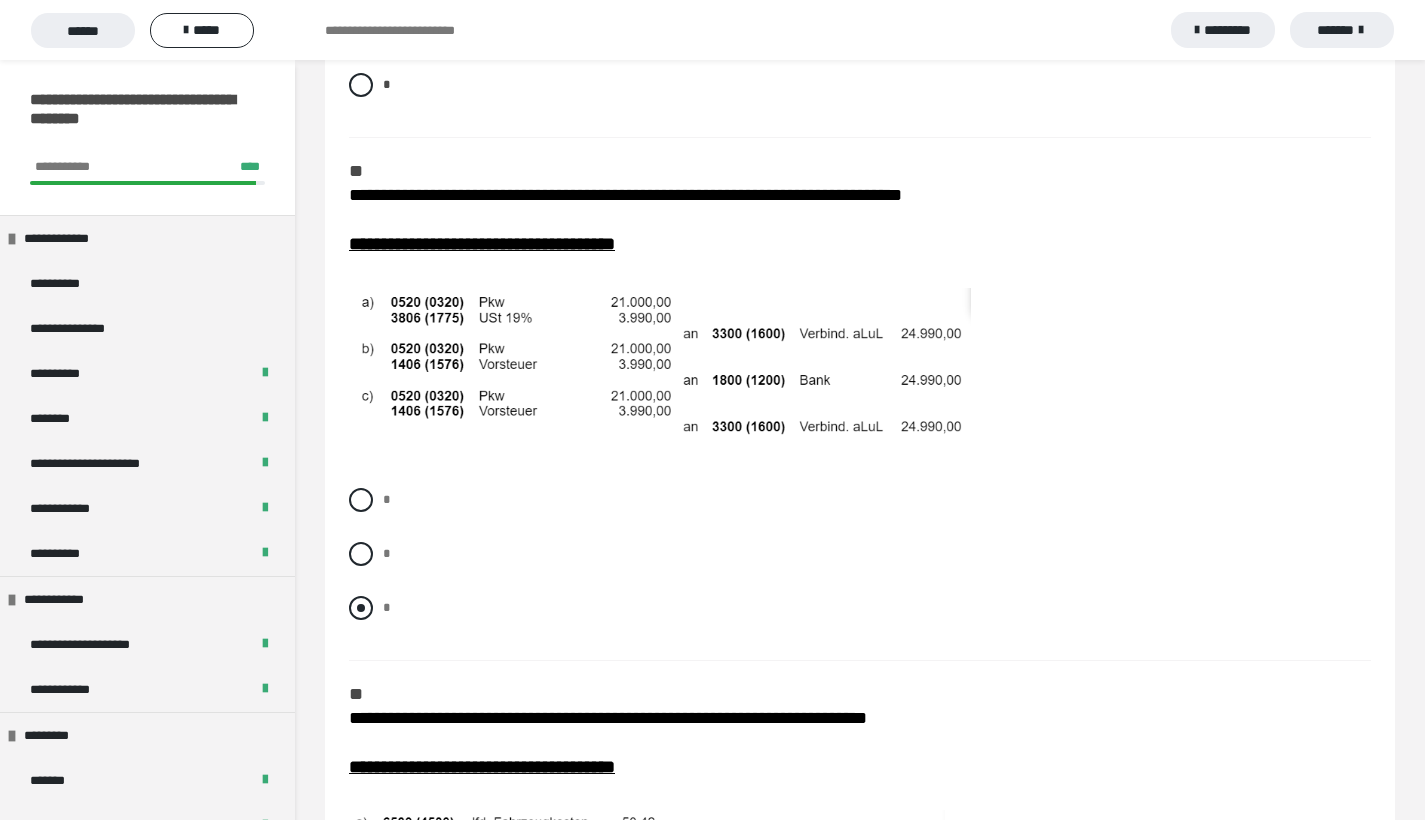 click at bounding box center (361, 608) 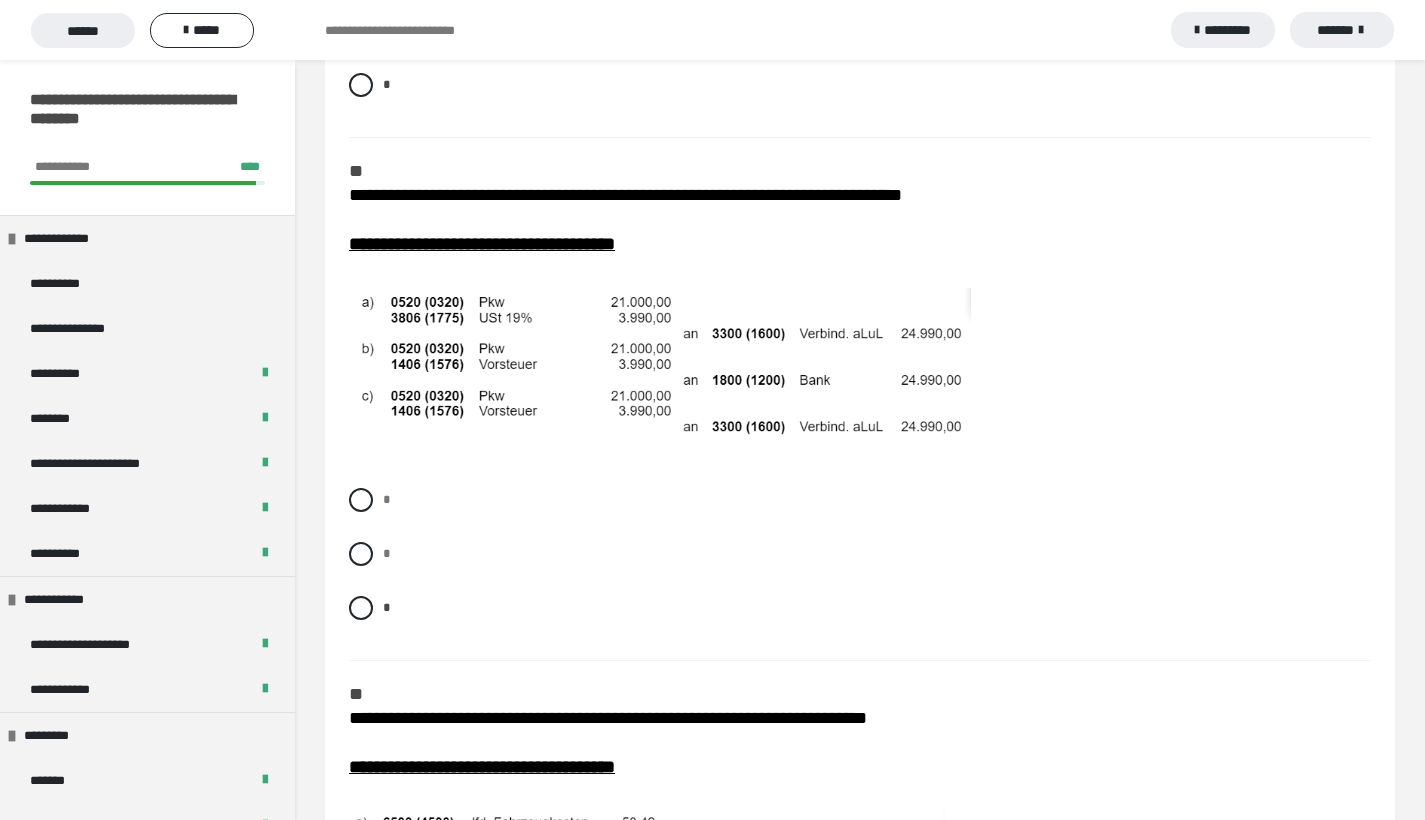 scroll, scrollTop: 3411, scrollLeft: 0, axis: vertical 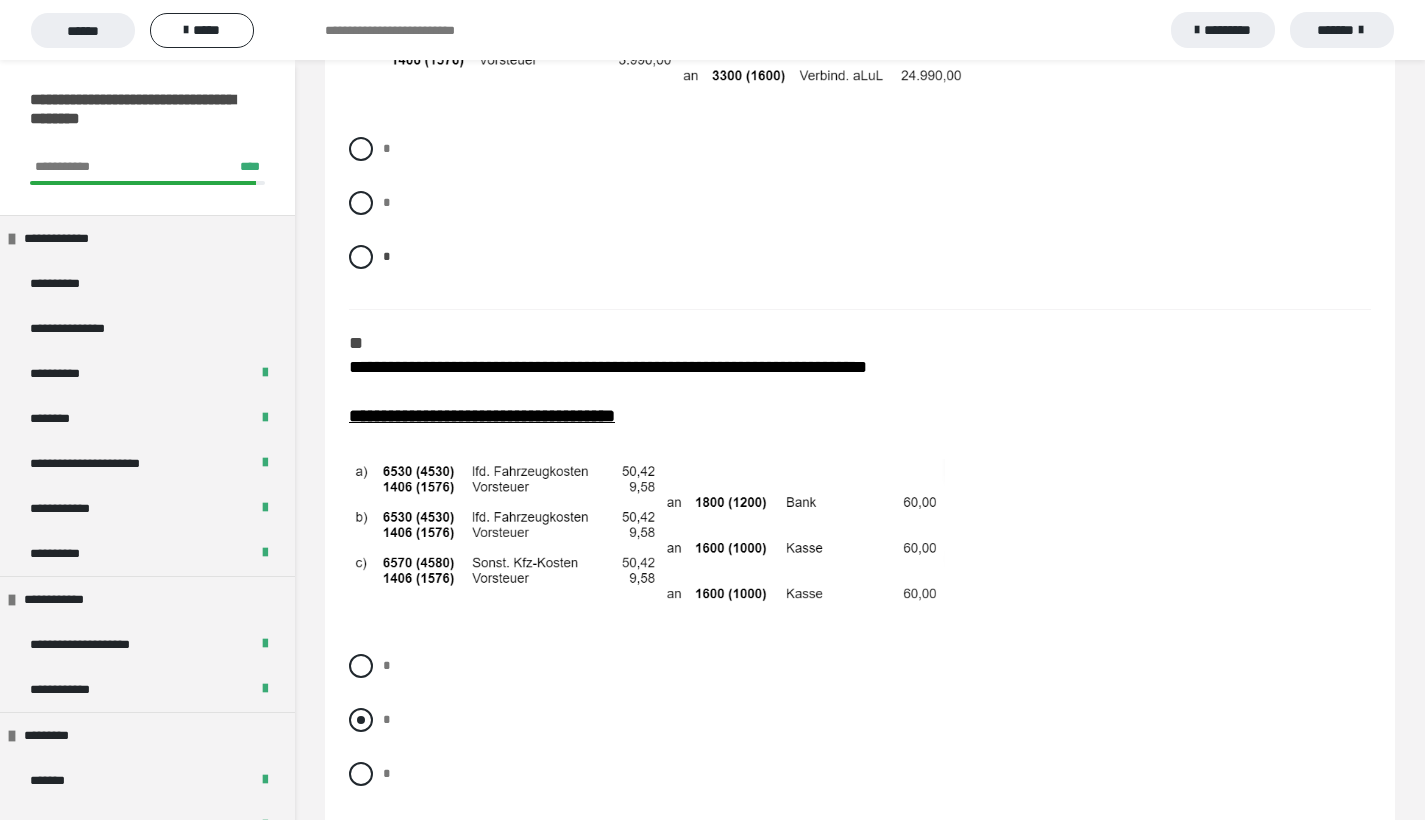 click at bounding box center [361, 720] 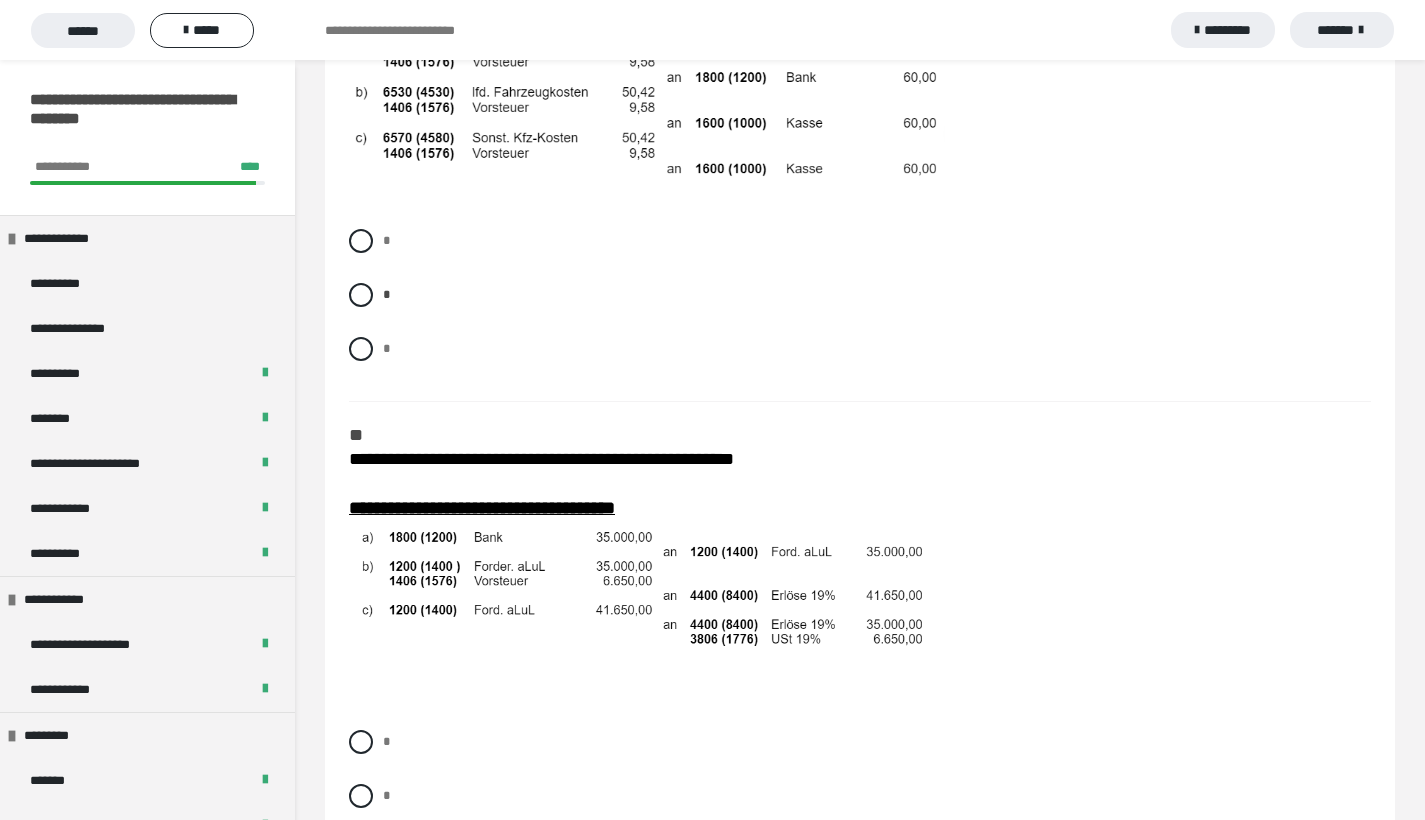 scroll, scrollTop: 4062, scrollLeft: 0, axis: vertical 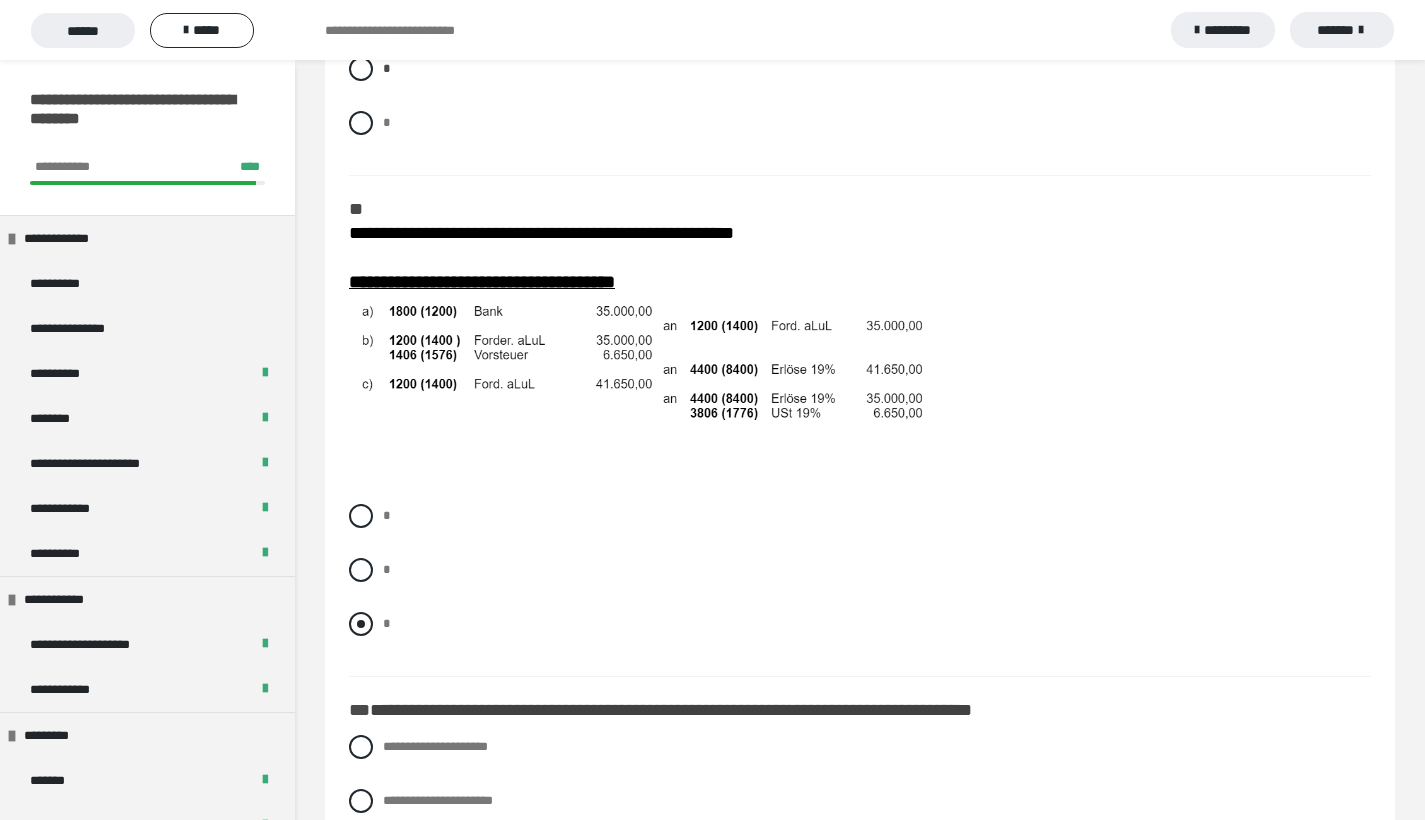 click at bounding box center (361, 624) 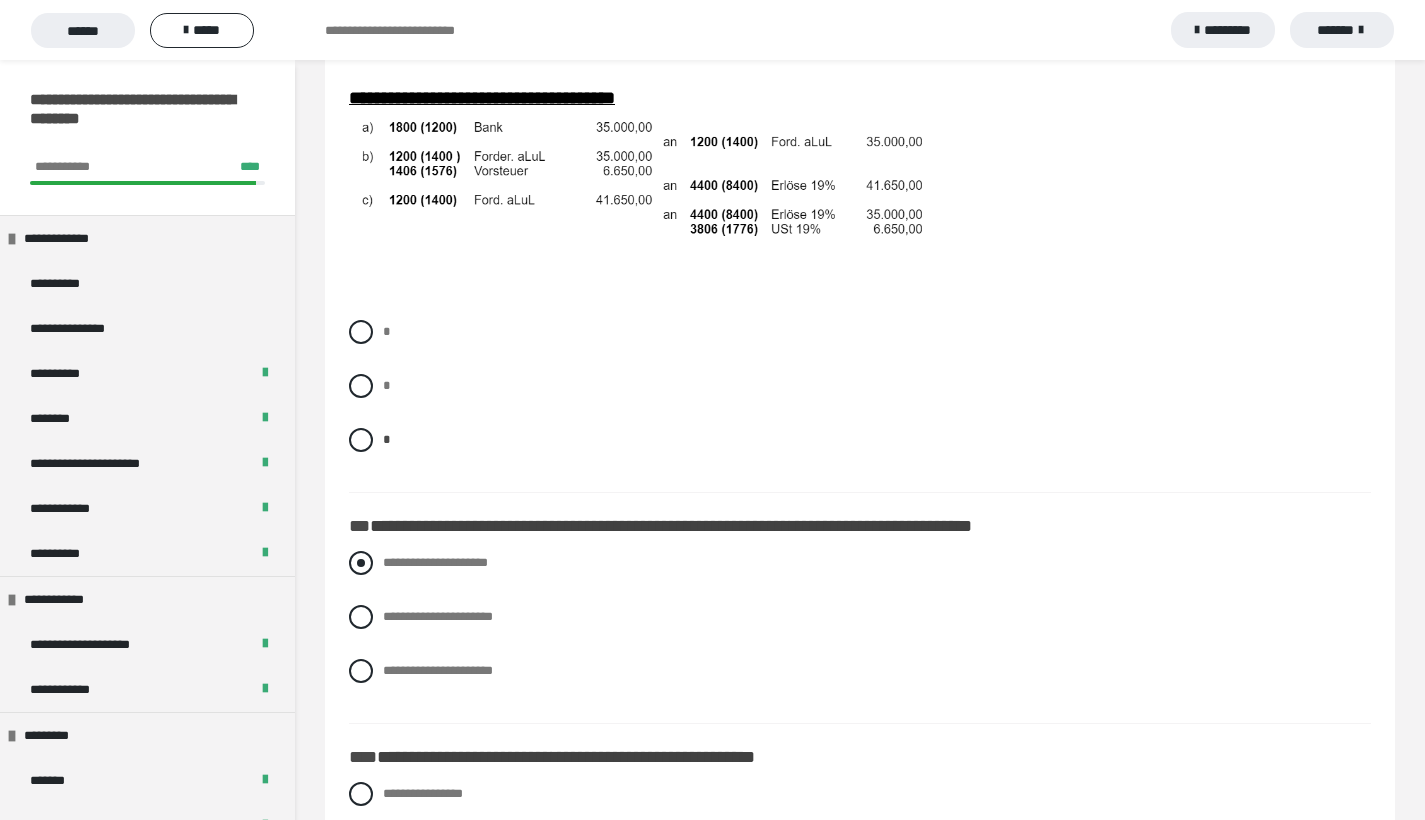 scroll, scrollTop: 4264, scrollLeft: 0, axis: vertical 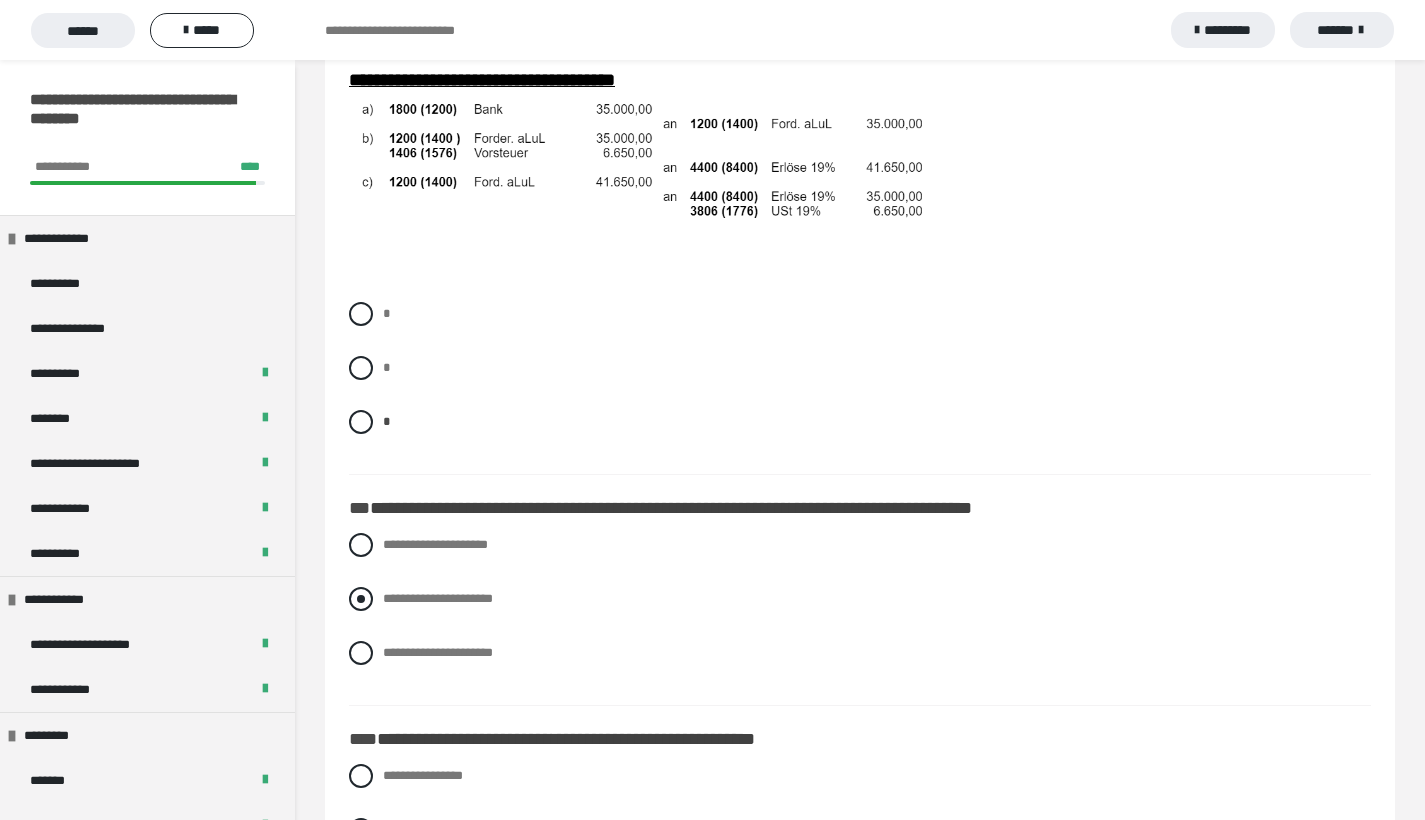 click at bounding box center (361, 599) 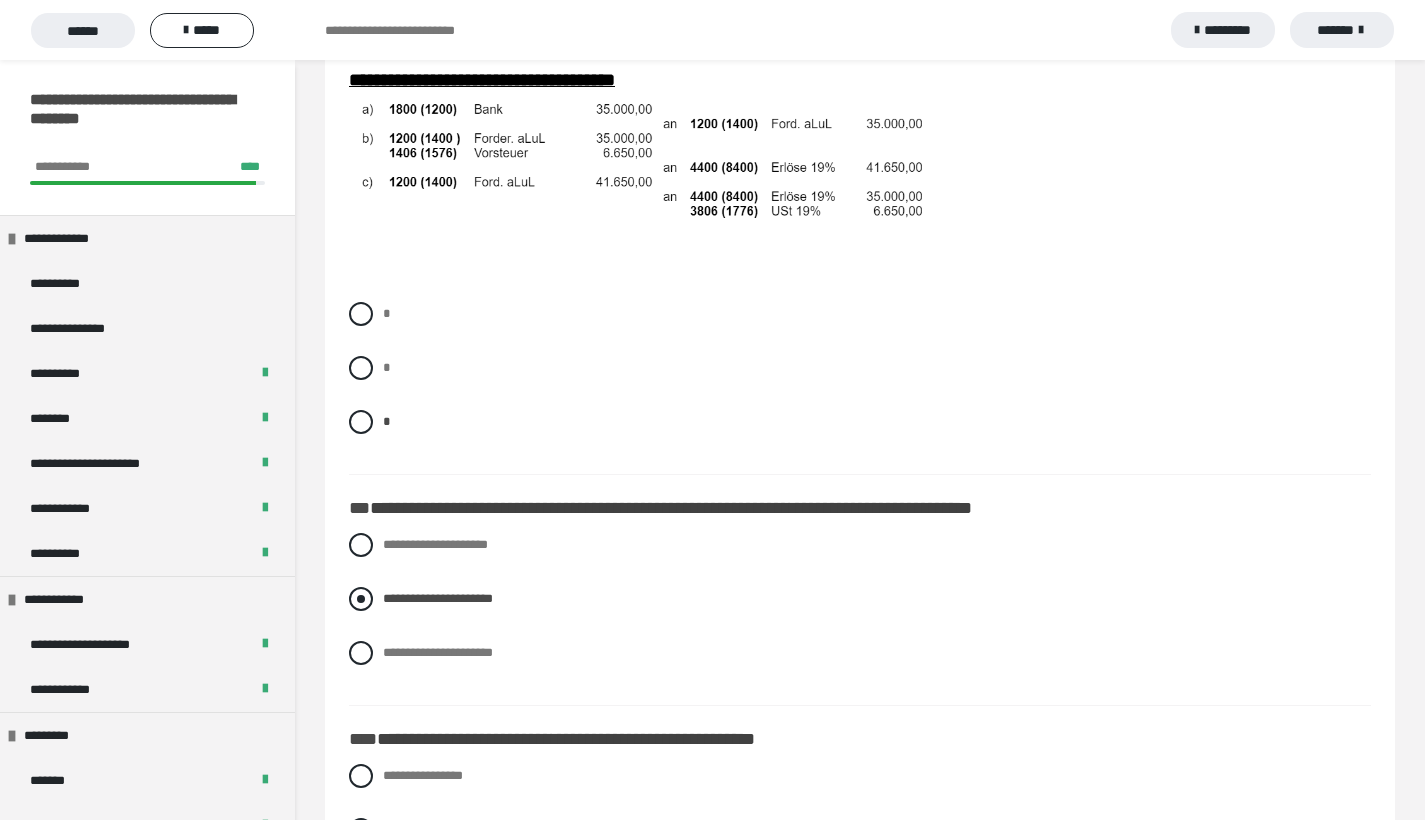 scroll, scrollTop: 4568, scrollLeft: 0, axis: vertical 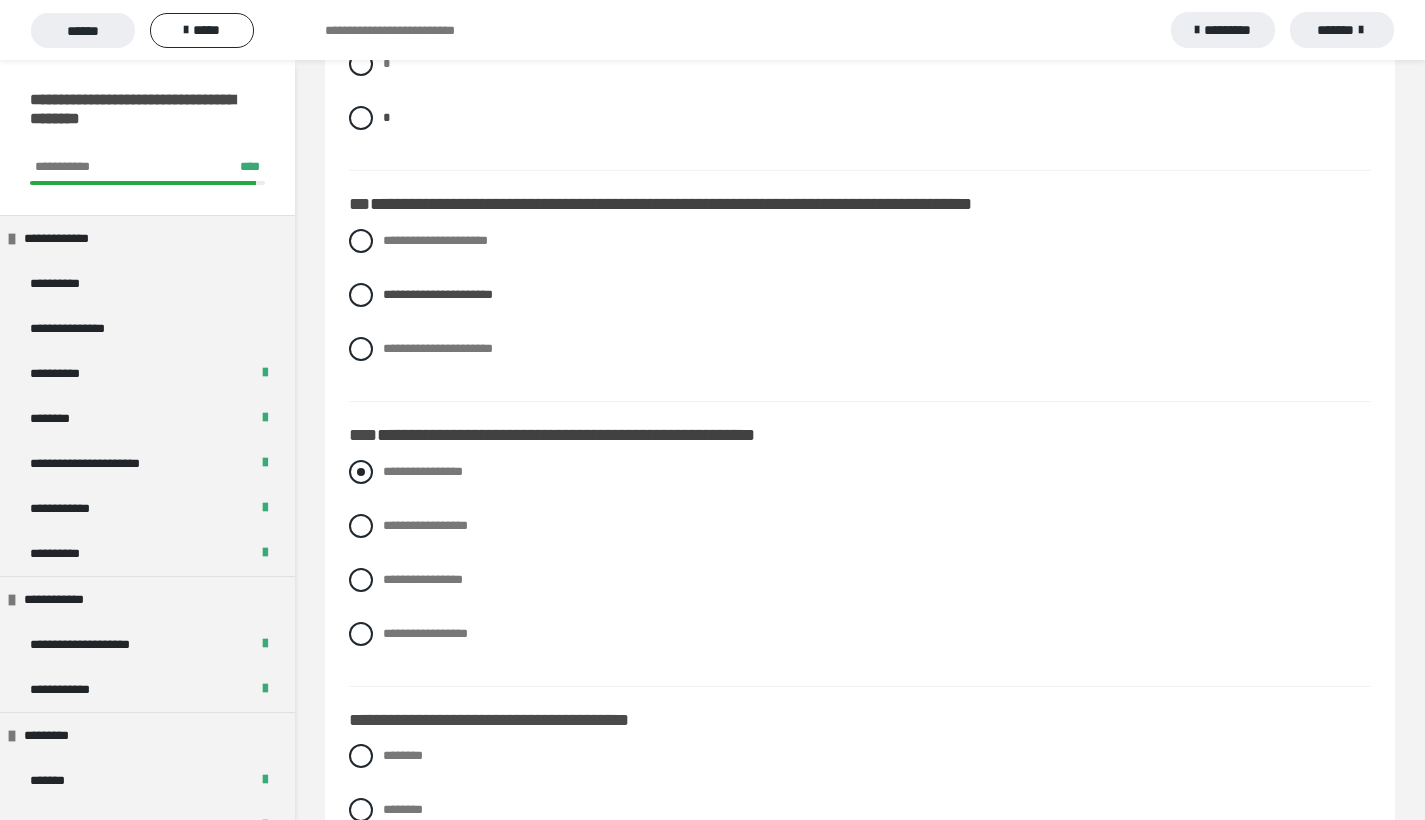 click at bounding box center [361, 472] 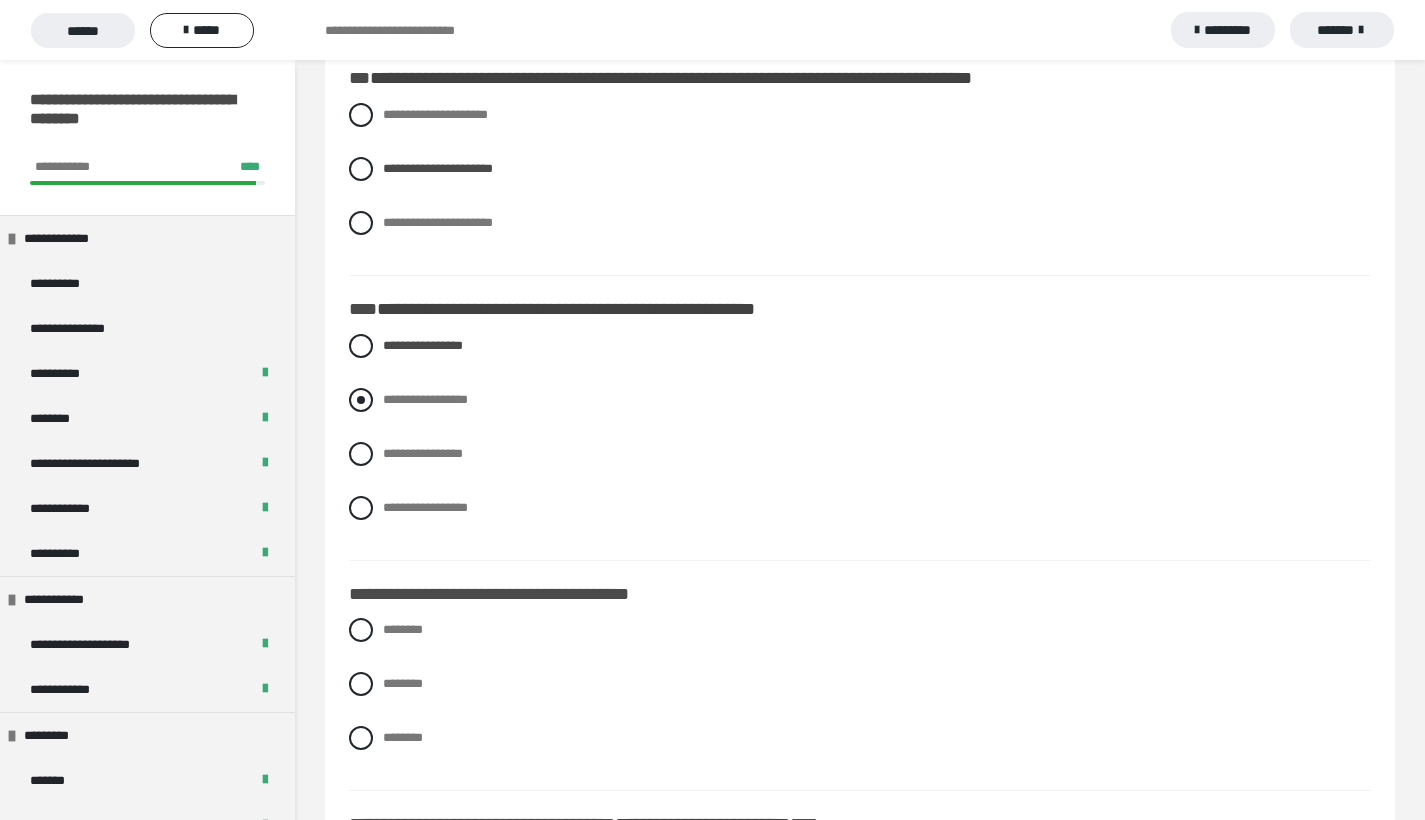 scroll, scrollTop: 4855, scrollLeft: 0, axis: vertical 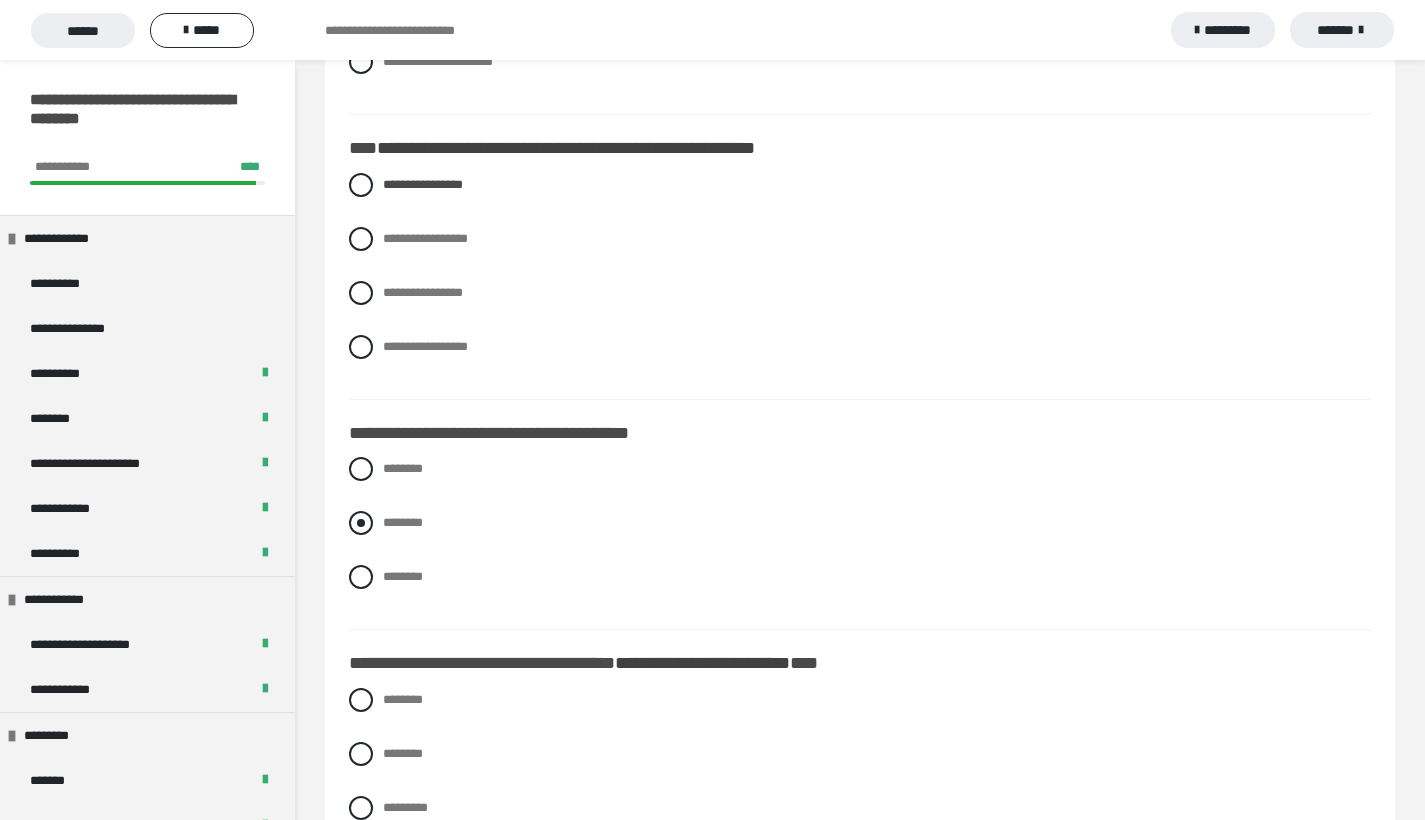 click at bounding box center [361, 523] 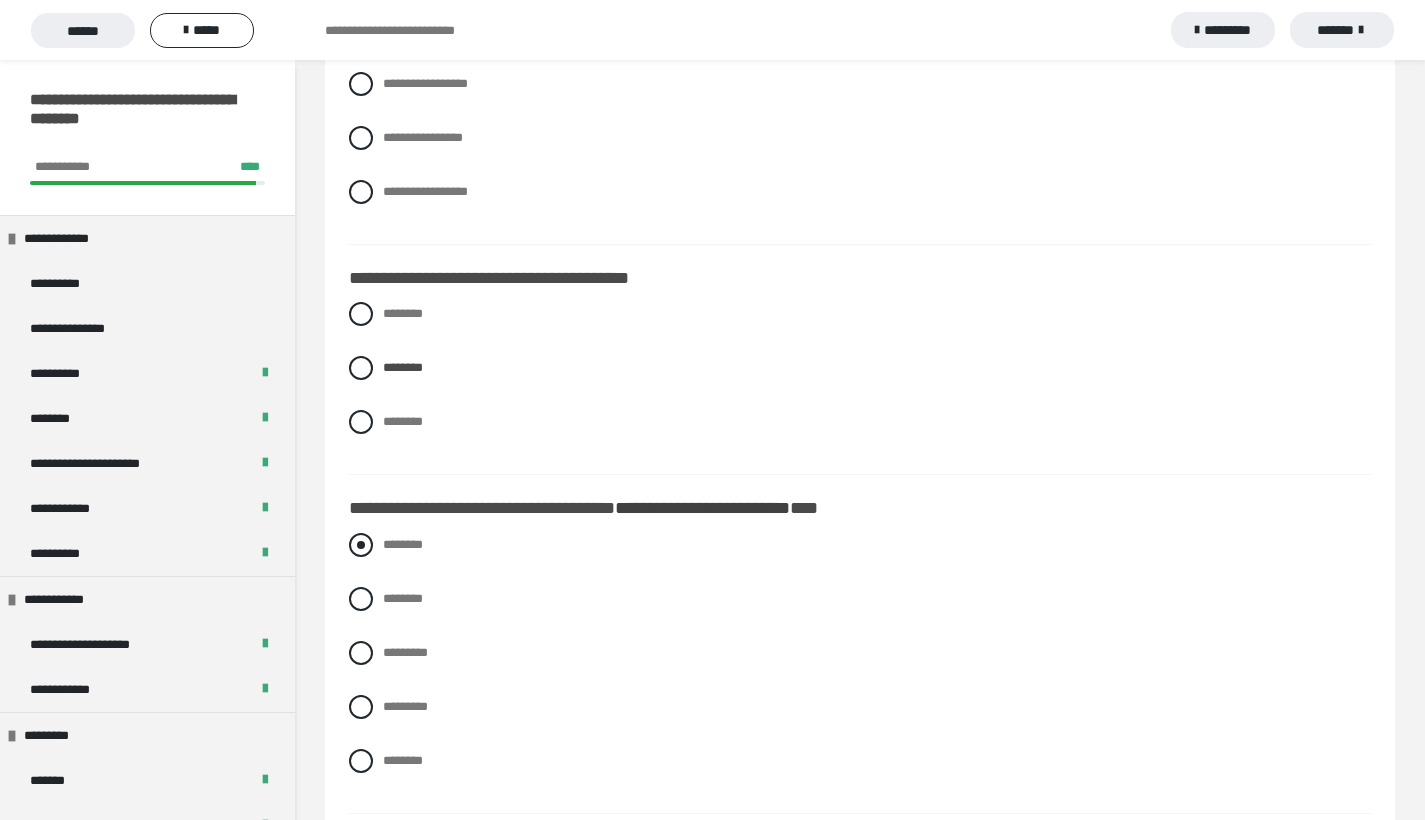 scroll, scrollTop: 5336, scrollLeft: 0, axis: vertical 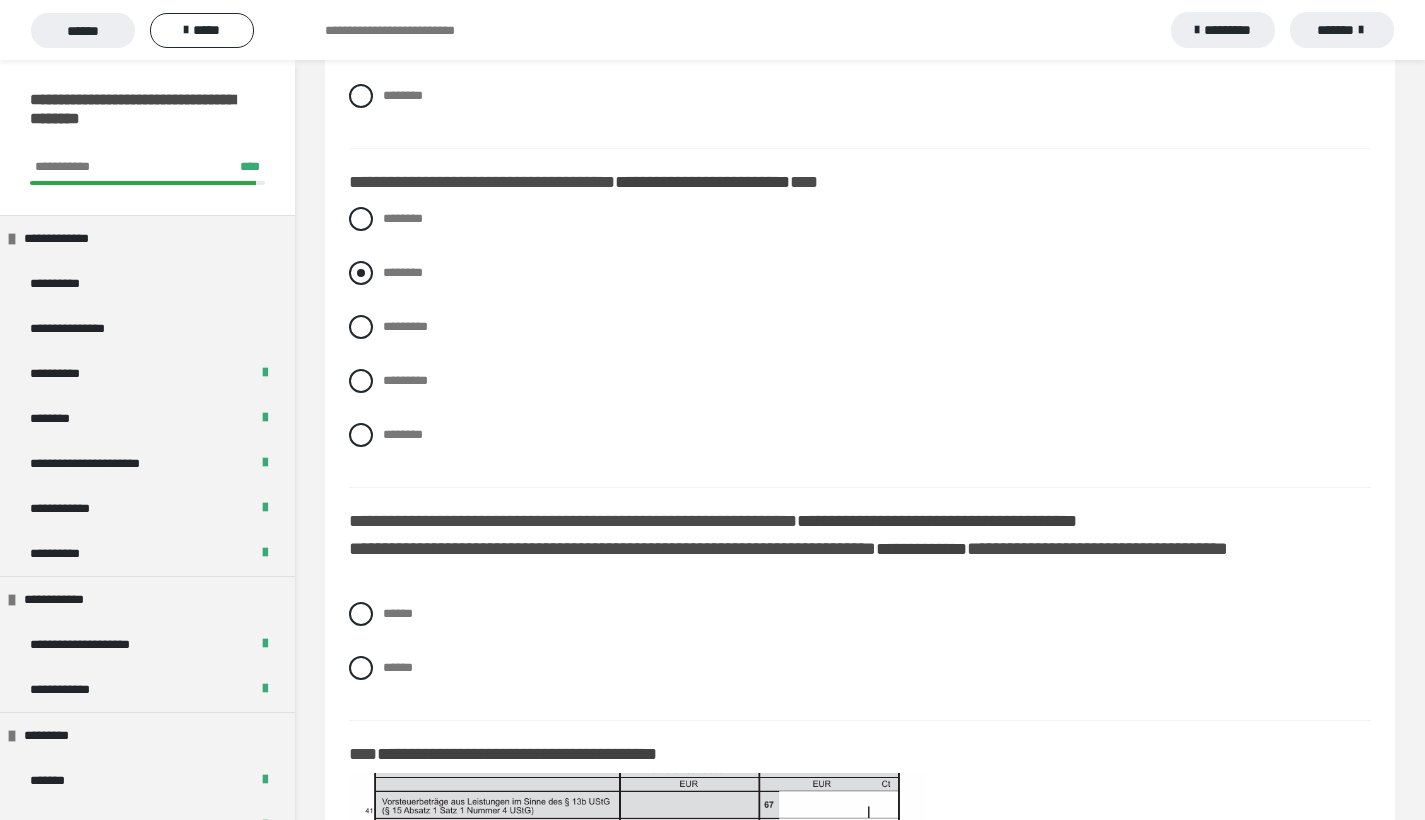 click at bounding box center (361, 273) 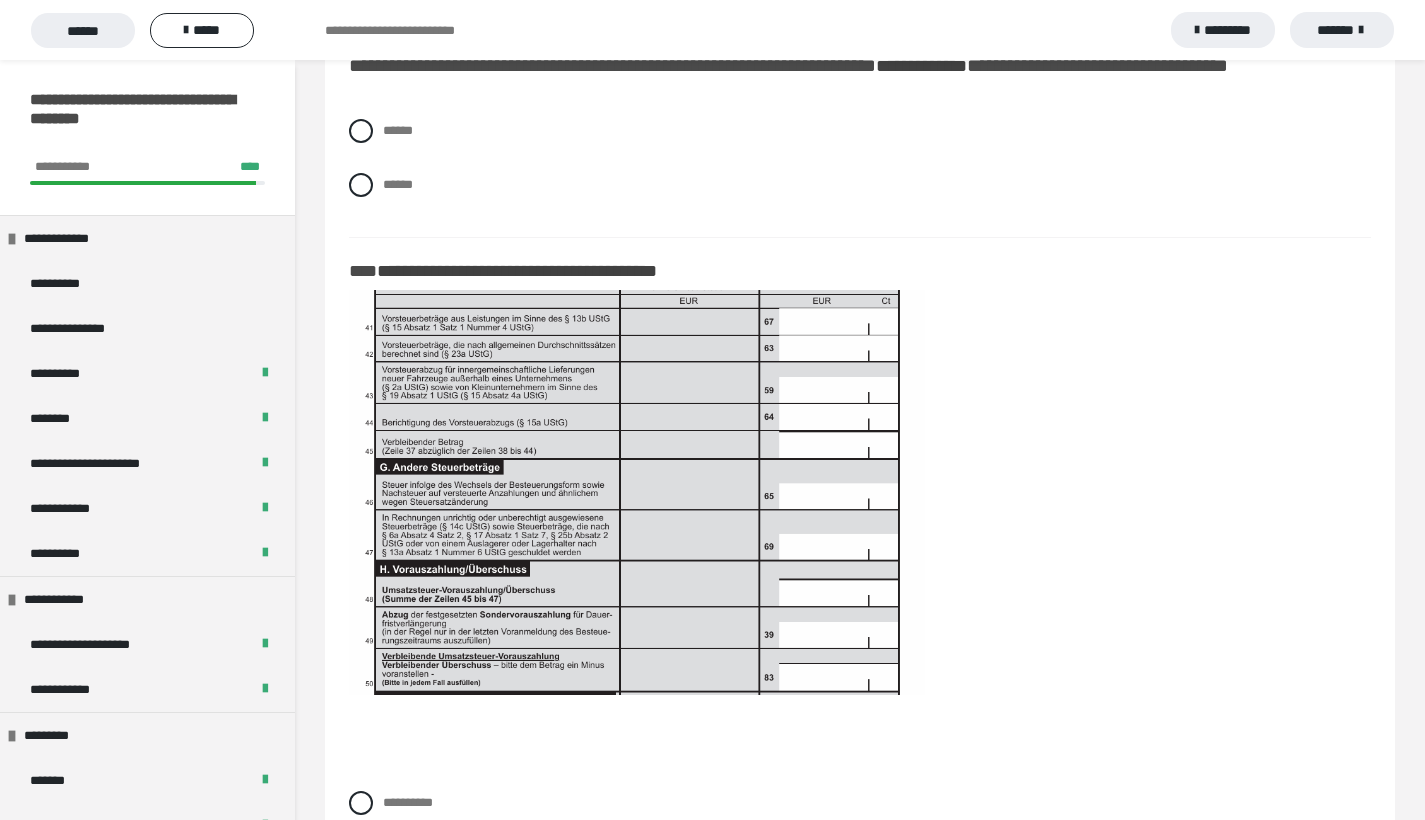 scroll, scrollTop: 5643, scrollLeft: 0, axis: vertical 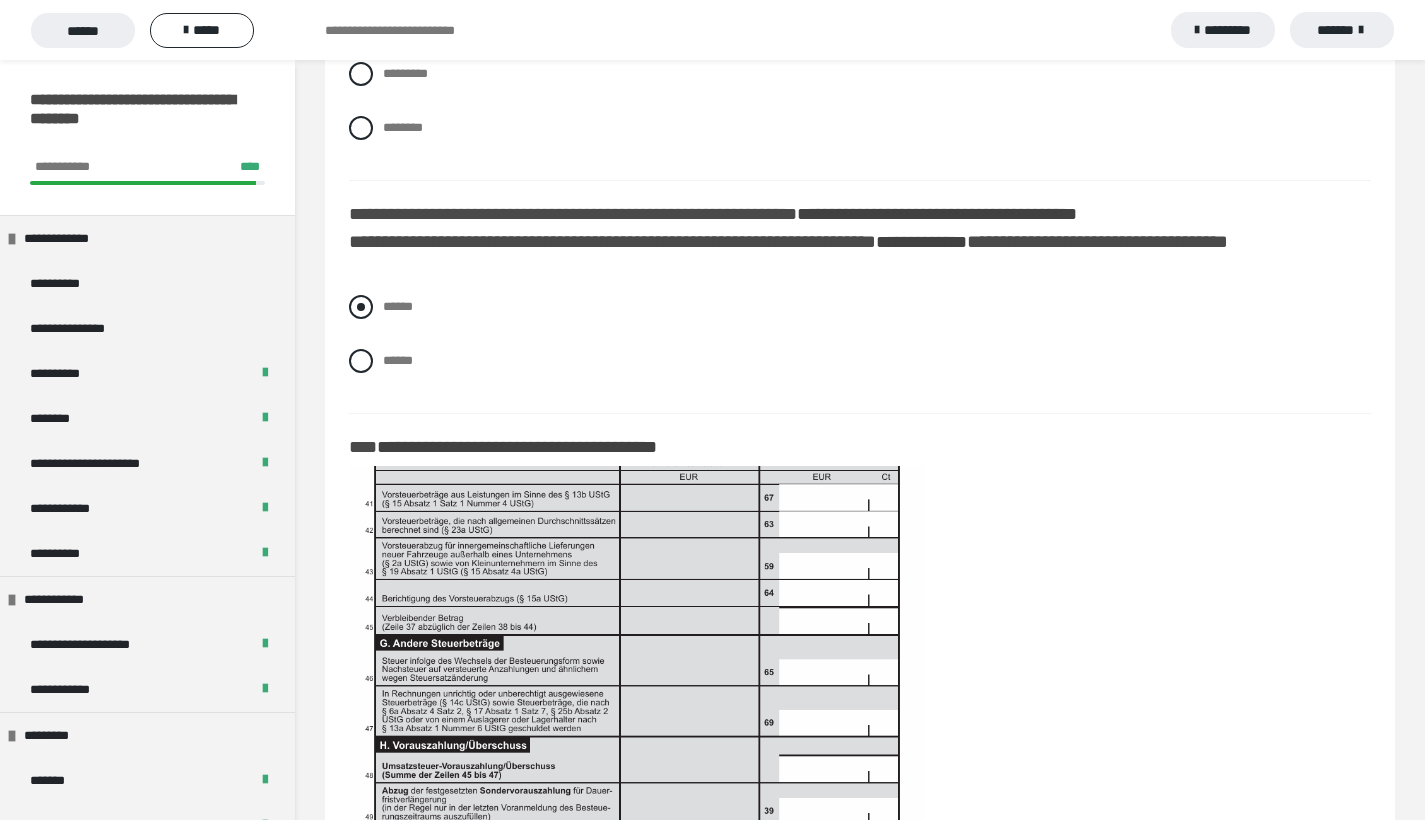 click at bounding box center [361, 307] 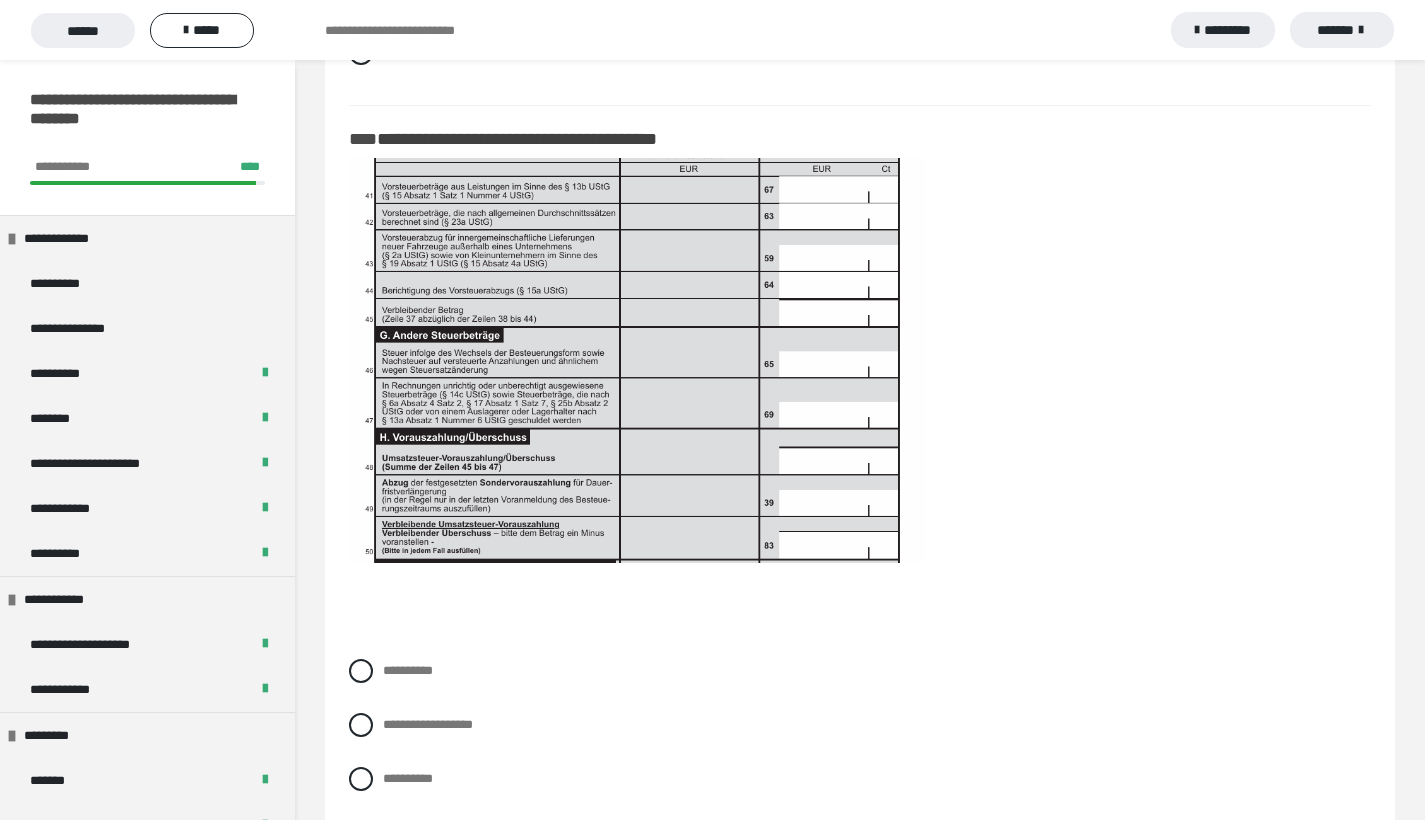 scroll, scrollTop: 6147, scrollLeft: 0, axis: vertical 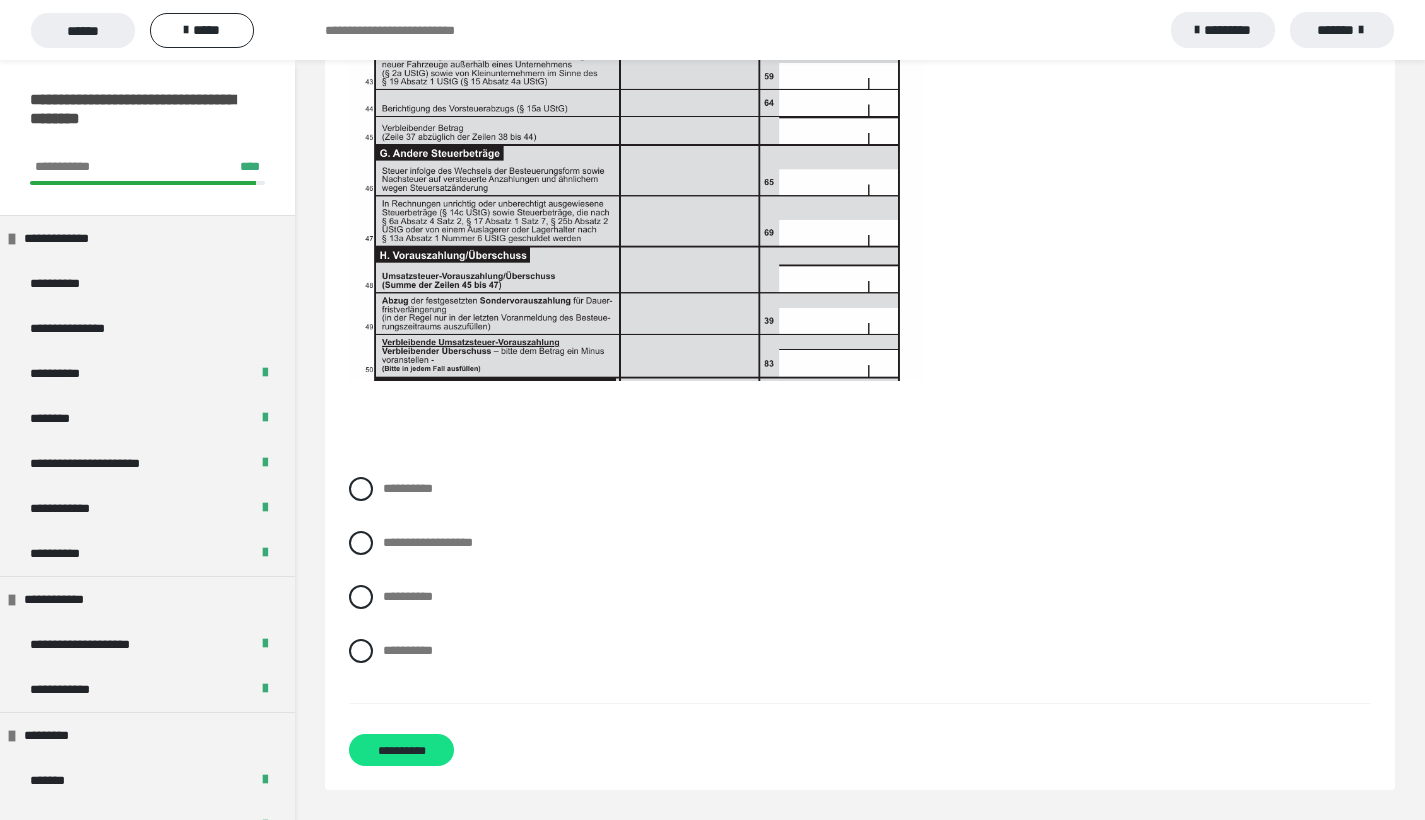 drag, startPoint x: 358, startPoint y: 625, endPoint x: 391, endPoint y: 664, distance: 51.088158 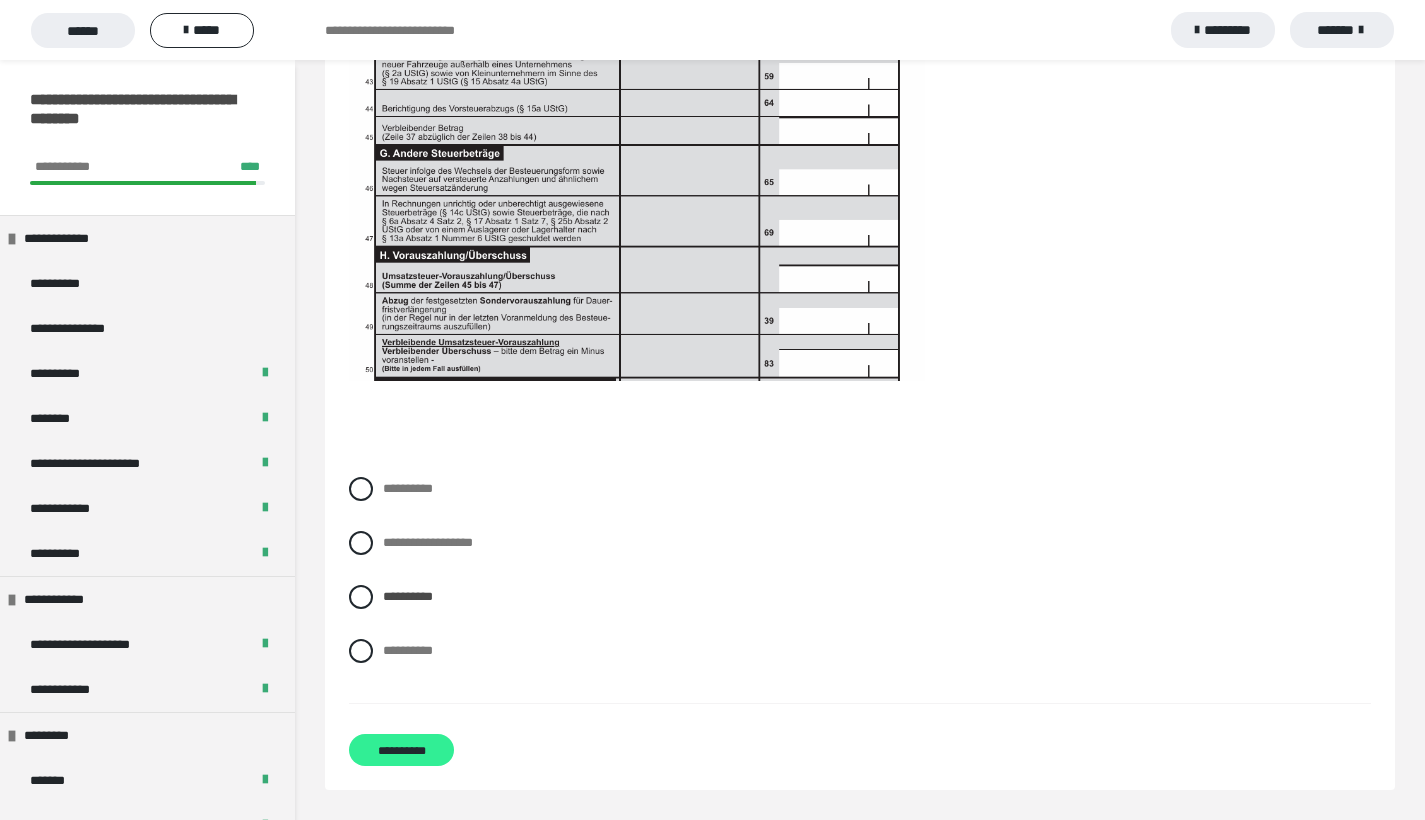 click on "**********" at bounding box center (401, 750) 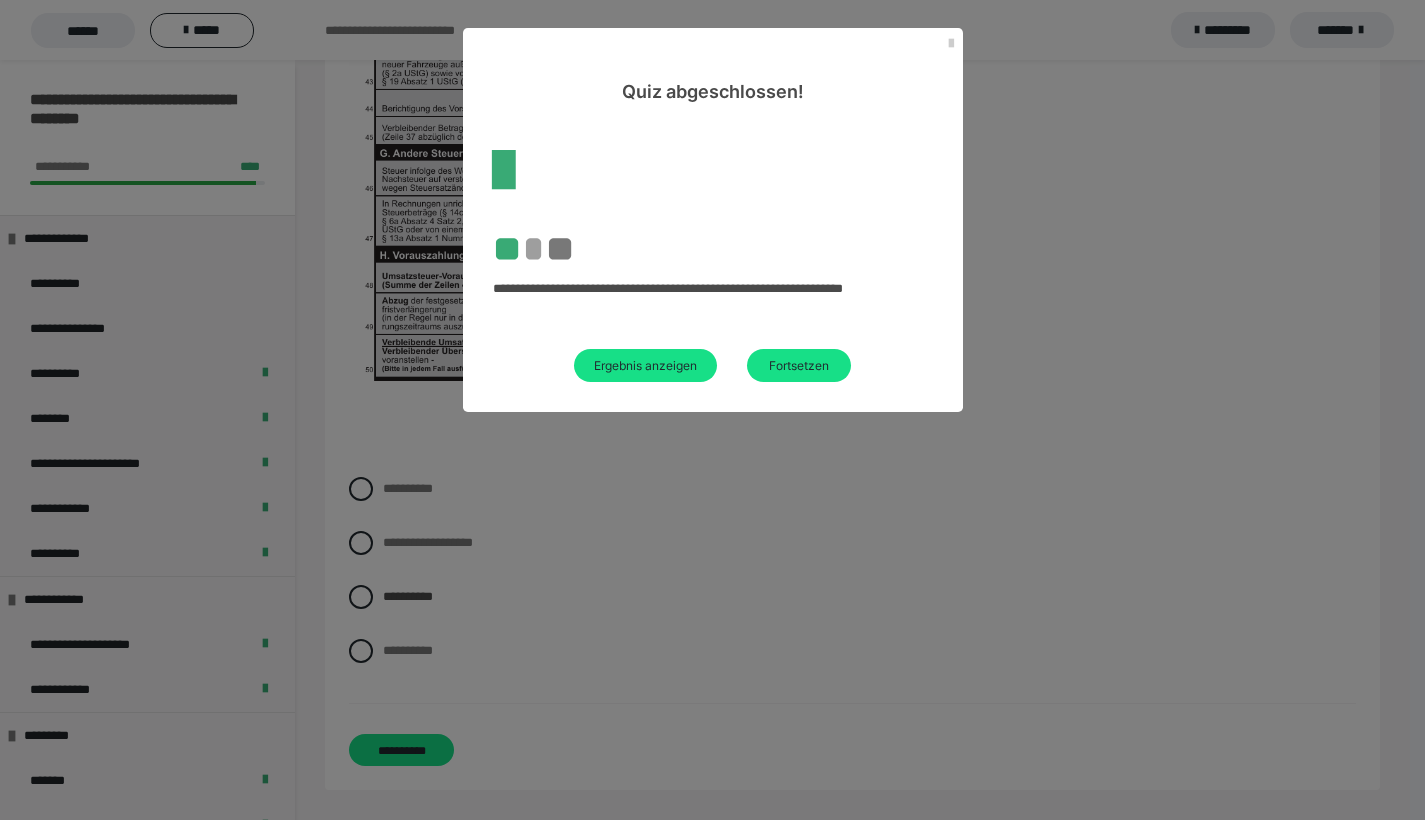 scroll, scrollTop: 60, scrollLeft: 0, axis: vertical 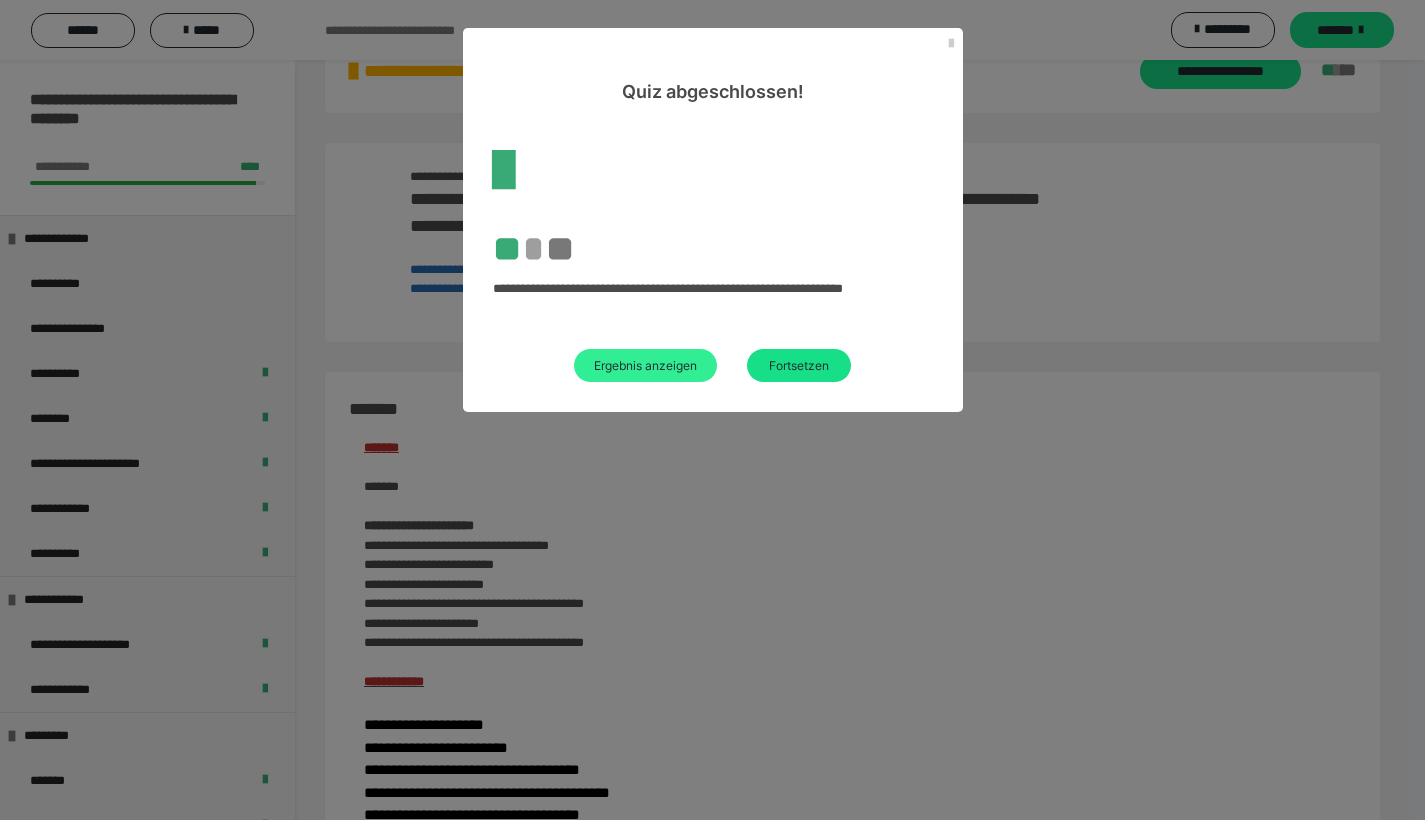 click on "Ergebnis anzeigen" at bounding box center (645, 365) 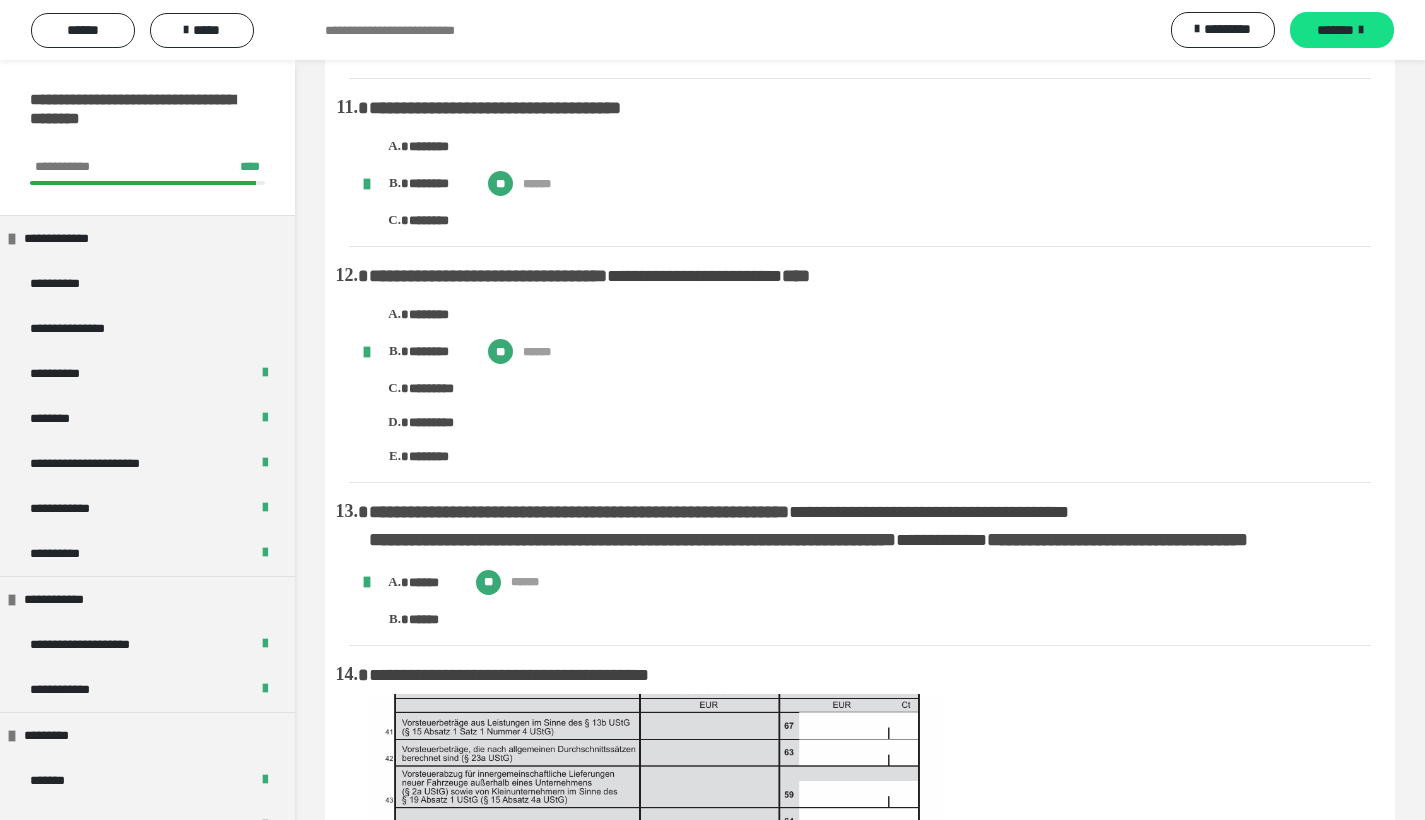 scroll, scrollTop: 4630, scrollLeft: 0, axis: vertical 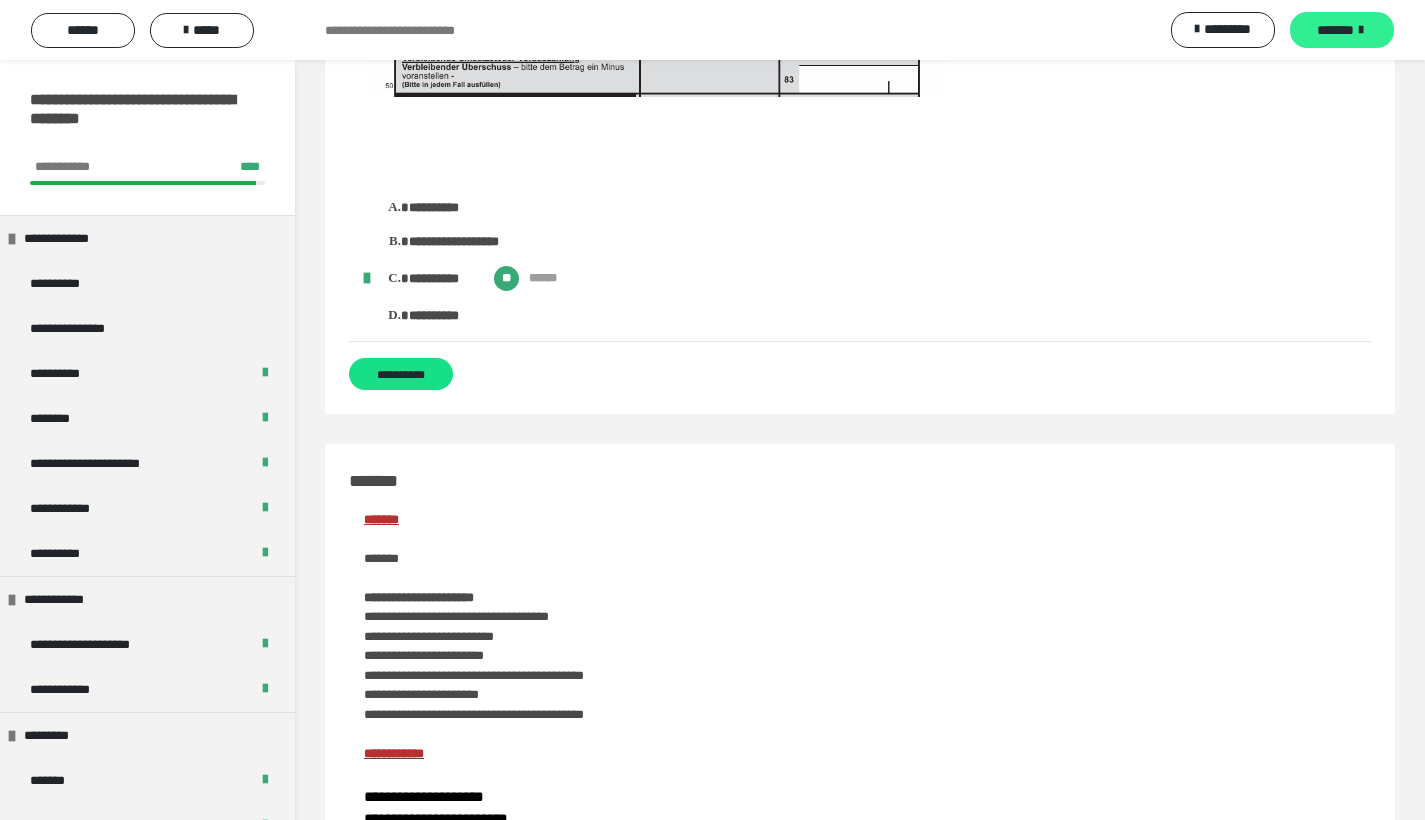 click on "*******" at bounding box center (1335, 30) 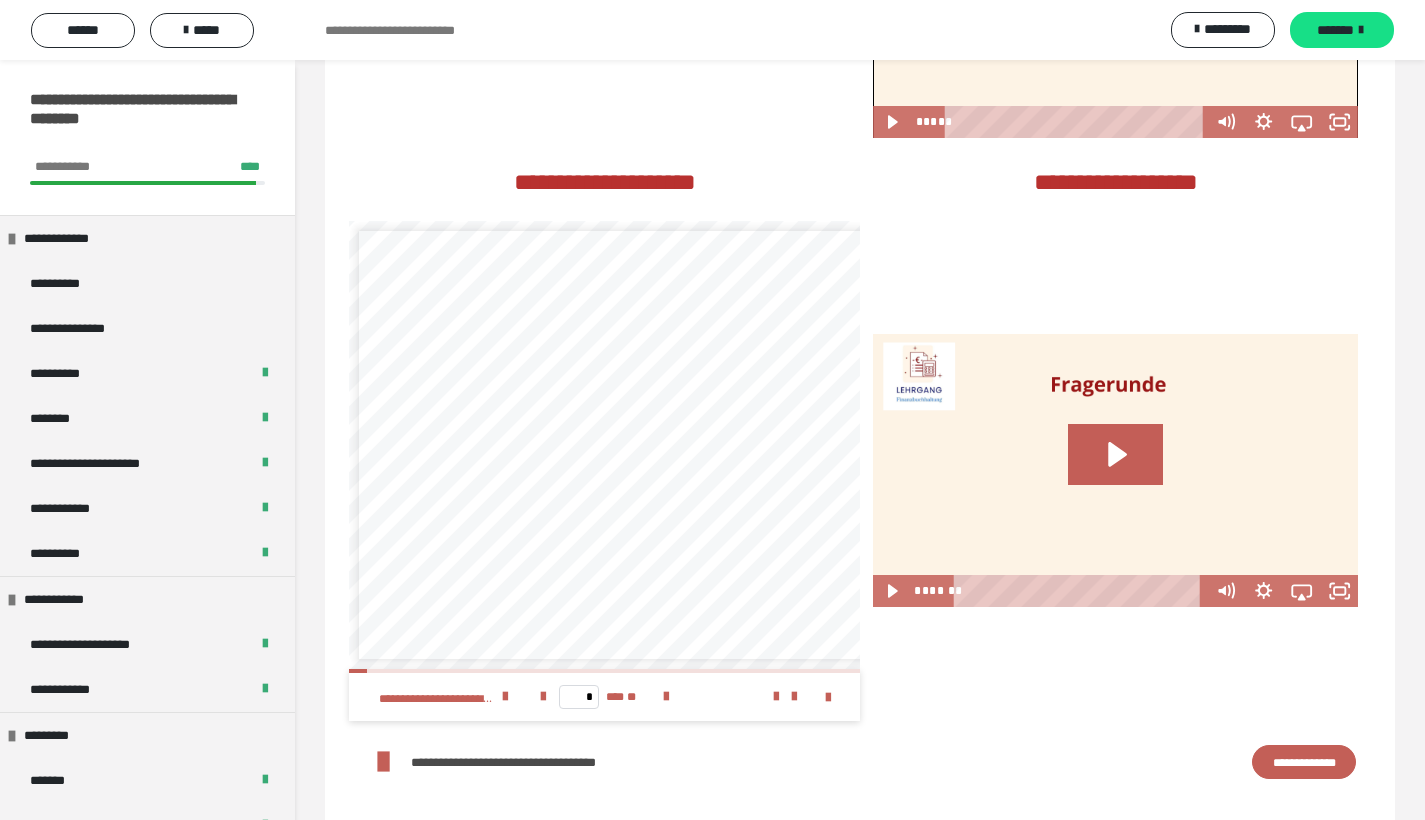 scroll, scrollTop: 1863, scrollLeft: 0, axis: vertical 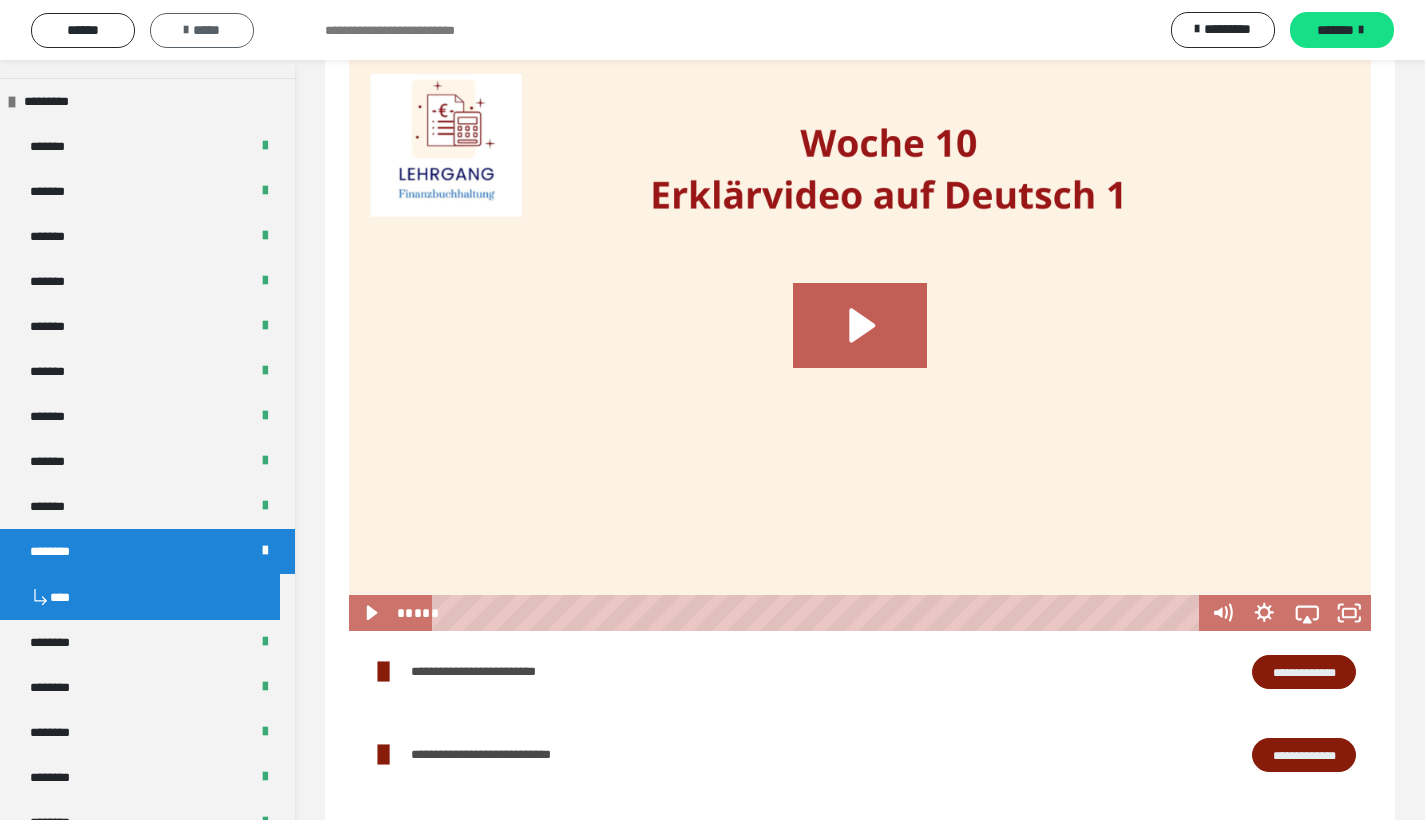 click at bounding box center [186, 30] 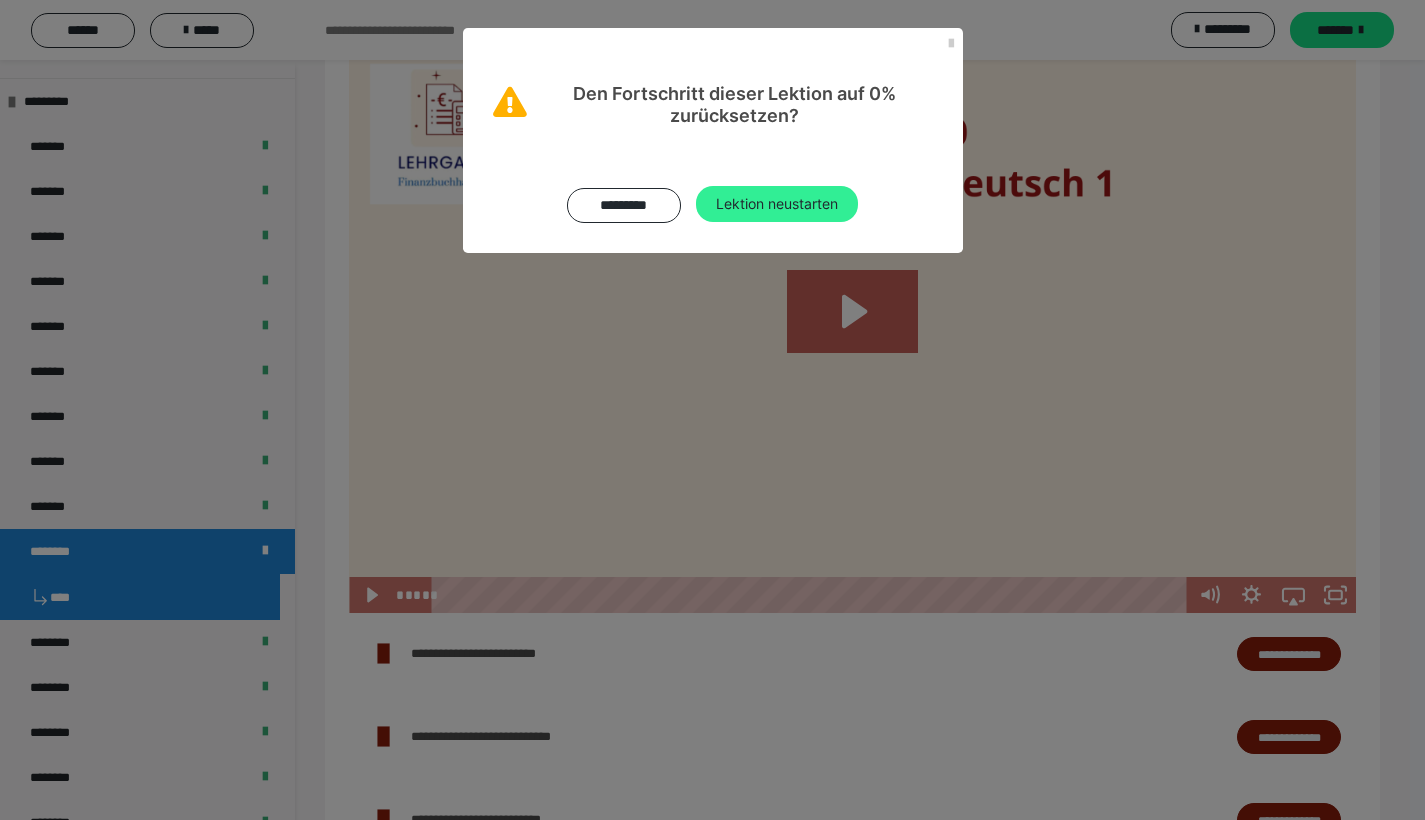 click on "Lektion neustarten" at bounding box center (777, 204) 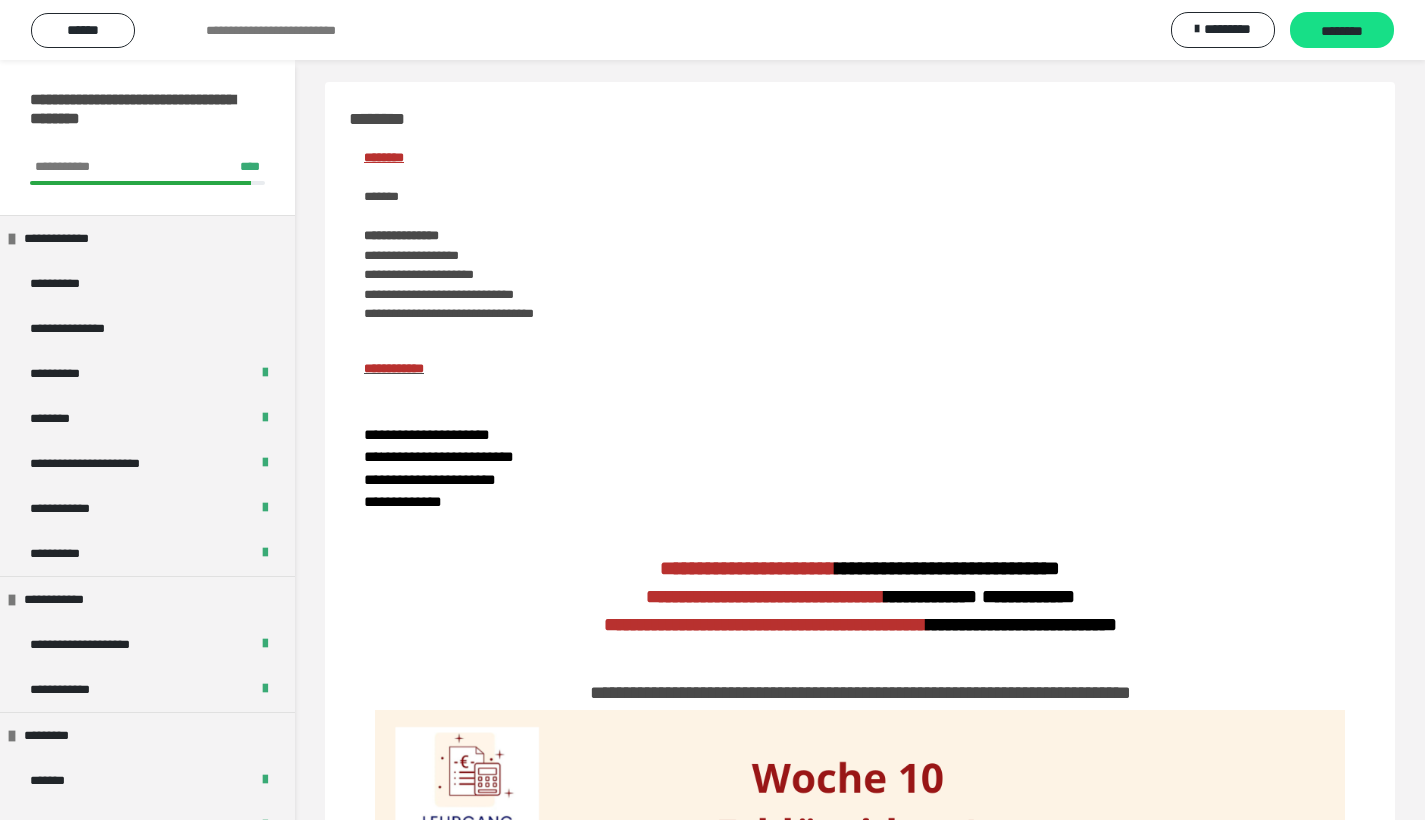 scroll, scrollTop: 684, scrollLeft: 0, axis: vertical 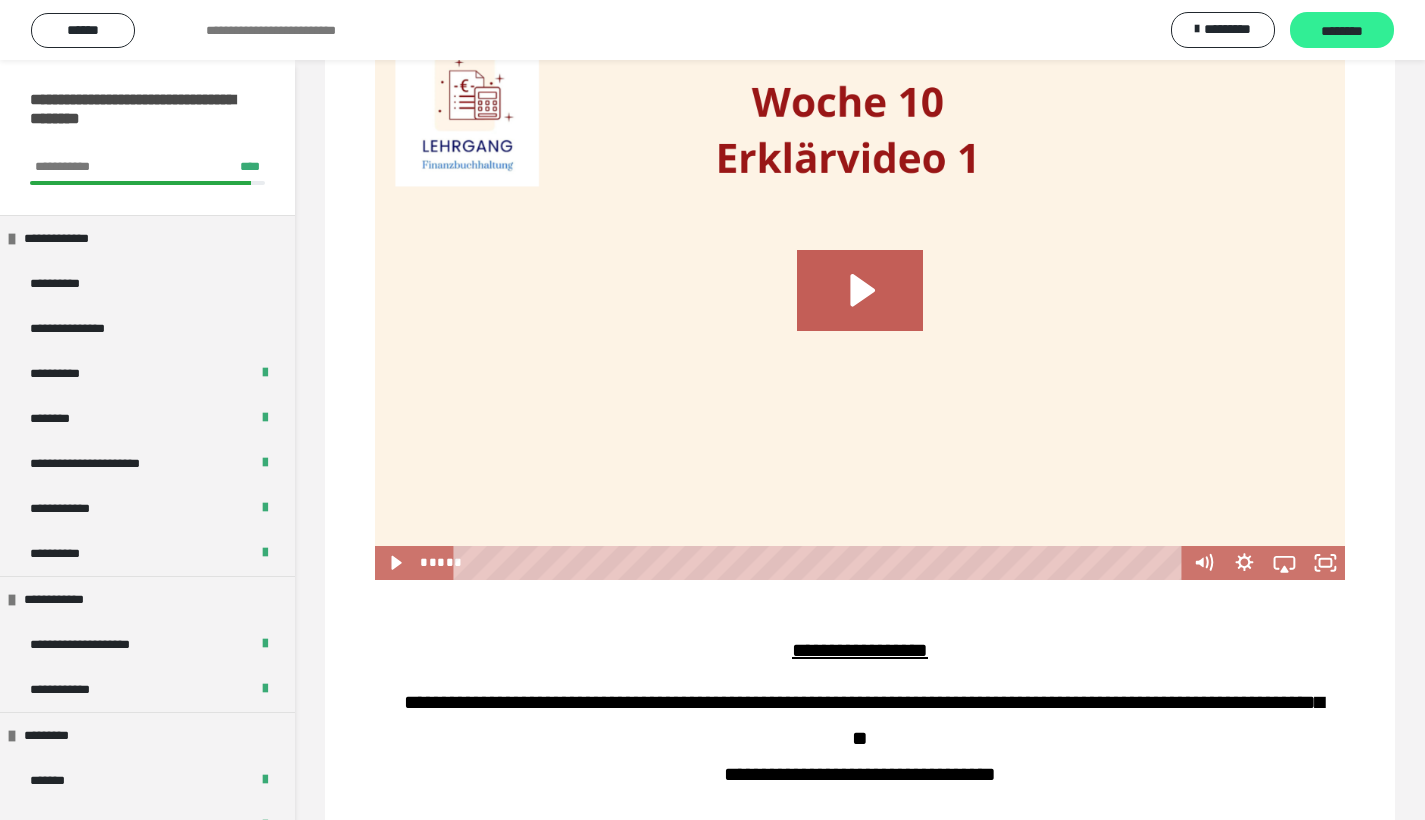 click on "********" at bounding box center [1342, 31] 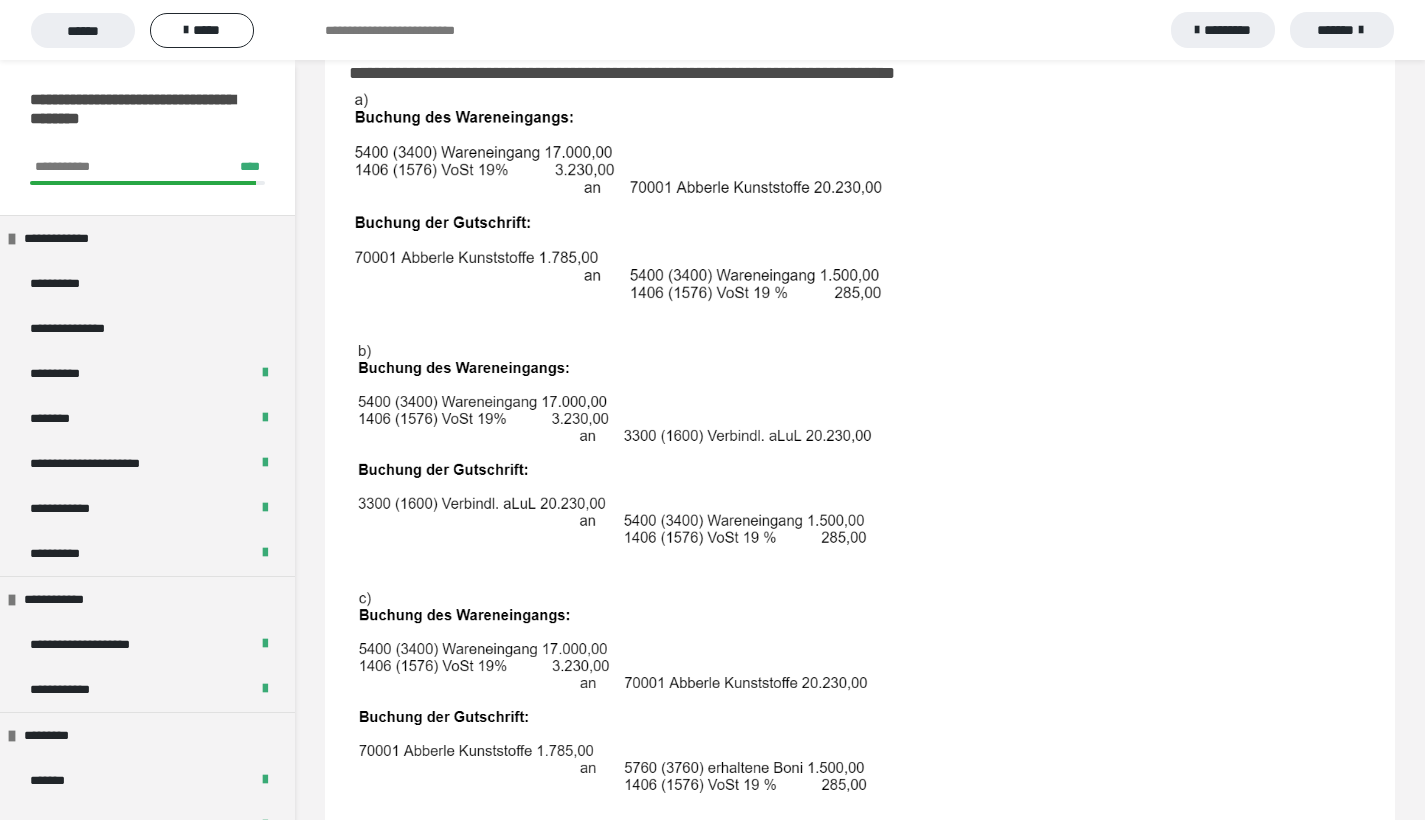 scroll, scrollTop: 1040, scrollLeft: 0, axis: vertical 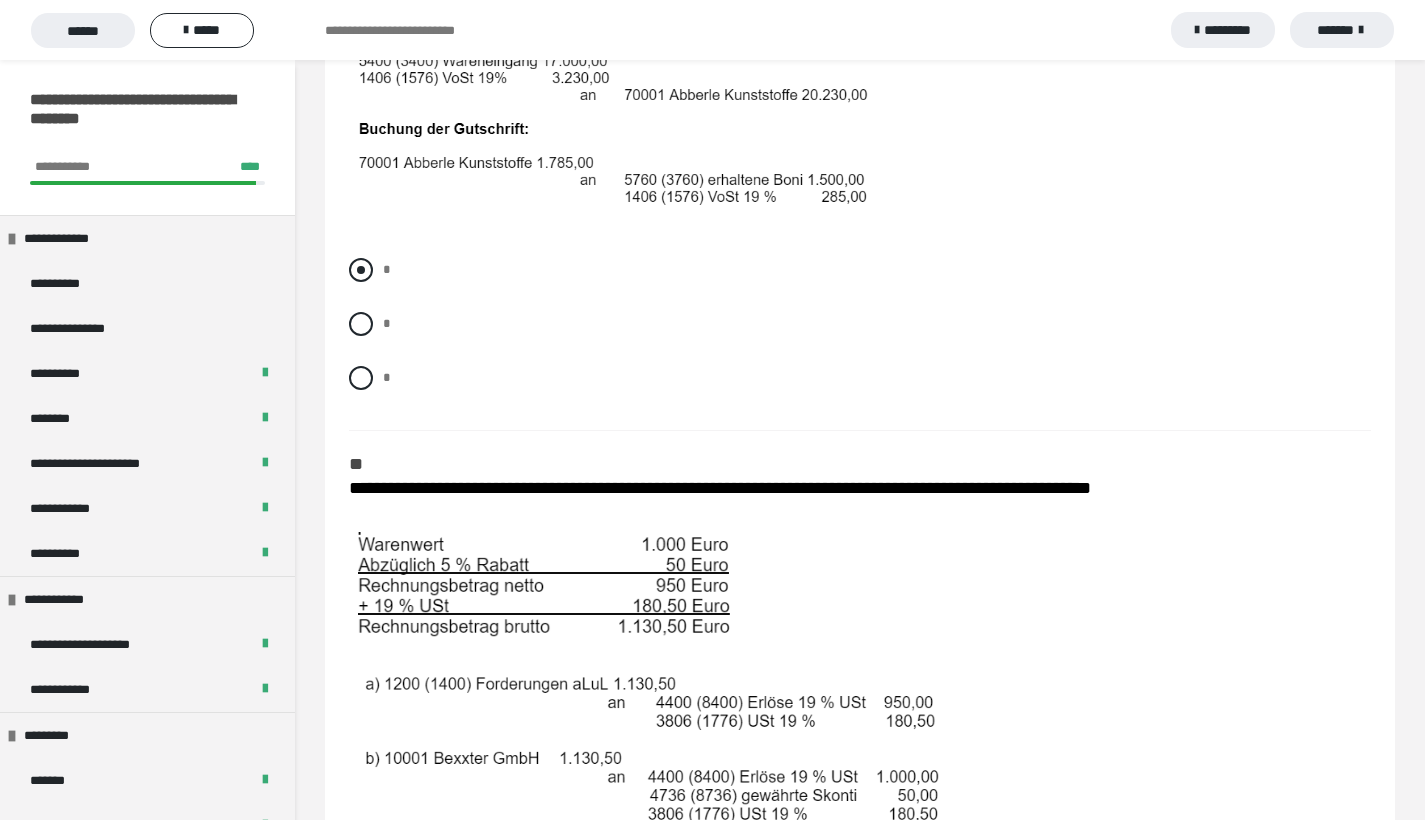 click at bounding box center (361, 270) 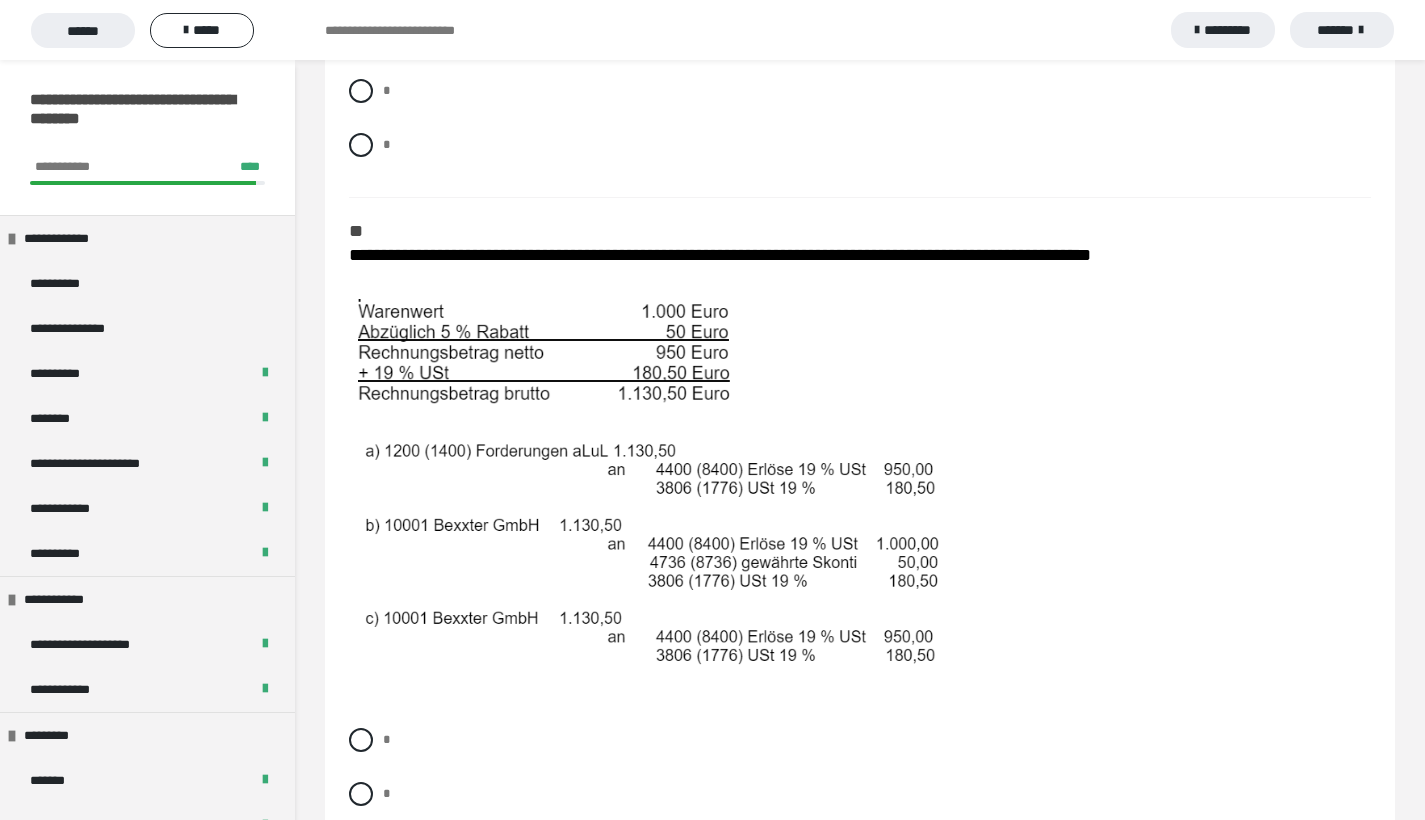scroll, scrollTop: 1370, scrollLeft: 0, axis: vertical 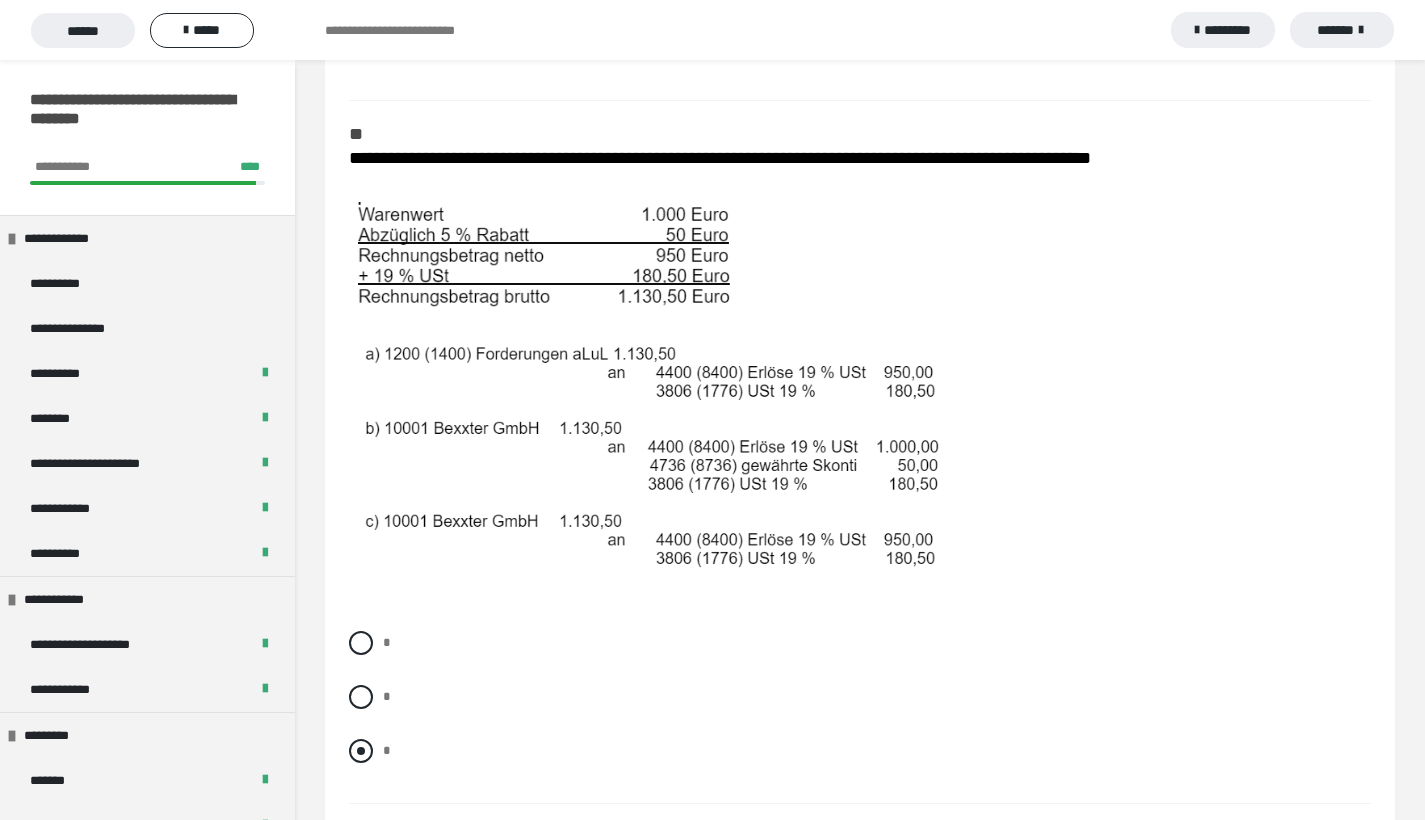 click at bounding box center (361, 751) 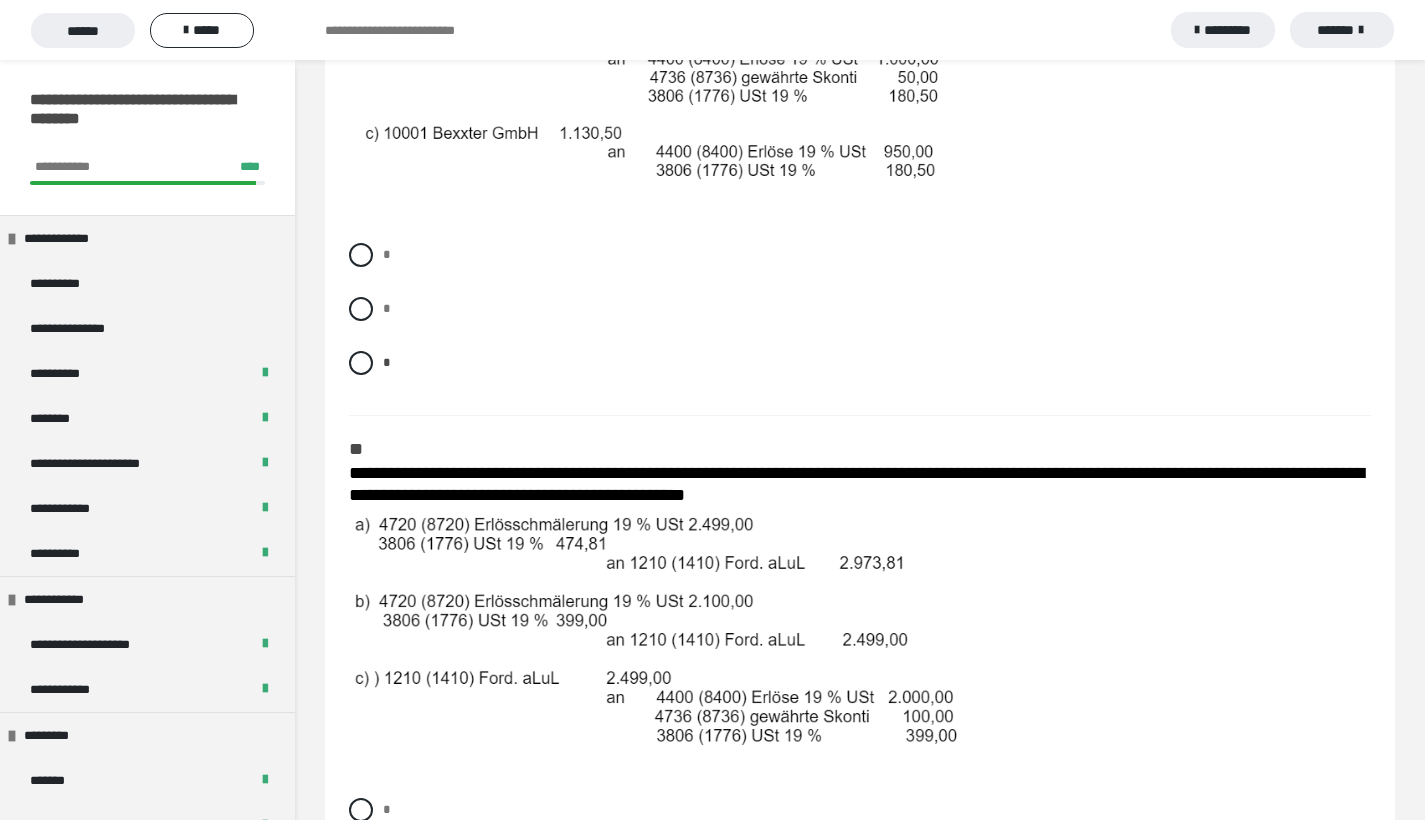 scroll, scrollTop: 1856, scrollLeft: 0, axis: vertical 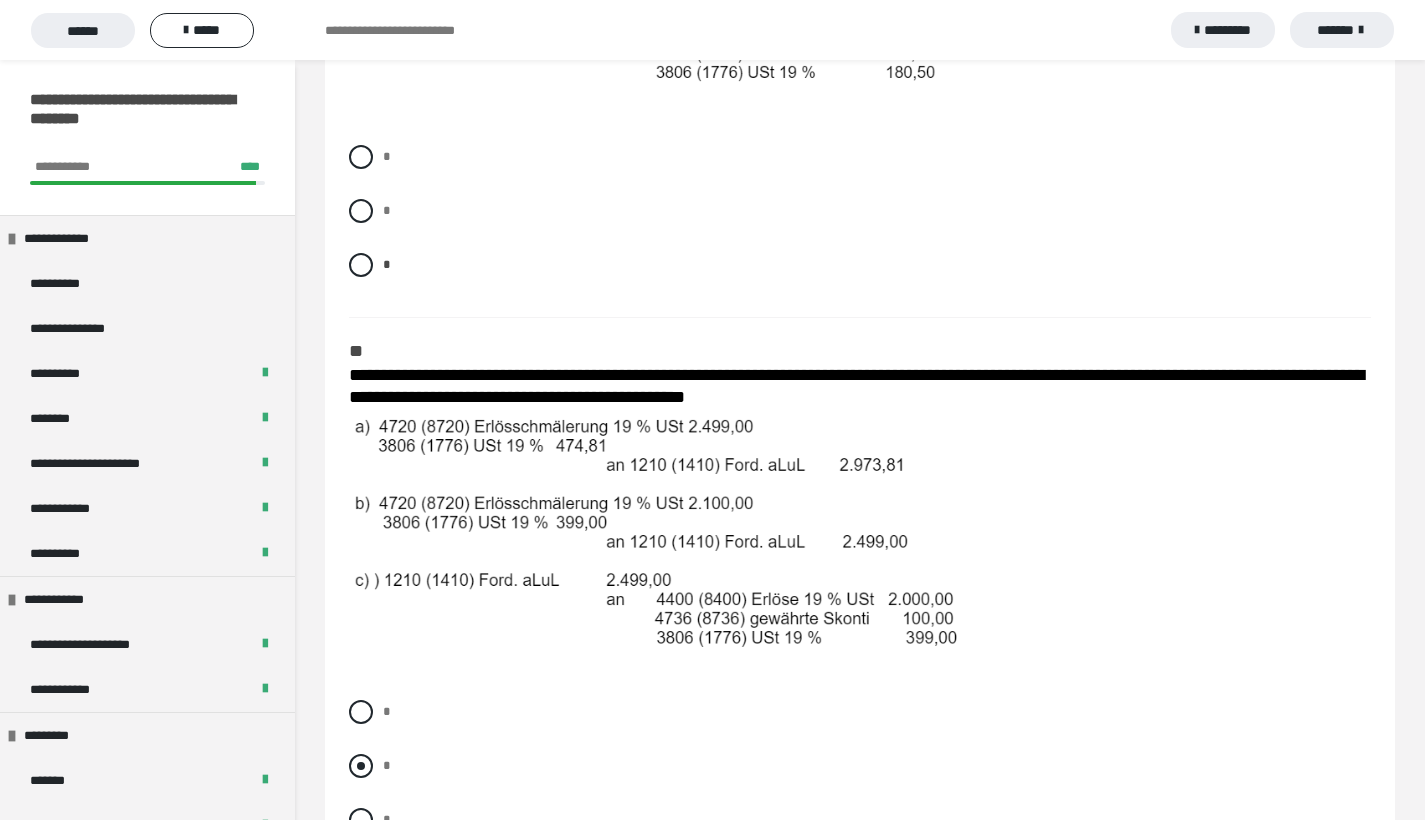 click at bounding box center [361, 766] 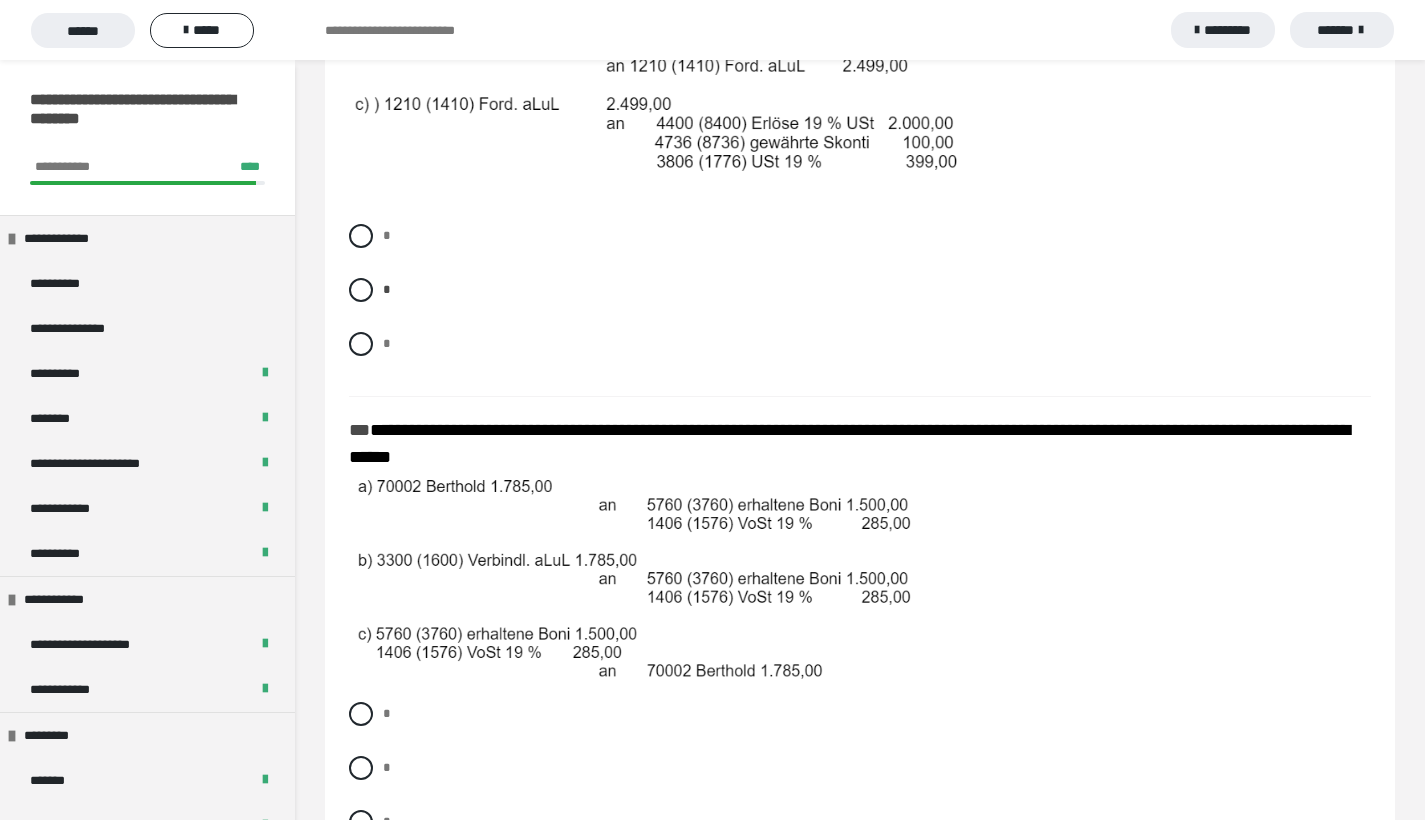 scroll, scrollTop: 2336, scrollLeft: 0, axis: vertical 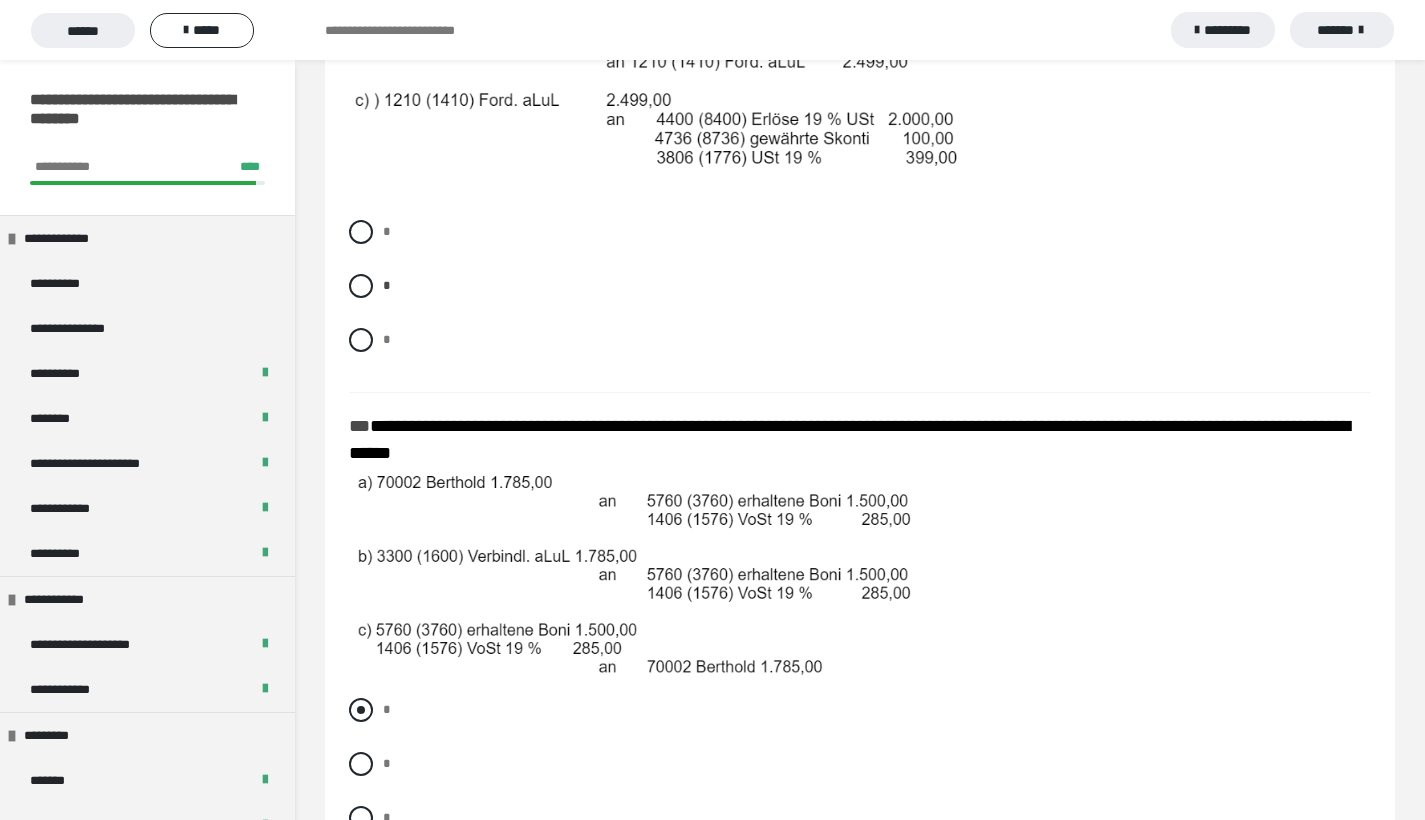 click at bounding box center (361, 710) 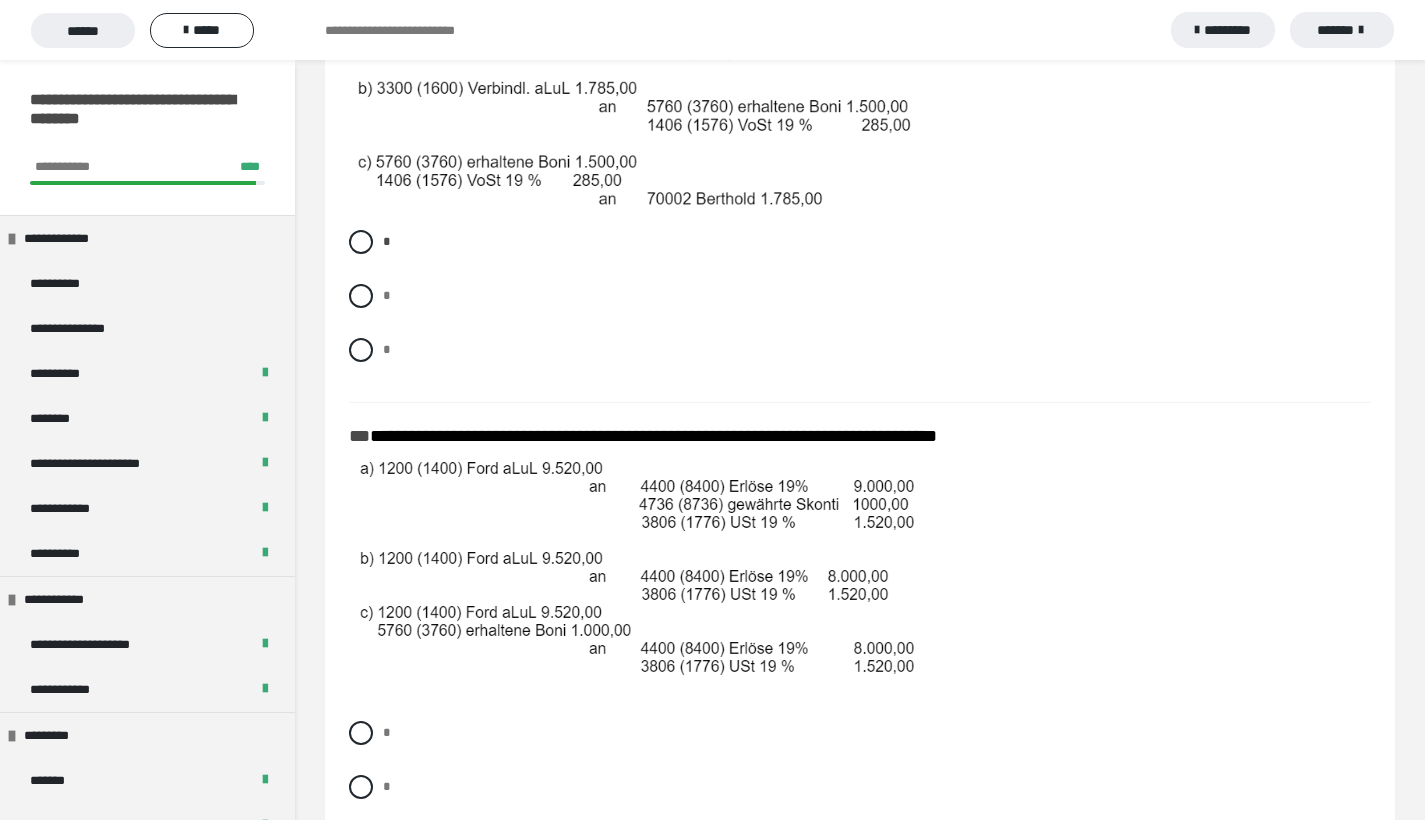 scroll, scrollTop: 2839, scrollLeft: 0, axis: vertical 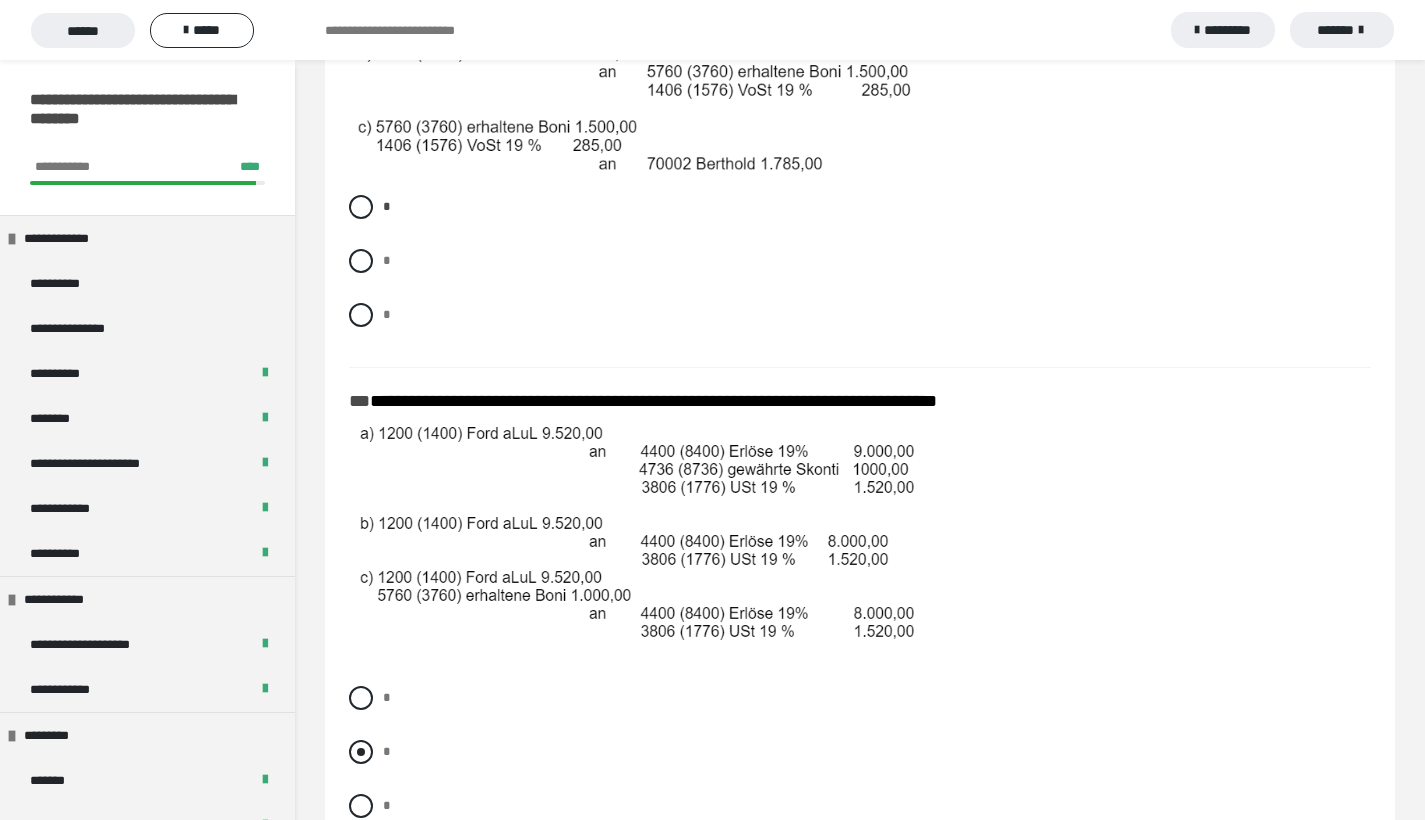 click at bounding box center (361, 752) 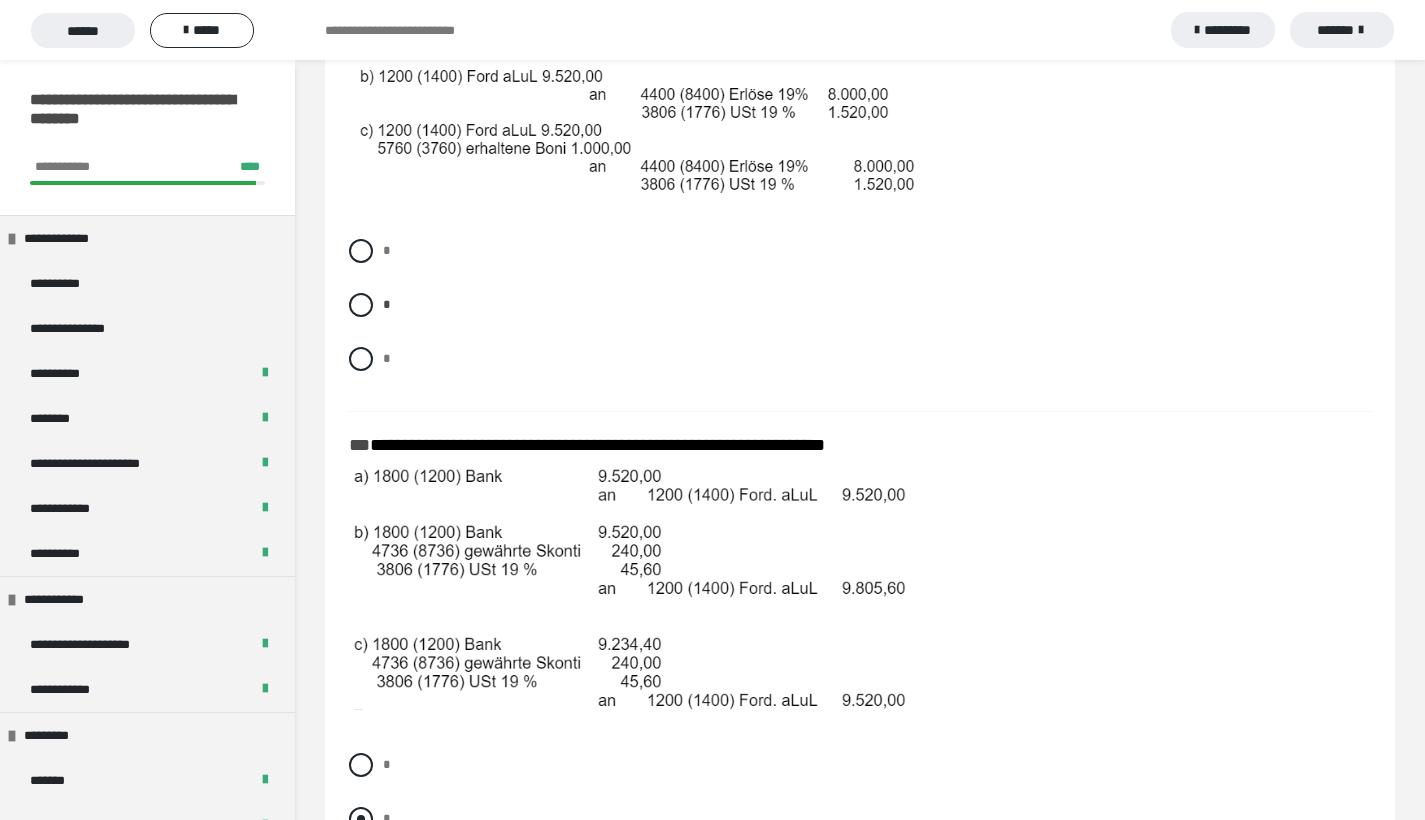 scroll, scrollTop: 3515, scrollLeft: 0, axis: vertical 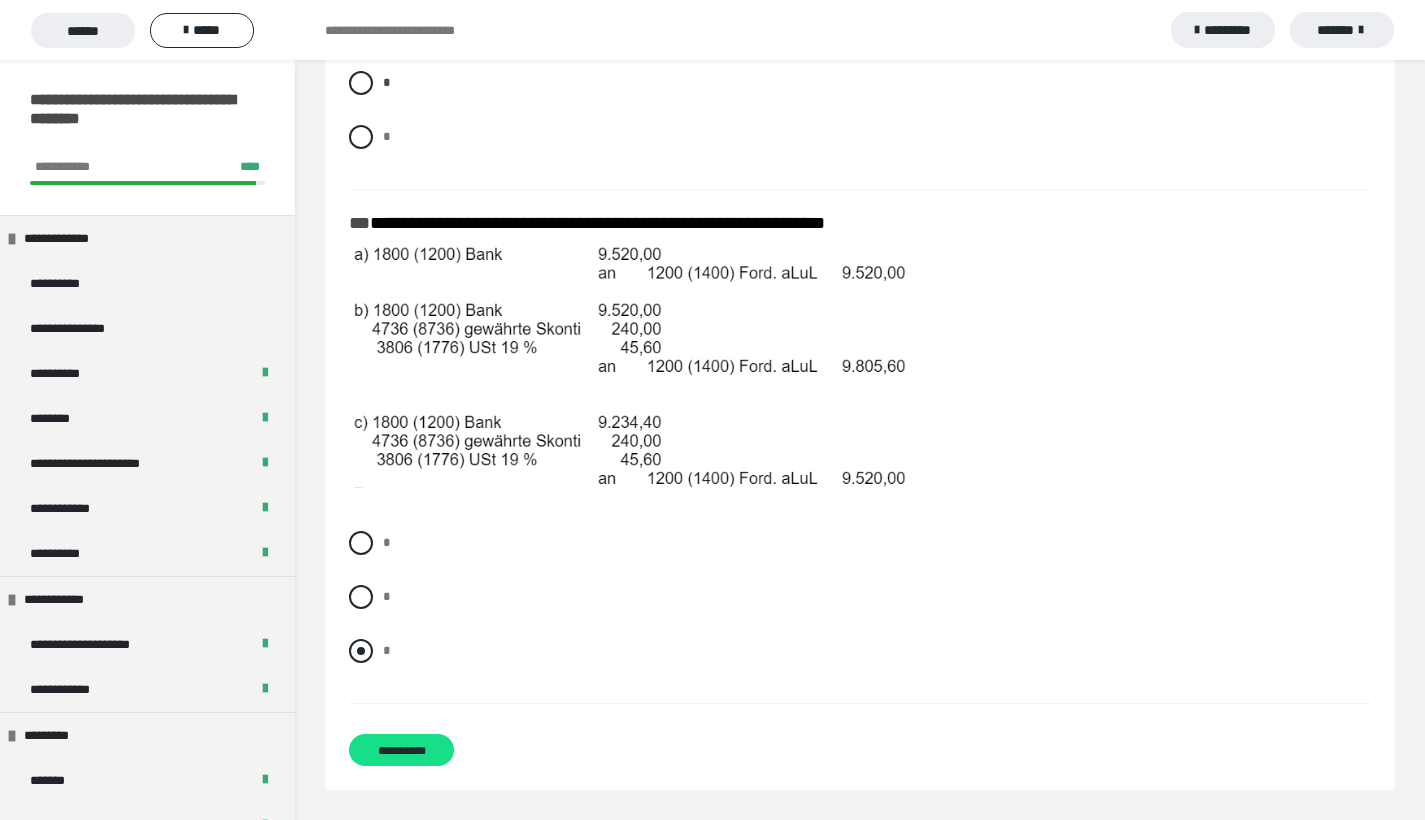 click at bounding box center [361, 651] 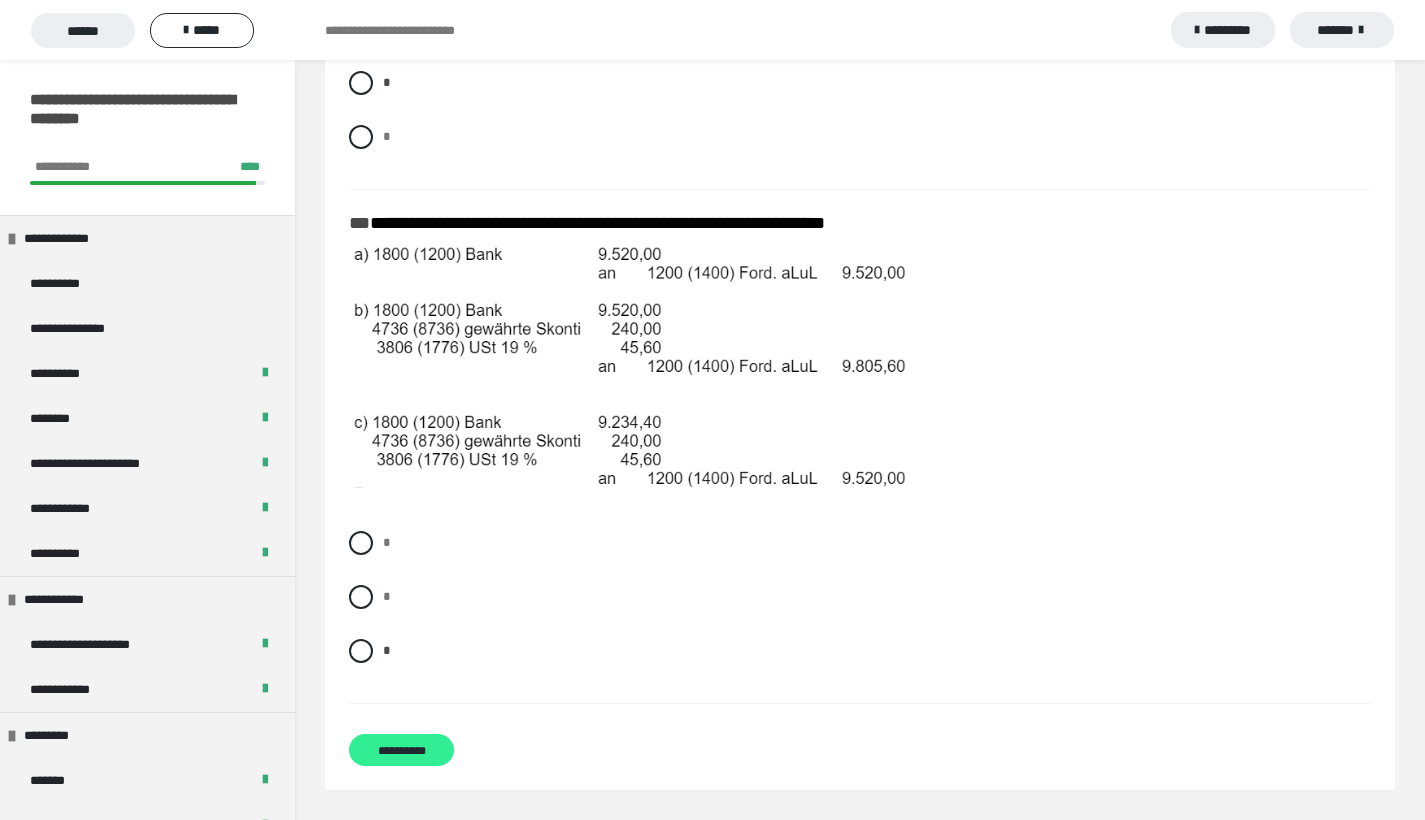 click on "**********" at bounding box center (401, 750) 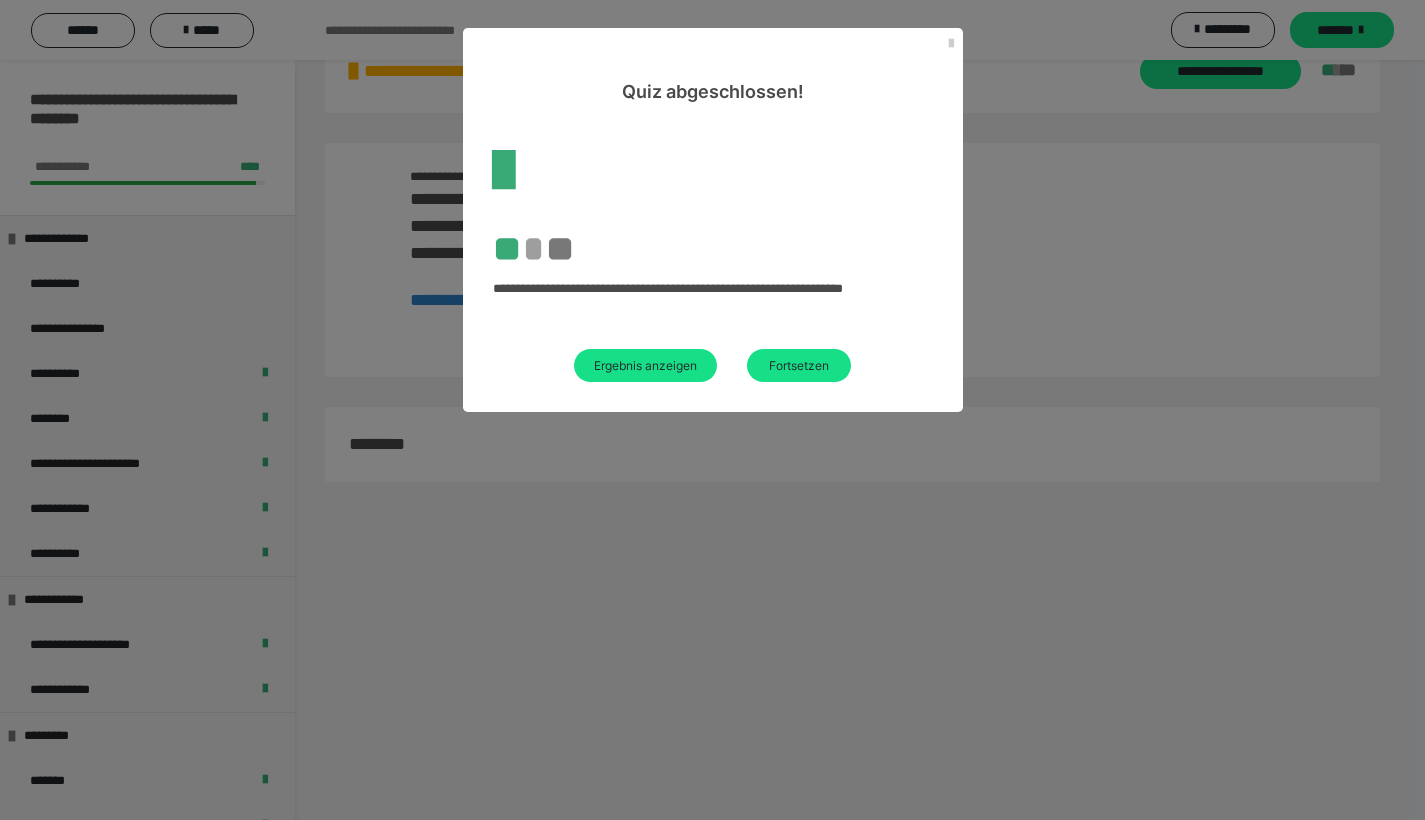 scroll, scrollTop: 60, scrollLeft: 0, axis: vertical 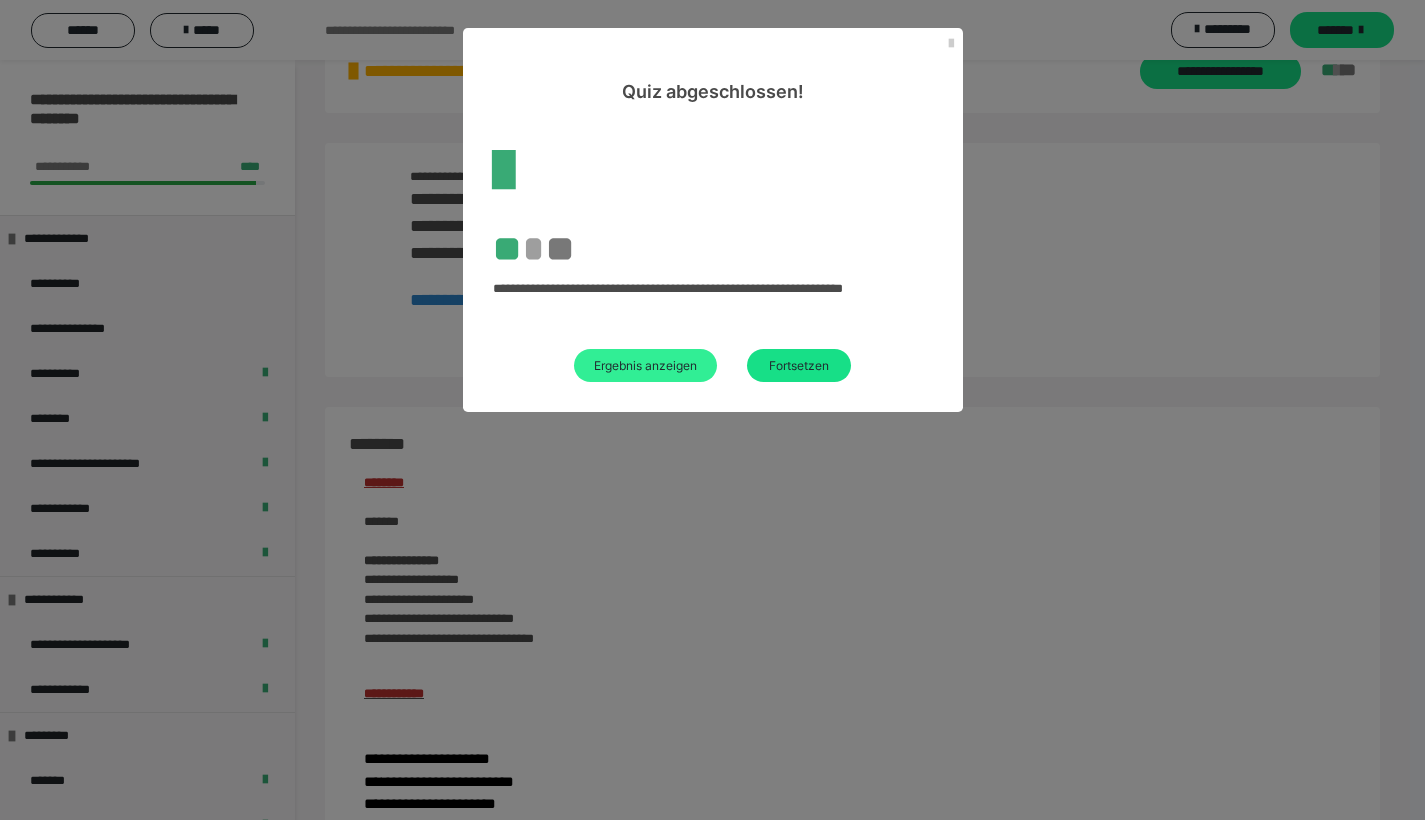 click on "Ergebnis anzeigen" at bounding box center [645, 365] 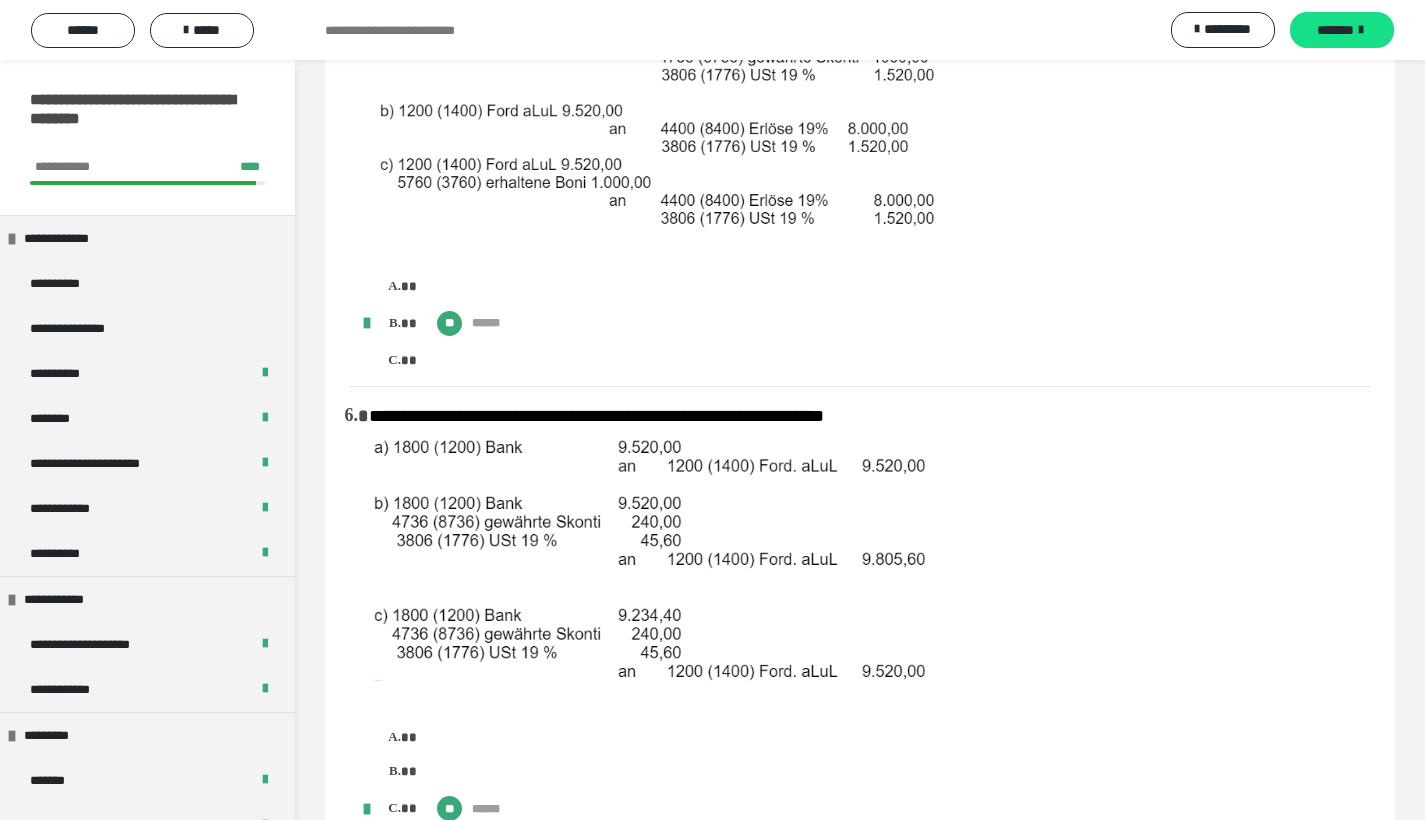 scroll, scrollTop: 2252, scrollLeft: 0, axis: vertical 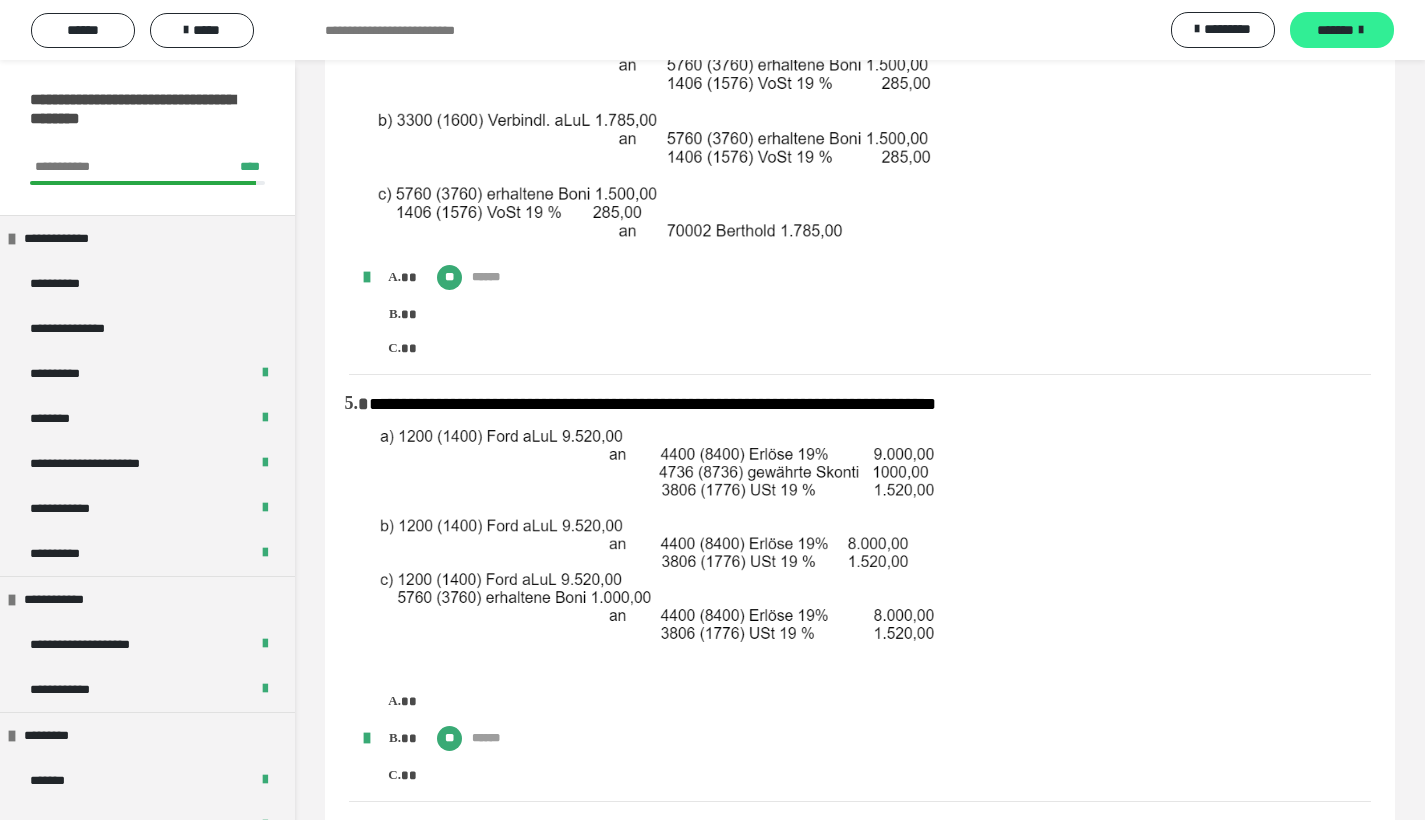click on "*******" at bounding box center [1335, 30] 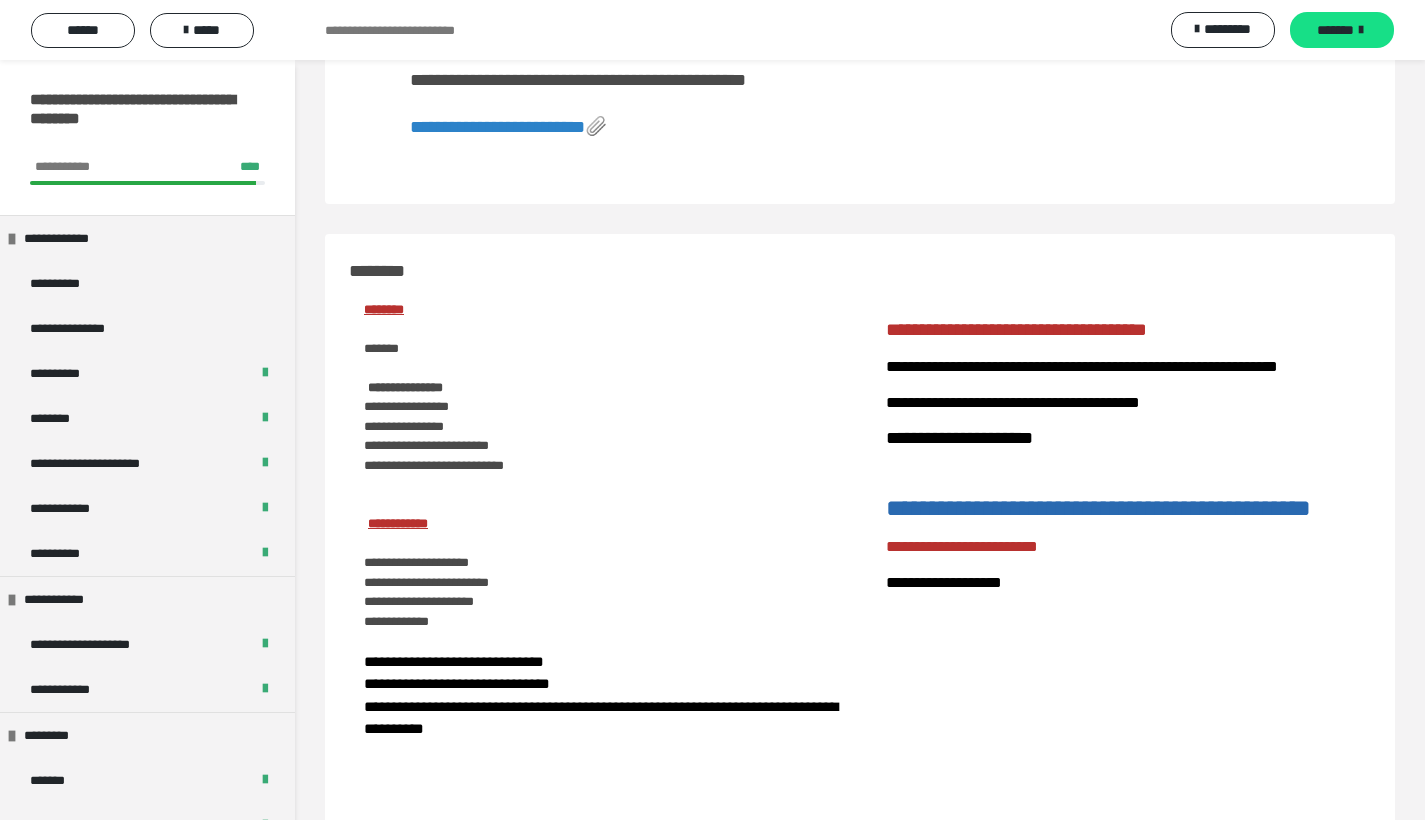 scroll, scrollTop: 0, scrollLeft: 0, axis: both 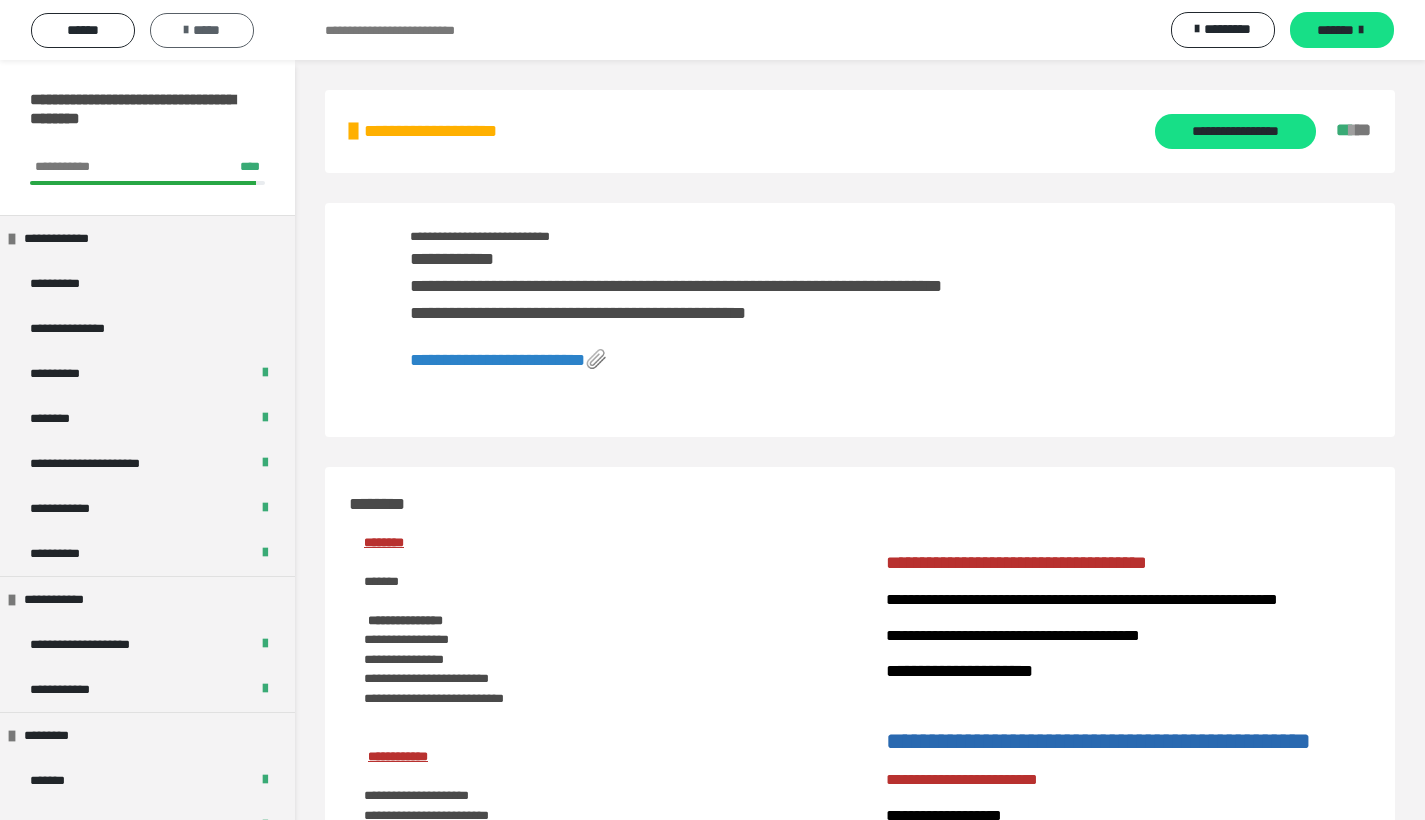 click on "*****" at bounding box center (202, 30) 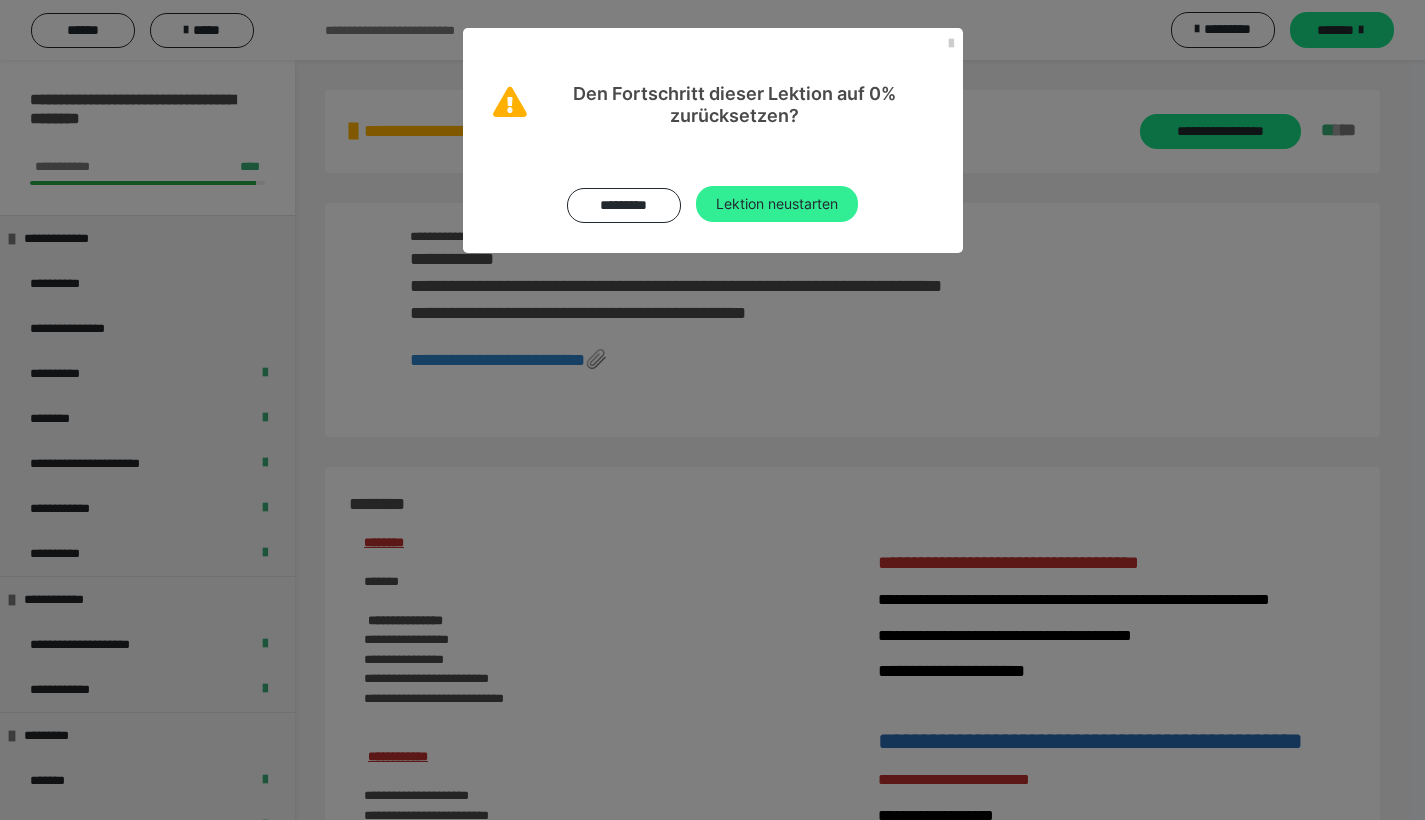 click on "Lektion neustarten" at bounding box center [777, 204] 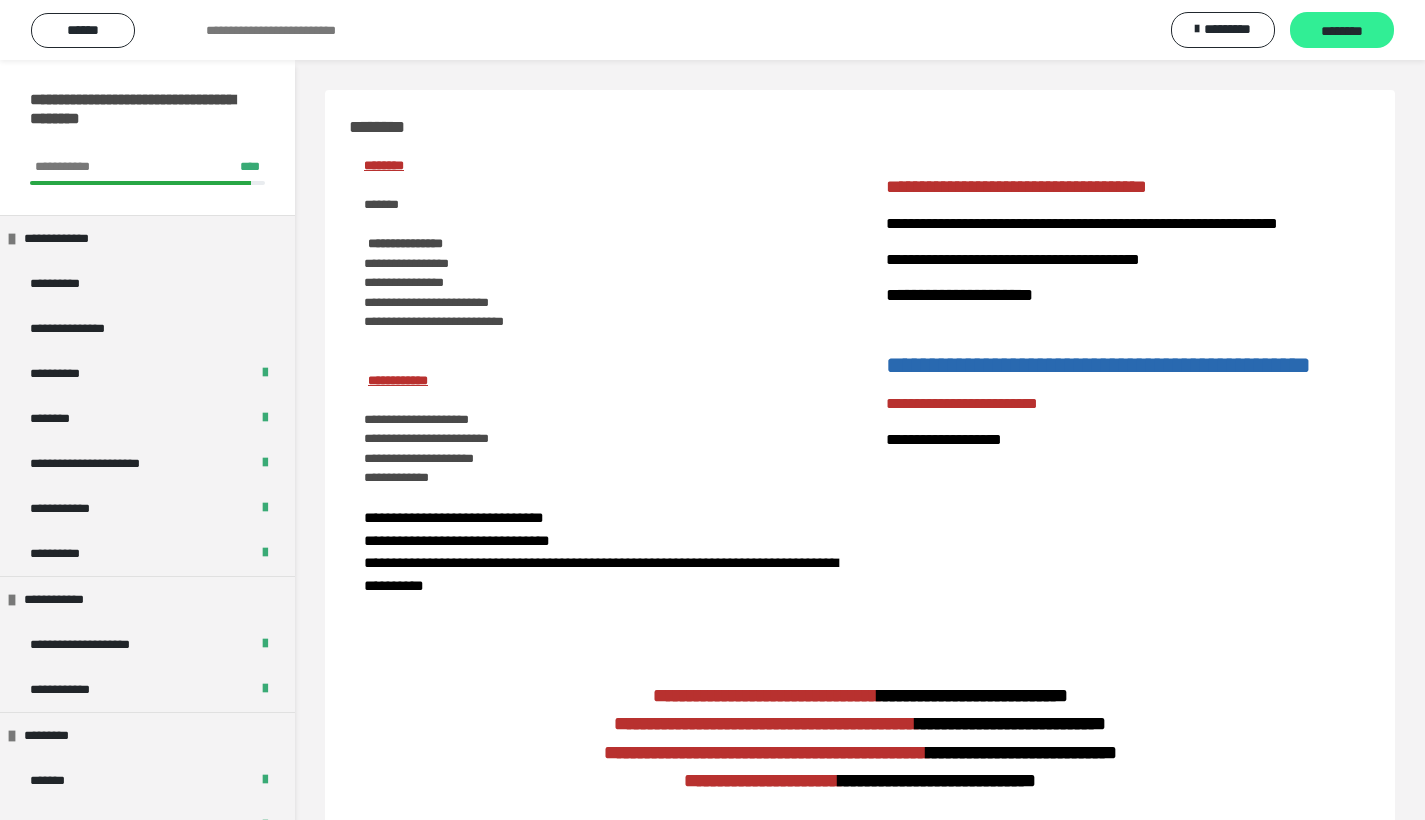 click on "********" at bounding box center [1342, 31] 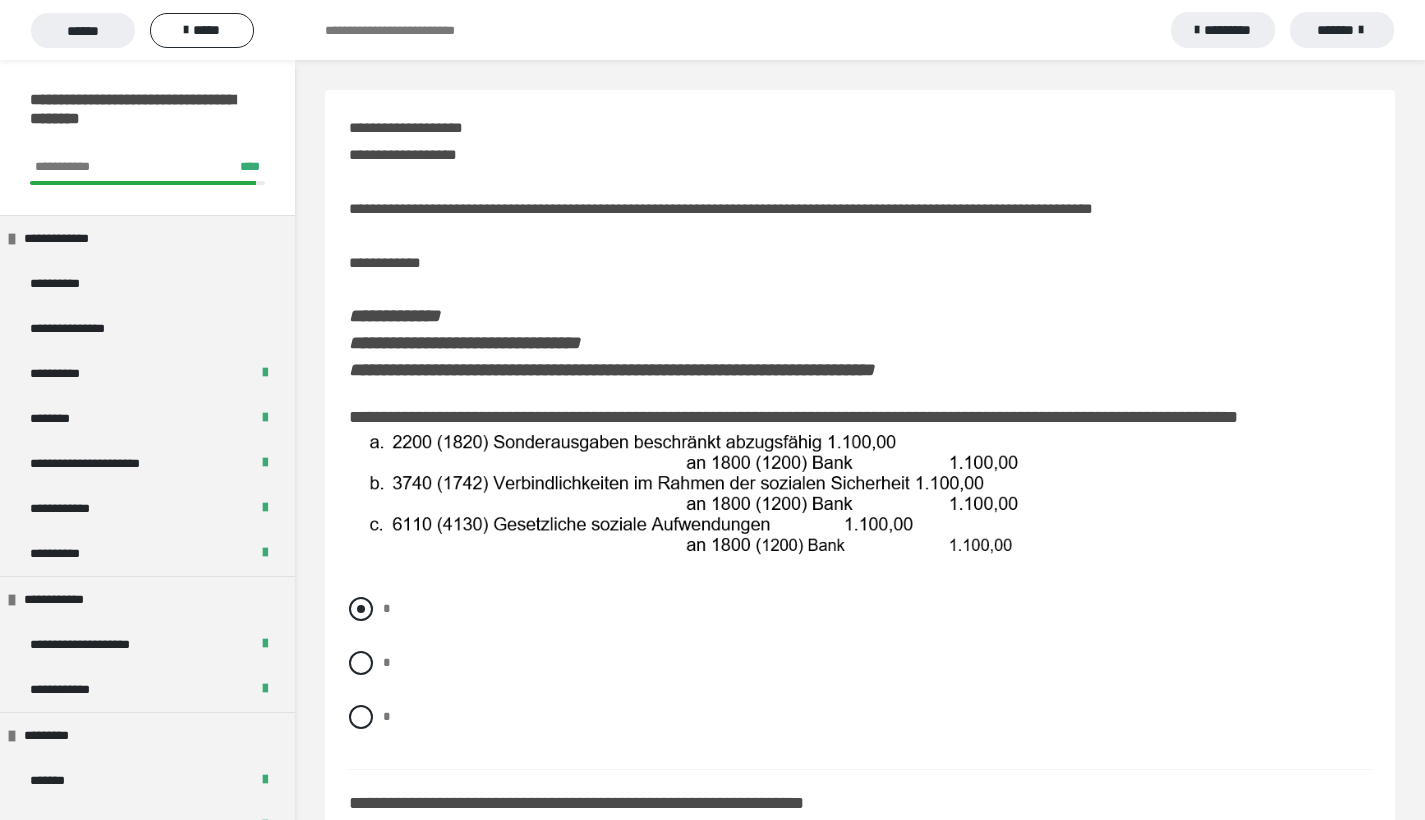 click at bounding box center (361, 609) 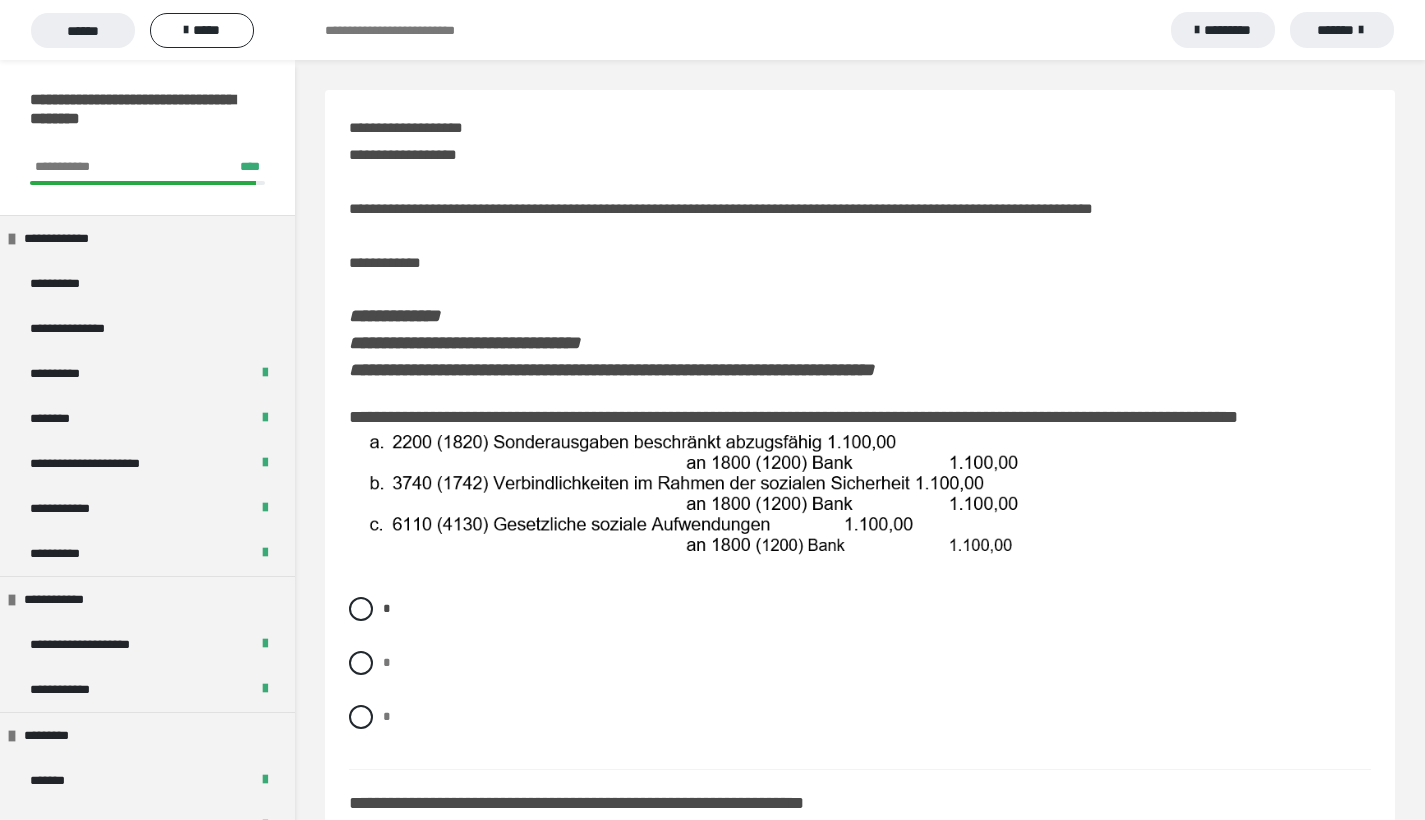 scroll, scrollTop: 323, scrollLeft: 0, axis: vertical 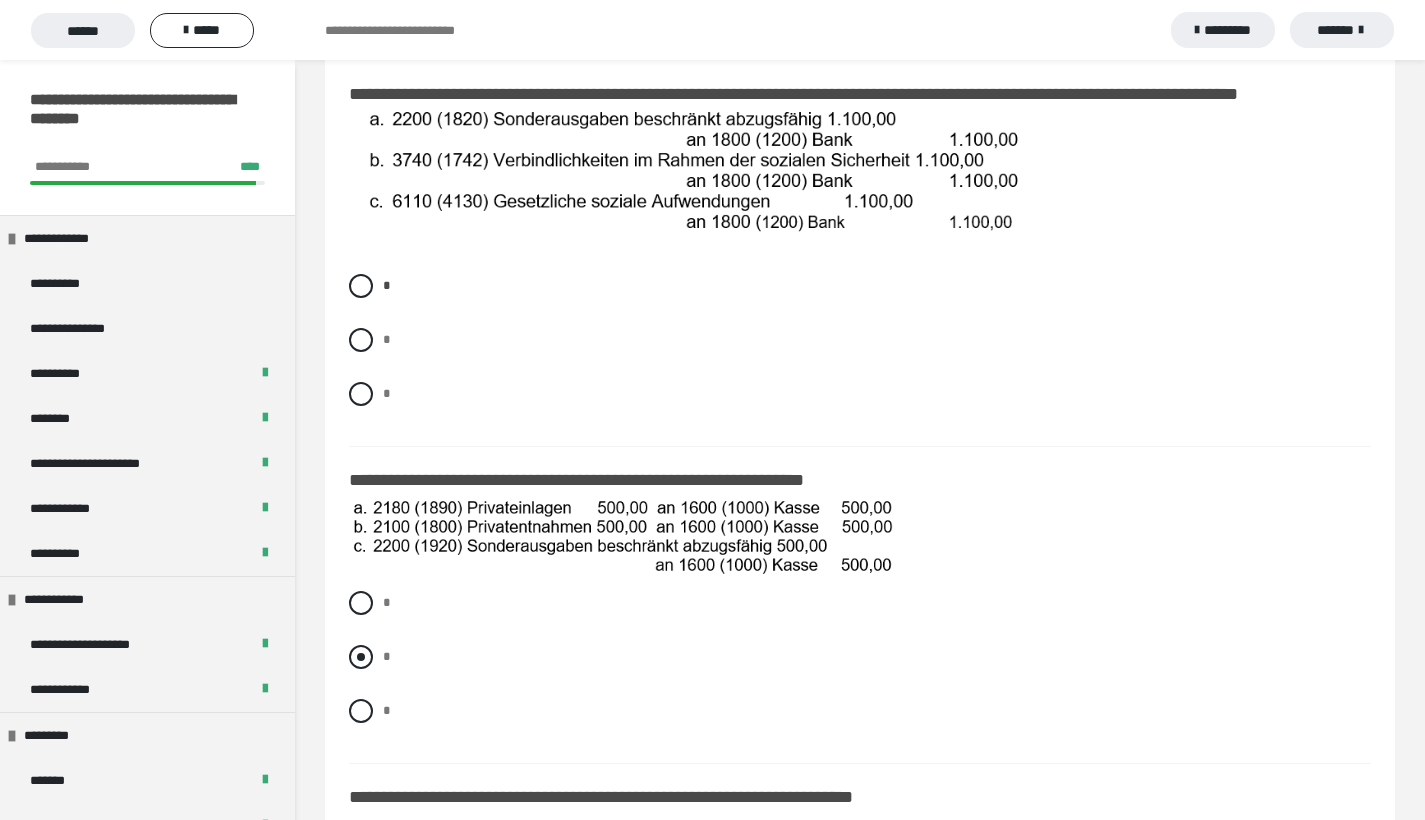 click at bounding box center [361, 657] 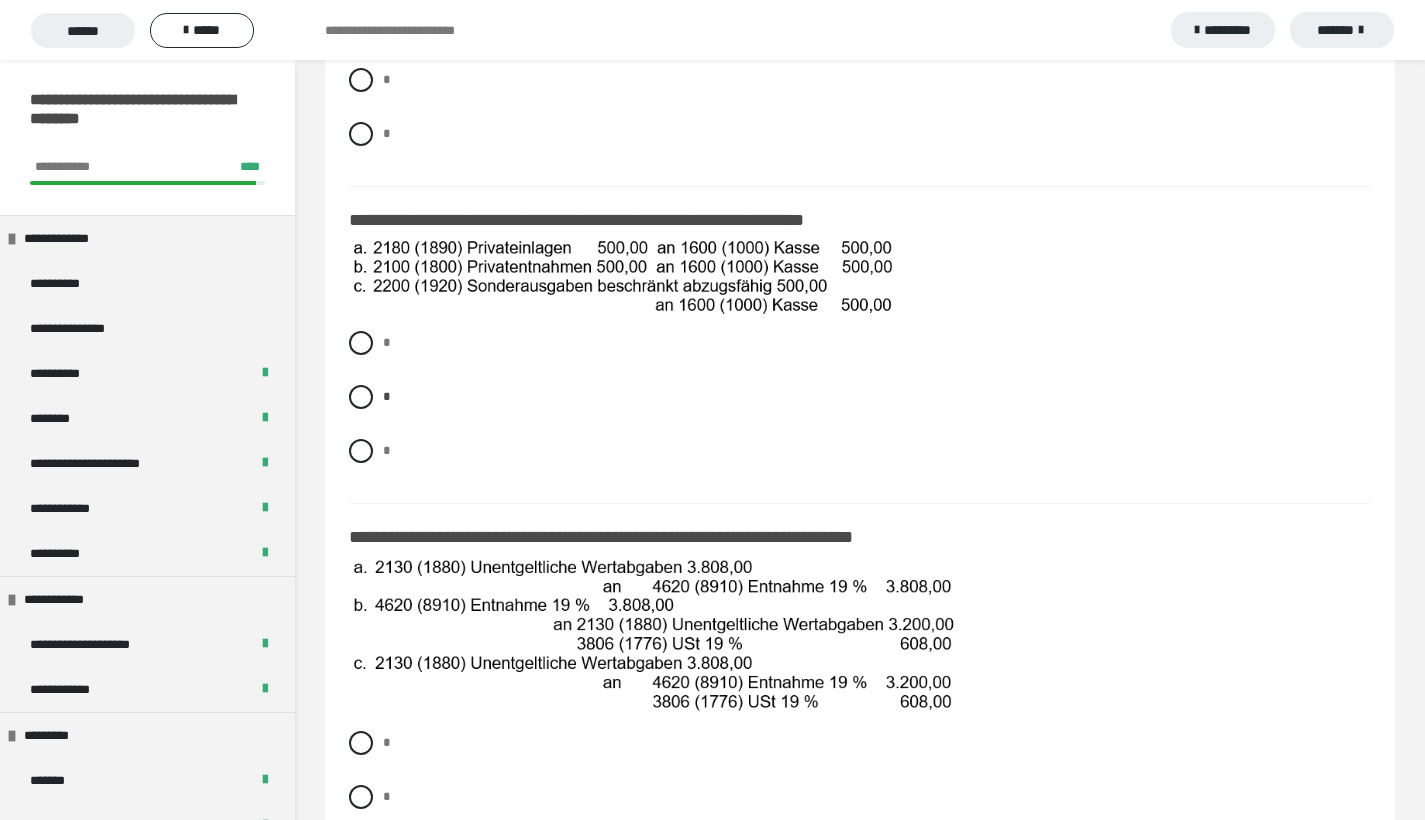 scroll, scrollTop: 759, scrollLeft: 0, axis: vertical 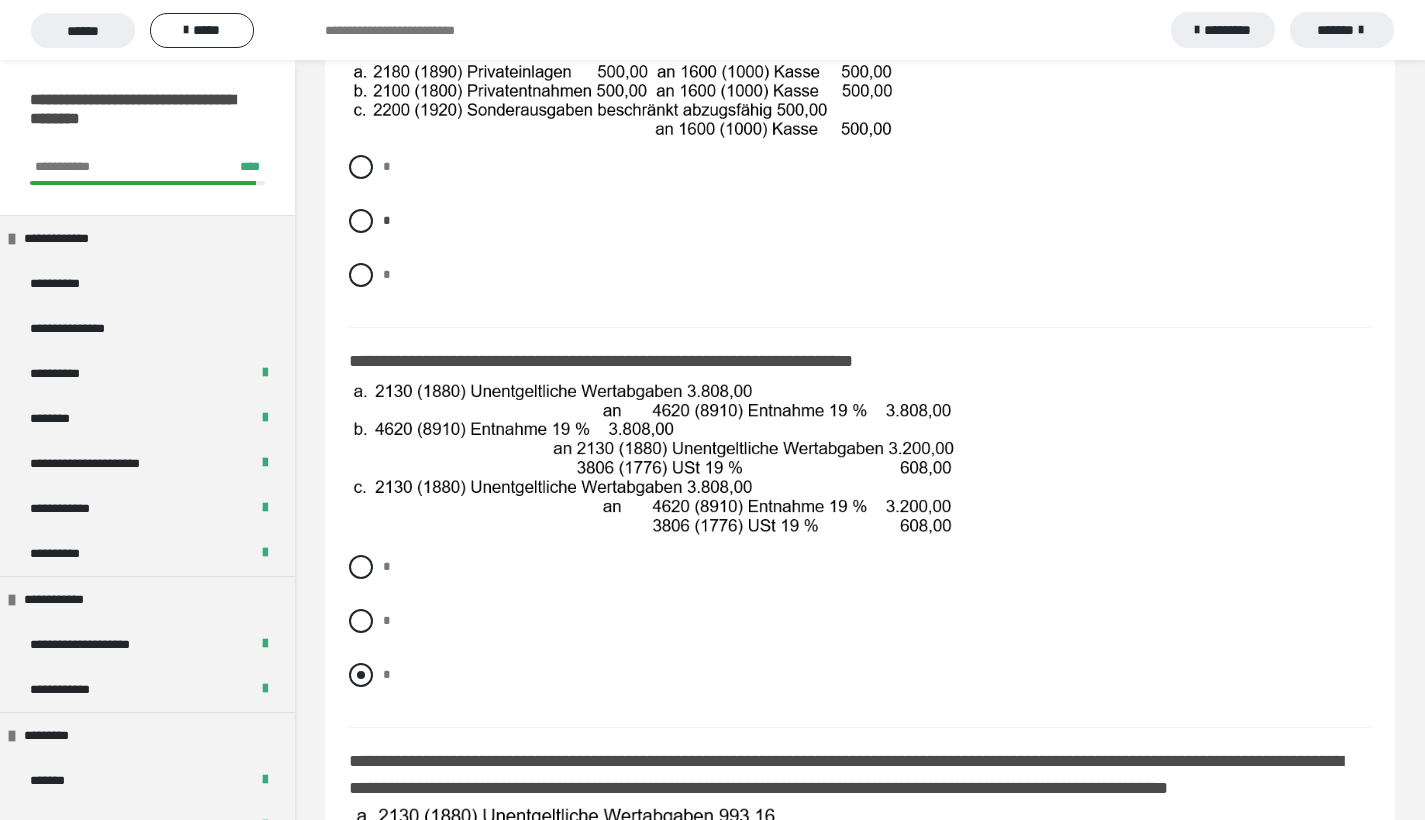 click at bounding box center [361, 675] 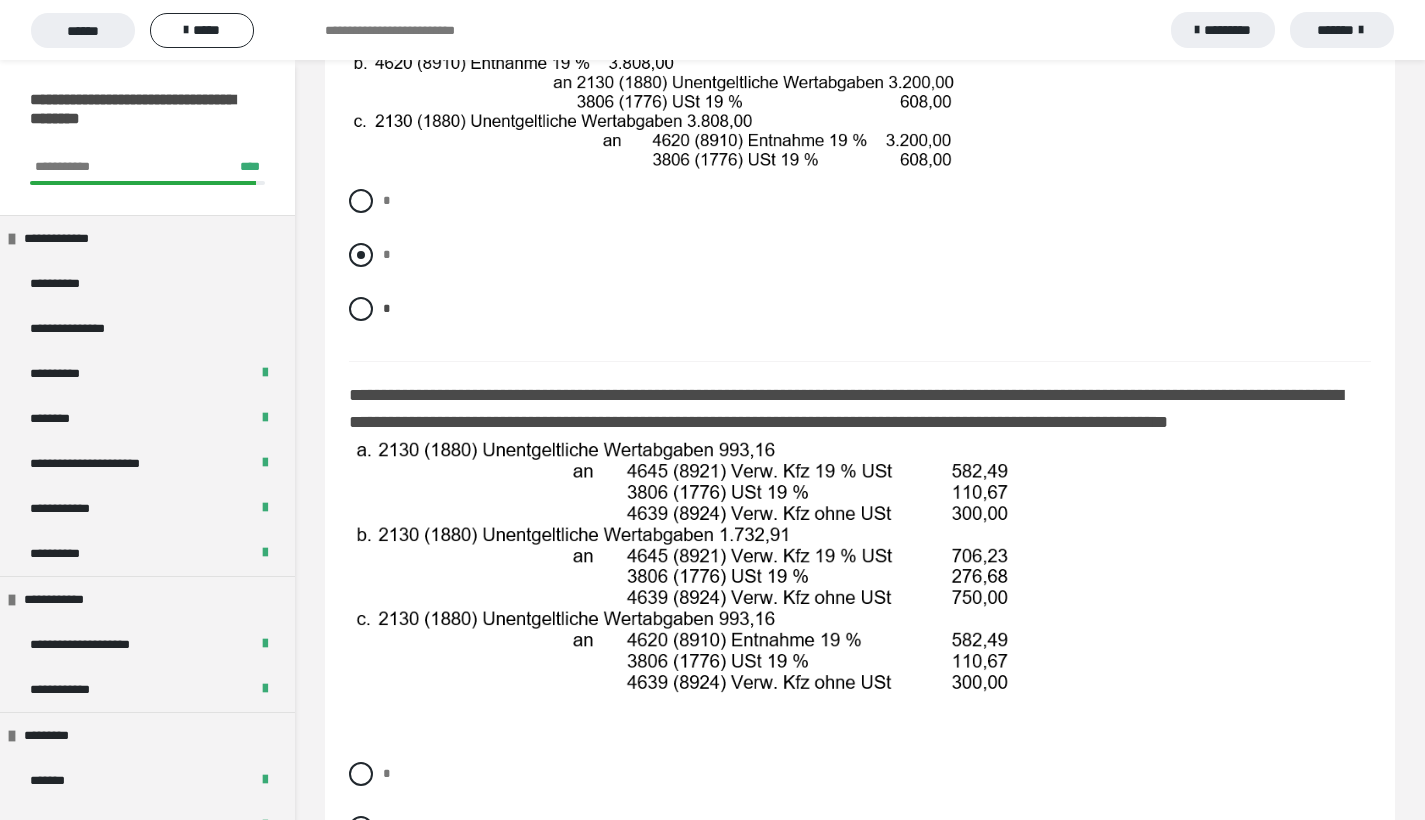 scroll, scrollTop: 1348, scrollLeft: 0, axis: vertical 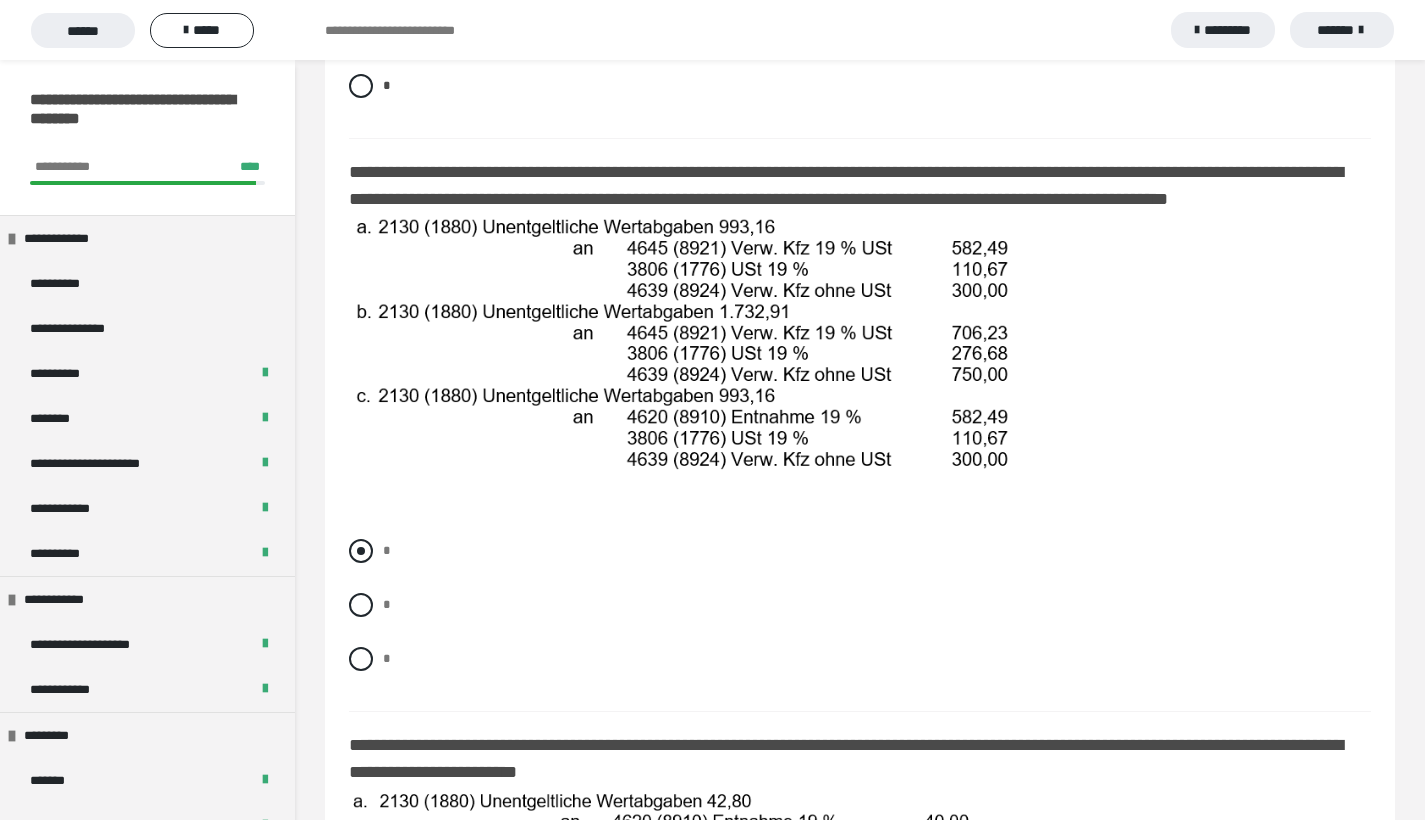 click at bounding box center (361, 551) 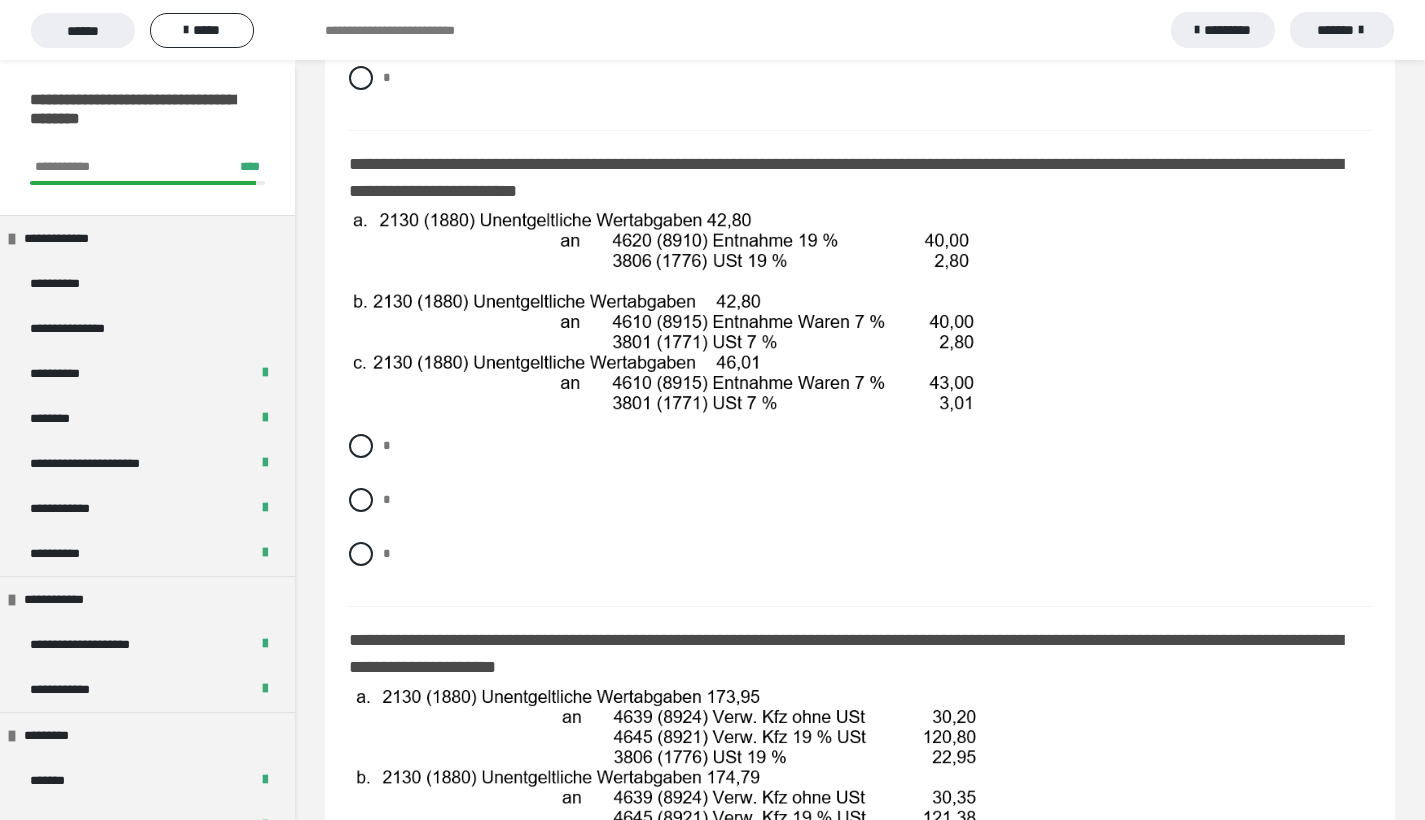 scroll, scrollTop: 1795, scrollLeft: 0, axis: vertical 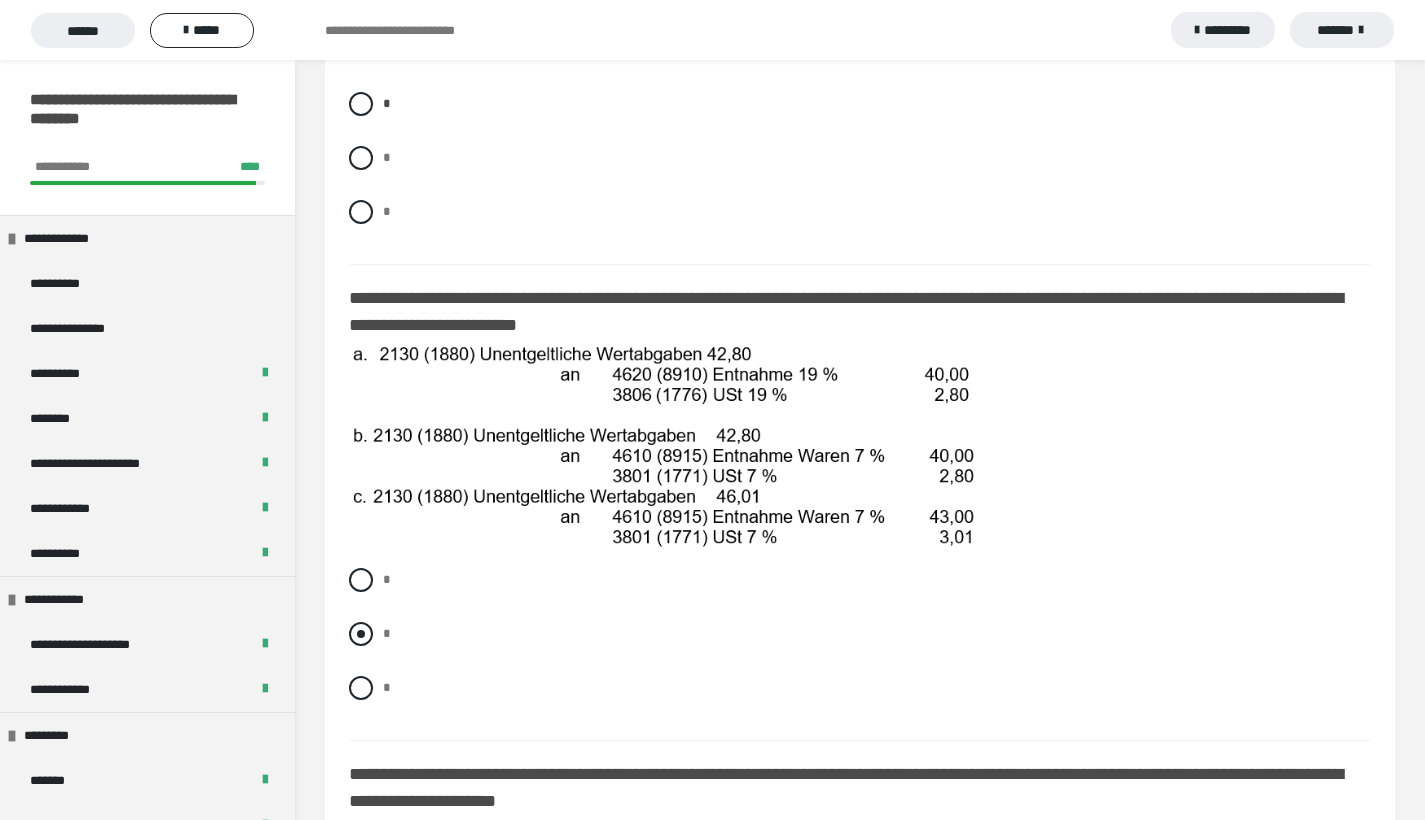 click at bounding box center [361, 634] 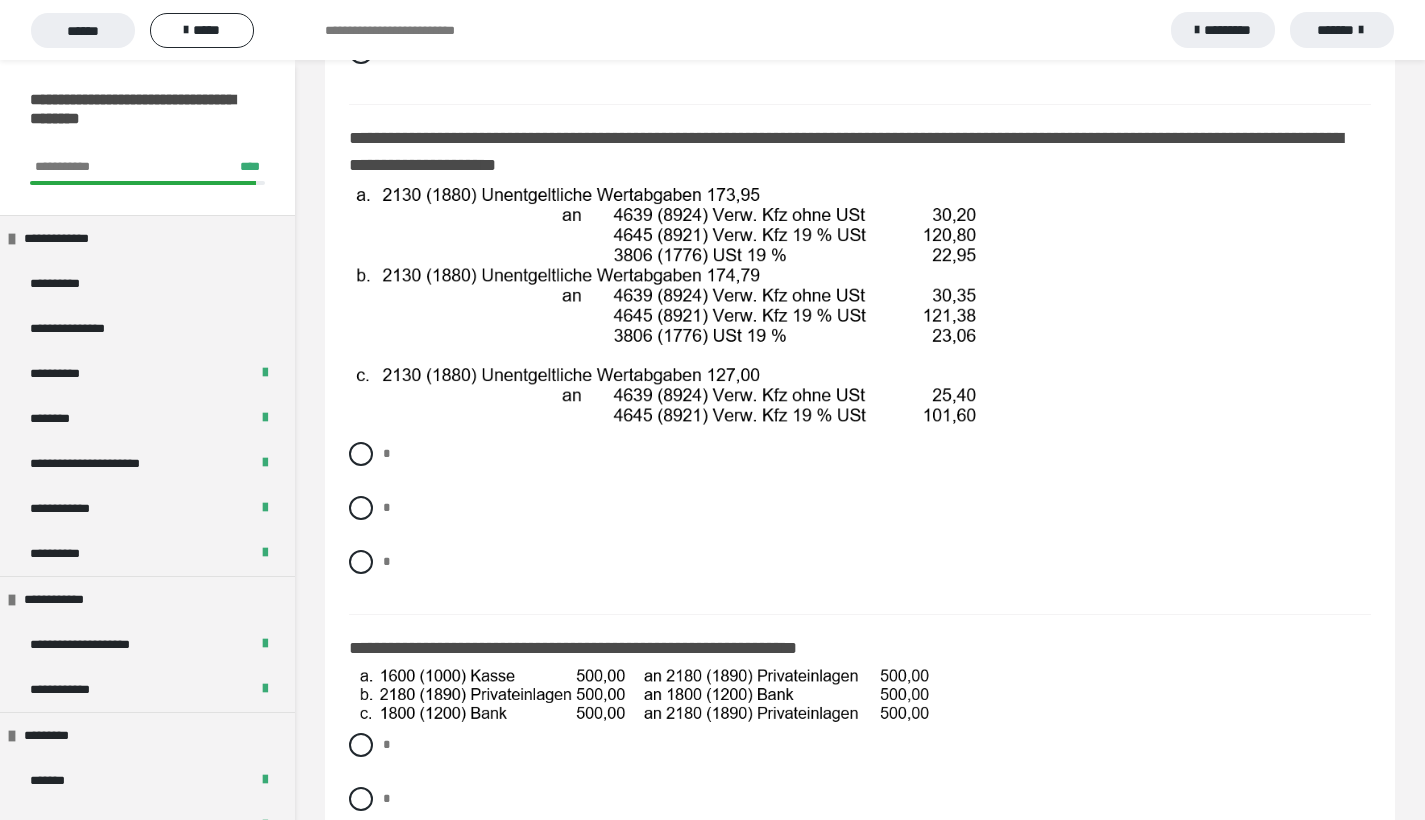 scroll, scrollTop: 2393, scrollLeft: 0, axis: vertical 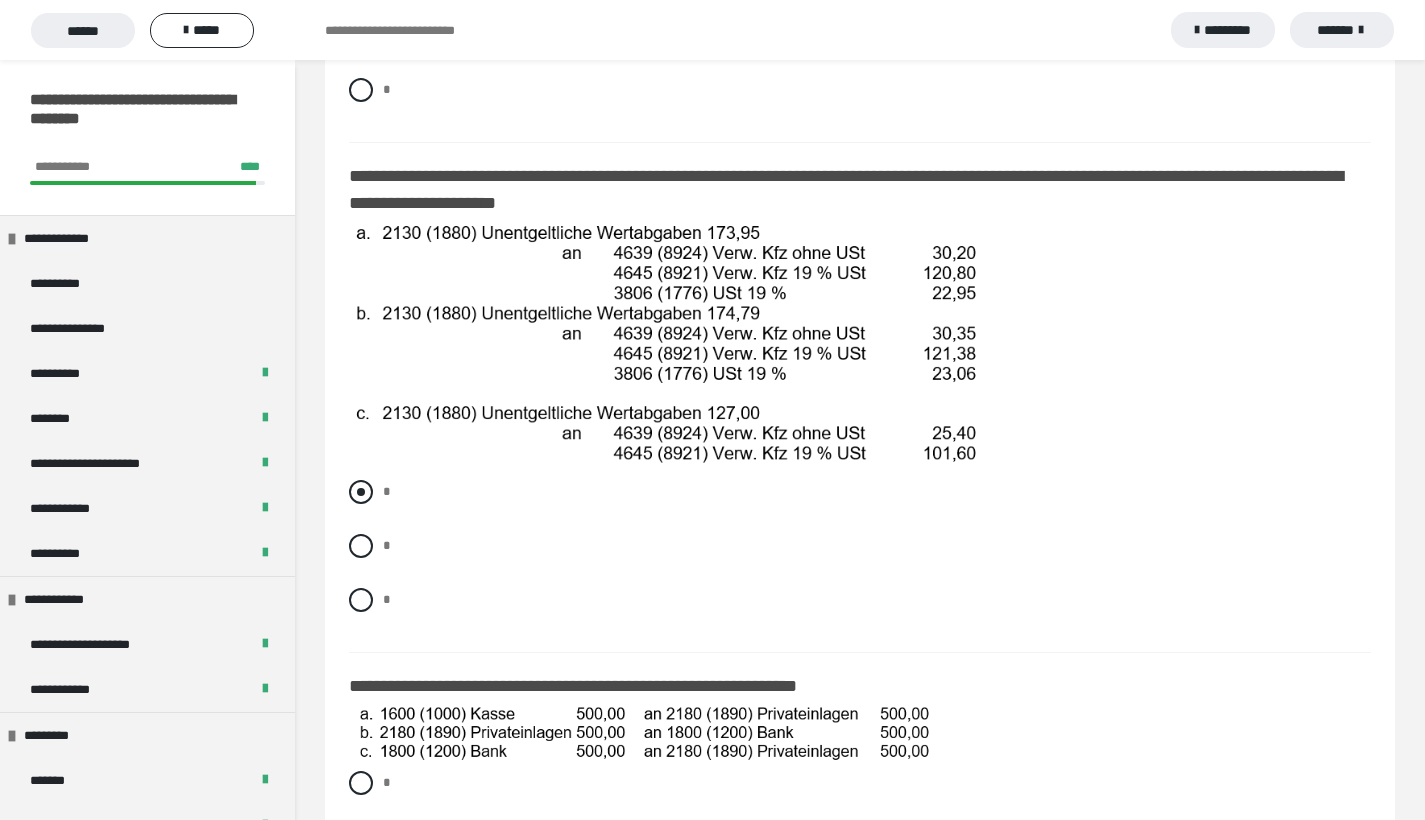 click at bounding box center (361, 492) 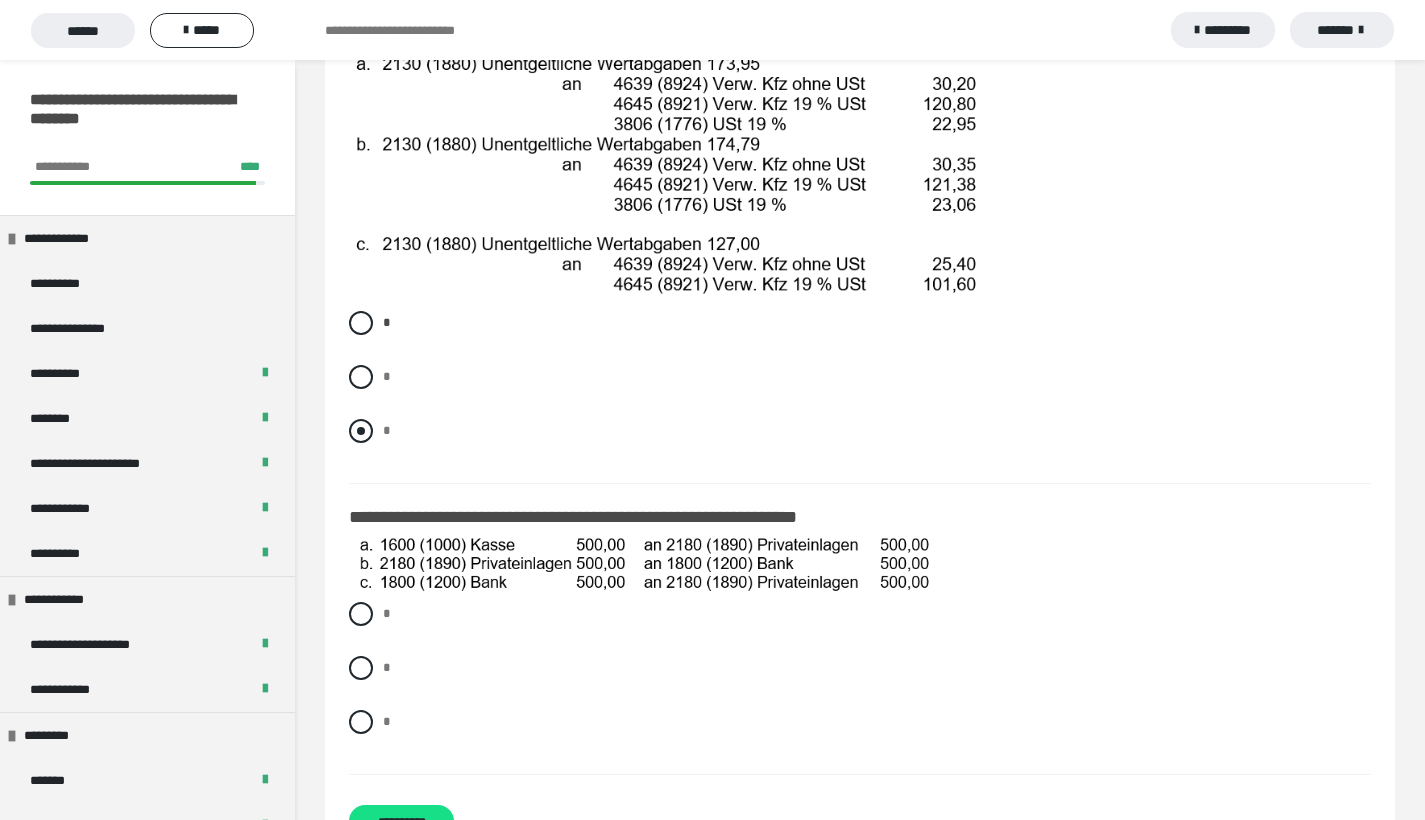 scroll, scrollTop: 2636, scrollLeft: 0, axis: vertical 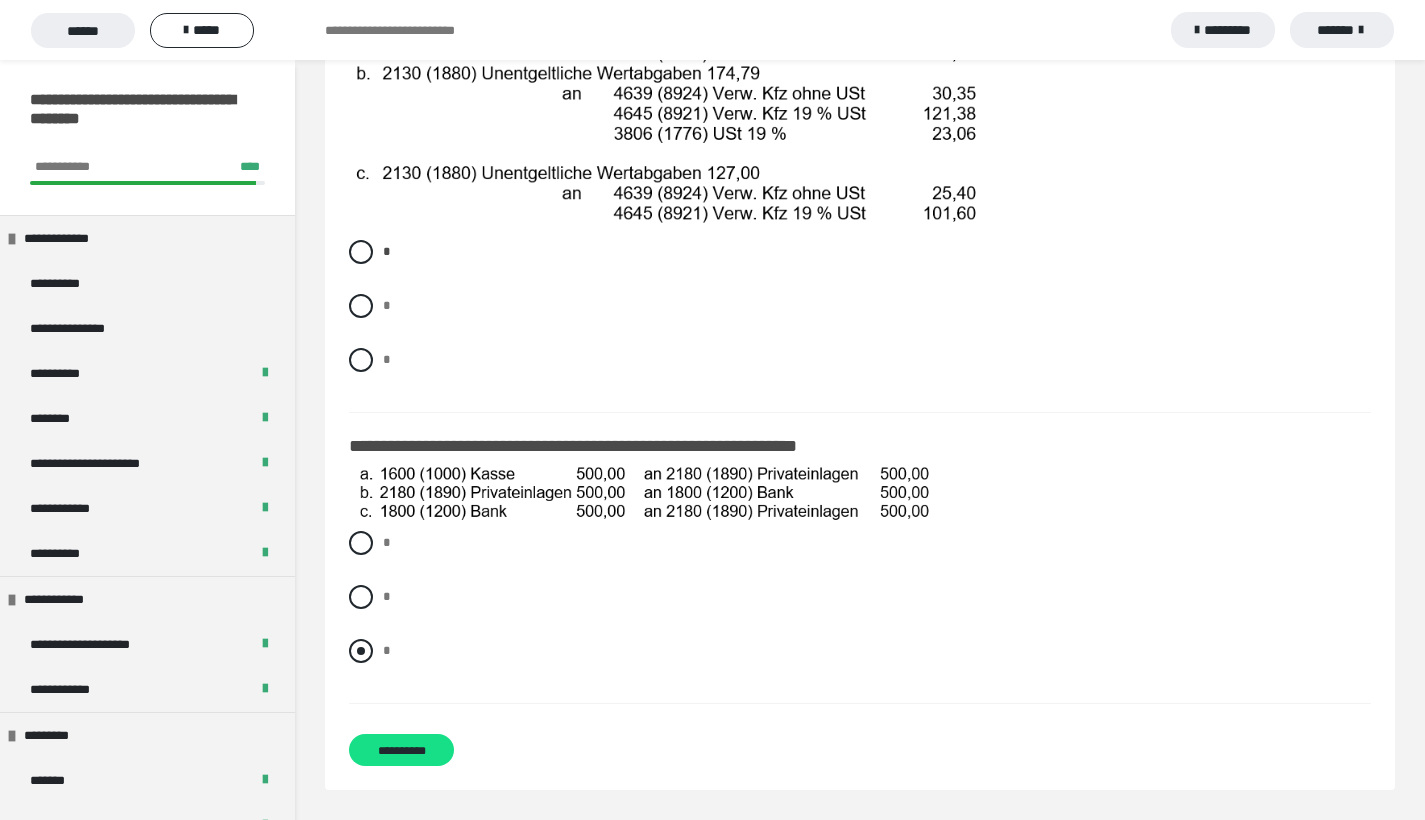 click at bounding box center (361, 651) 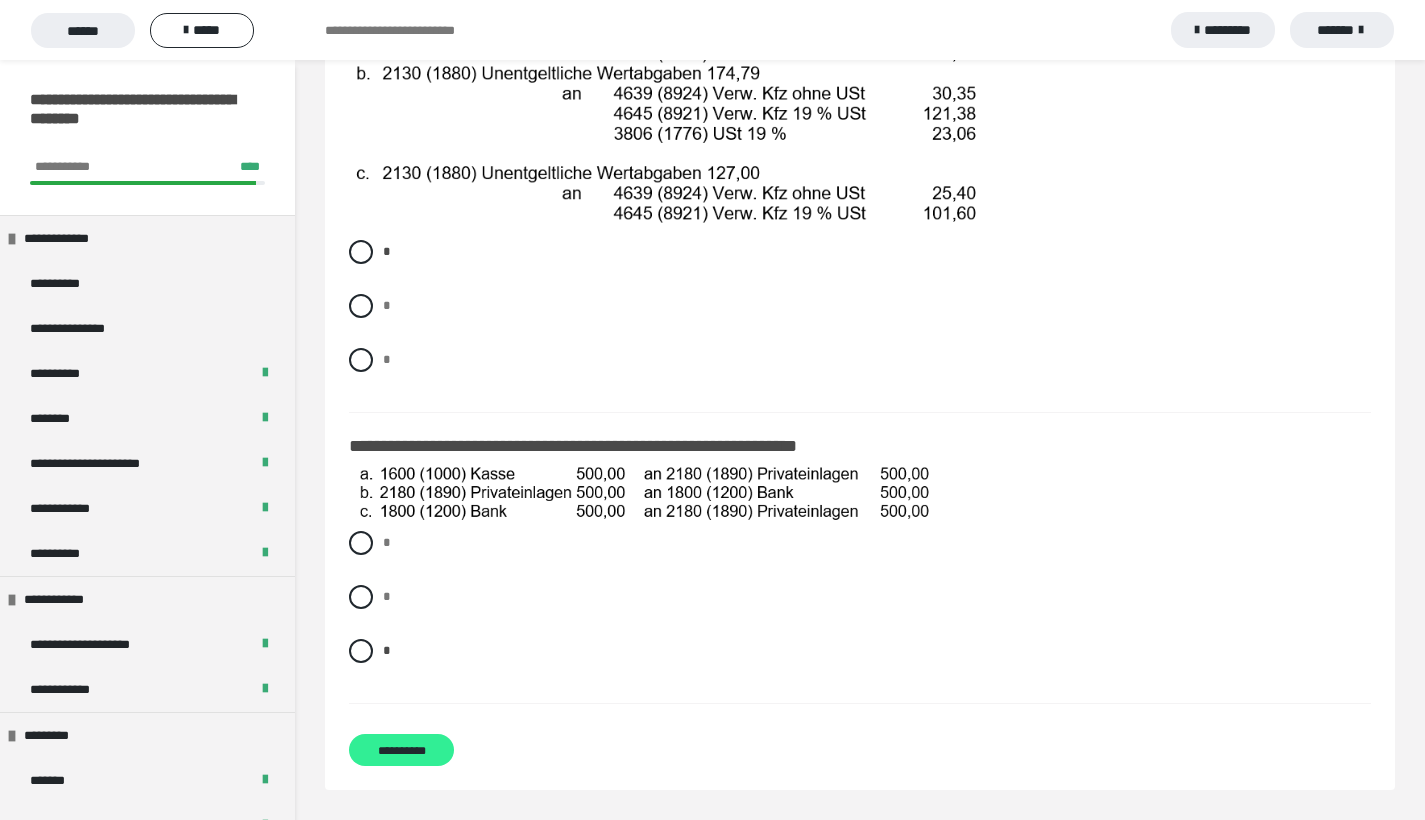 click on "**********" at bounding box center [401, 750] 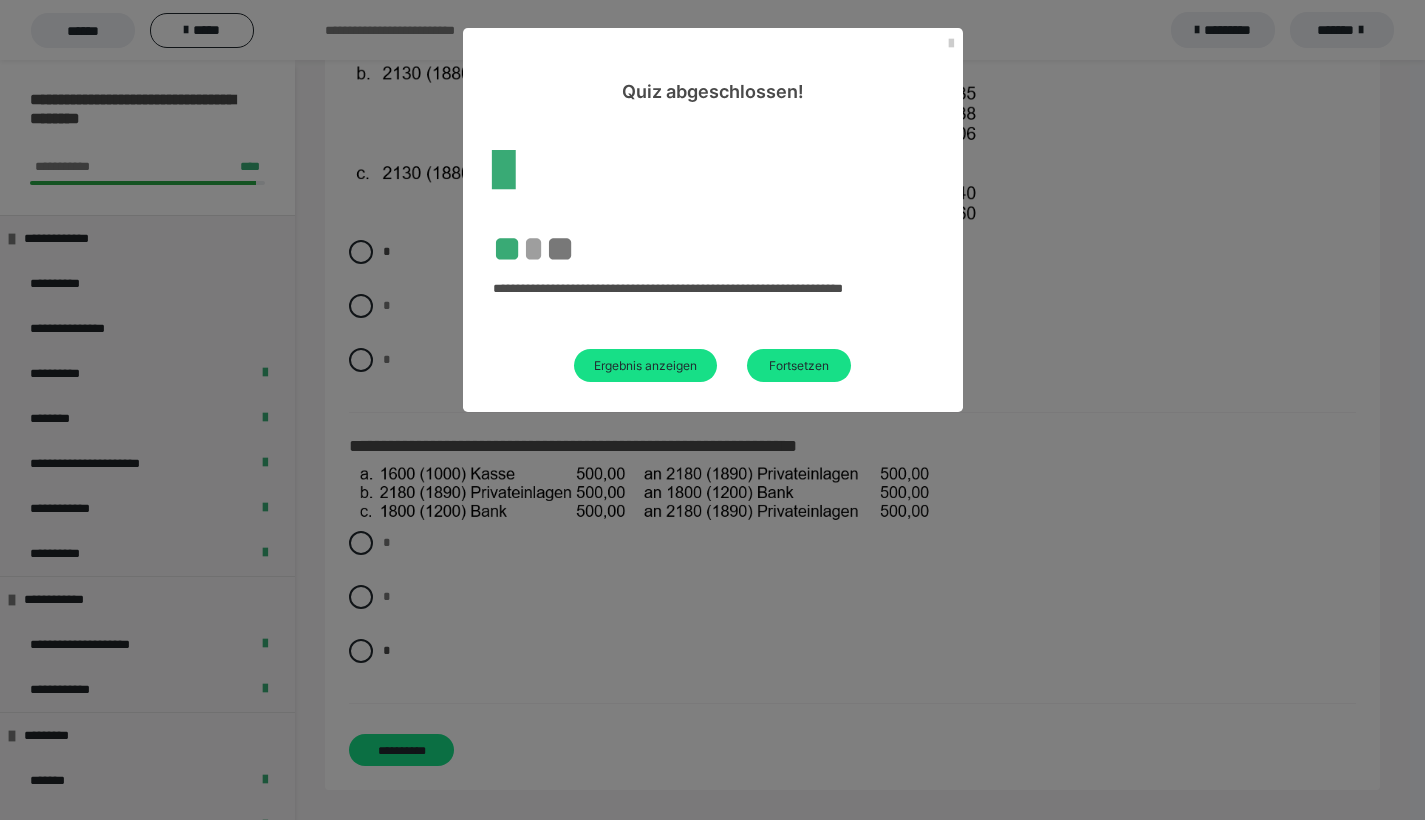 scroll, scrollTop: 60, scrollLeft: 0, axis: vertical 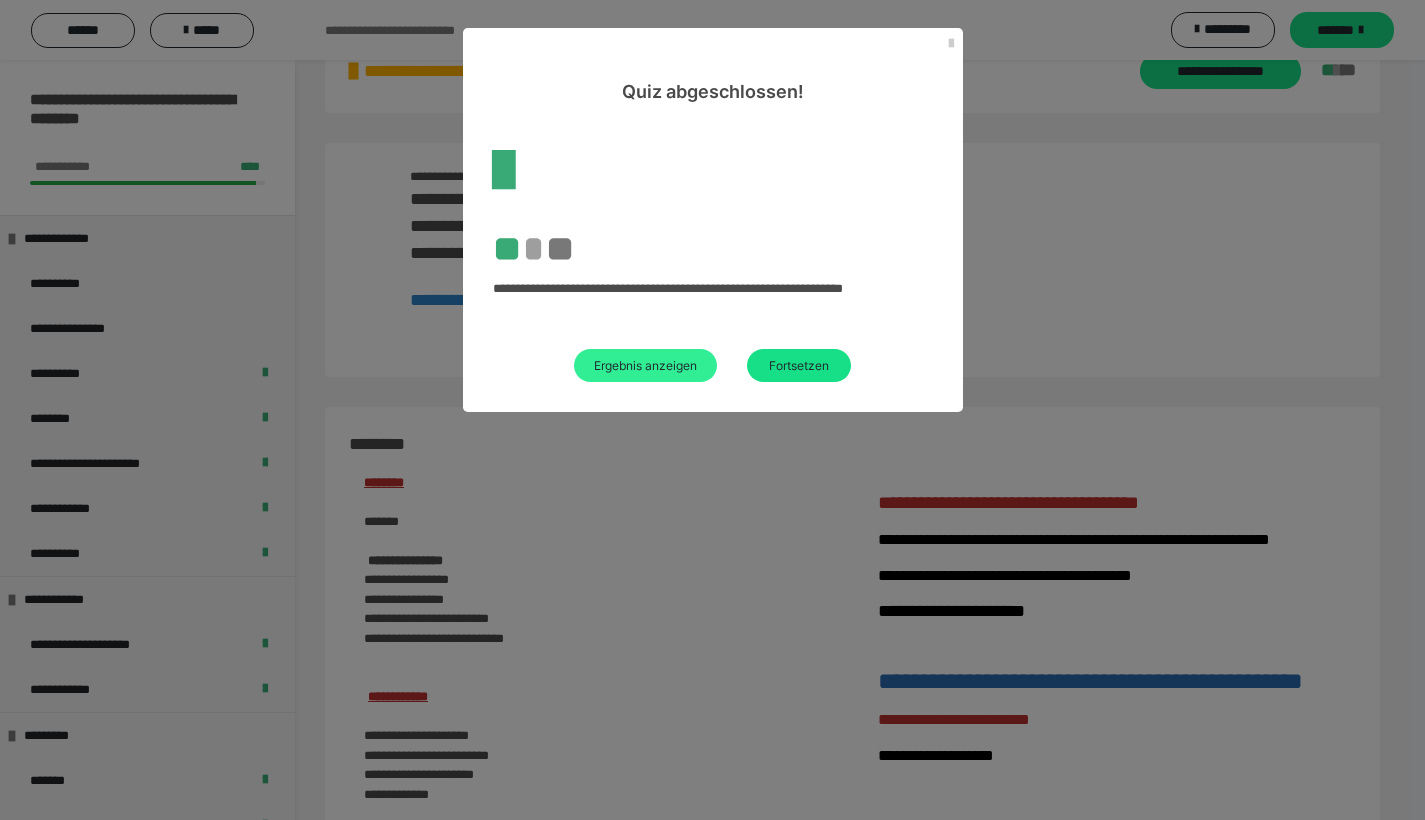 click on "Ergebnis anzeigen" at bounding box center (645, 365) 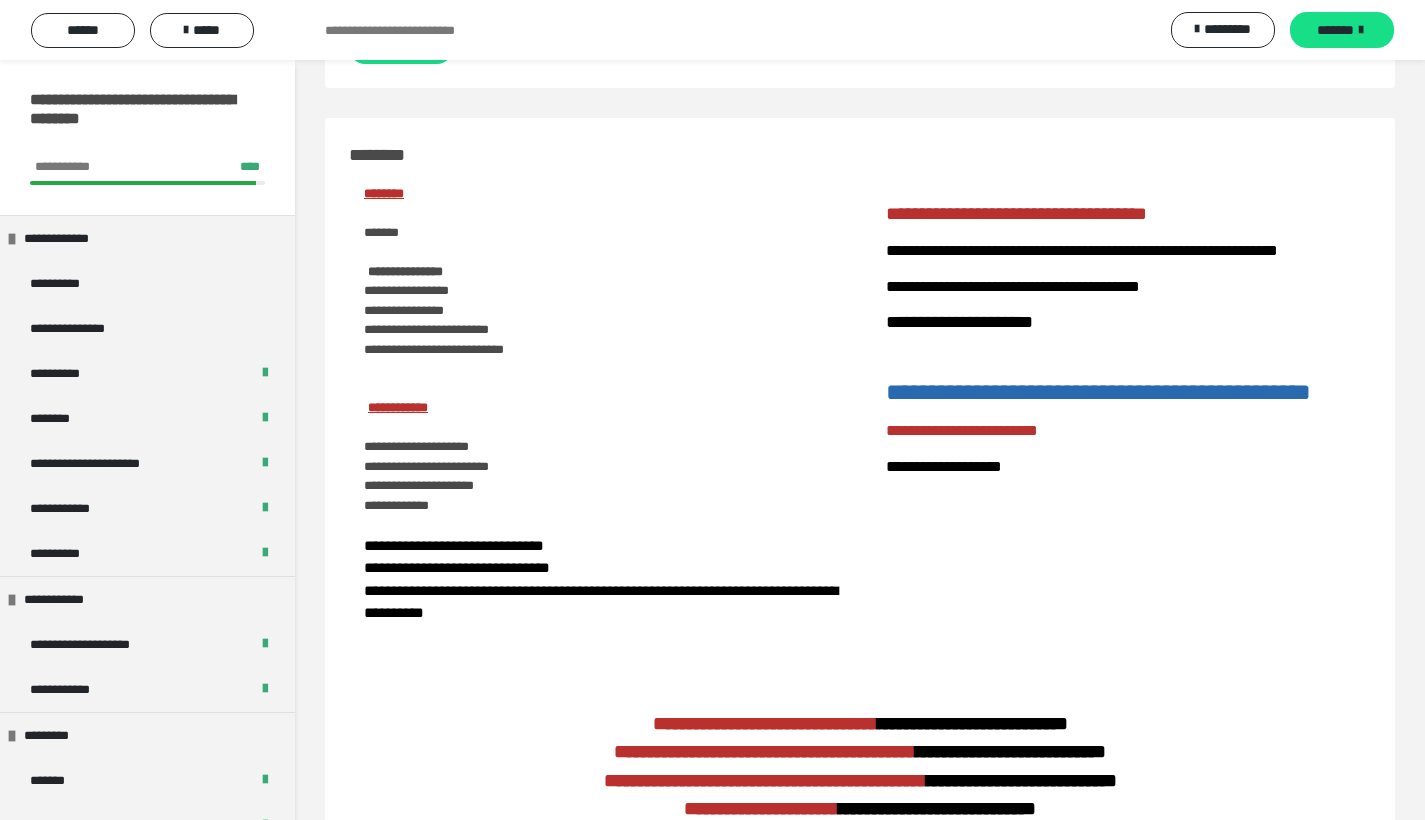 scroll, scrollTop: 2425, scrollLeft: 0, axis: vertical 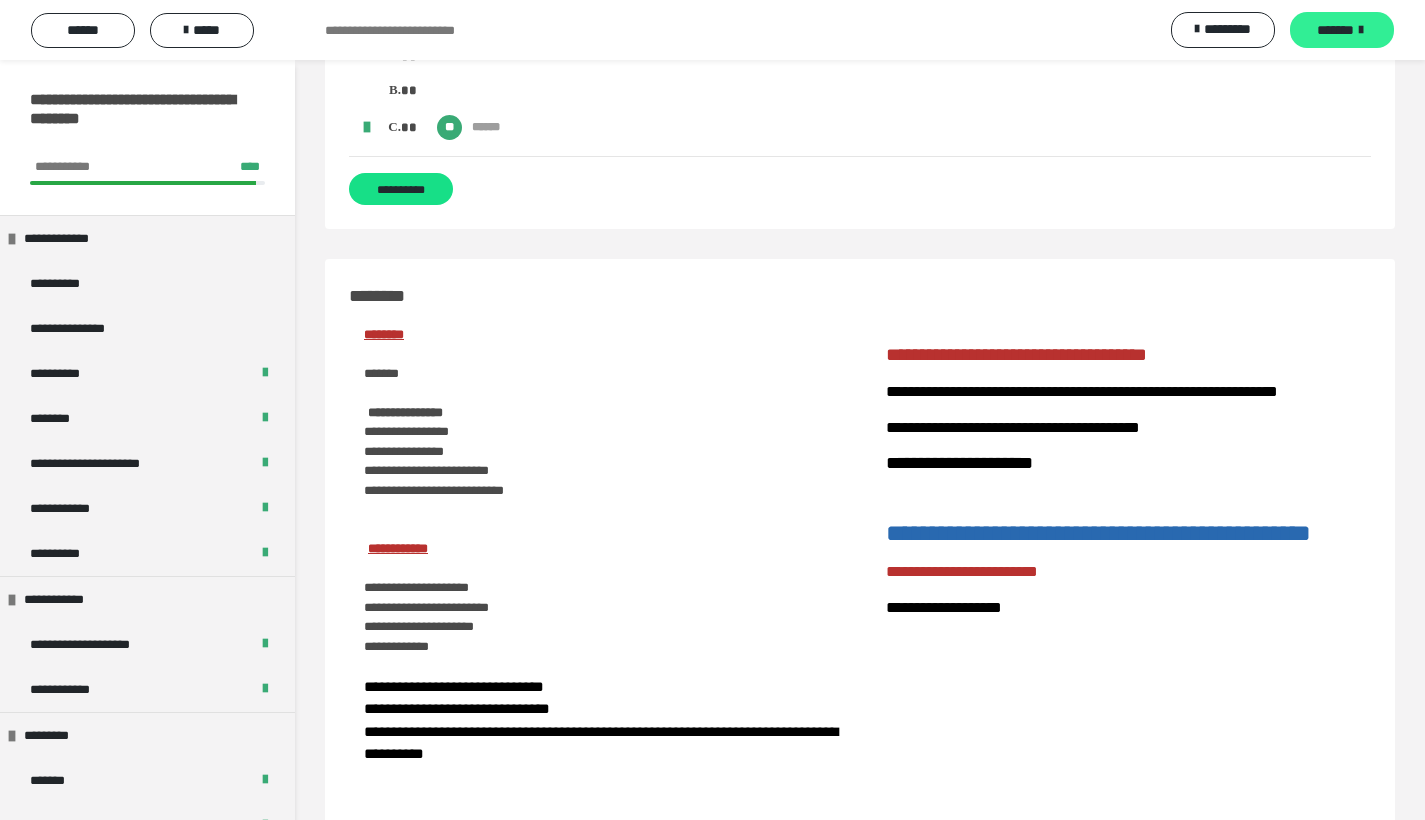 click on "*******" at bounding box center (1335, 30) 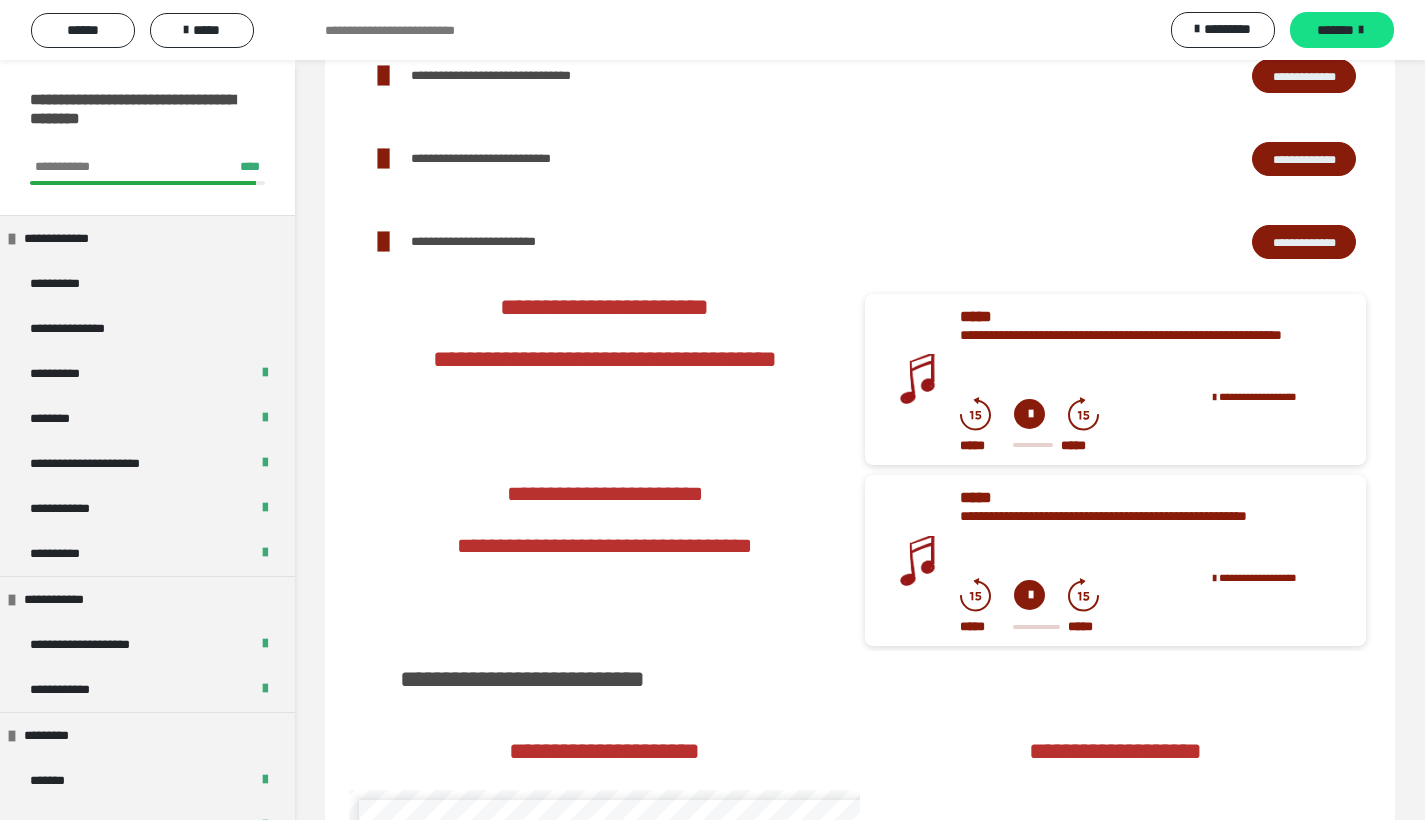 scroll, scrollTop: 2064, scrollLeft: 0, axis: vertical 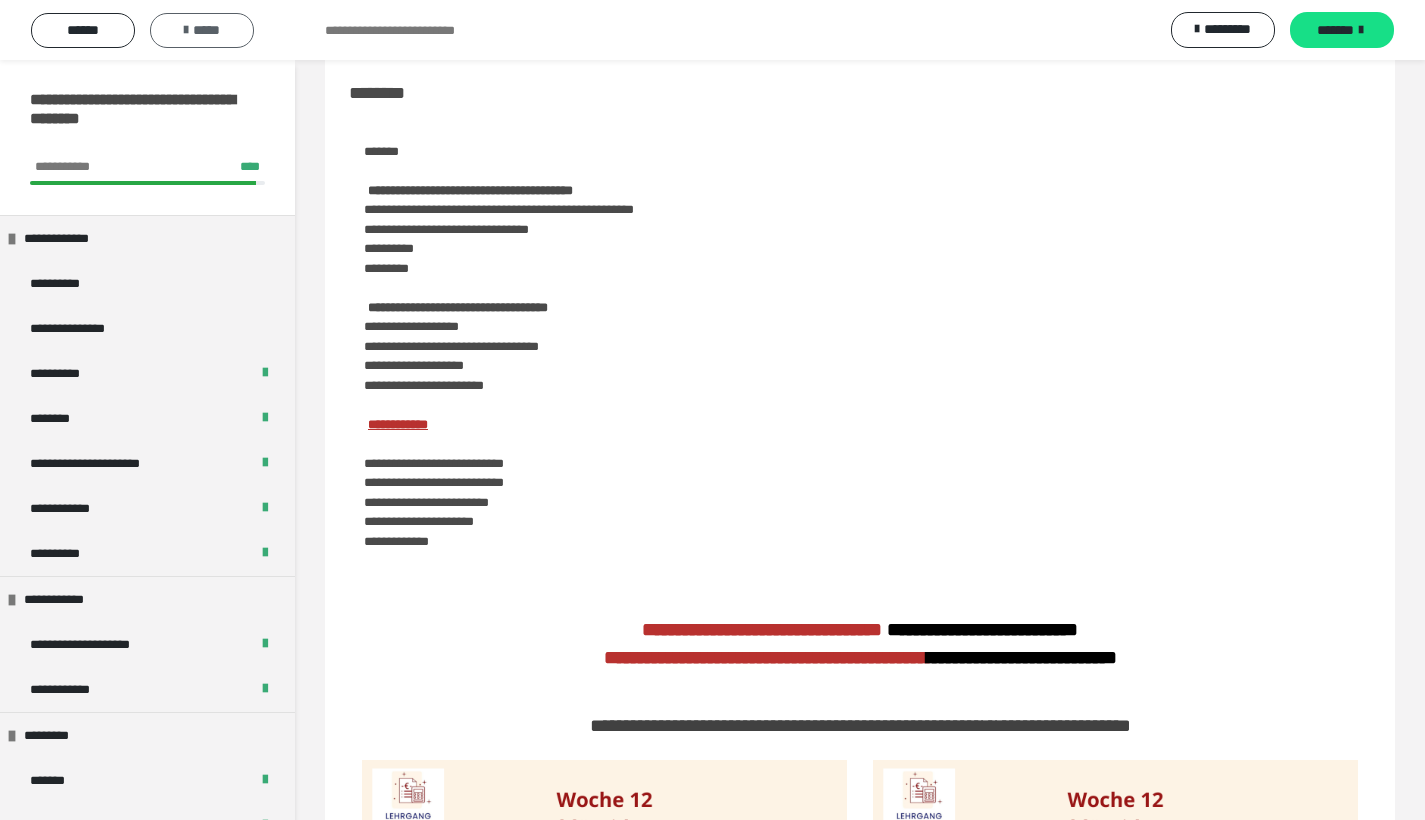click on "*****" at bounding box center (202, 30) 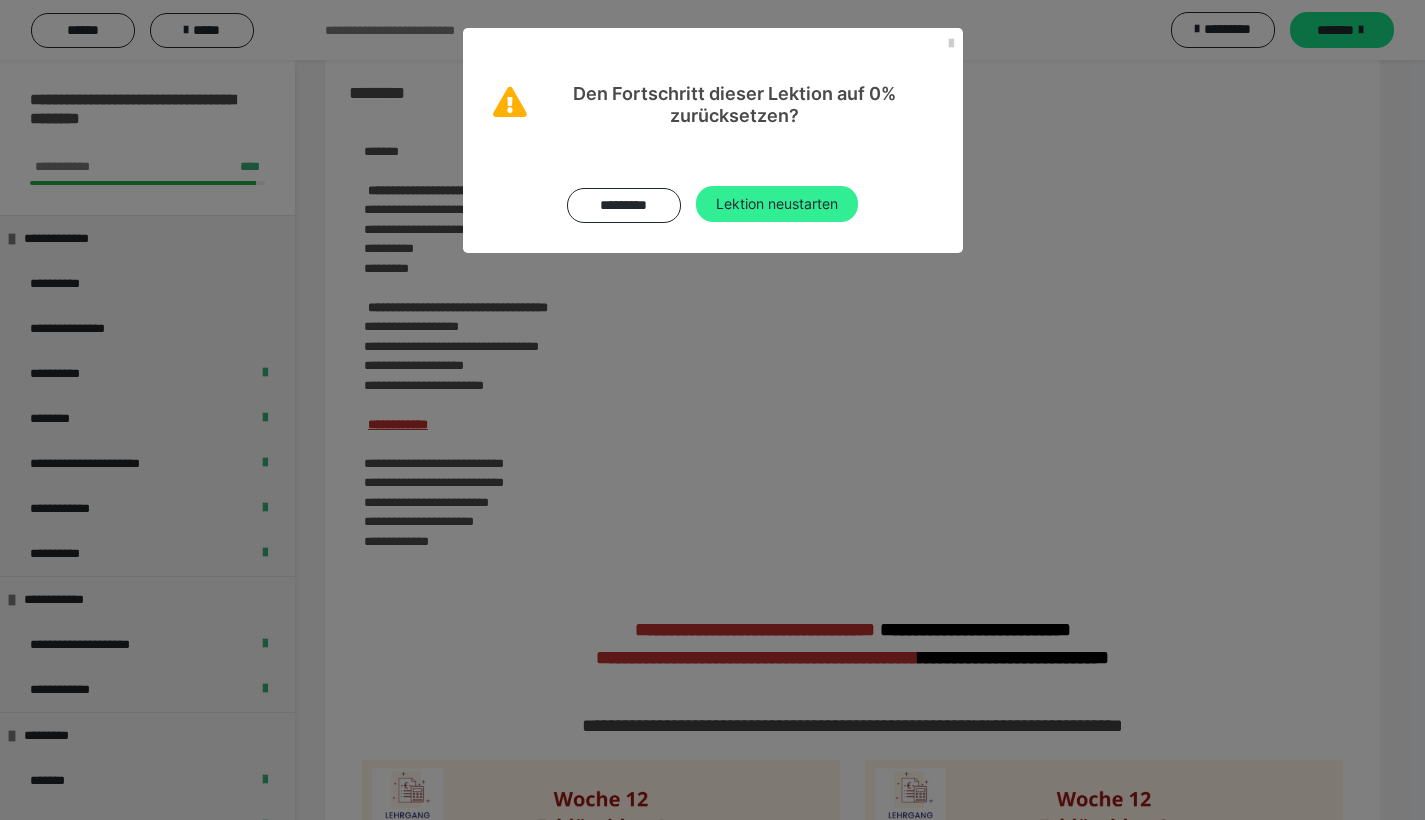 click on "Lektion neustarten" at bounding box center (777, 204) 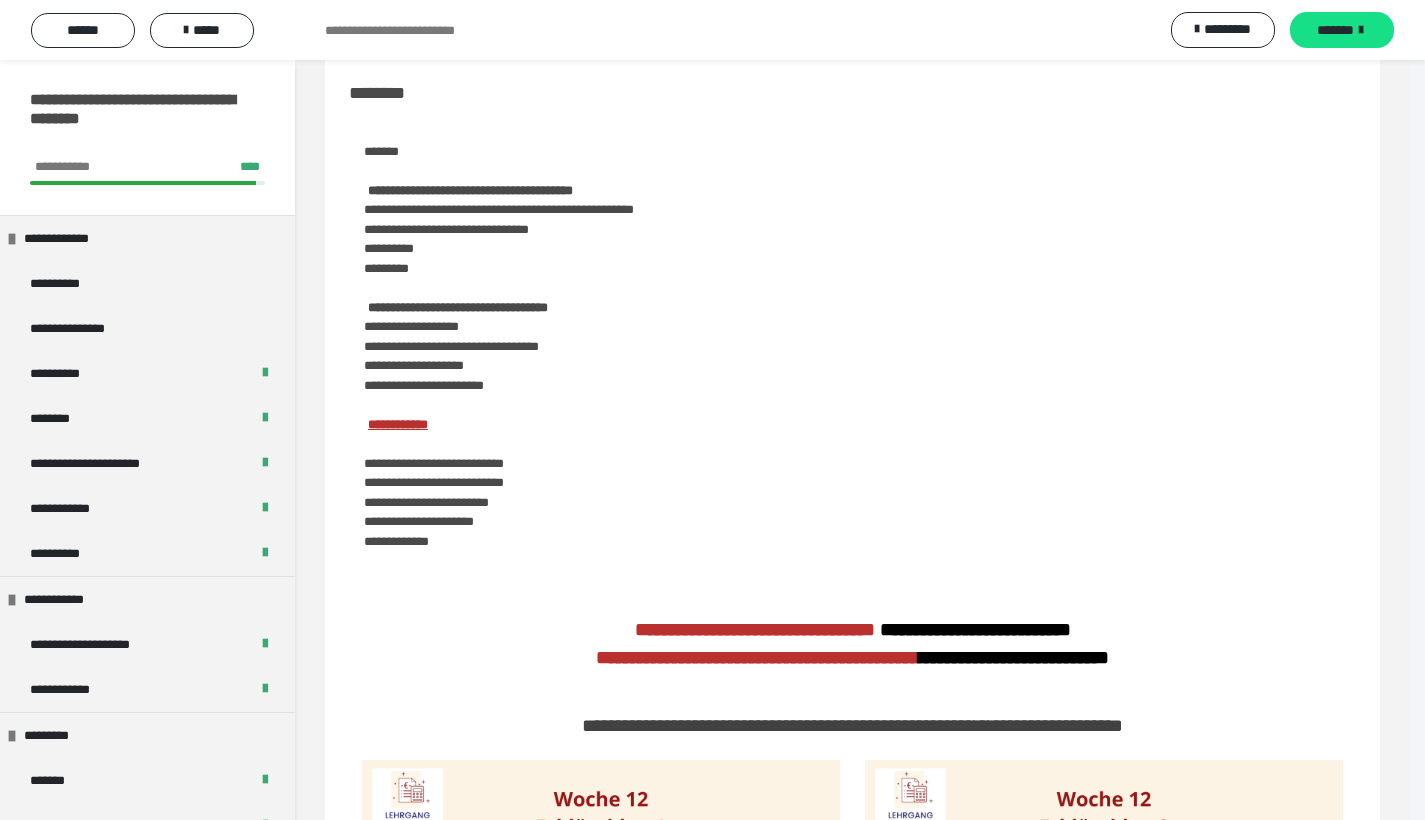 scroll, scrollTop: 0, scrollLeft: 0, axis: both 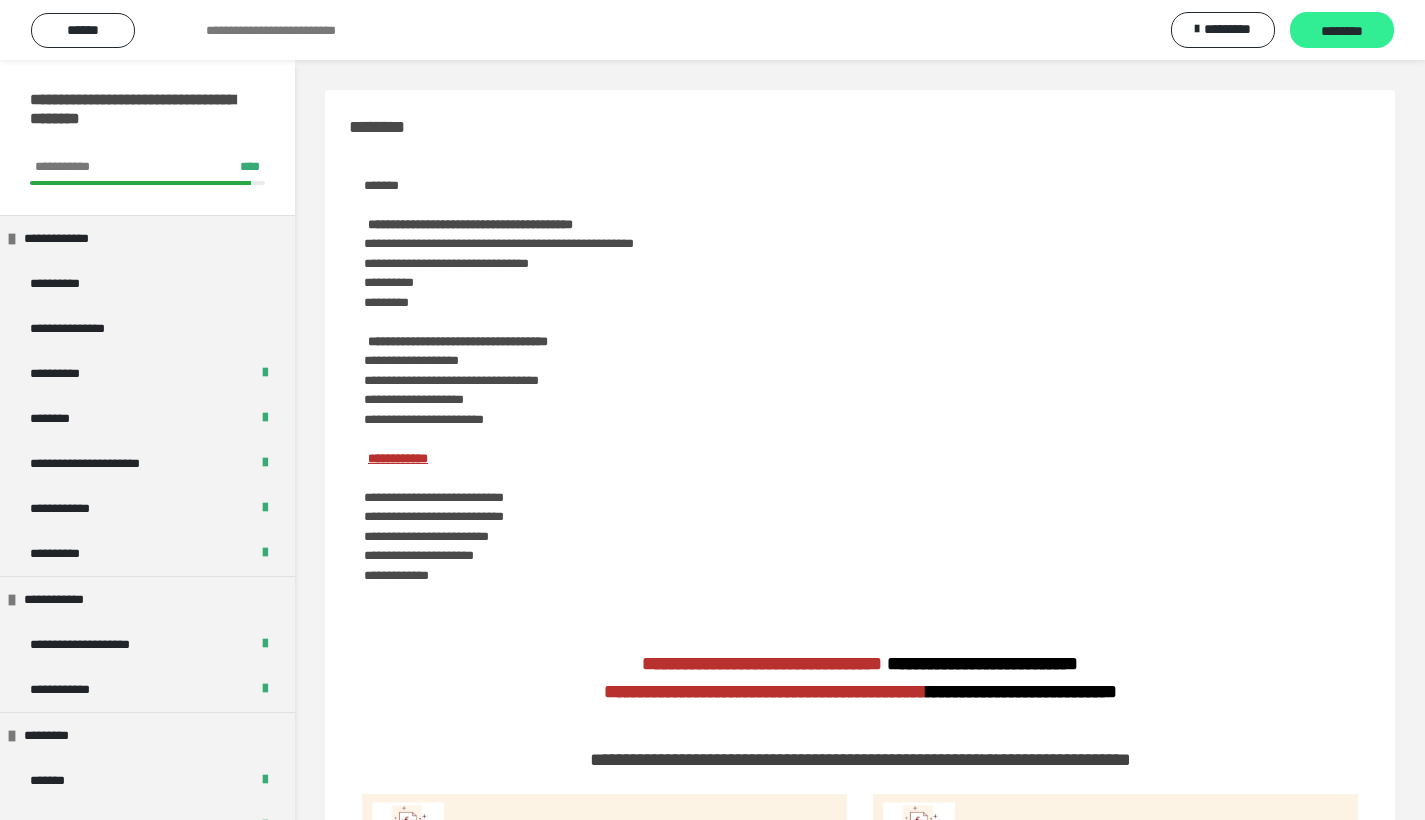click on "********" at bounding box center [1342, 31] 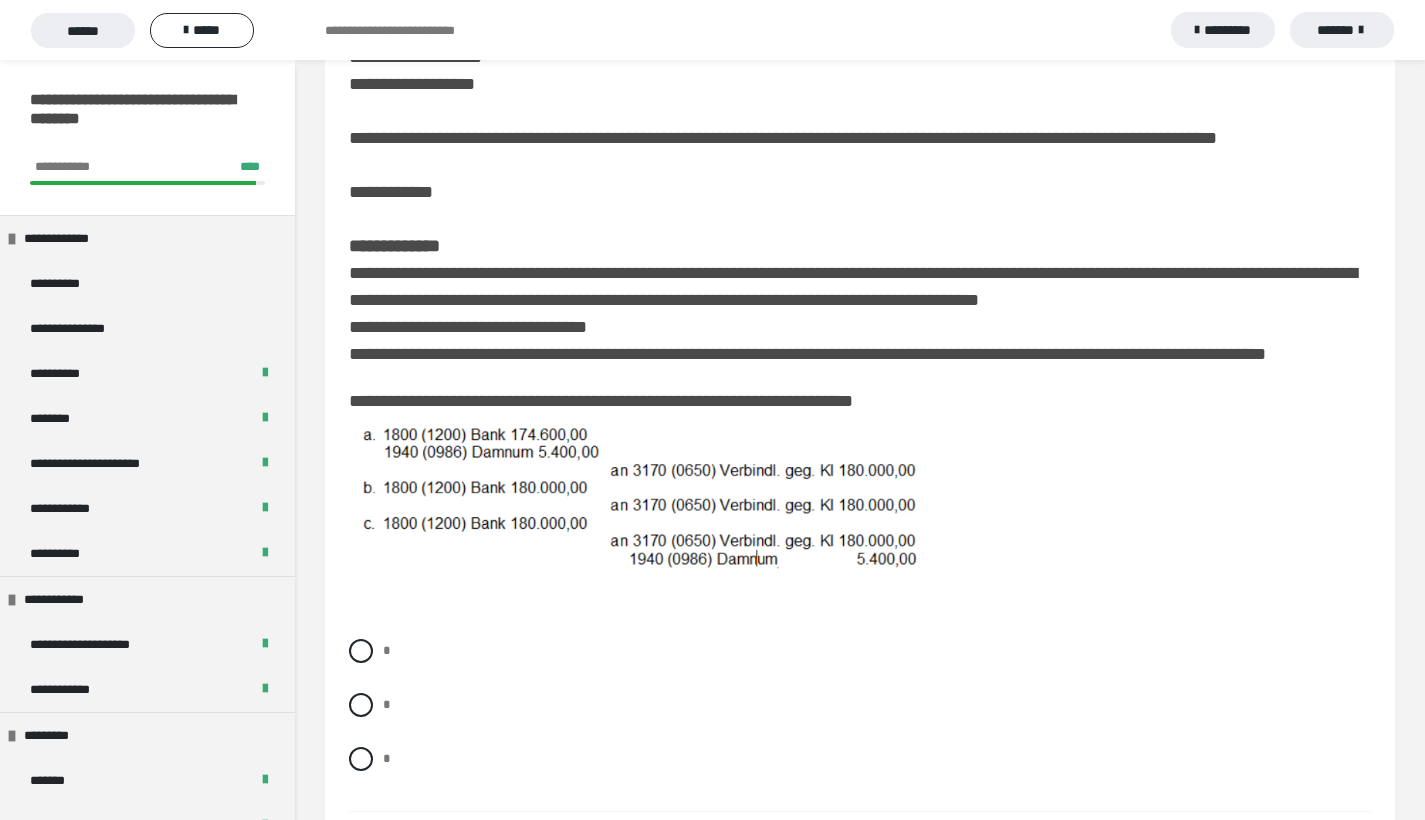 scroll, scrollTop: 139, scrollLeft: 0, axis: vertical 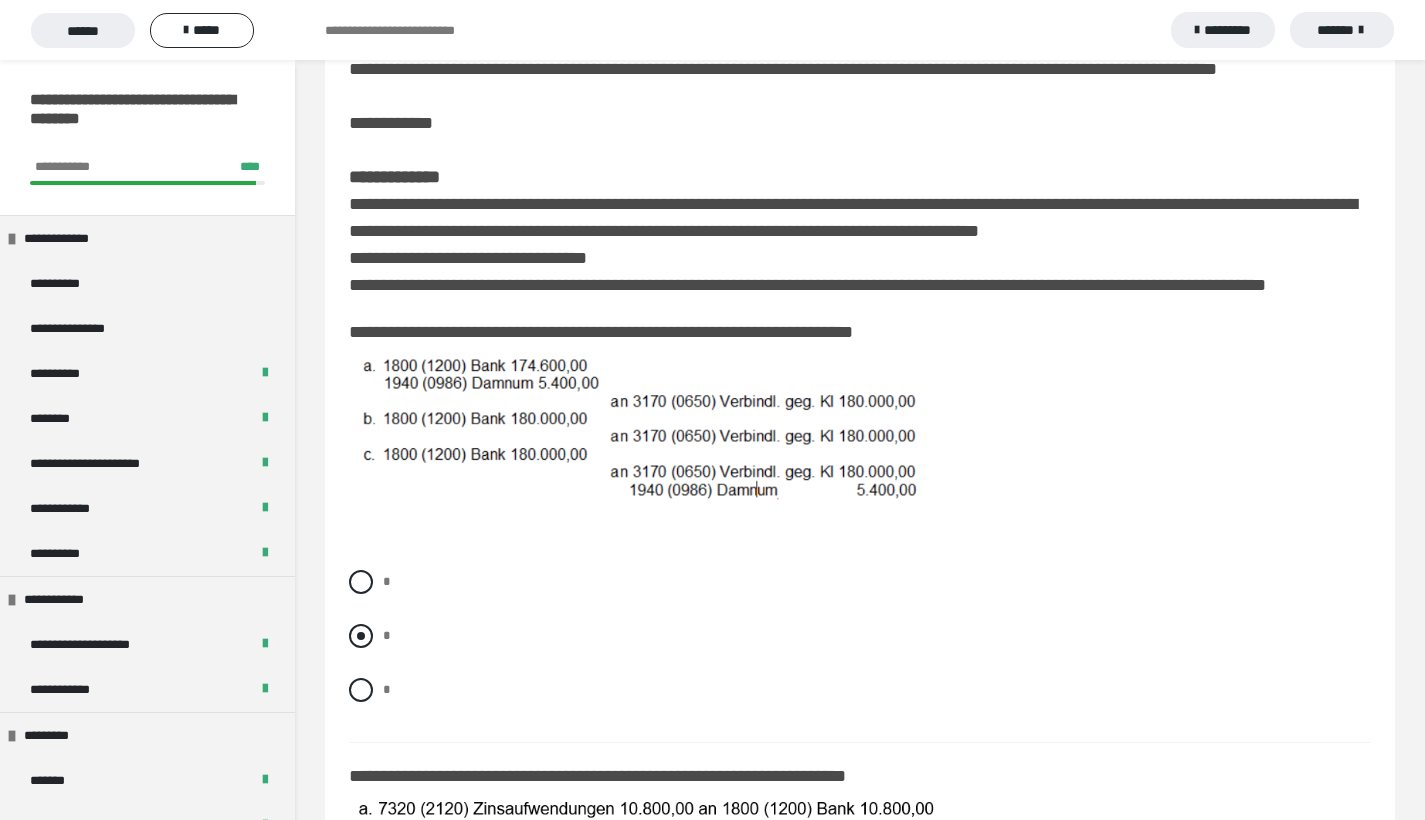 click at bounding box center (361, 636) 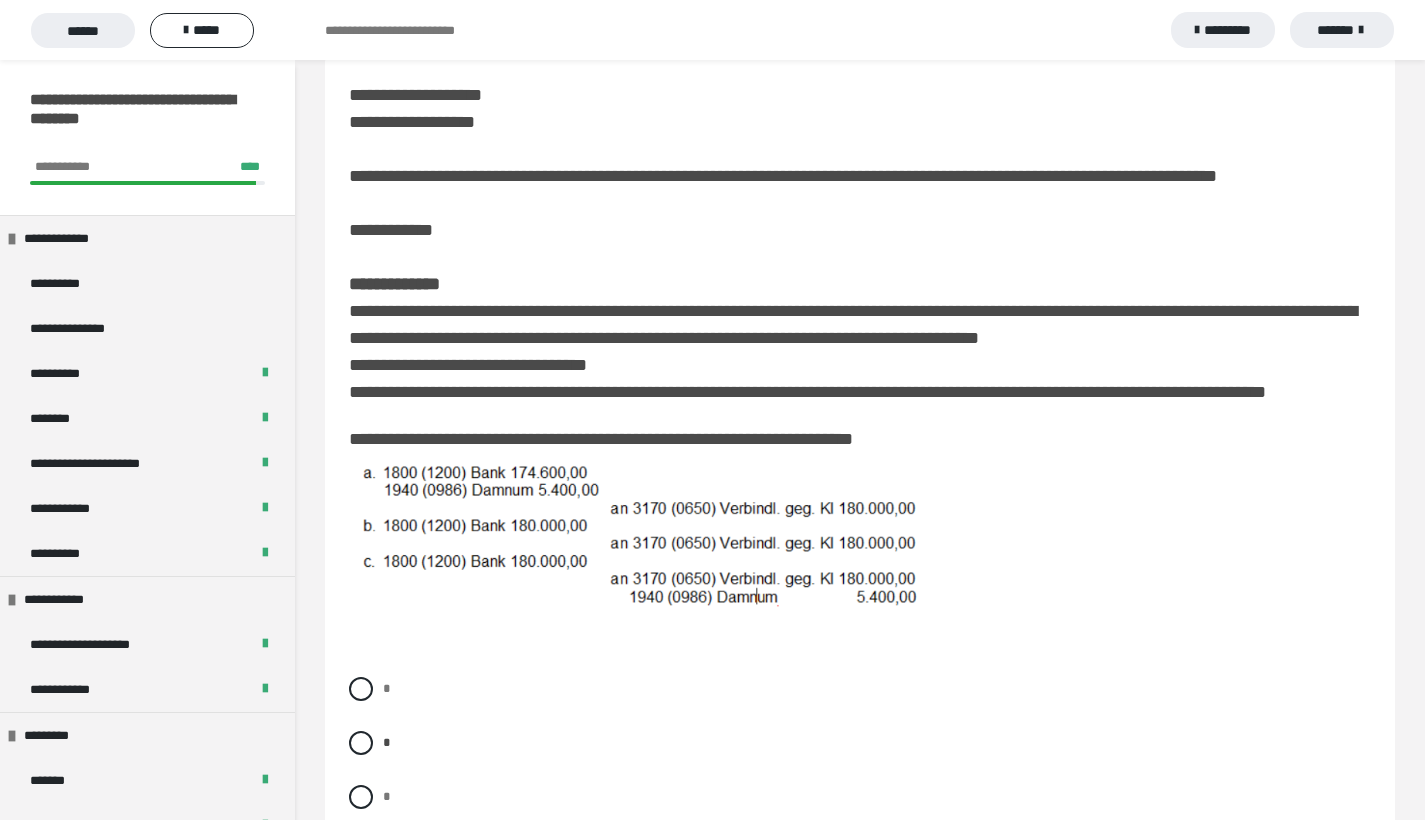 scroll, scrollTop: 67, scrollLeft: 0, axis: vertical 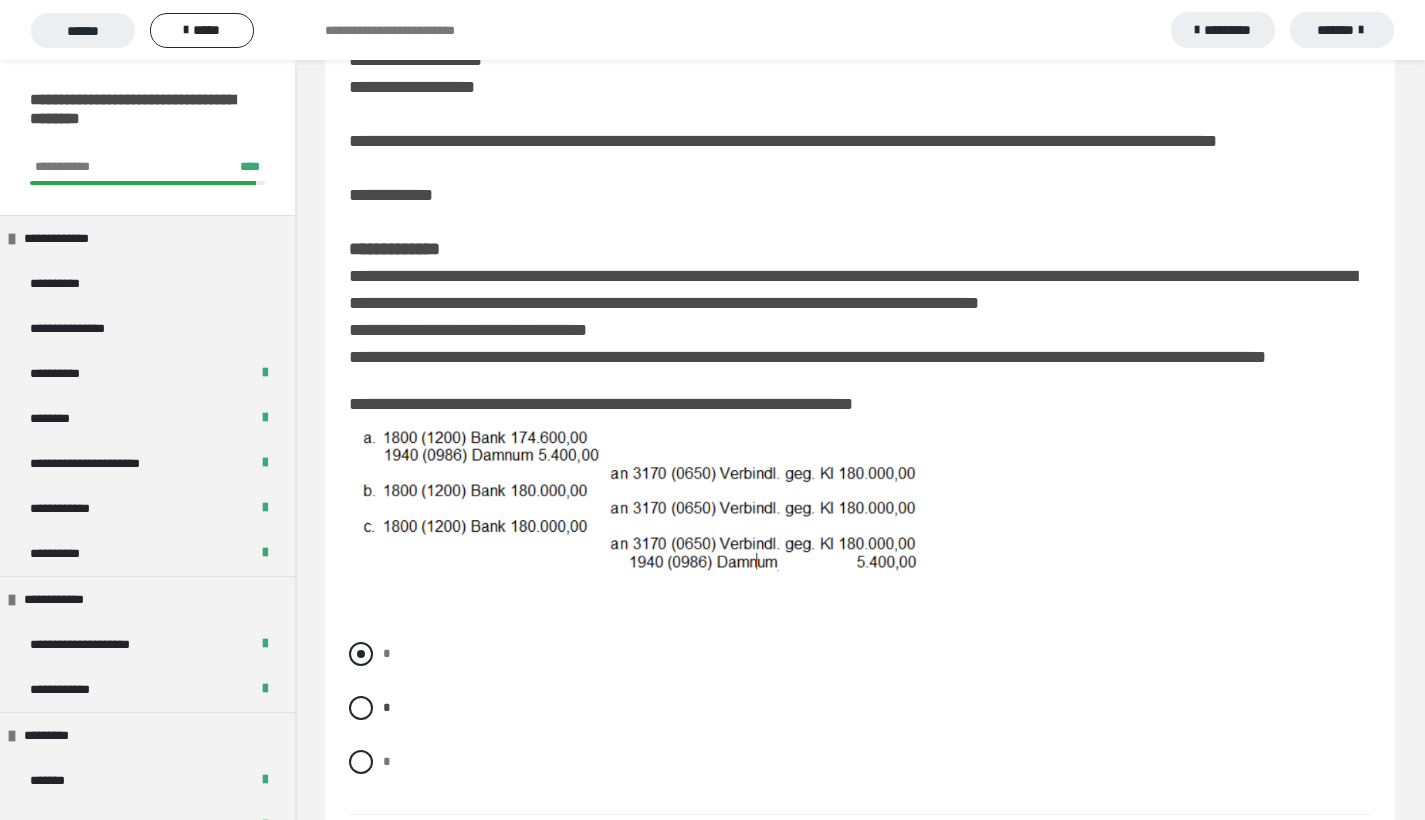 click at bounding box center (361, 654) 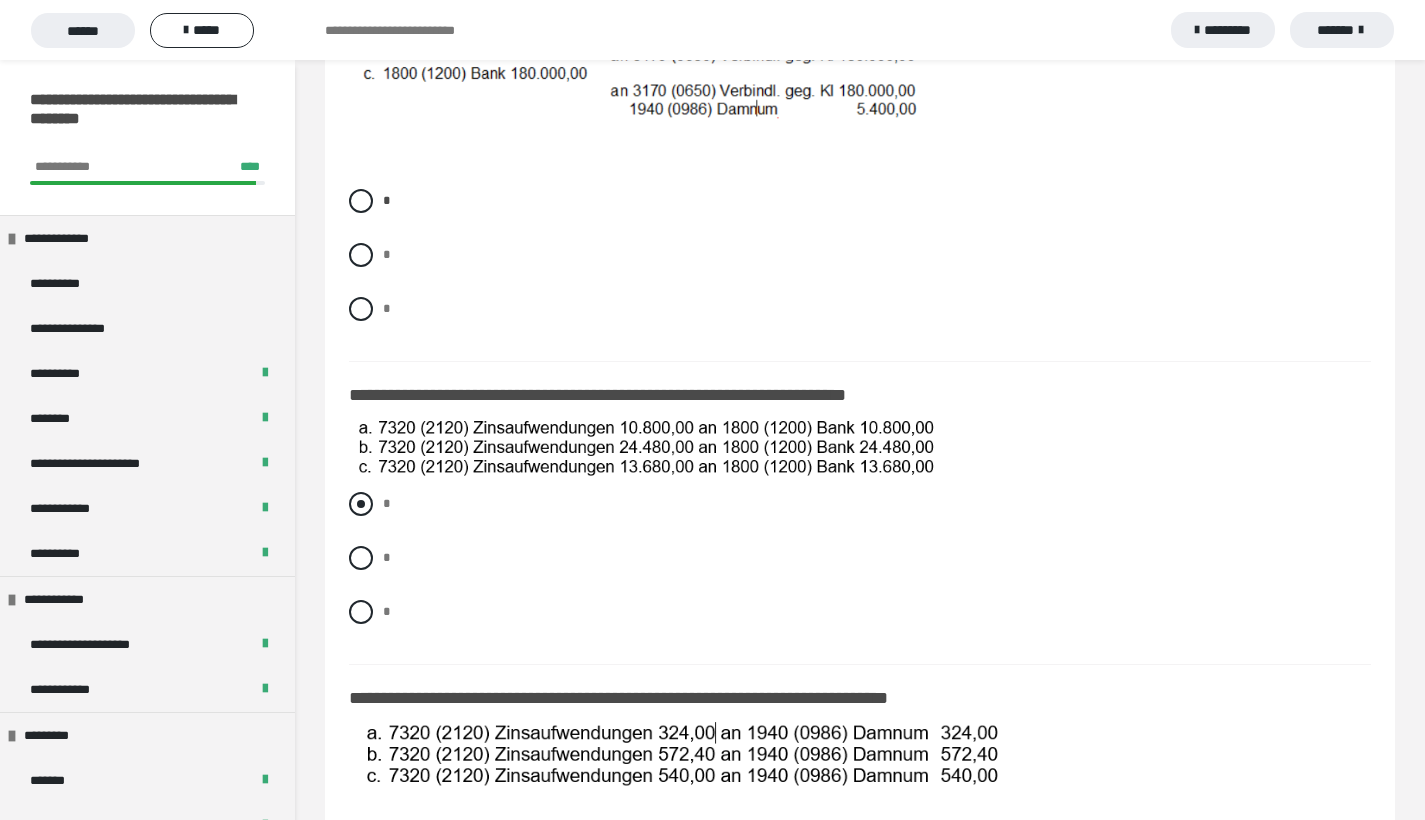 scroll, scrollTop: 491, scrollLeft: 0, axis: vertical 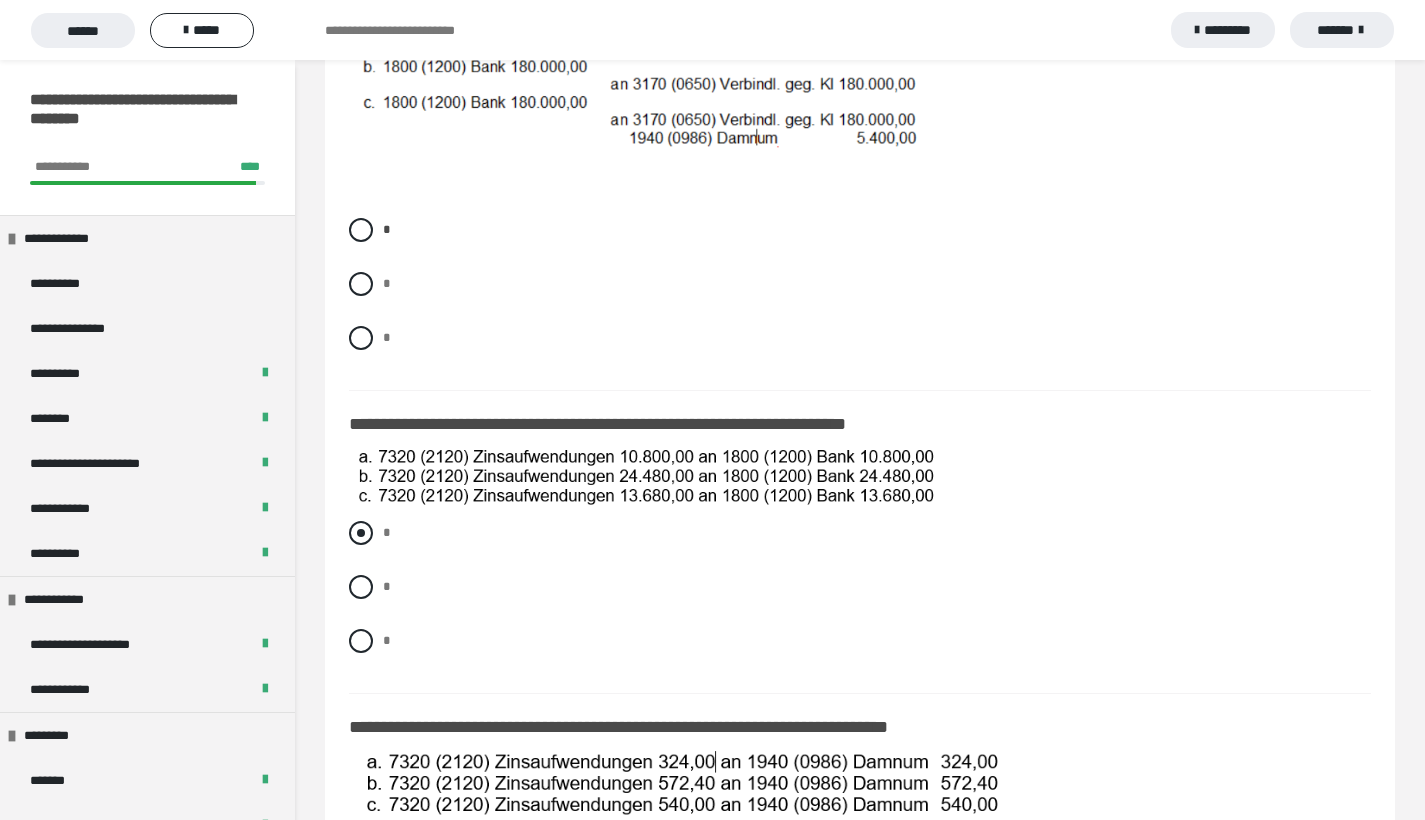 click at bounding box center [361, 533] 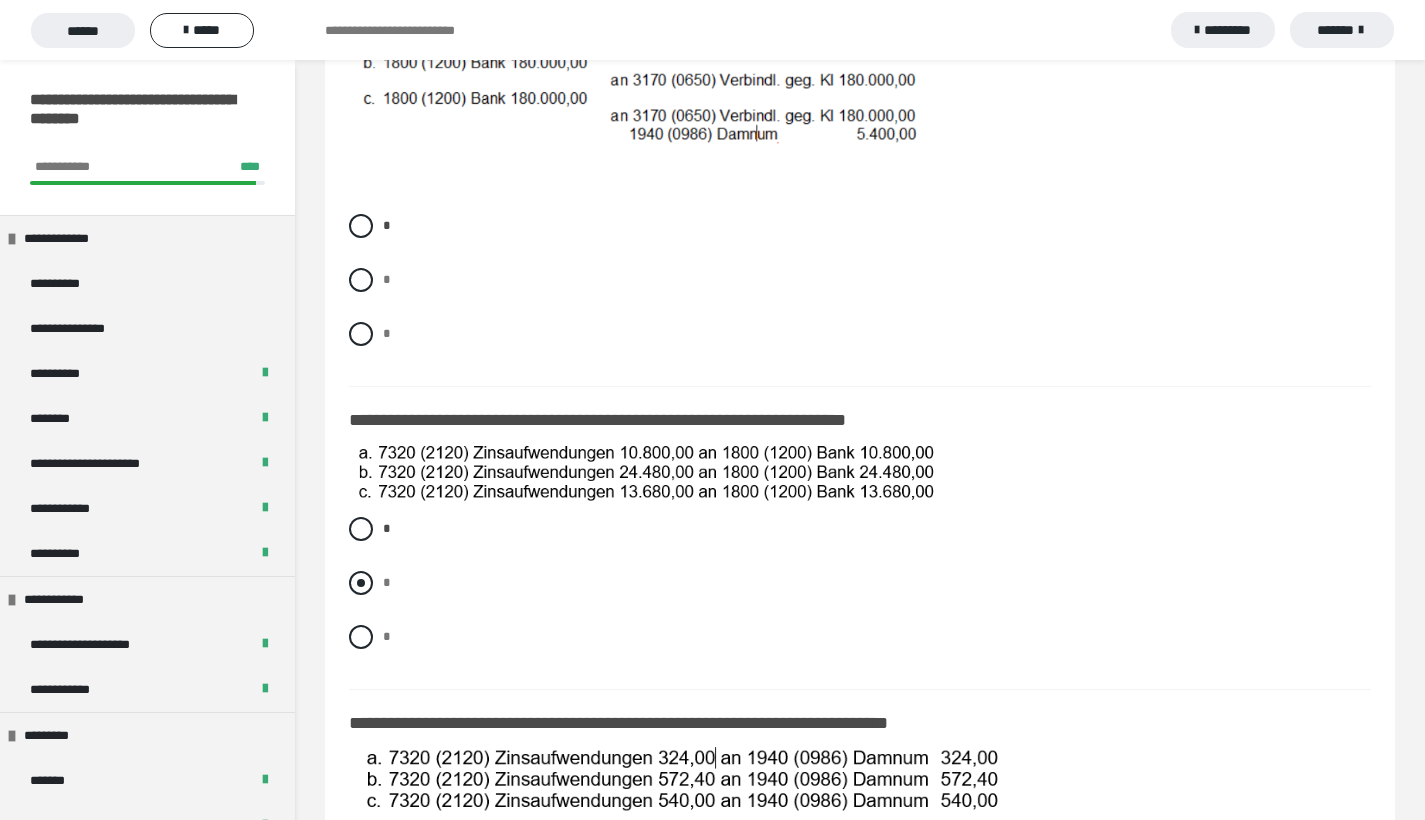 scroll, scrollTop: 879, scrollLeft: 0, axis: vertical 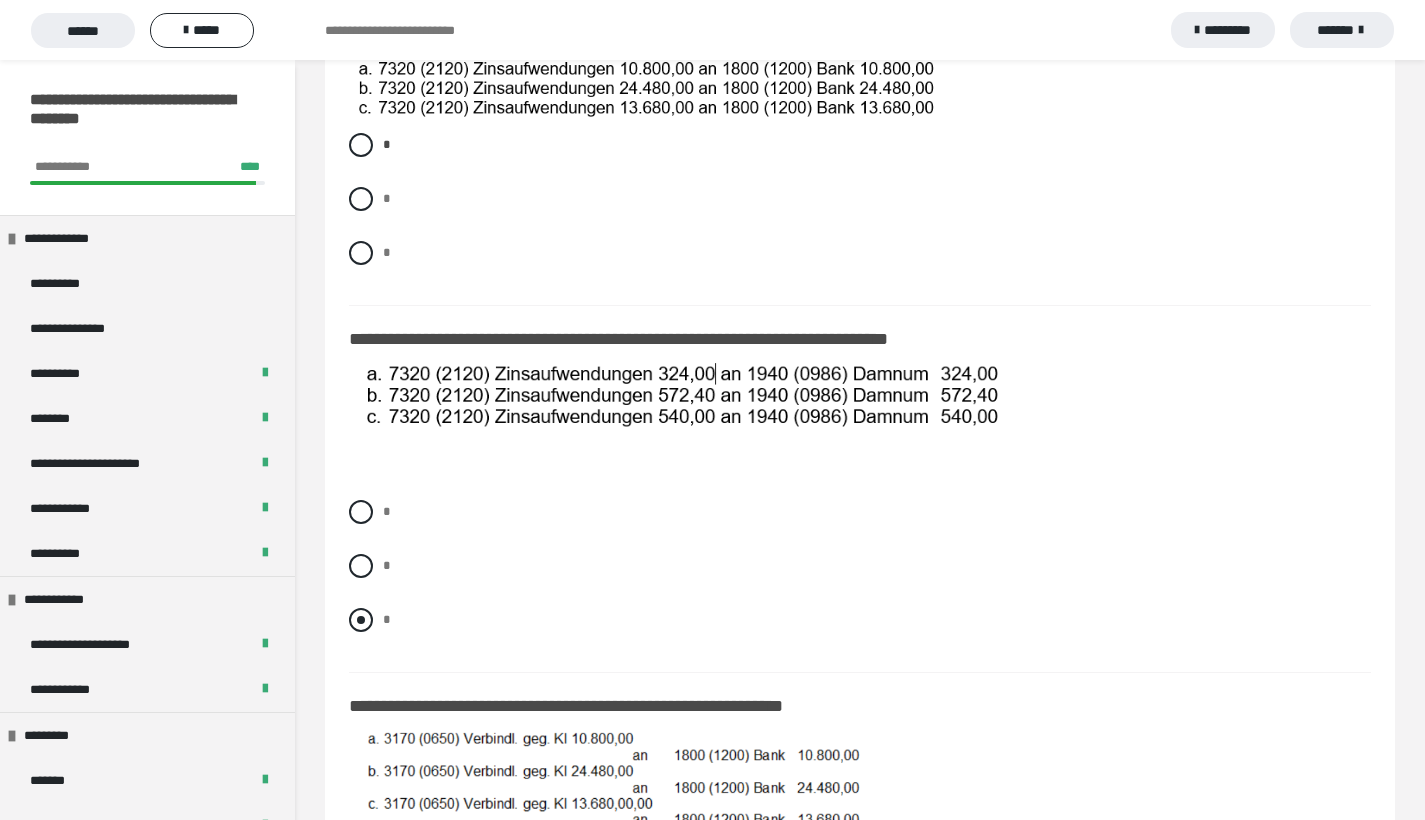 click at bounding box center [361, 620] 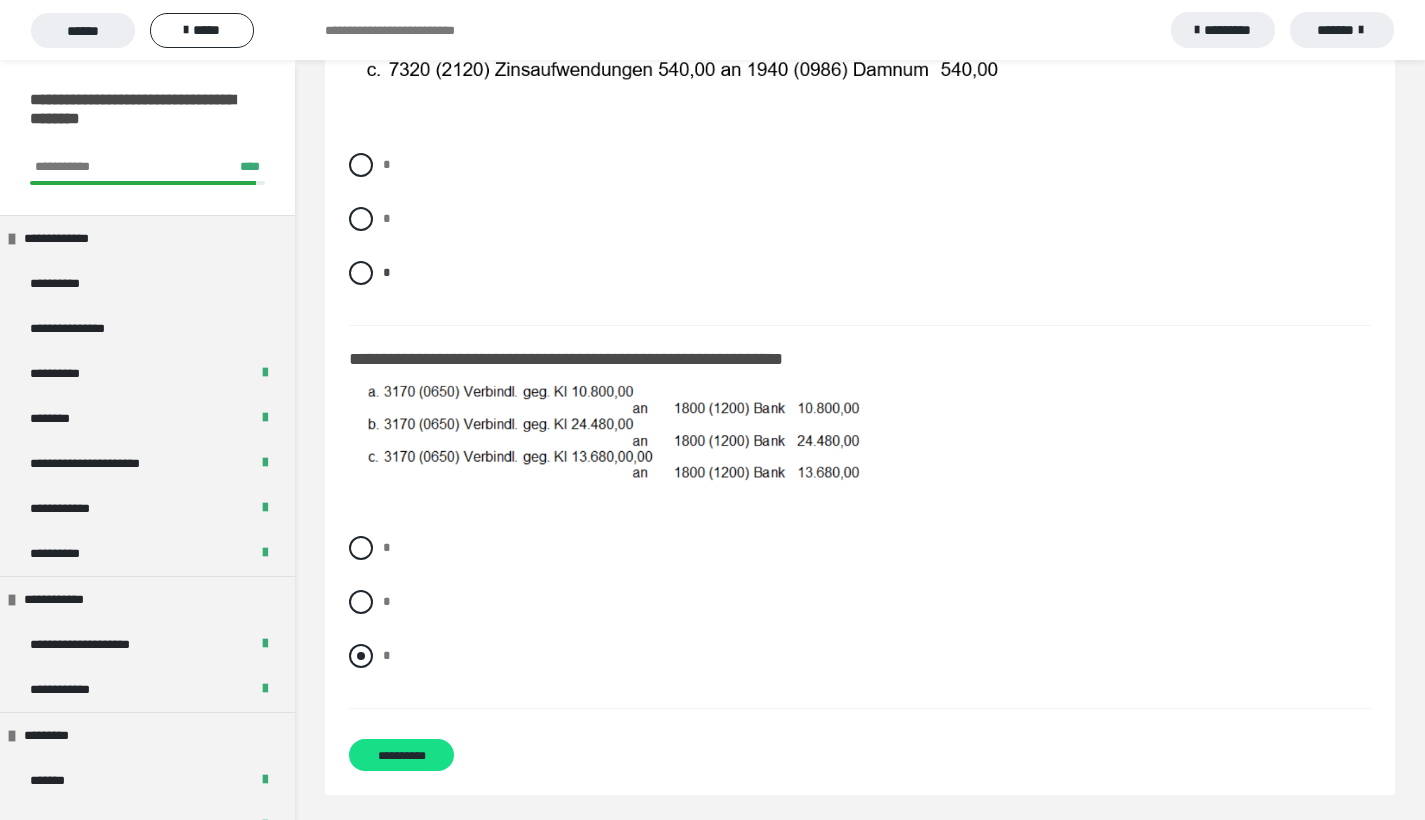 scroll, scrollTop: 1275, scrollLeft: 0, axis: vertical 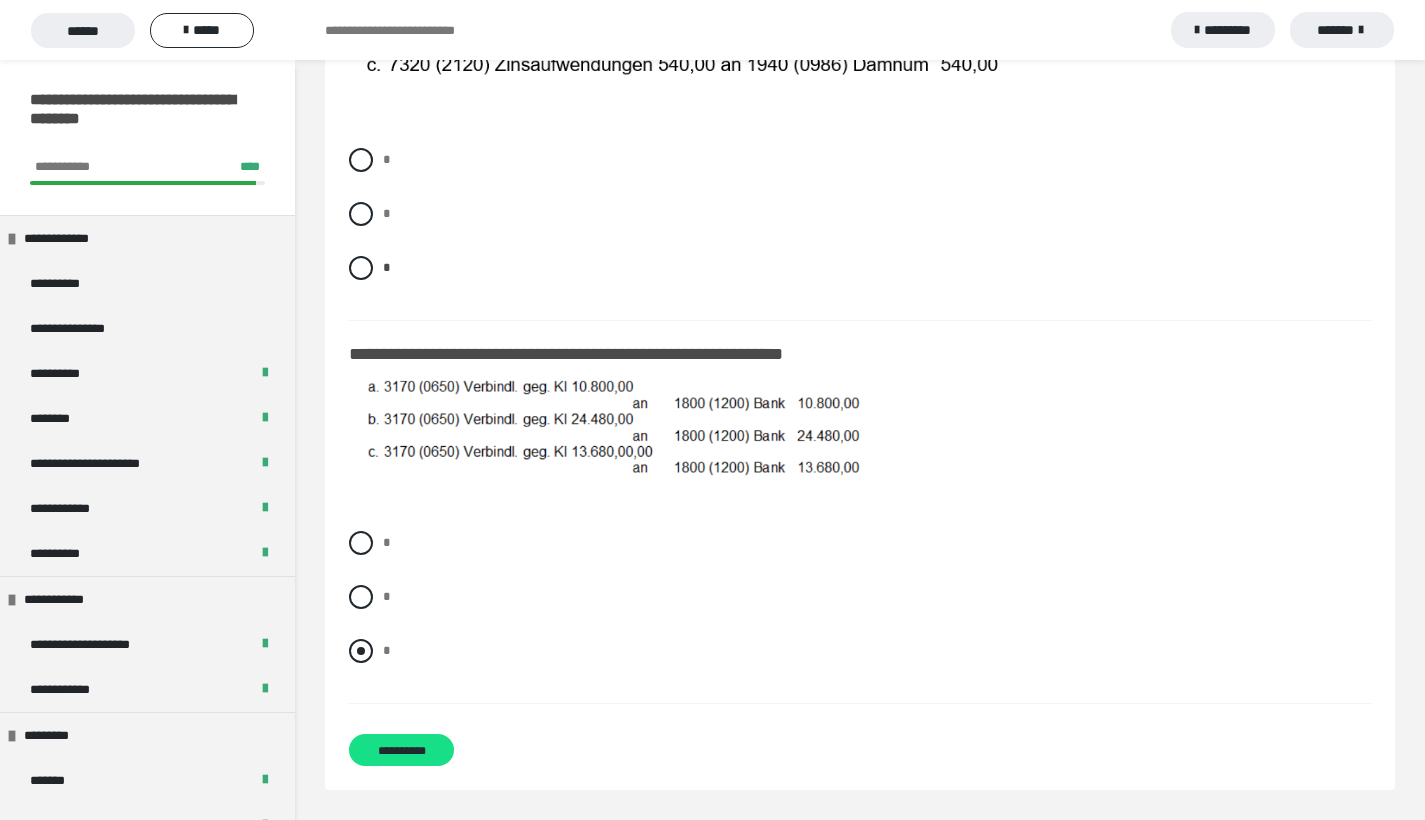 click at bounding box center (361, 651) 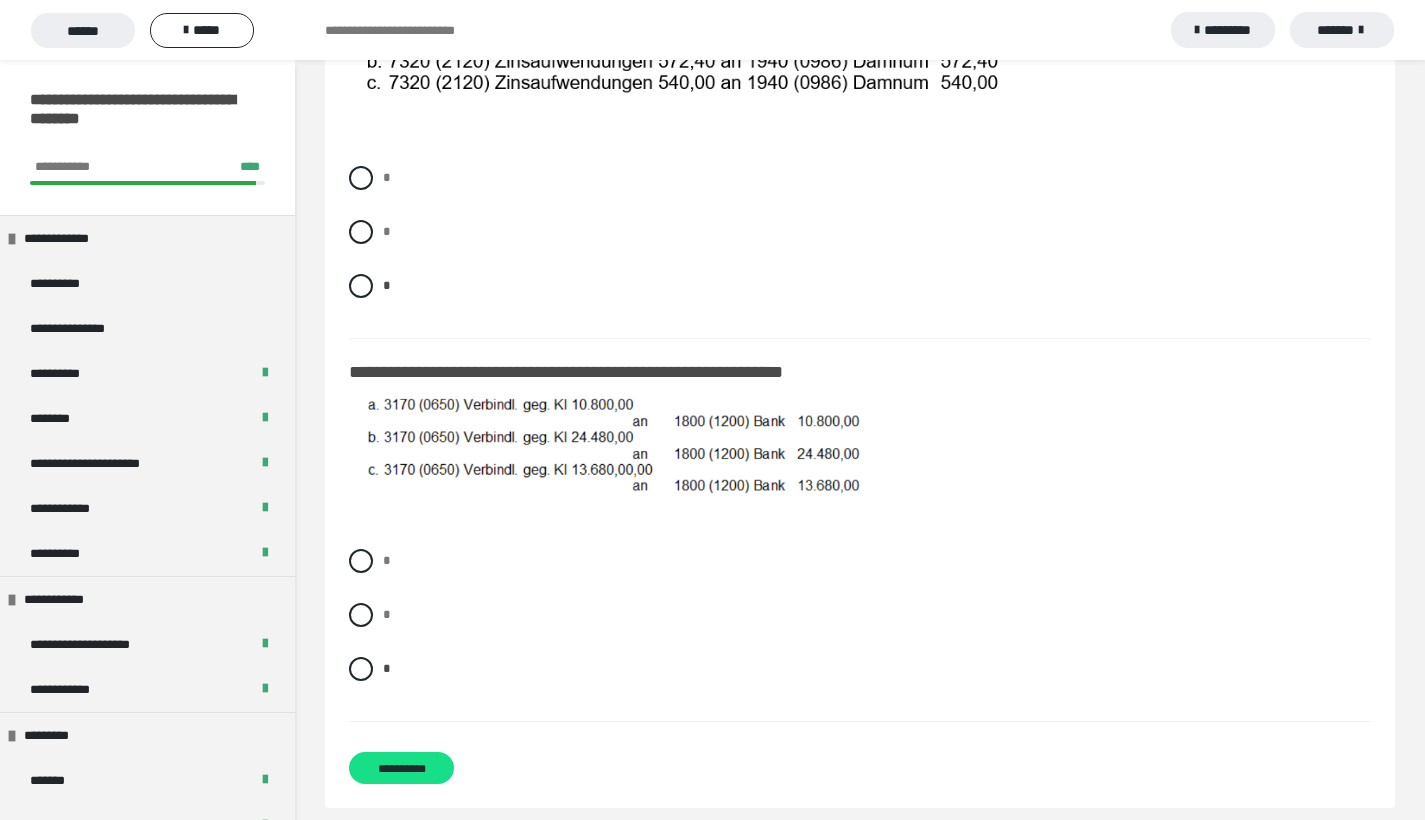 scroll, scrollTop: 1275, scrollLeft: 0, axis: vertical 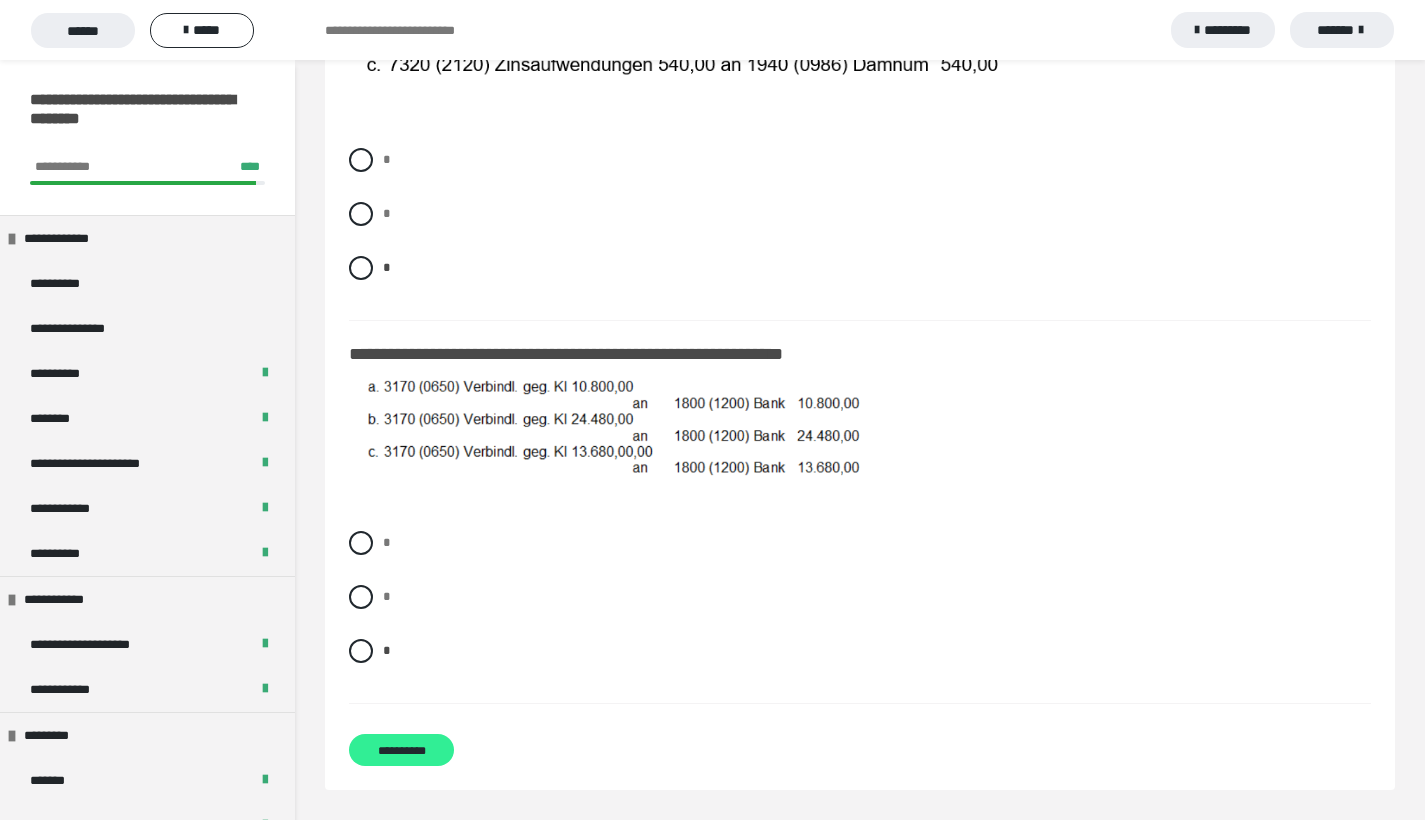 click on "**********" at bounding box center [401, 750] 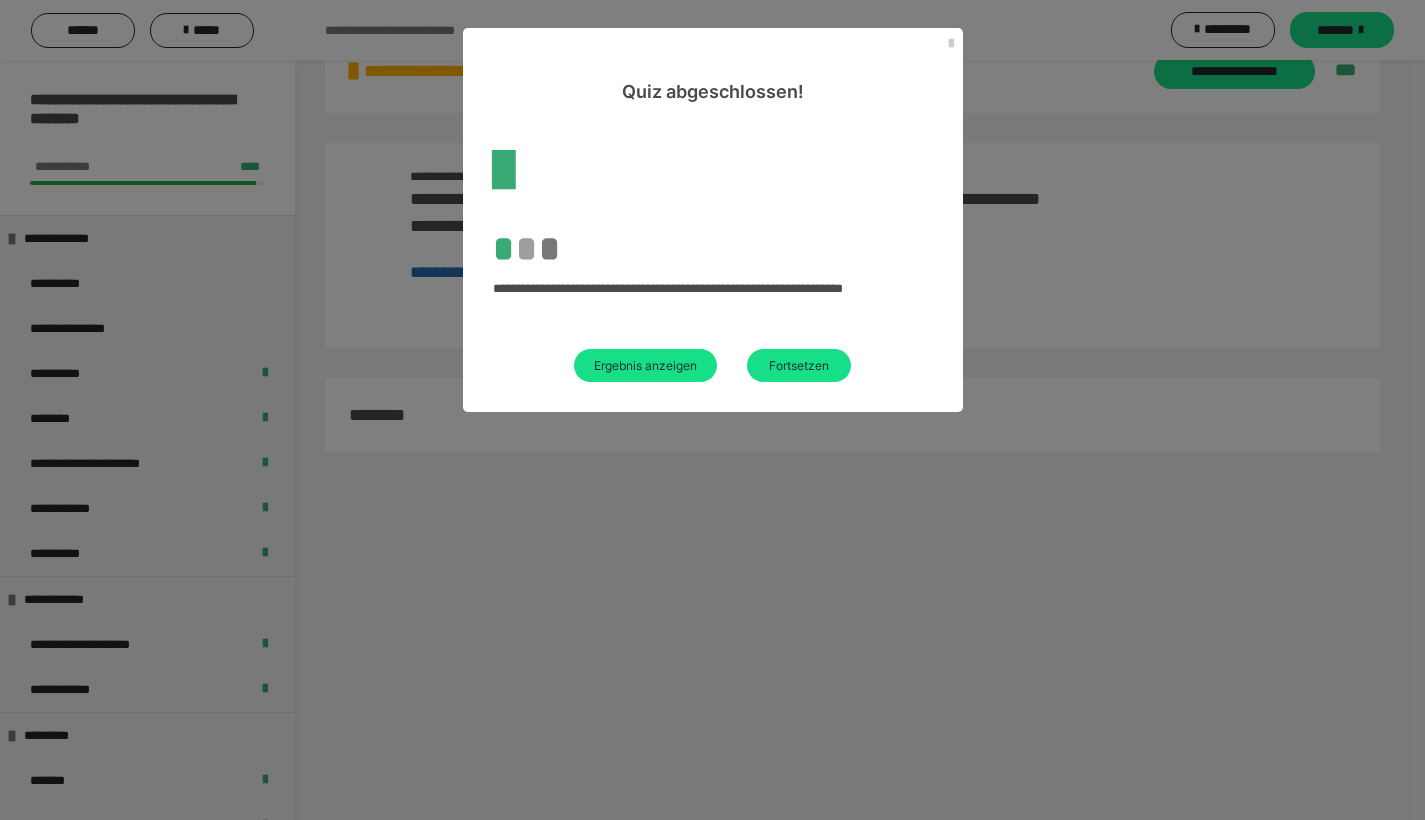 scroll, scrollTop: 60, scrollLeft: 0, axis: vertical 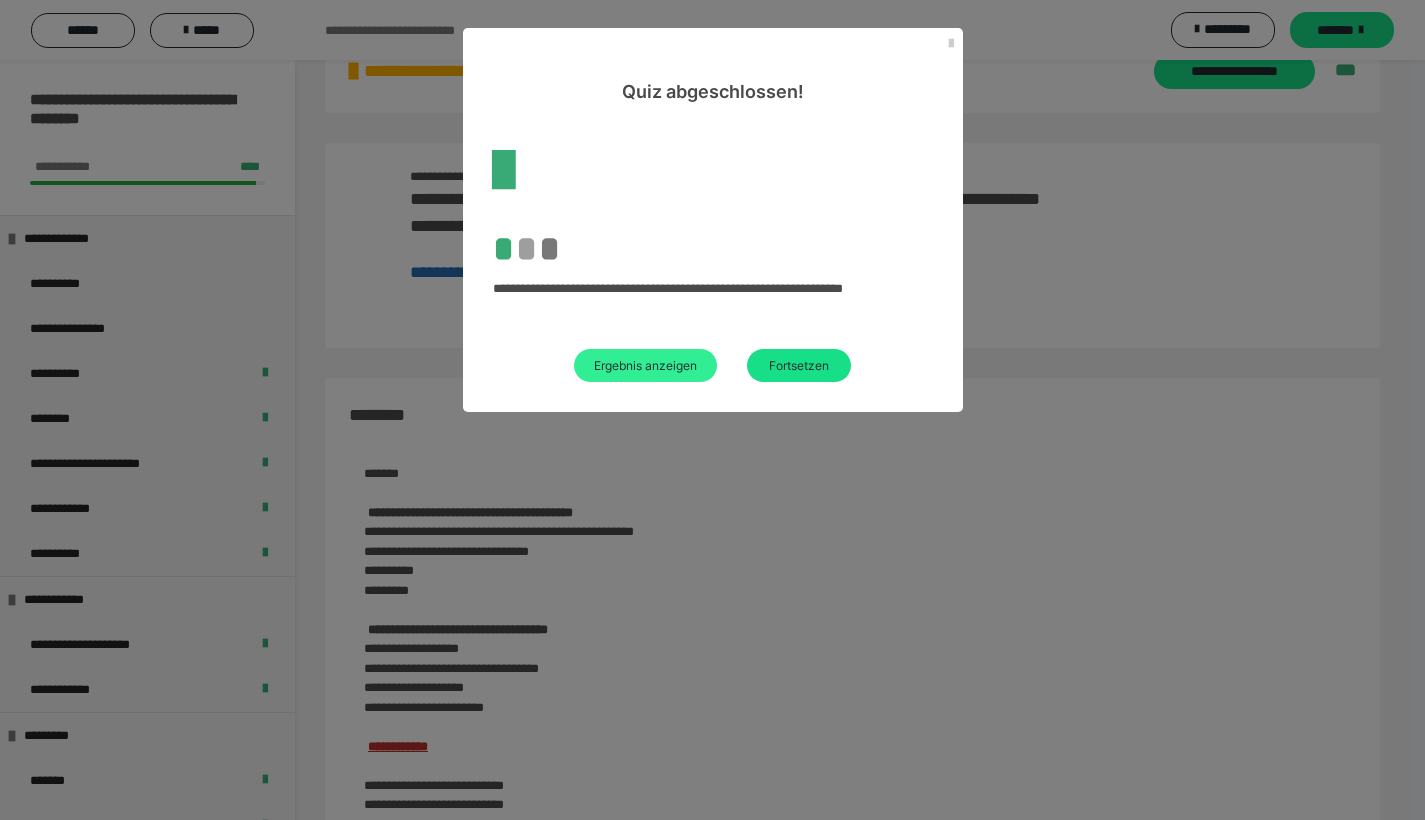 click on "Ergebnis anzeigen" at bounding box center (645, 365) 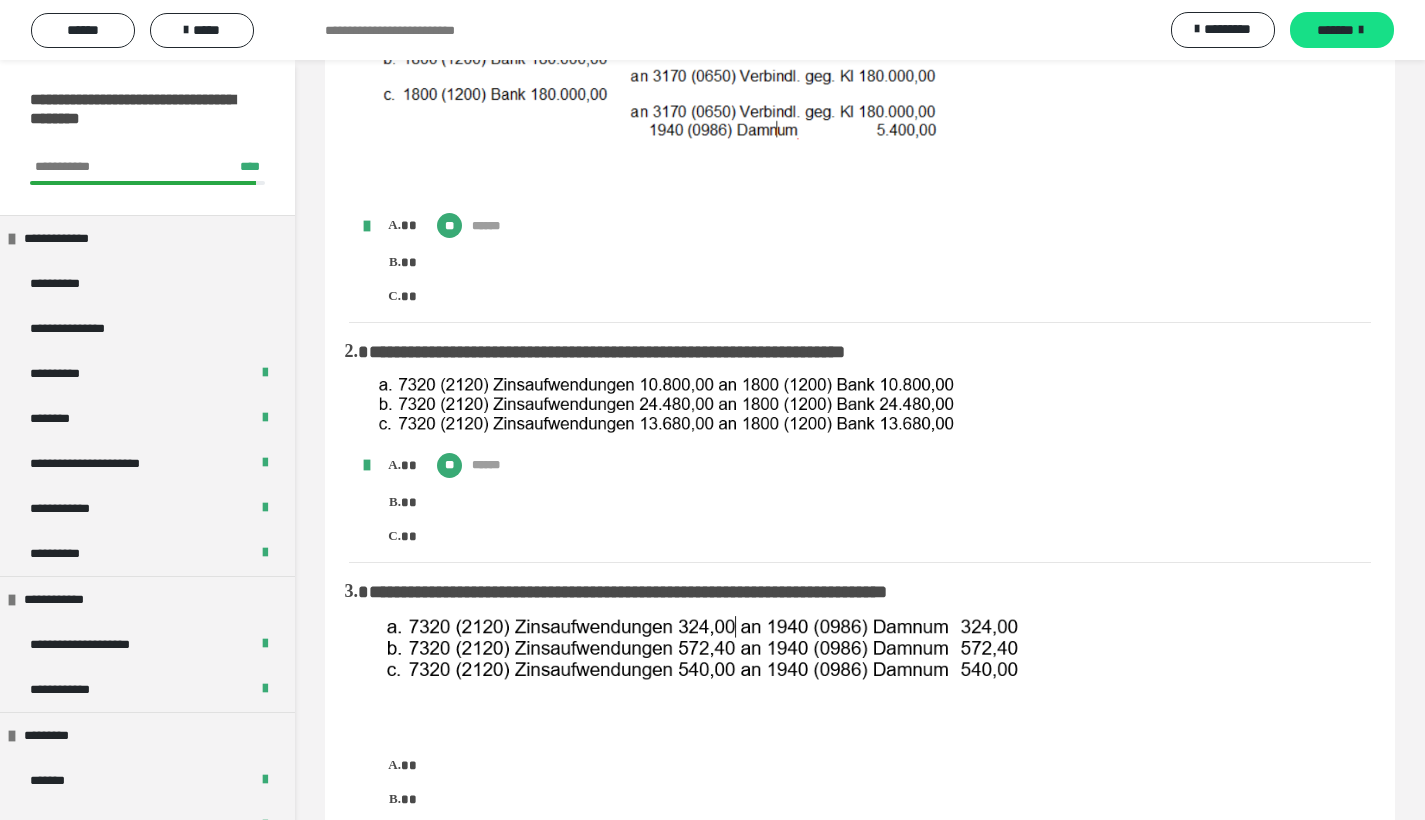 scroll, scrollTop: 0, scrollLeft: 0, axis: both 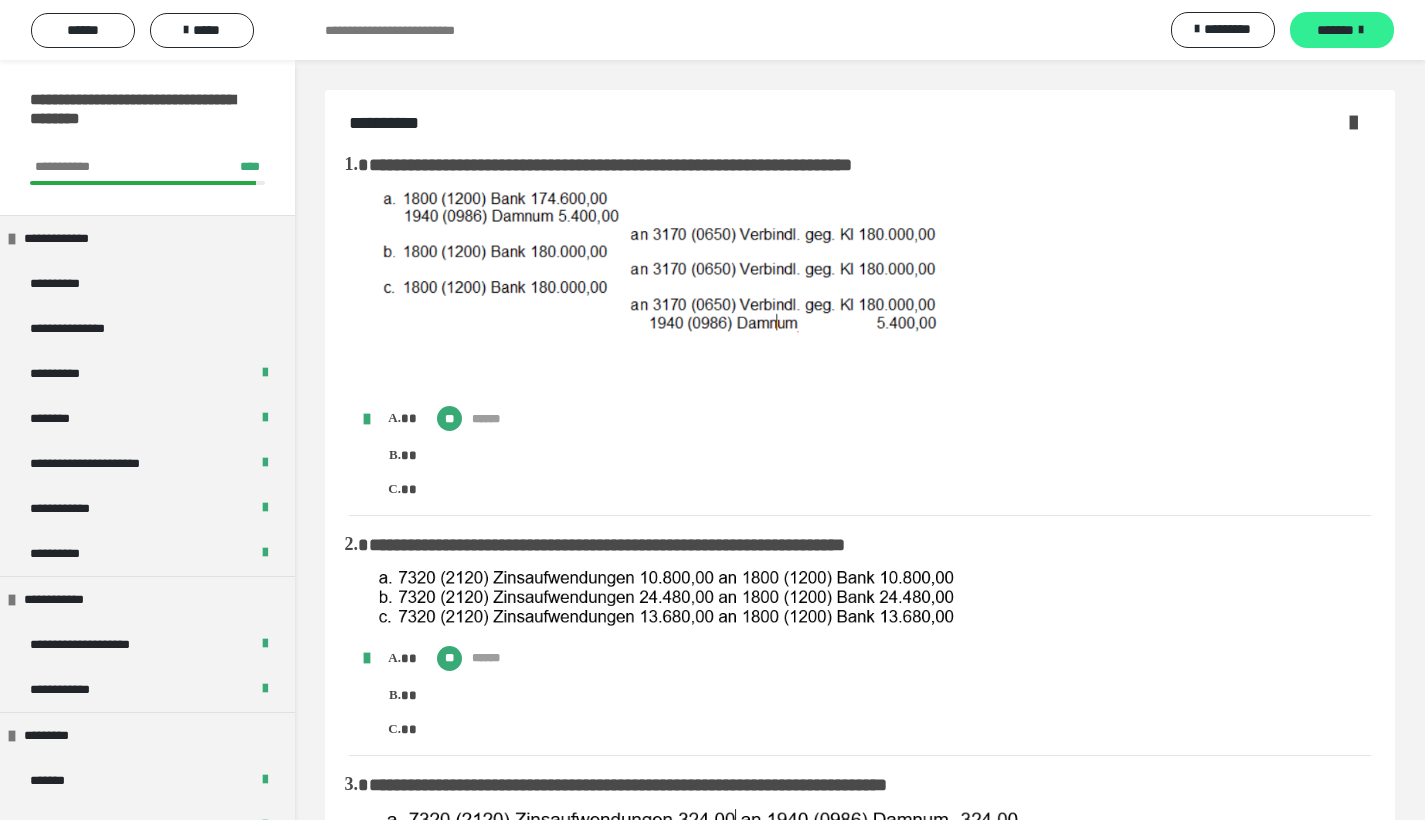 click on "*******" at bounding box center [1335, 30] 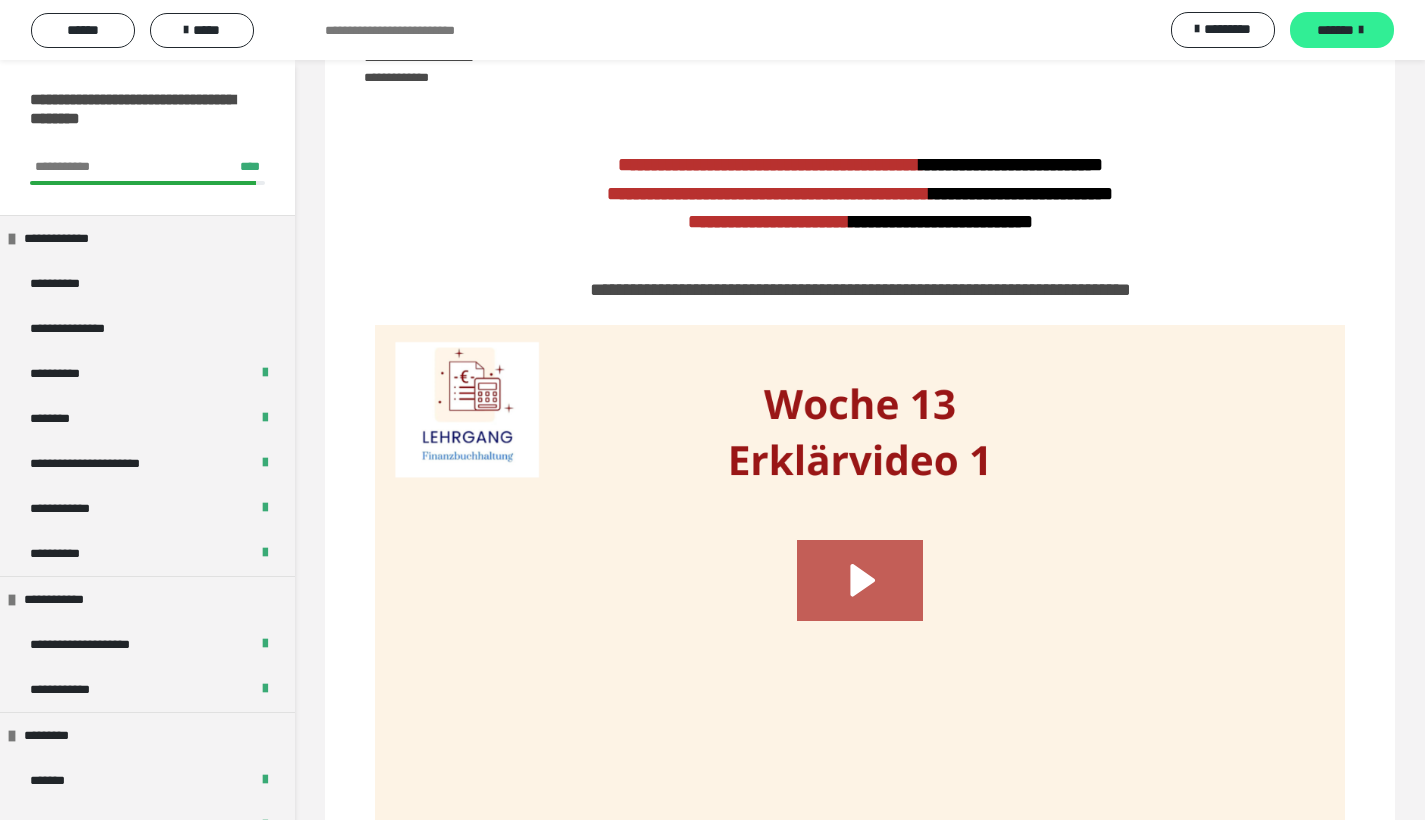 scroll, scrollTop: 816, scrollLeft: 0, axis: vertical 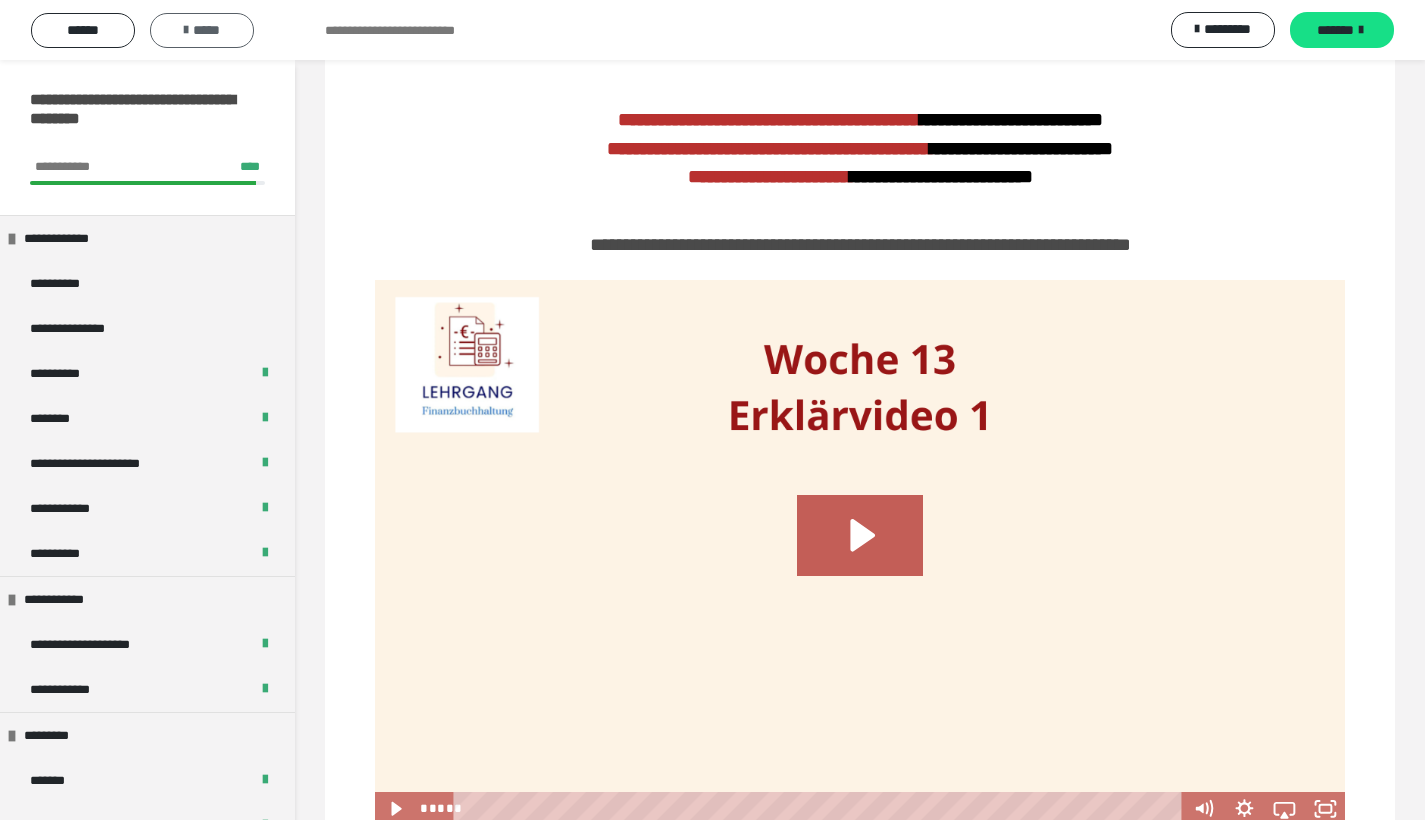click on "*****" at bounding box center [202, 30] 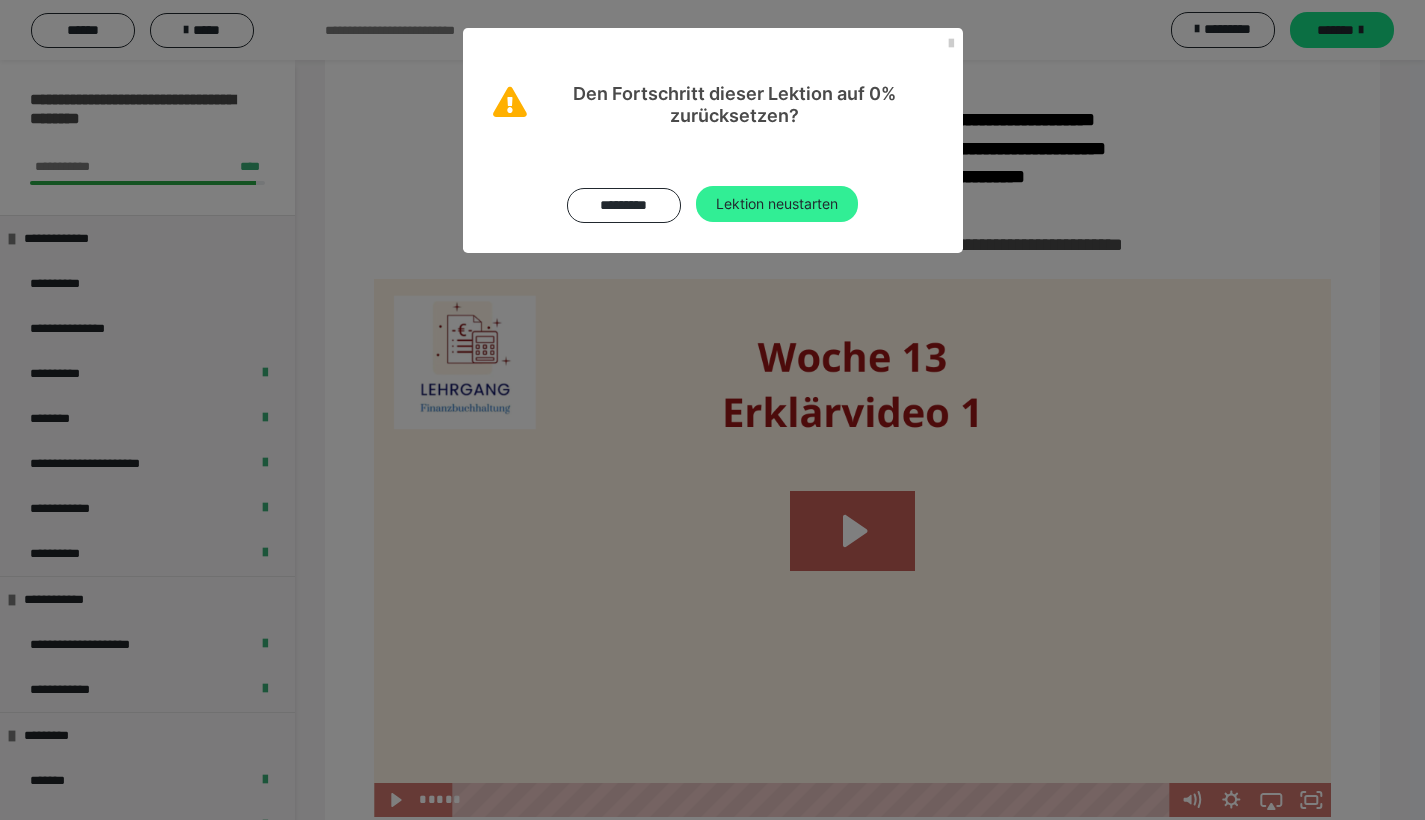 click on "Lektion neustarten" at bounding box center (777, 204) 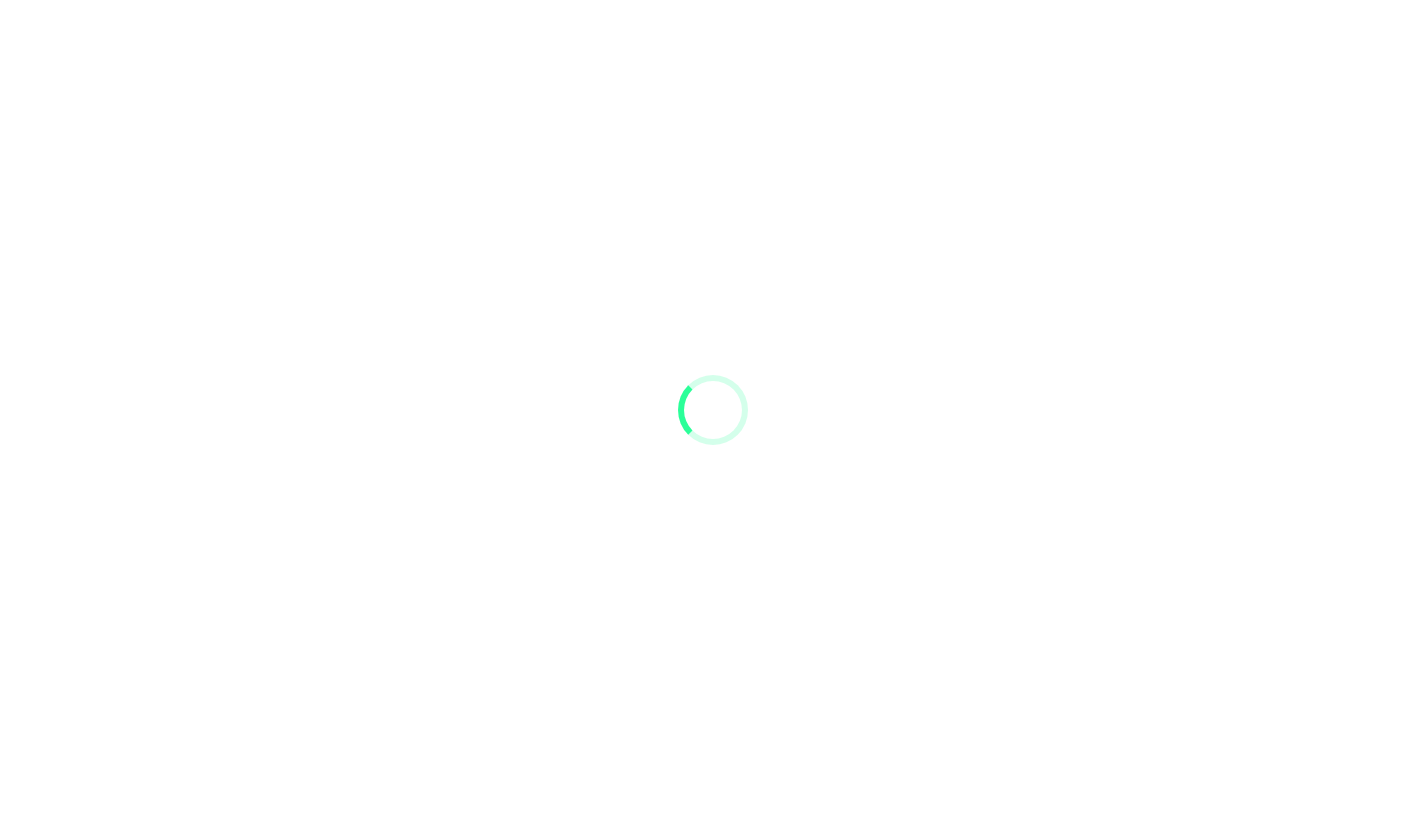 scroll, scrollTop: 0, scrollLeft: 0, axis: both 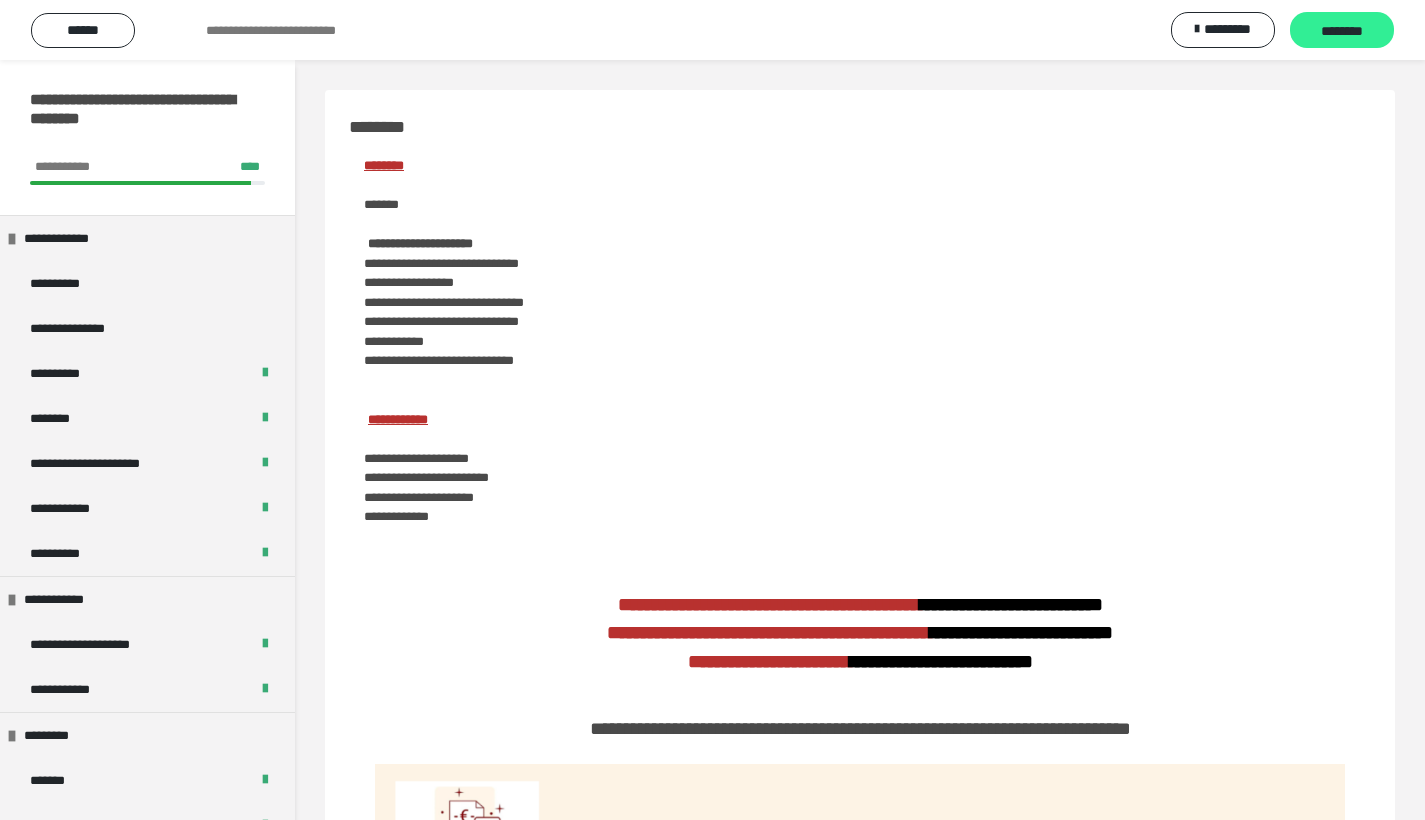 click on "********" at bounding box center (1342, 31) 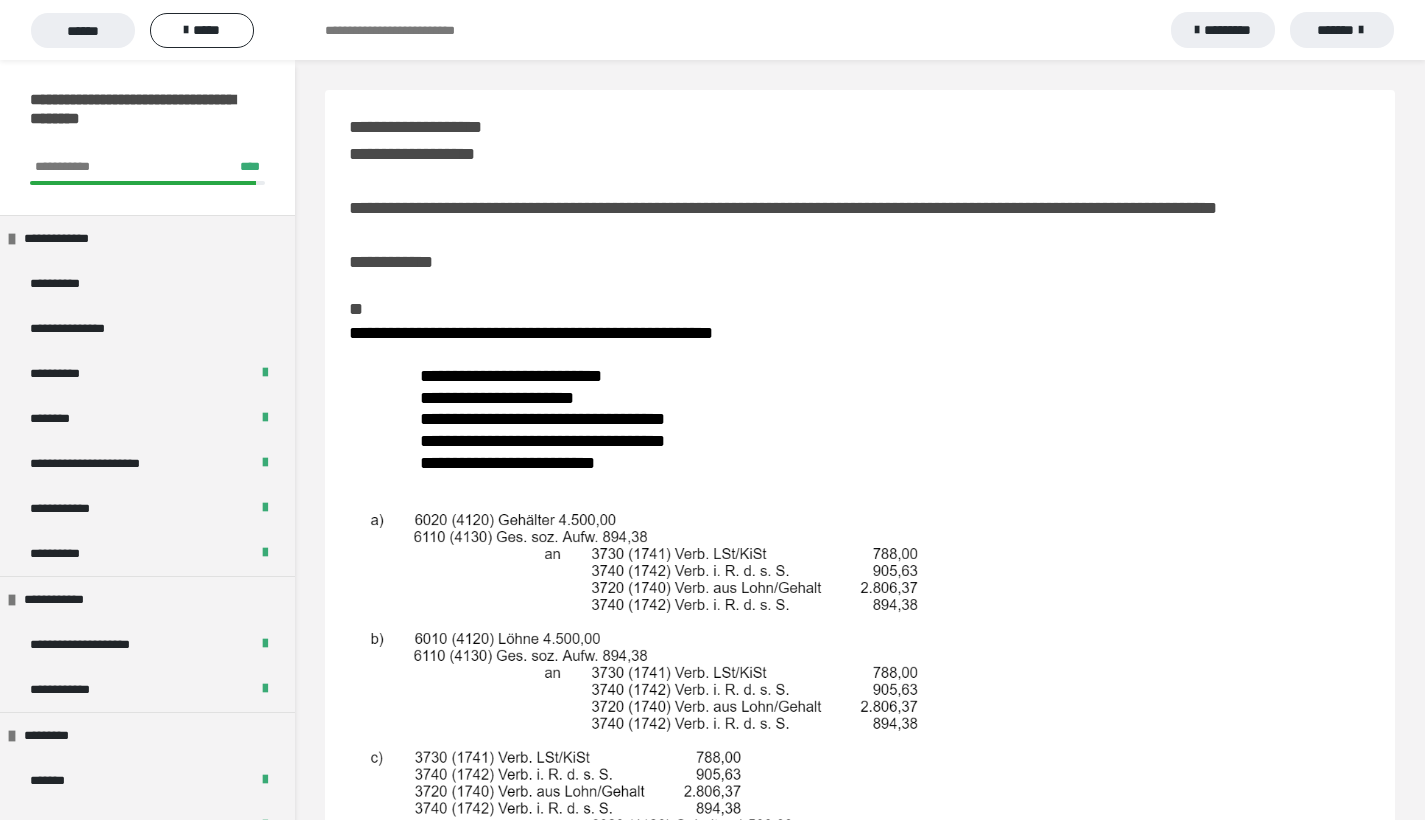 scroll, scrollTop: 147, scrollLeft: 0, axis: vertical 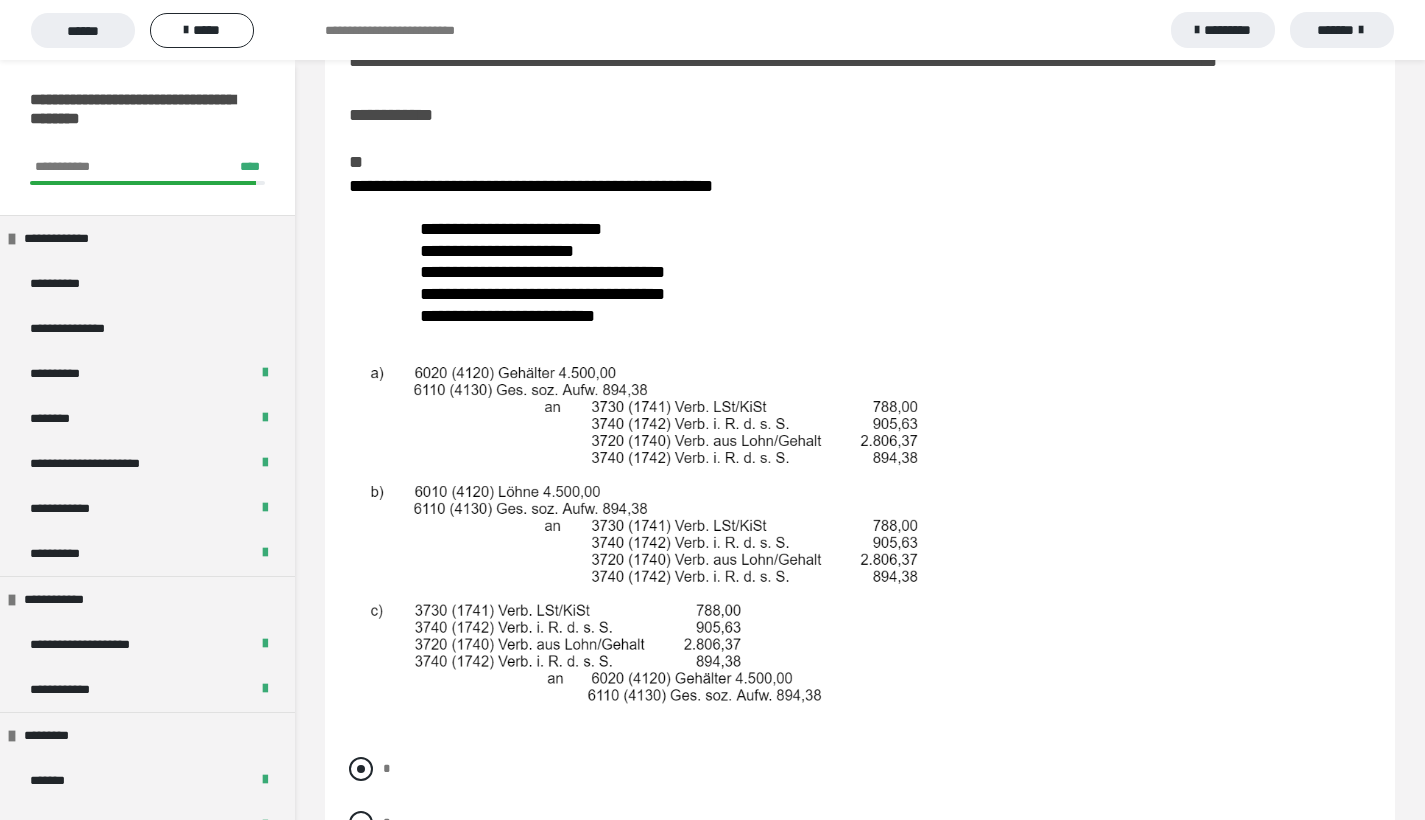 click at bounding box center [361, 769] 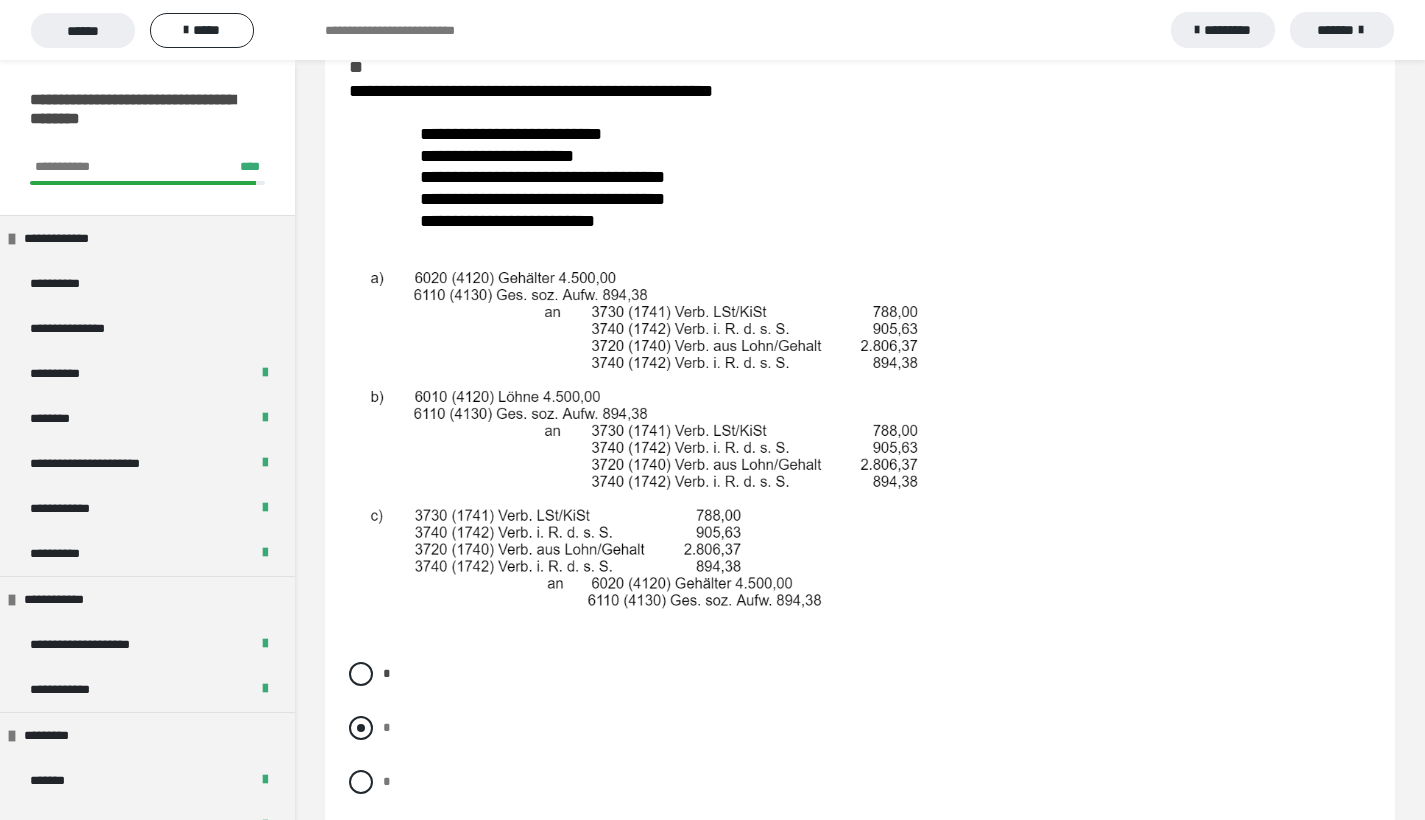 scroll, scrollTop: 884, scrollLeft: 0, axis: vertical 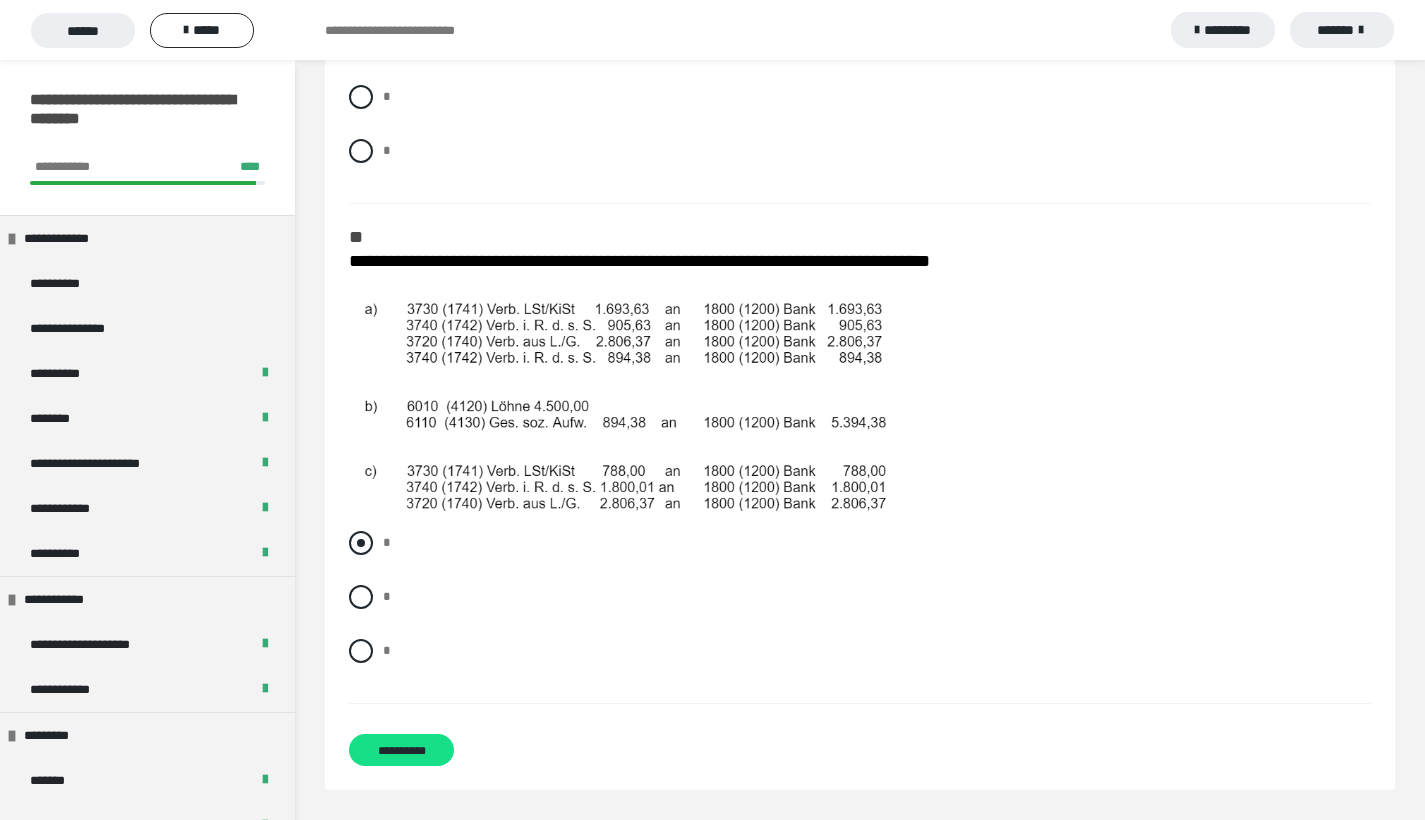 click at bounding box center [361, 543] 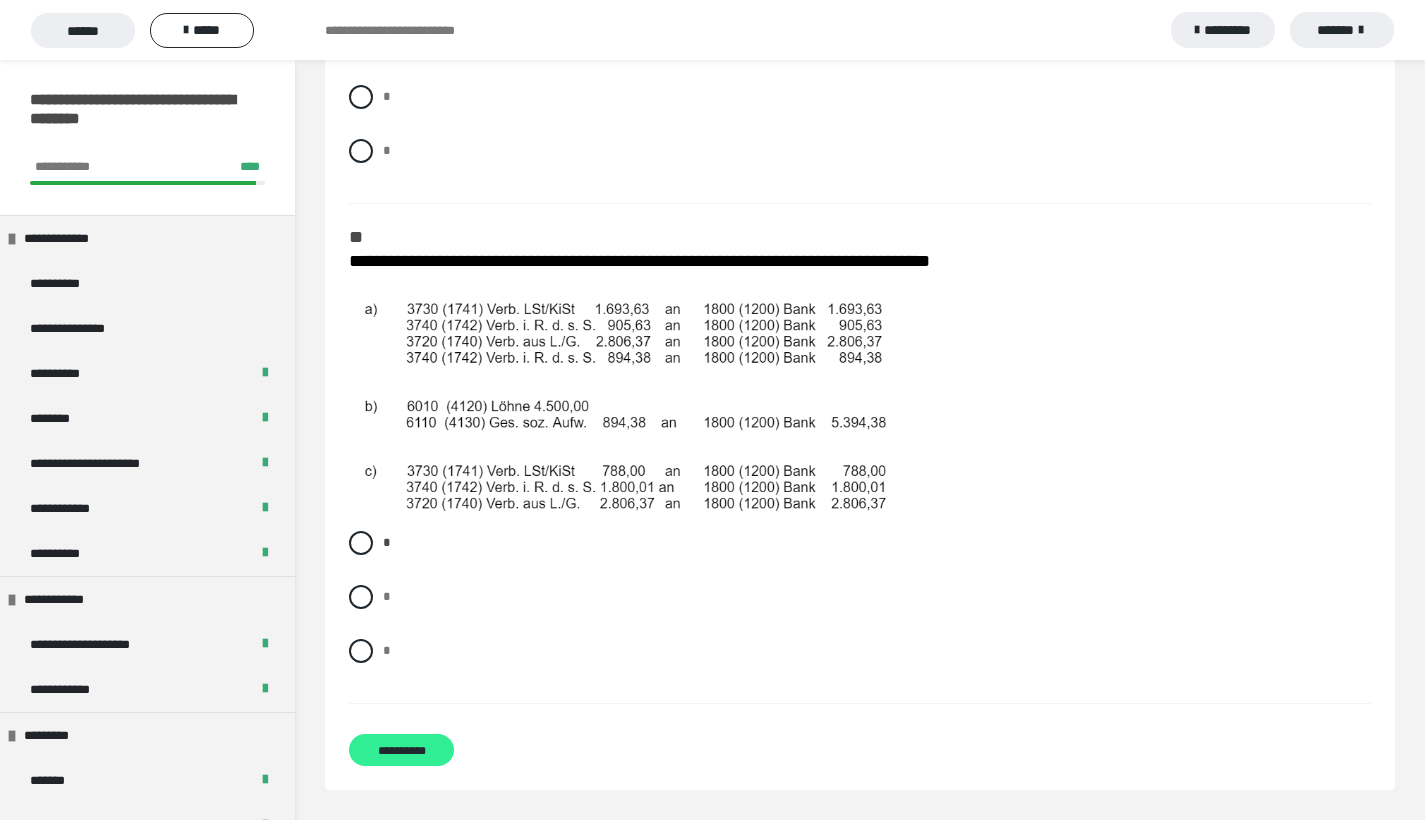 click on "**********" at bounding box center [401, 750] 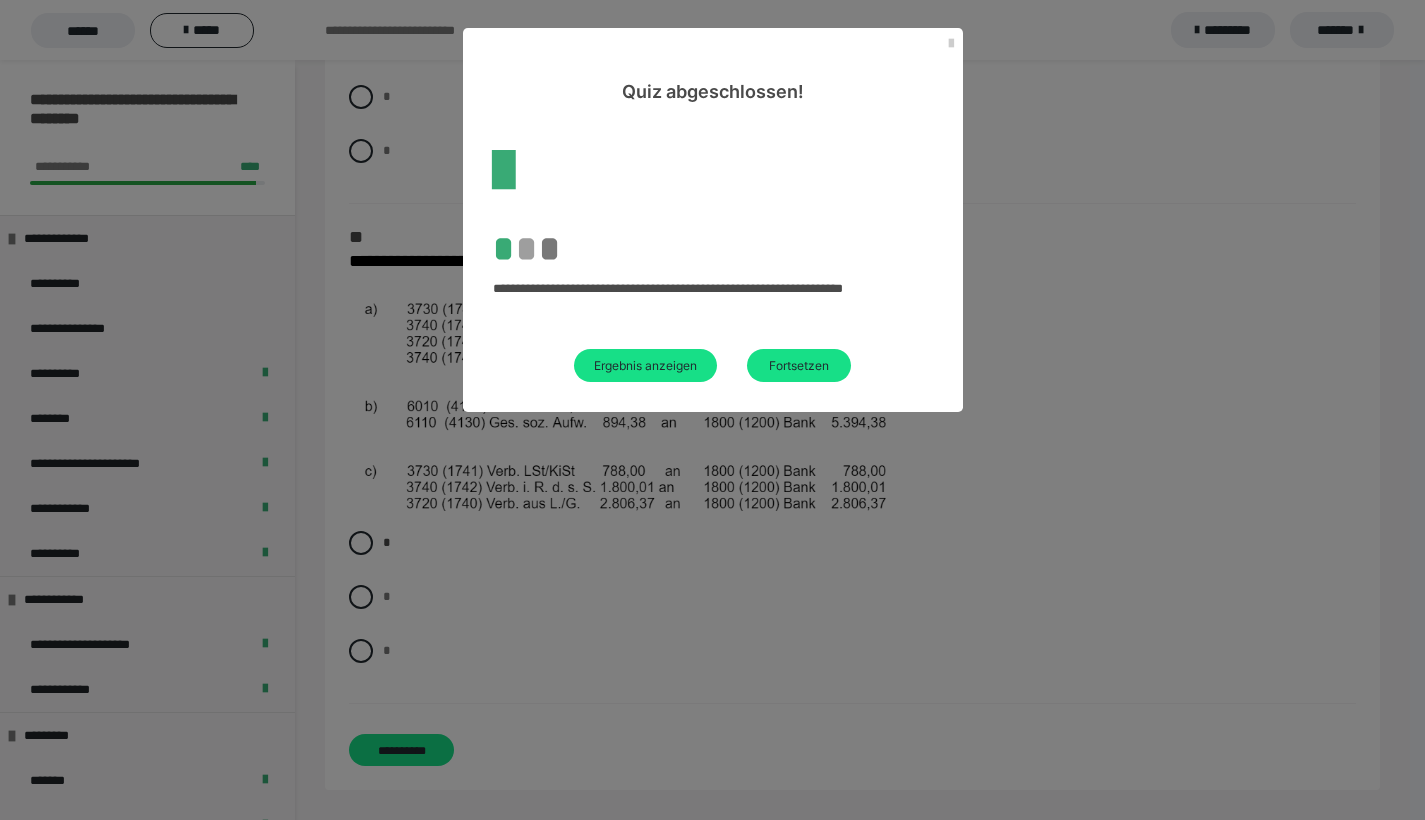 scroll, scrollTop: 60, scrollLeft: 0, axis: vertical 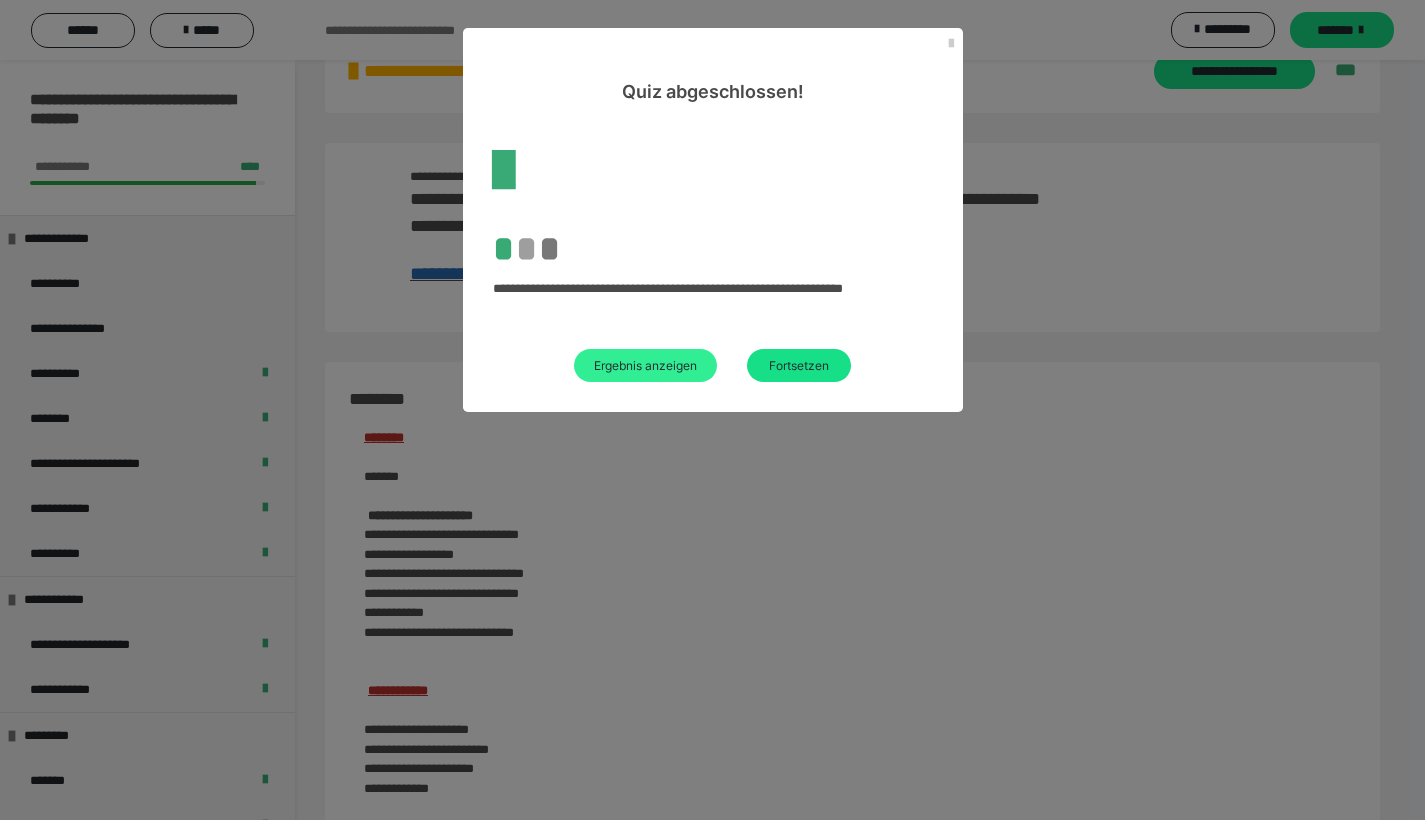click on "Ergebnis anzeigen" at bounding box center [645, 365] 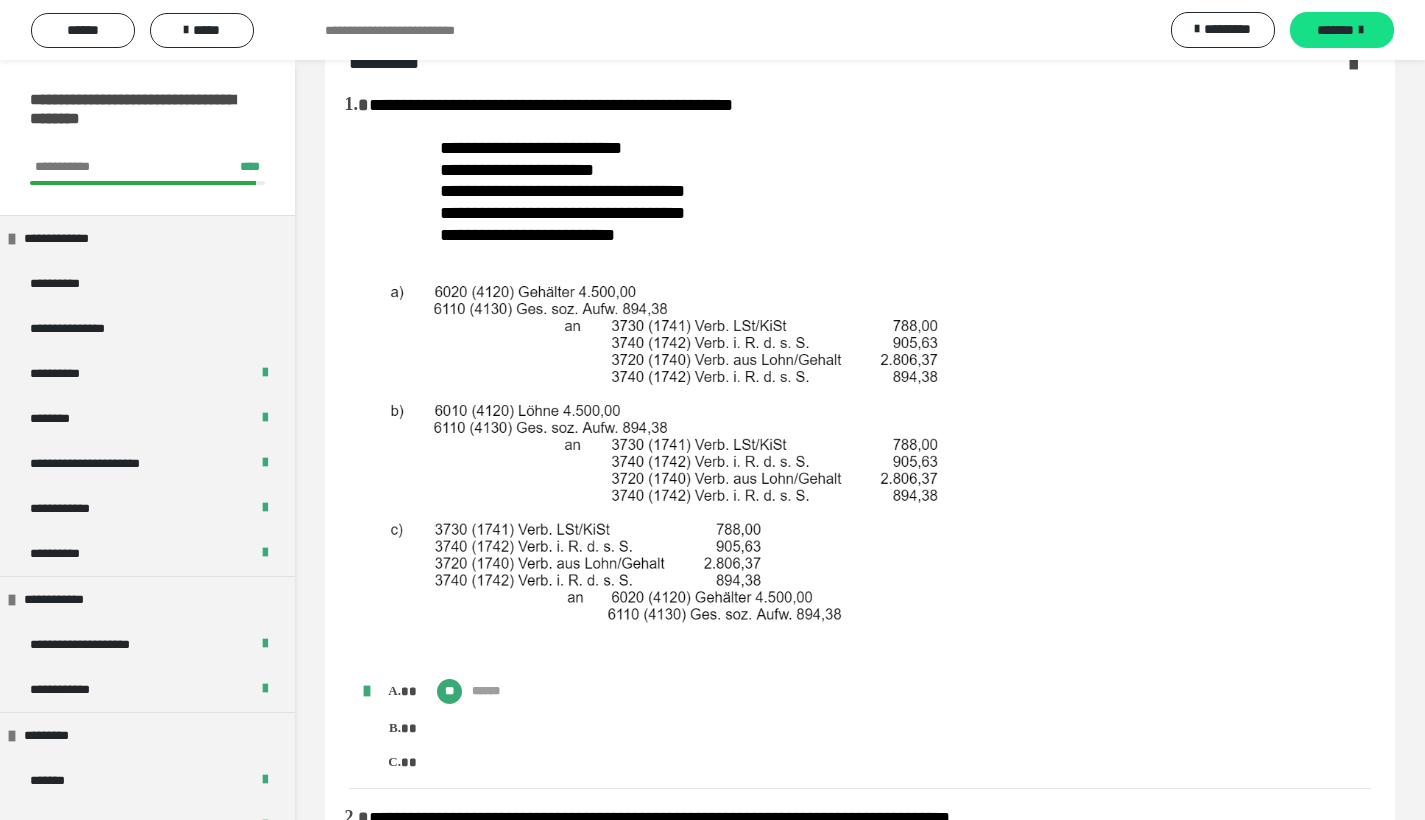 scroll, scrollTop: 707, scrollLeft: 0, axis: vertical 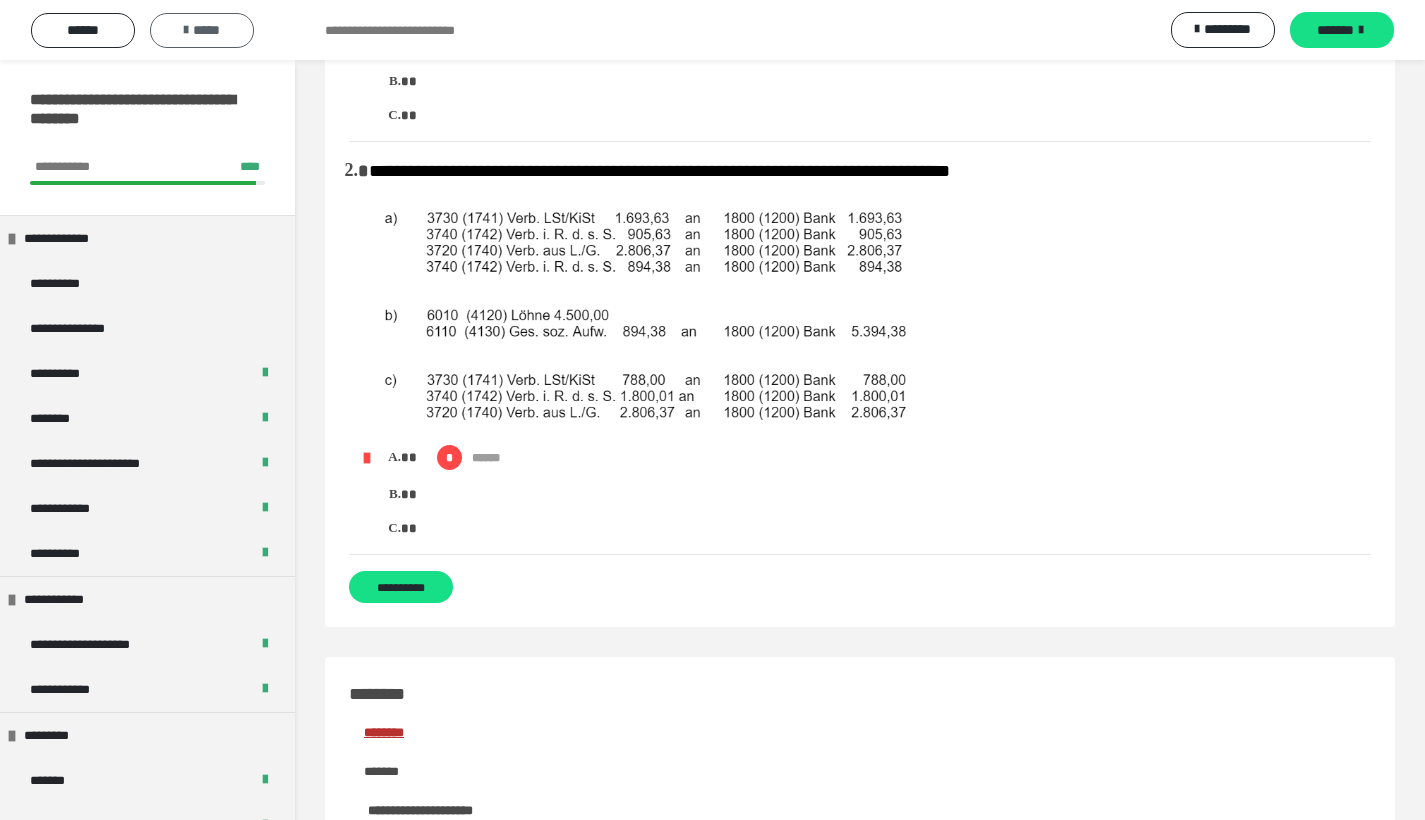 click on "*****" at bounding box center [202, 30] 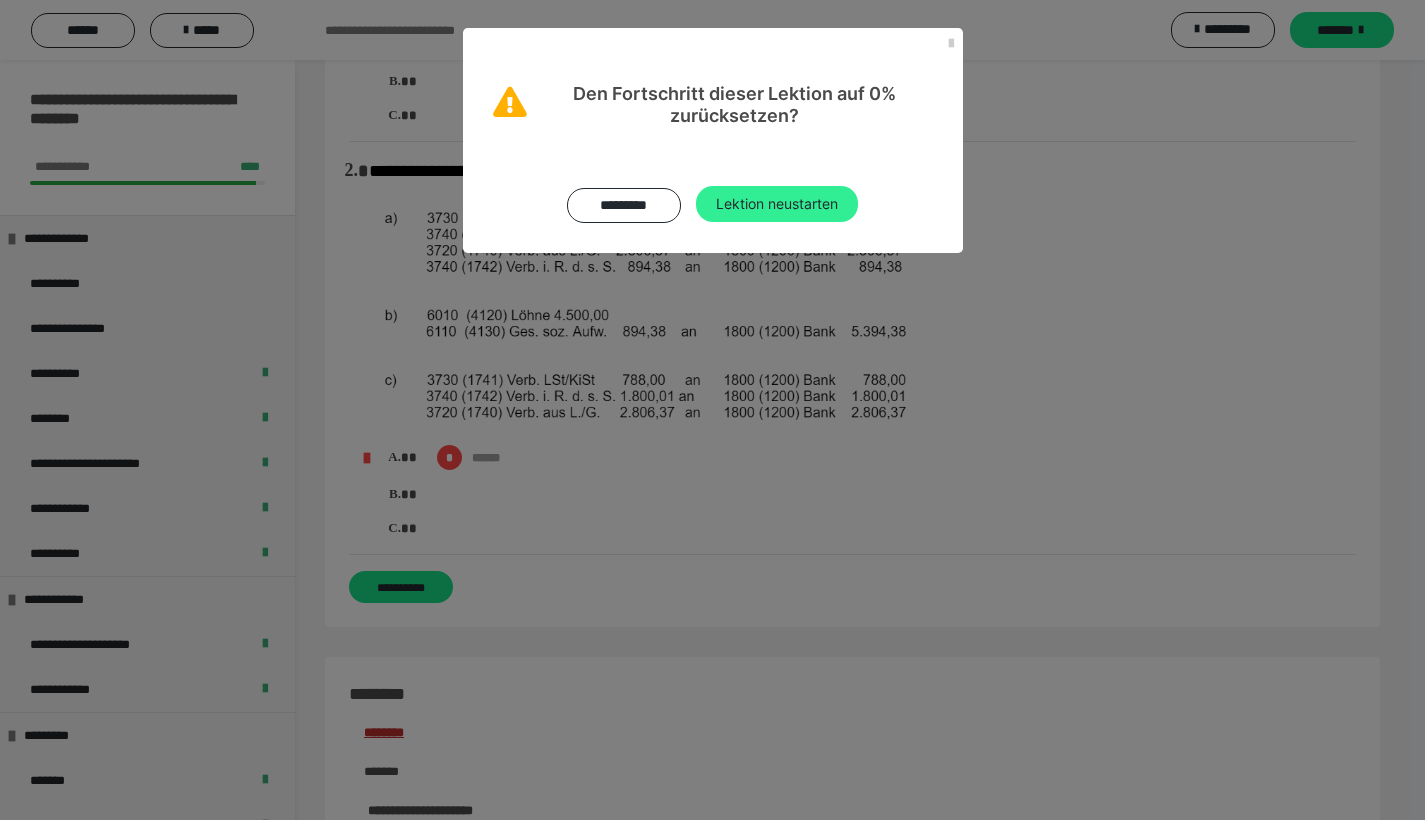 click on "Lektion neustarten" at bounding box center [777, 204] 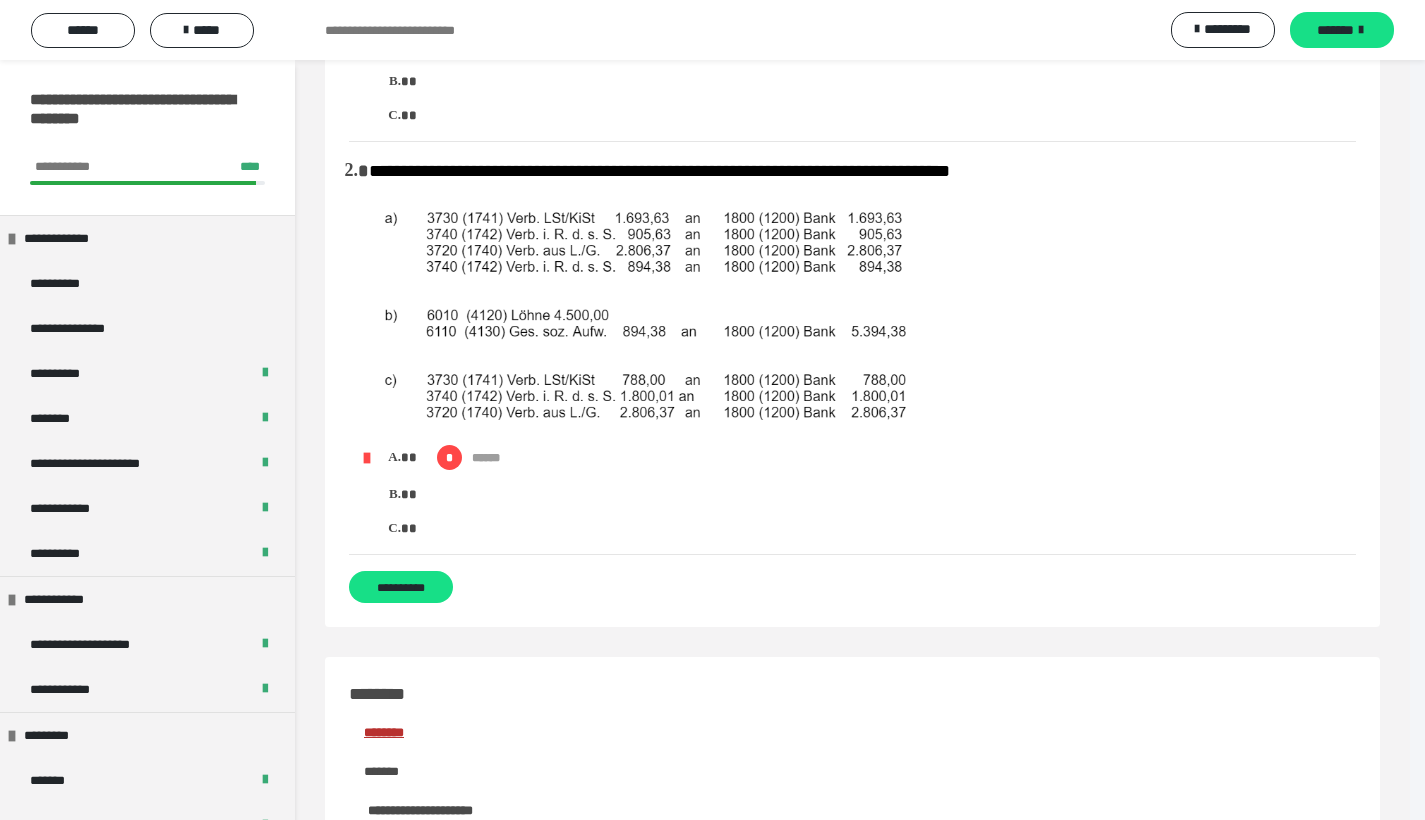 scroll, scrollTop: 0, scrollLeft: 0, axis: both 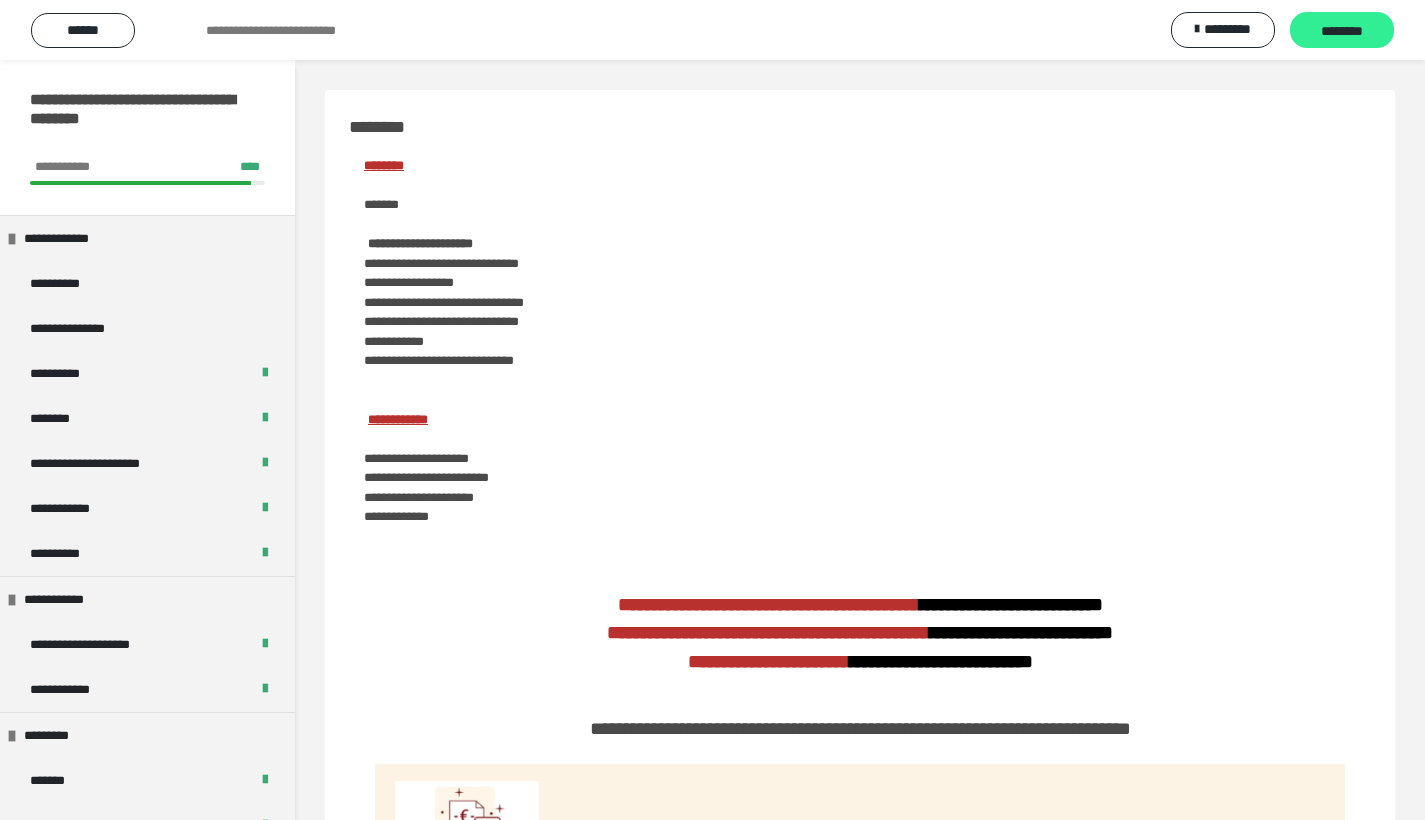 click on "********" at bounding box center [1342, 31] 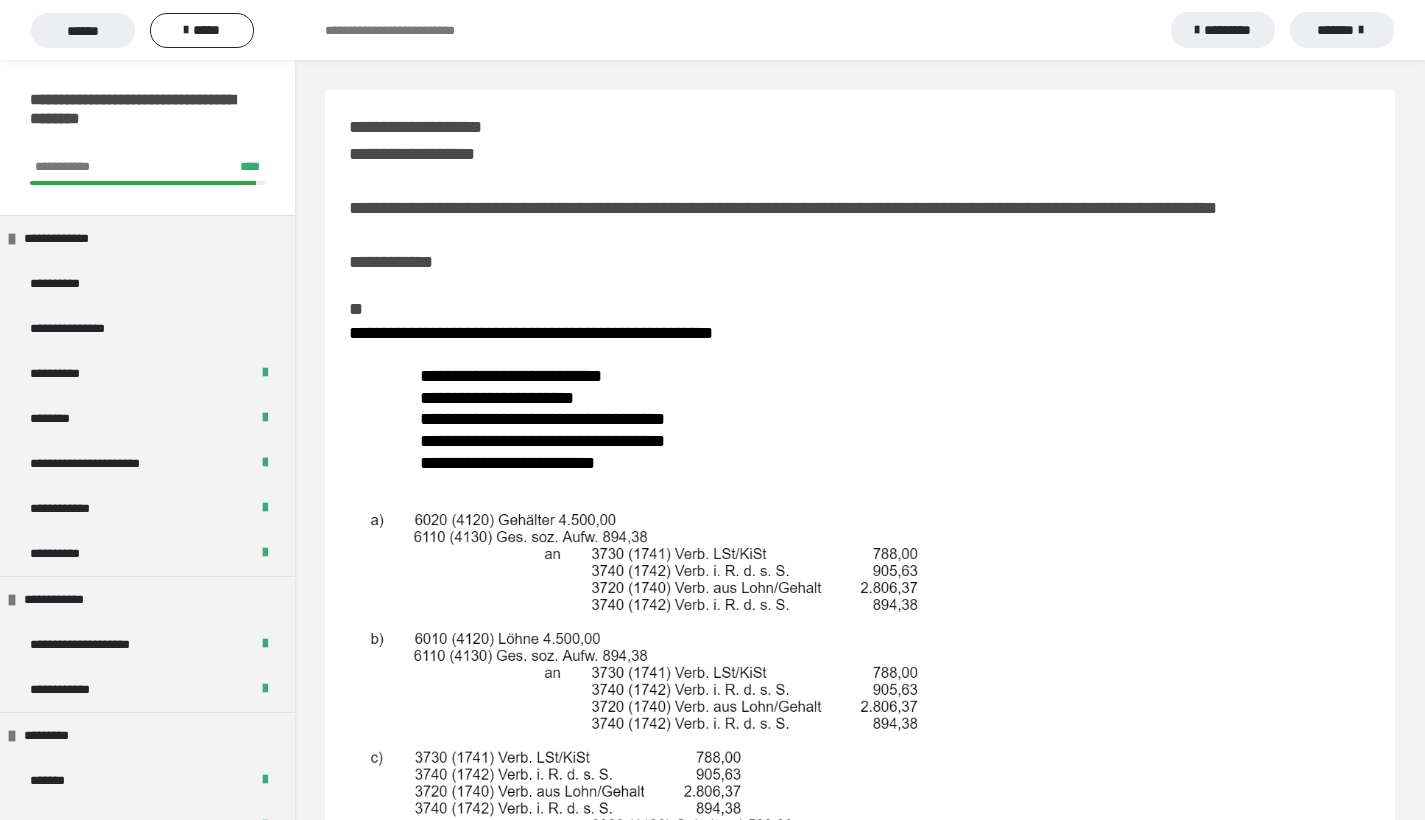 scroll, scrollTop: 294, scrollLeft: 0, axis: vertical 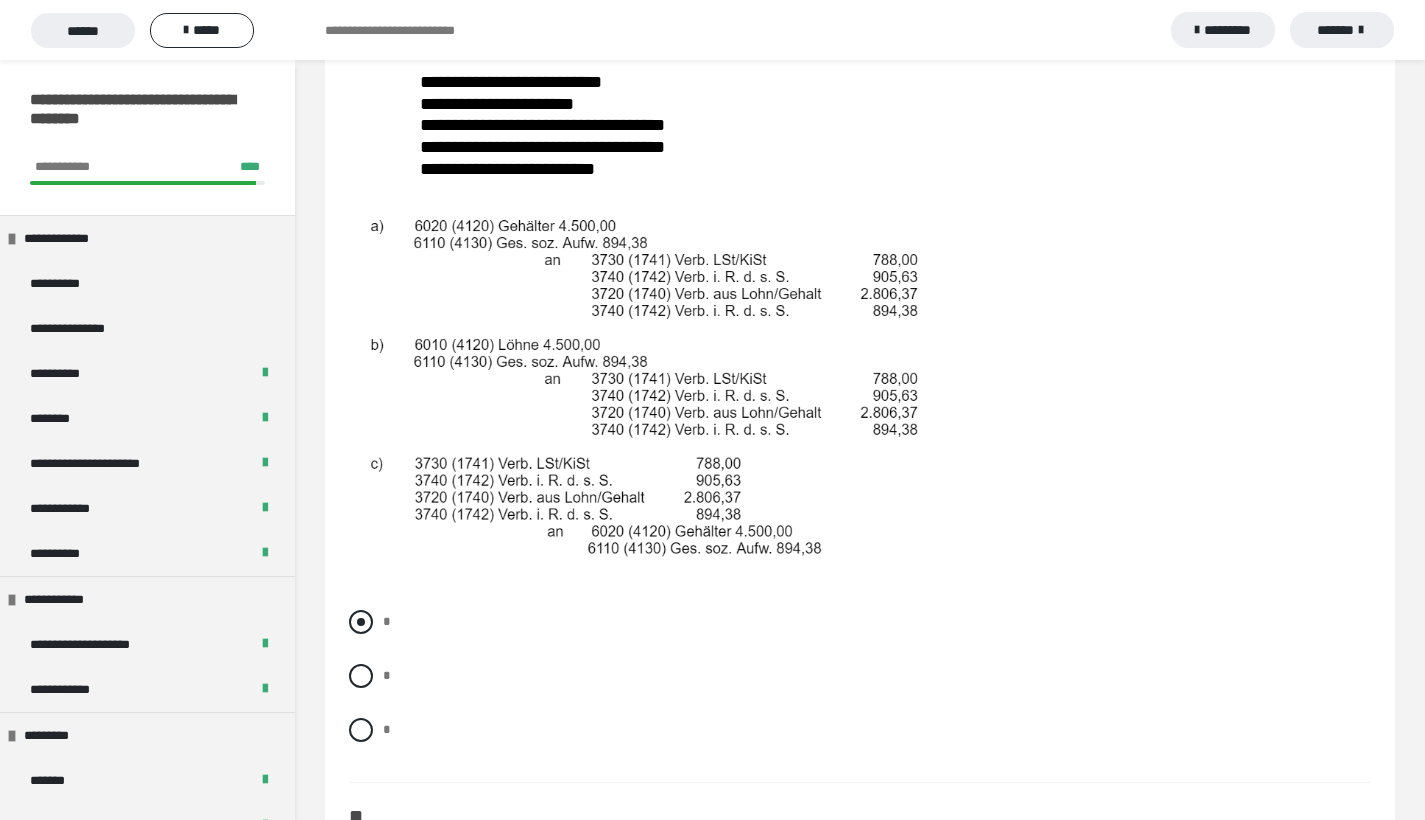 click at bounding box center (361, 622) 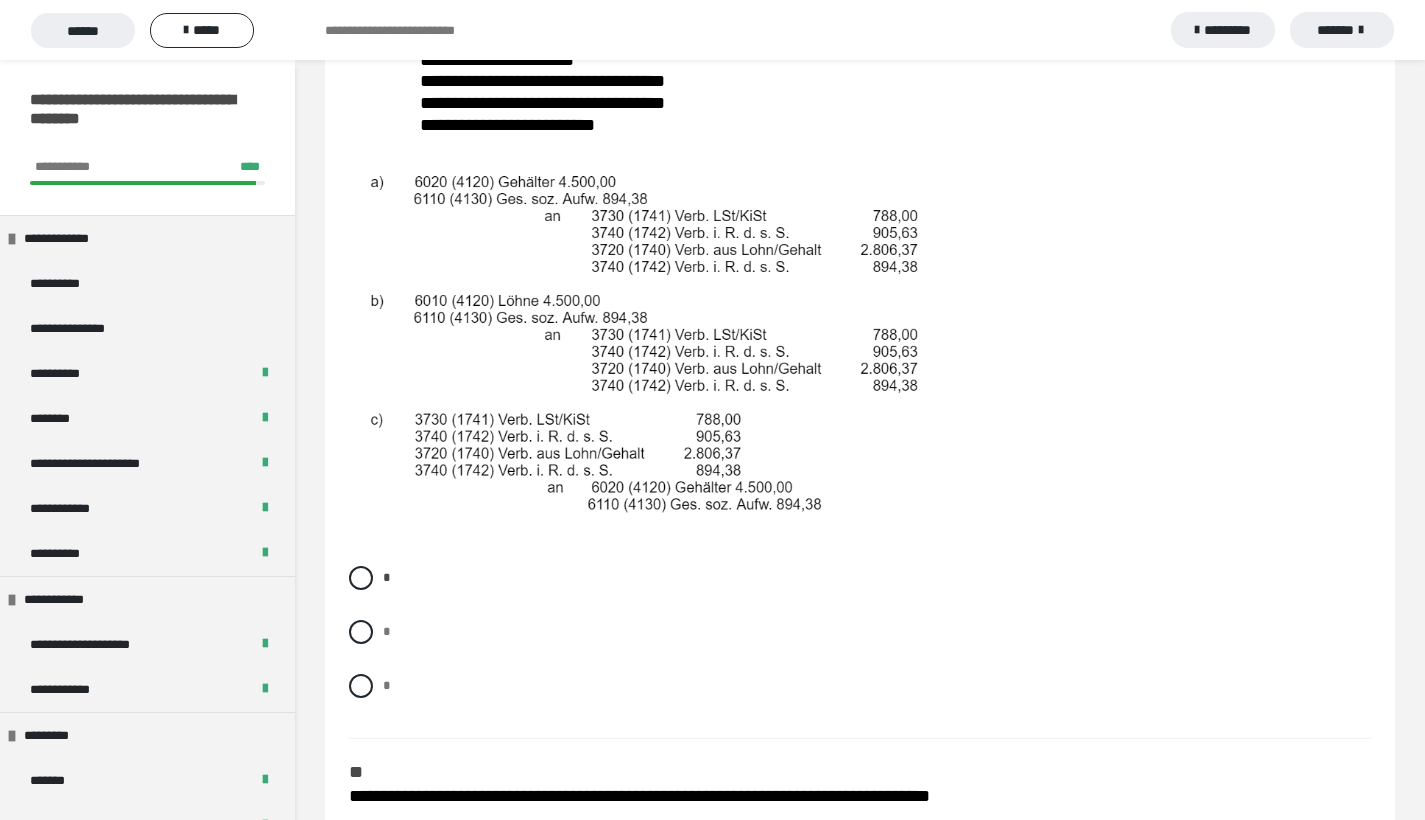 scroll, scrollTop: 884, scrollLeft: 0, axis: vertical 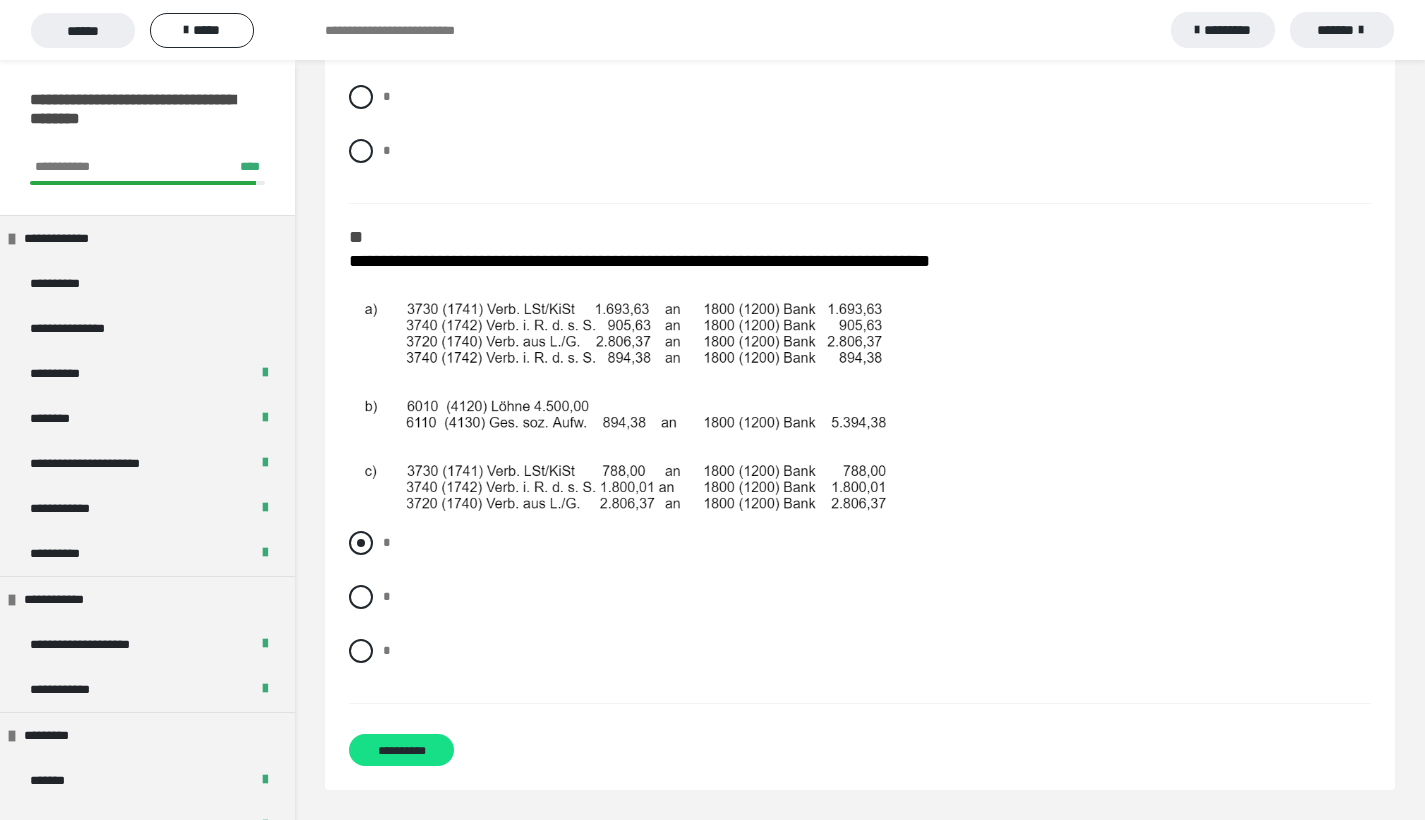 click at bounding box center (361, 543) 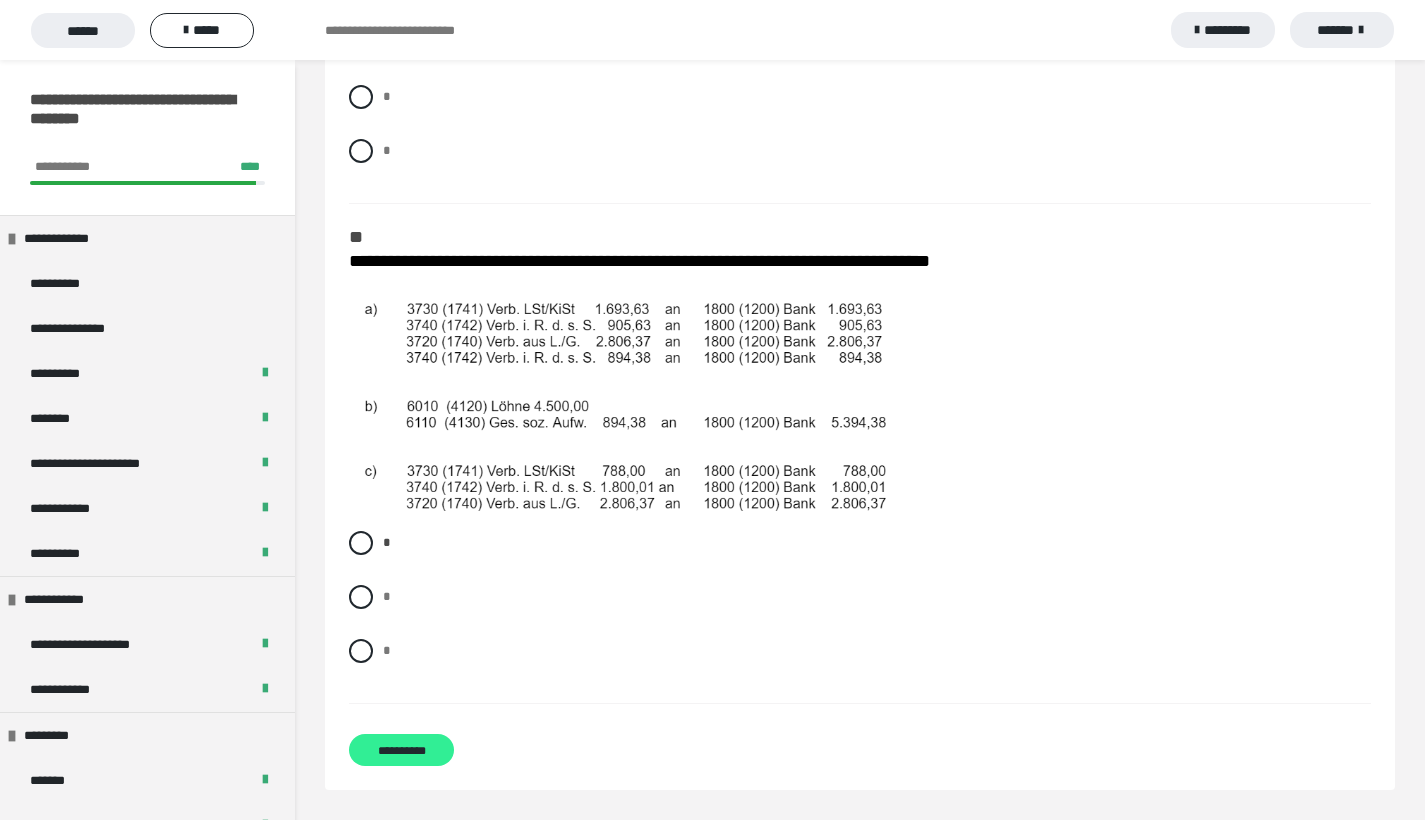 click on "**********" at bounding box center (401, 750) 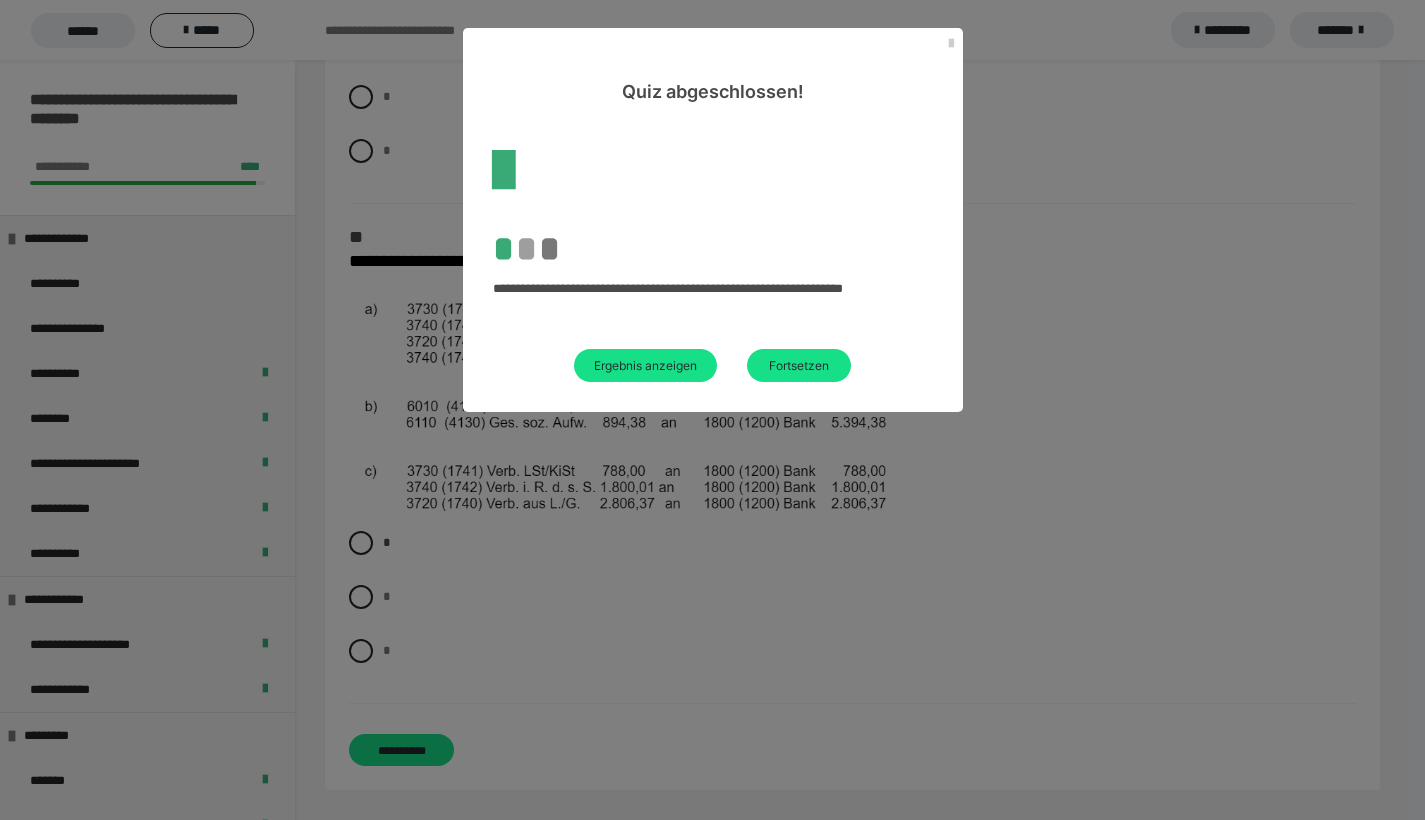 scroll, scrollTop: 60, scrollLeft: 0, axis: vertical 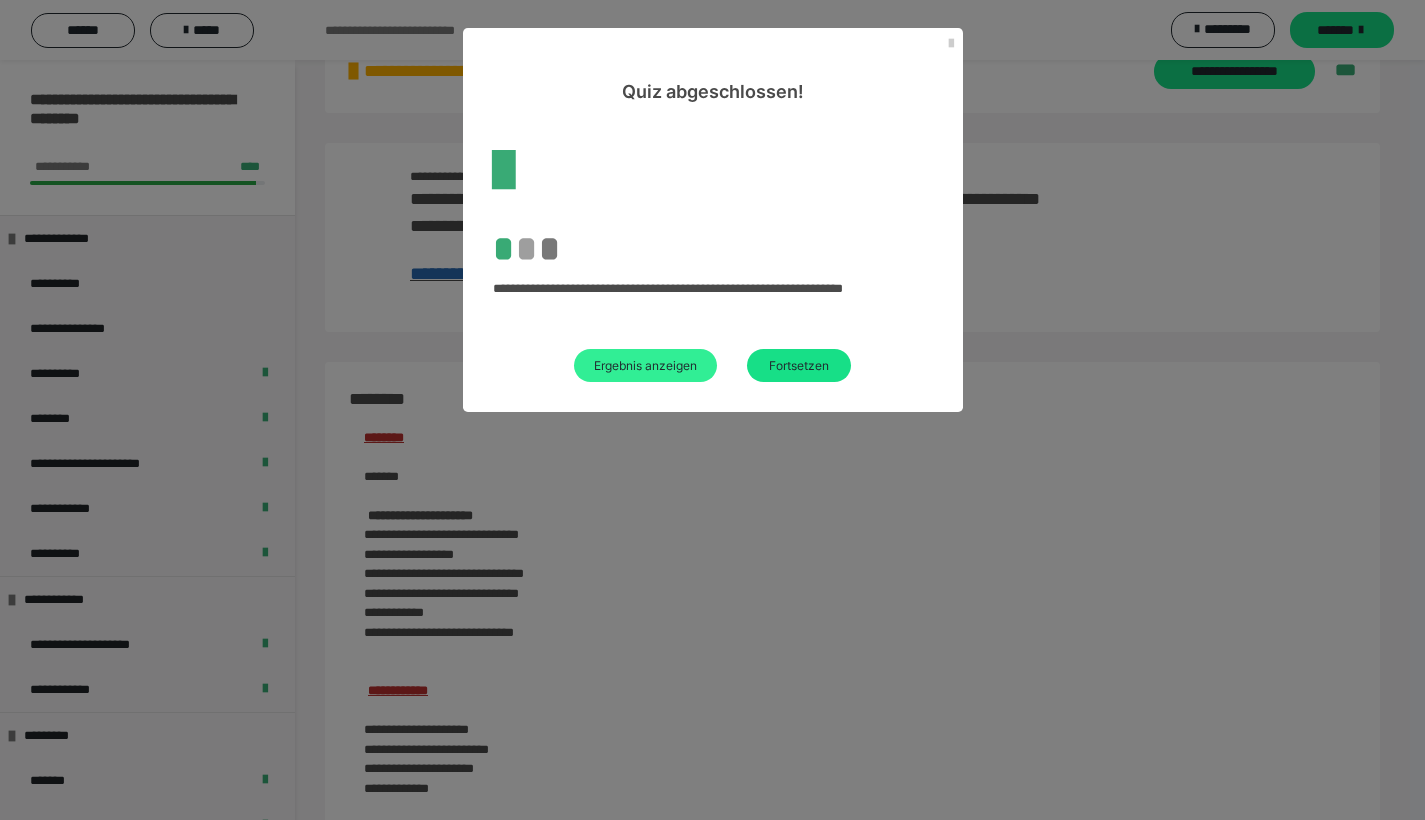 click on "Ergebnis anzeigen" at bounding box center [645, 365] 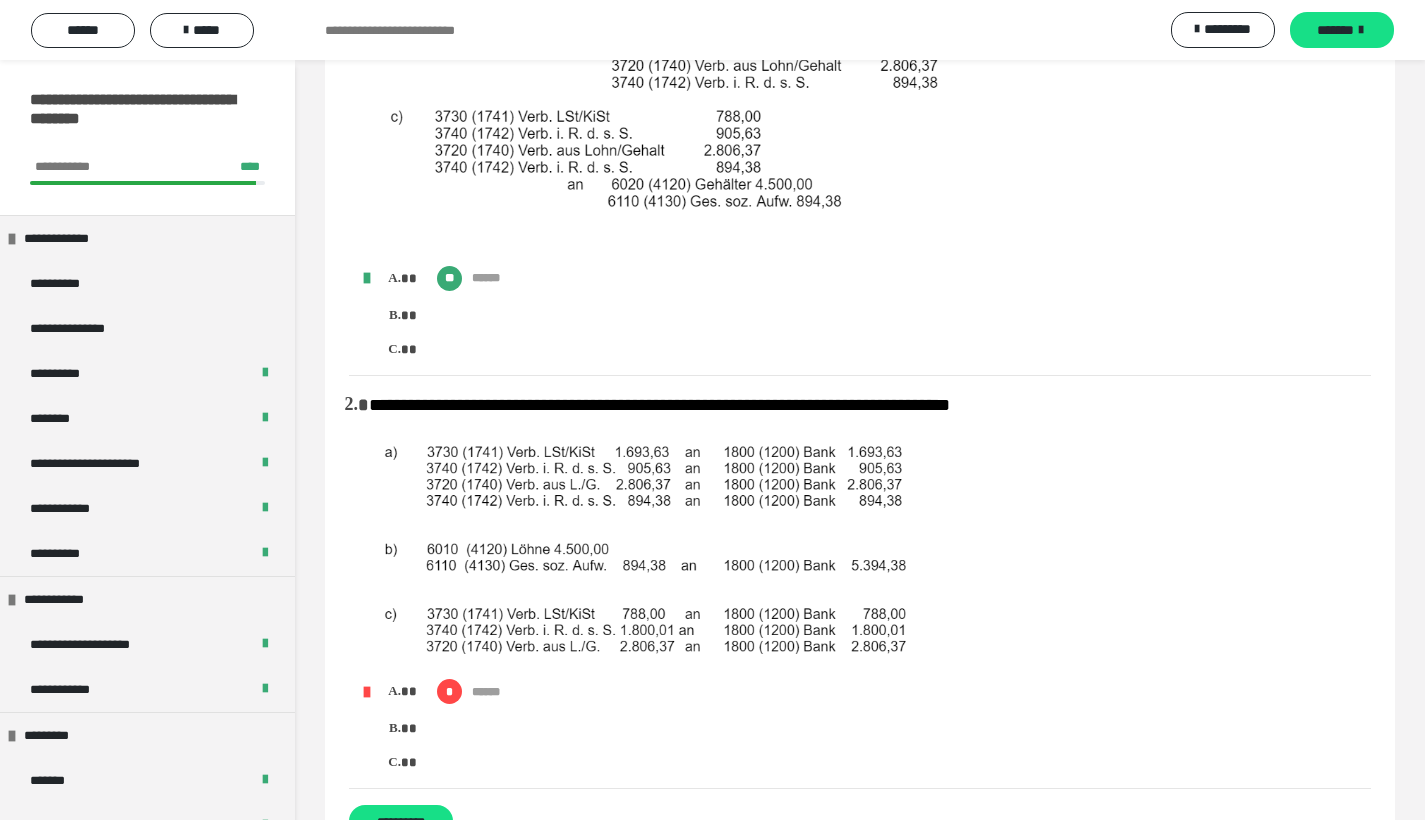 scroll, scrollTop: 505, scrollLeft: 0, axis: vertical 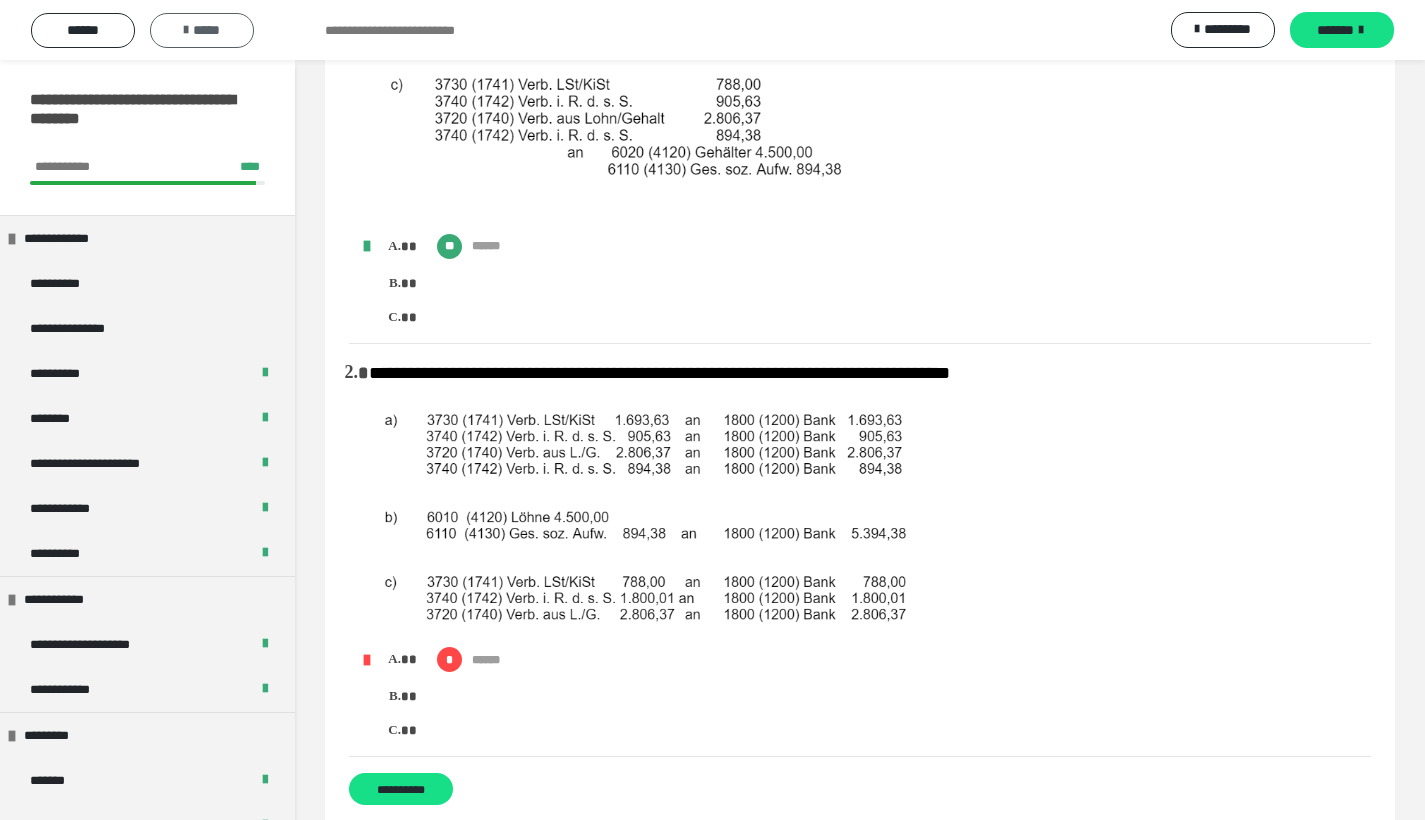 click on "*****" at bounding box center [202, 30] 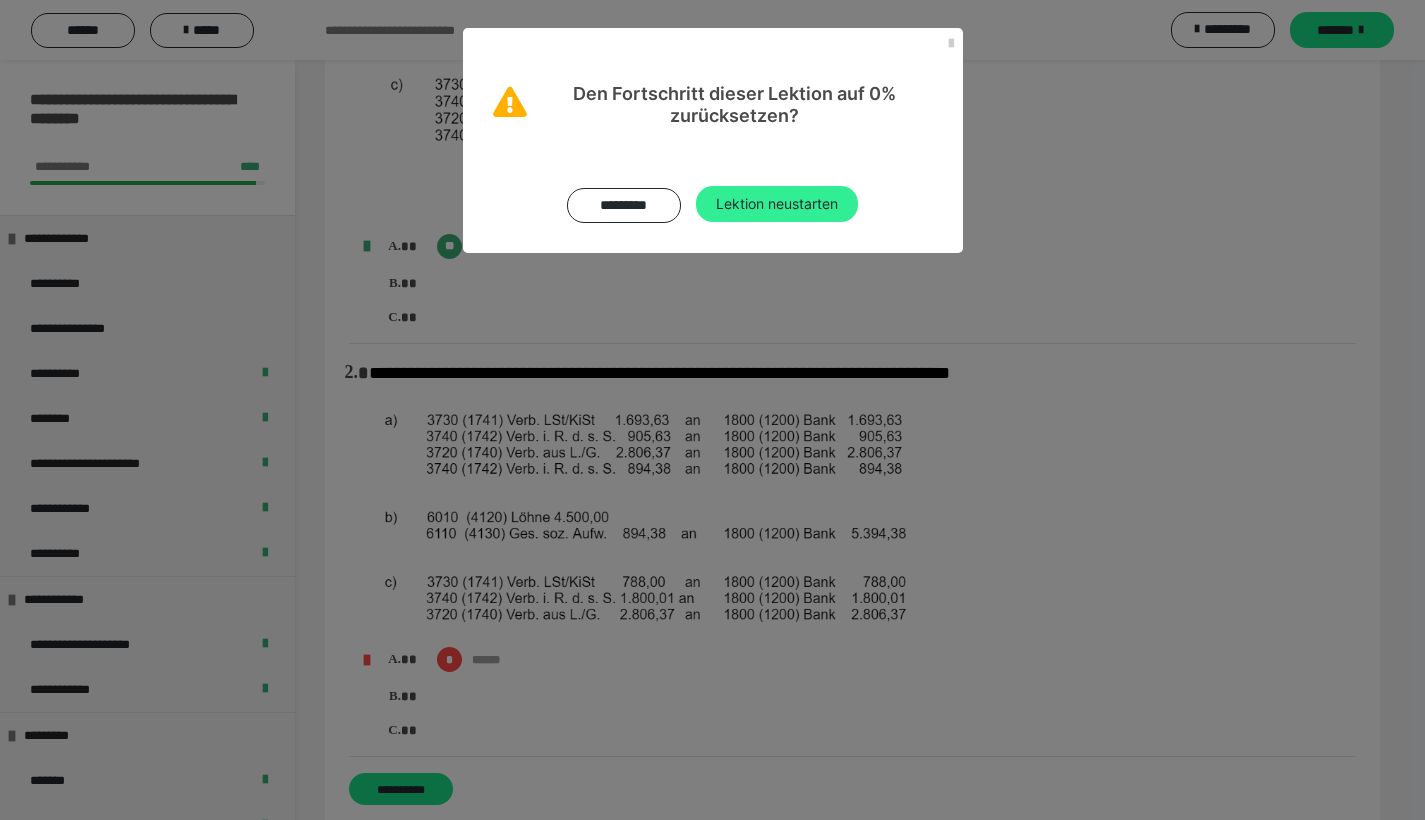 click on "Lektion neustarten" at bounding box center (777, 204) 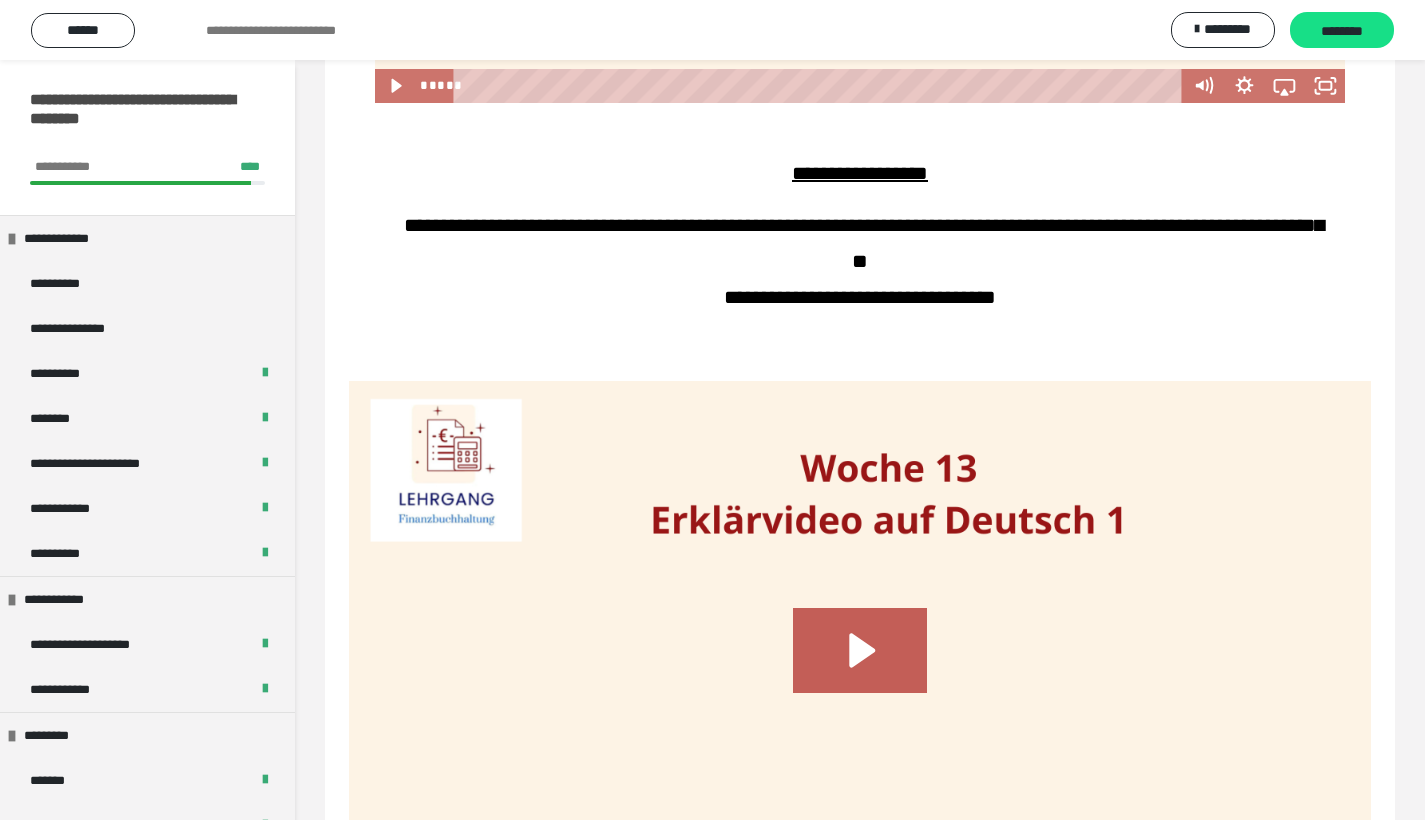 scroll, scrollTop: 1535, scrollLeft: 0, axis: vertical 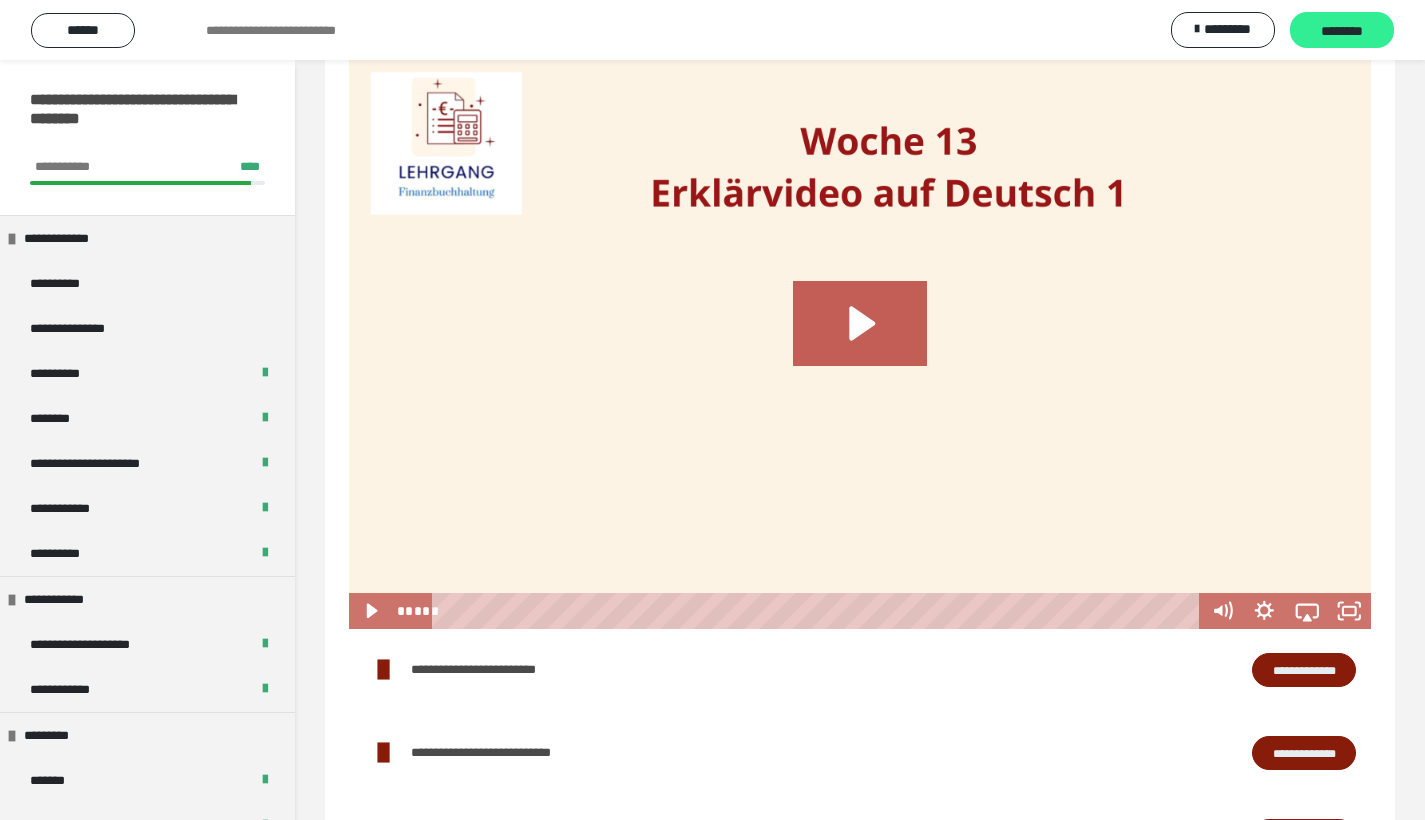click on "********" at bounding box center (1342, 30) 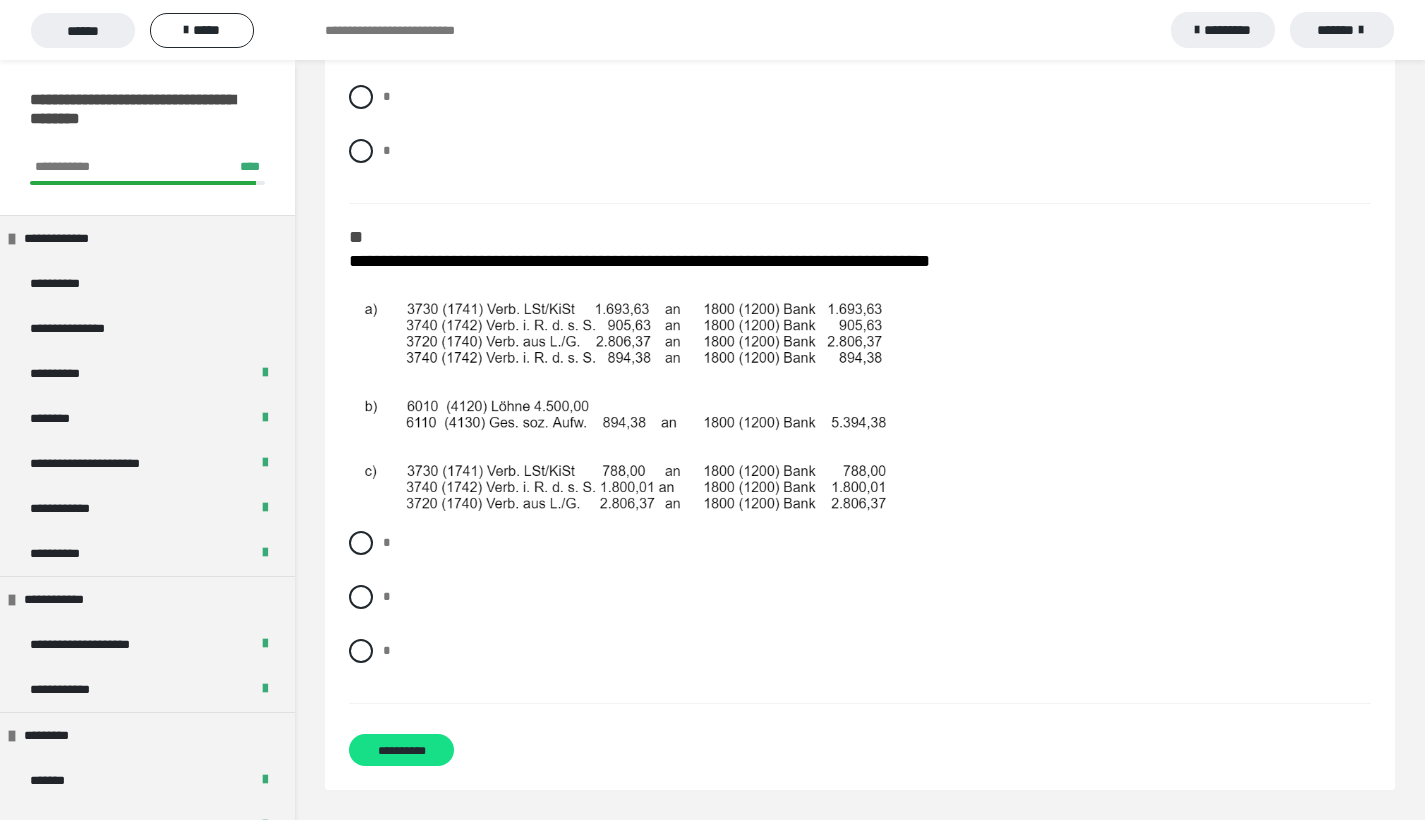 scroll, scrollTop: 172, scrollLeft: 0, axis: vertical 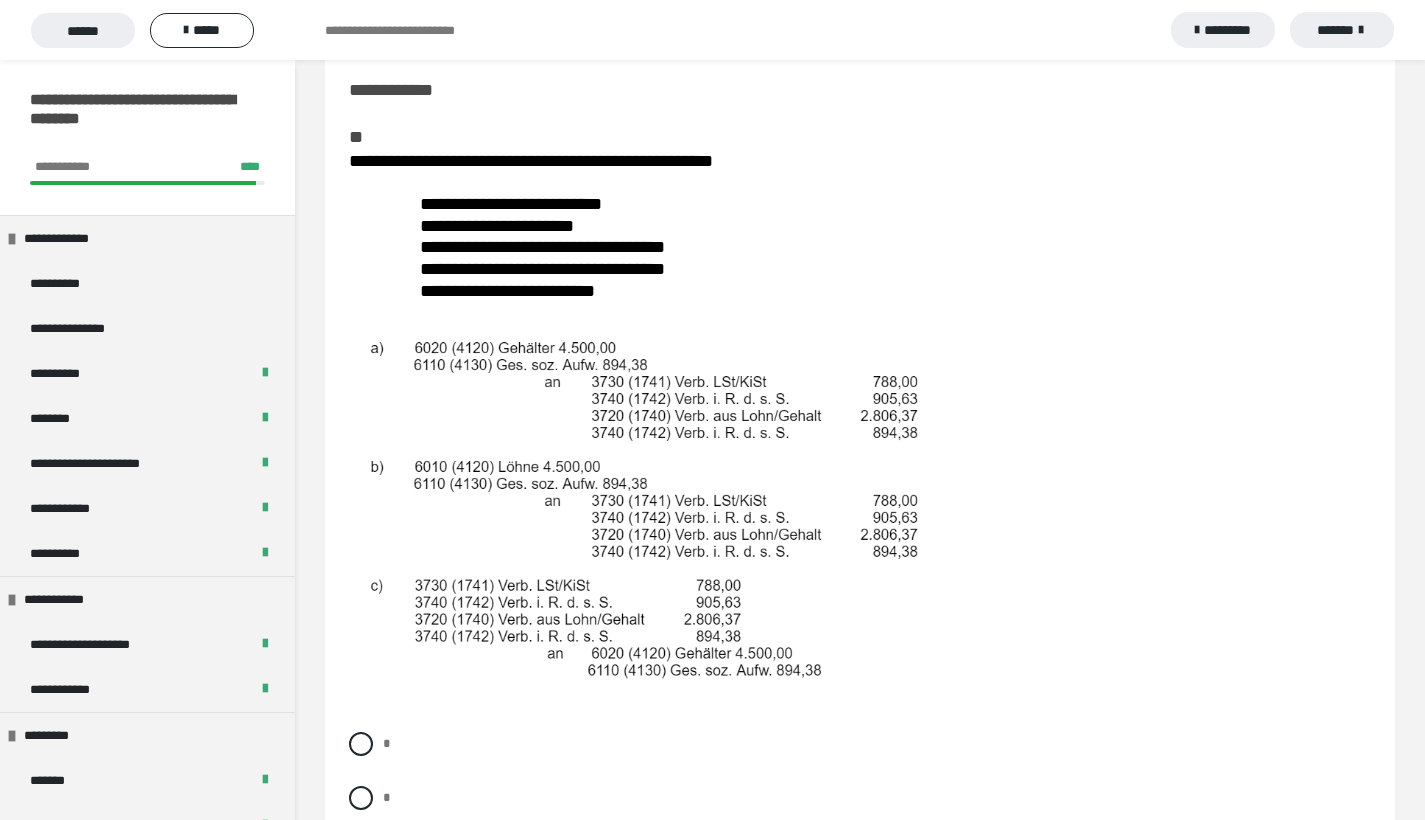 click at bounding box center (361, 744) 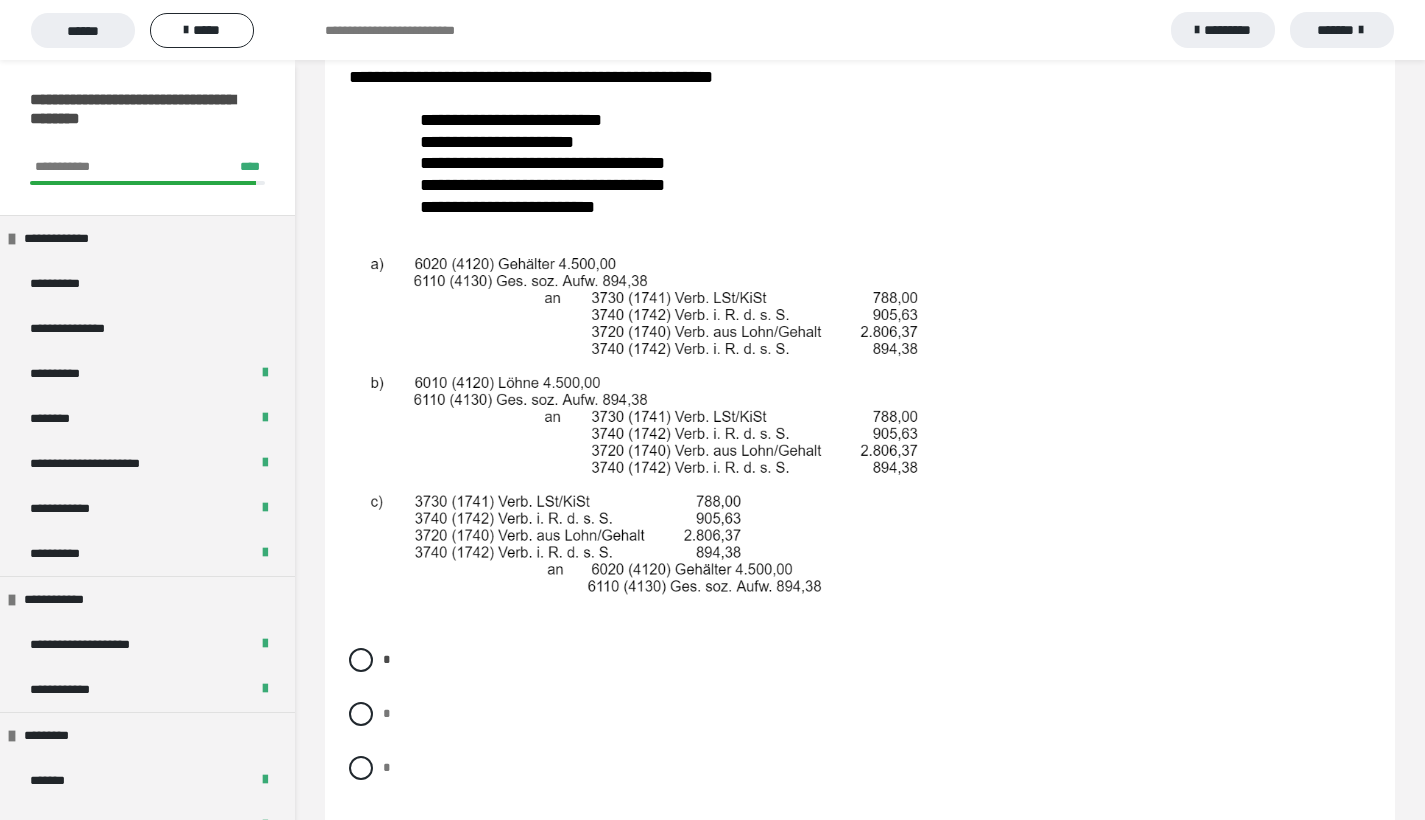 scroll, scrollTop: 884, scrollLeft: 0, axis: vertical 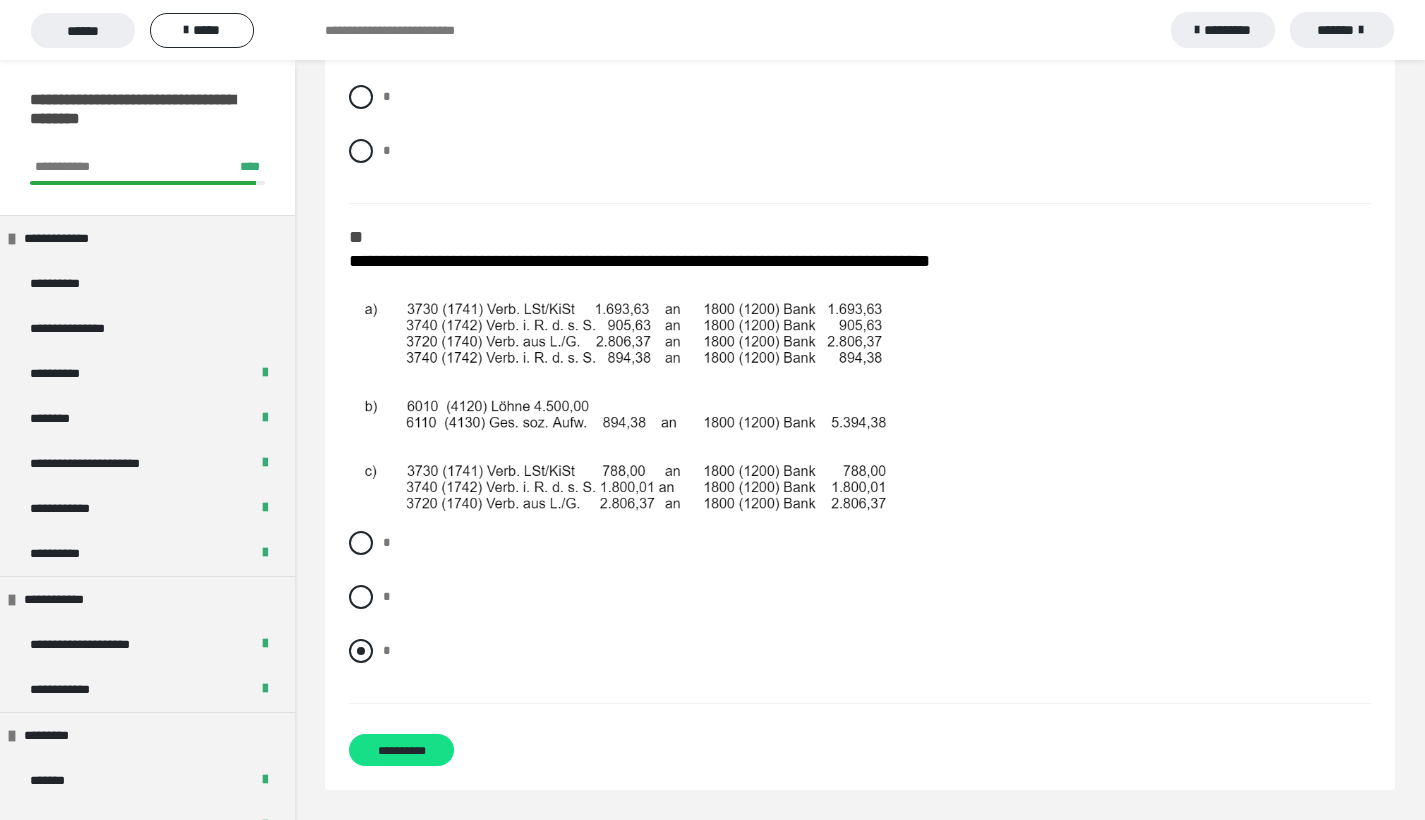 click at bounding box center (361, 651) 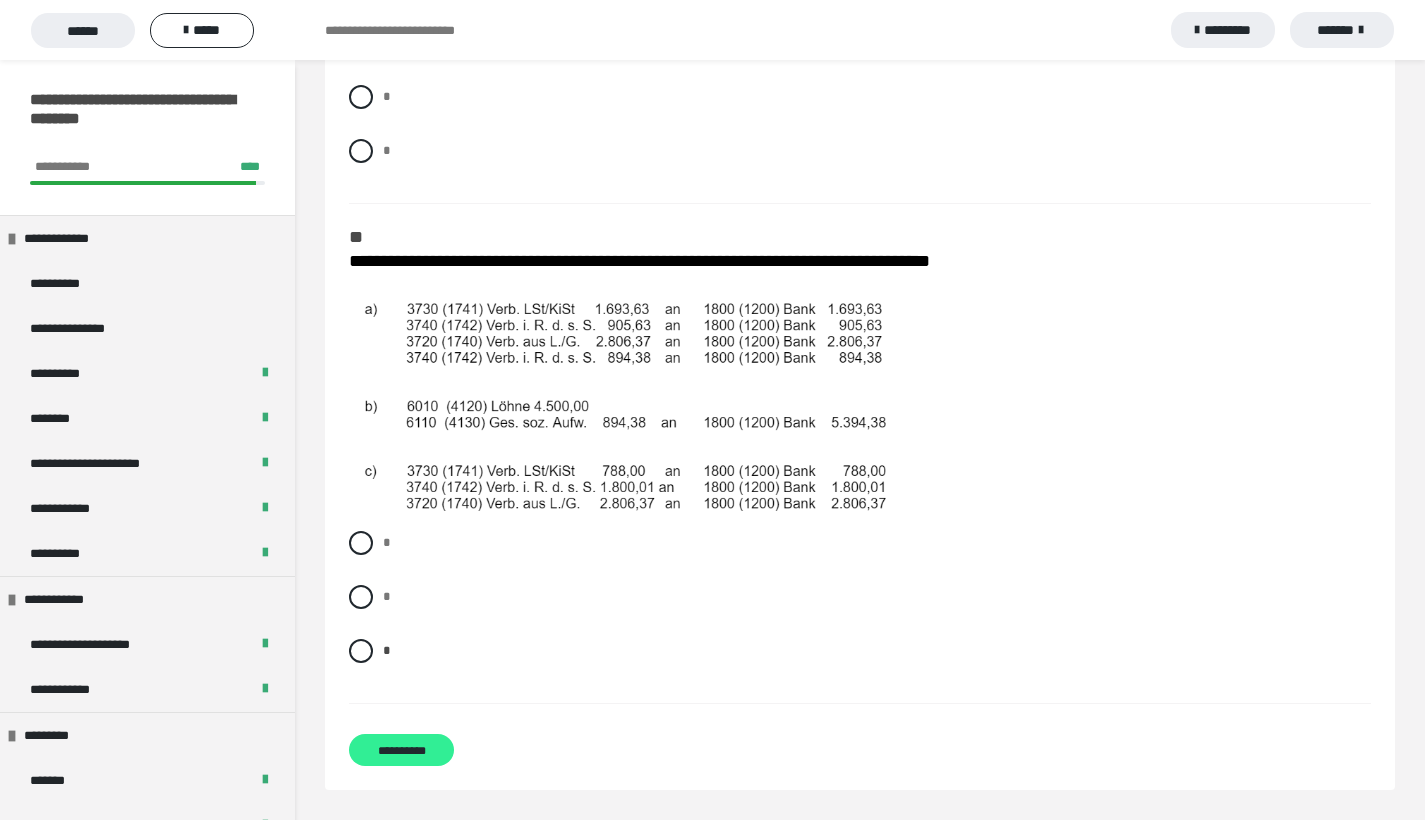 click on "**********" at bounding box center (401, 750) 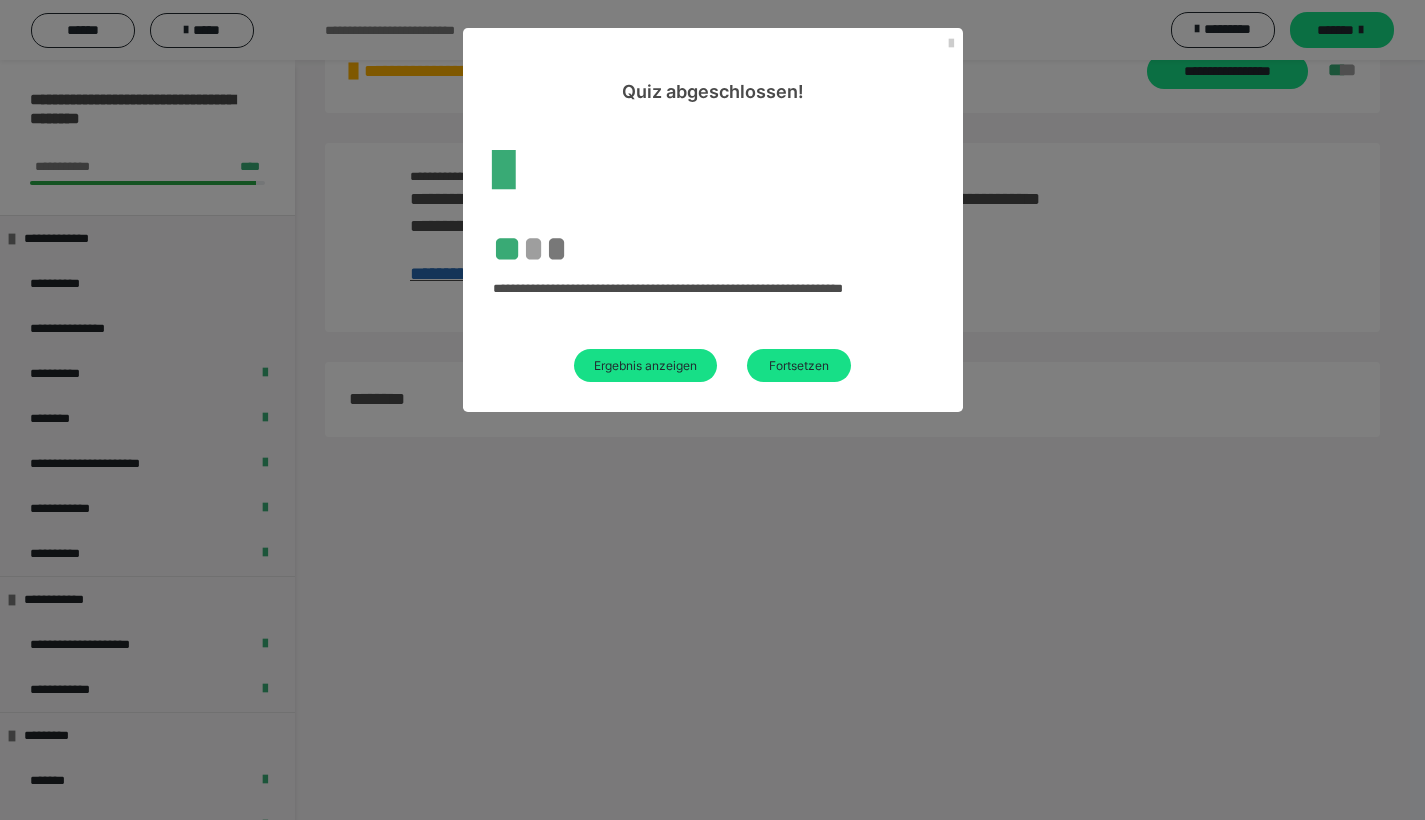 scroll, scrollTop: 60, scrollLeft: 0, axis: vertical 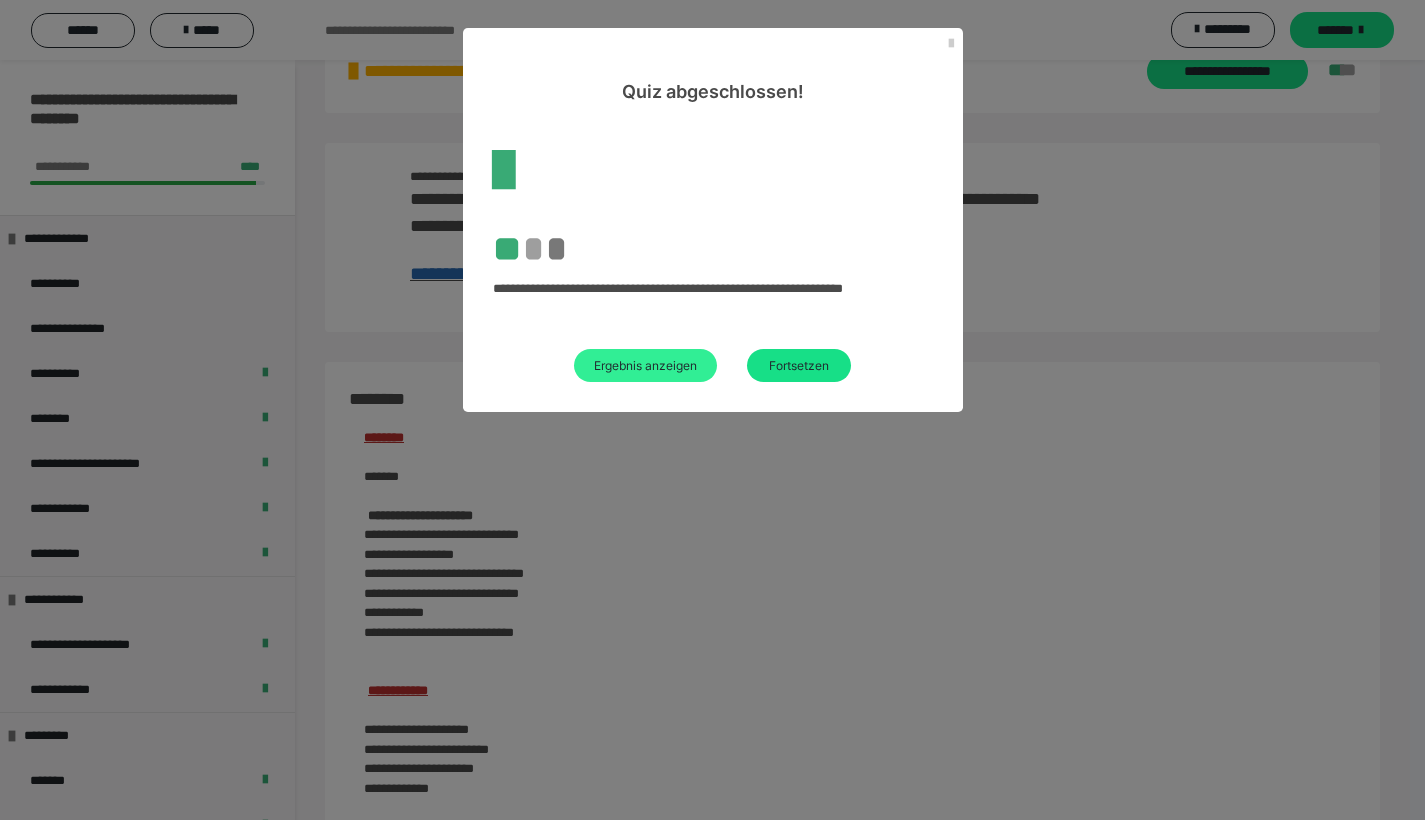 click on "Ergebnis anzeigen" at bounding box center [645, 365] 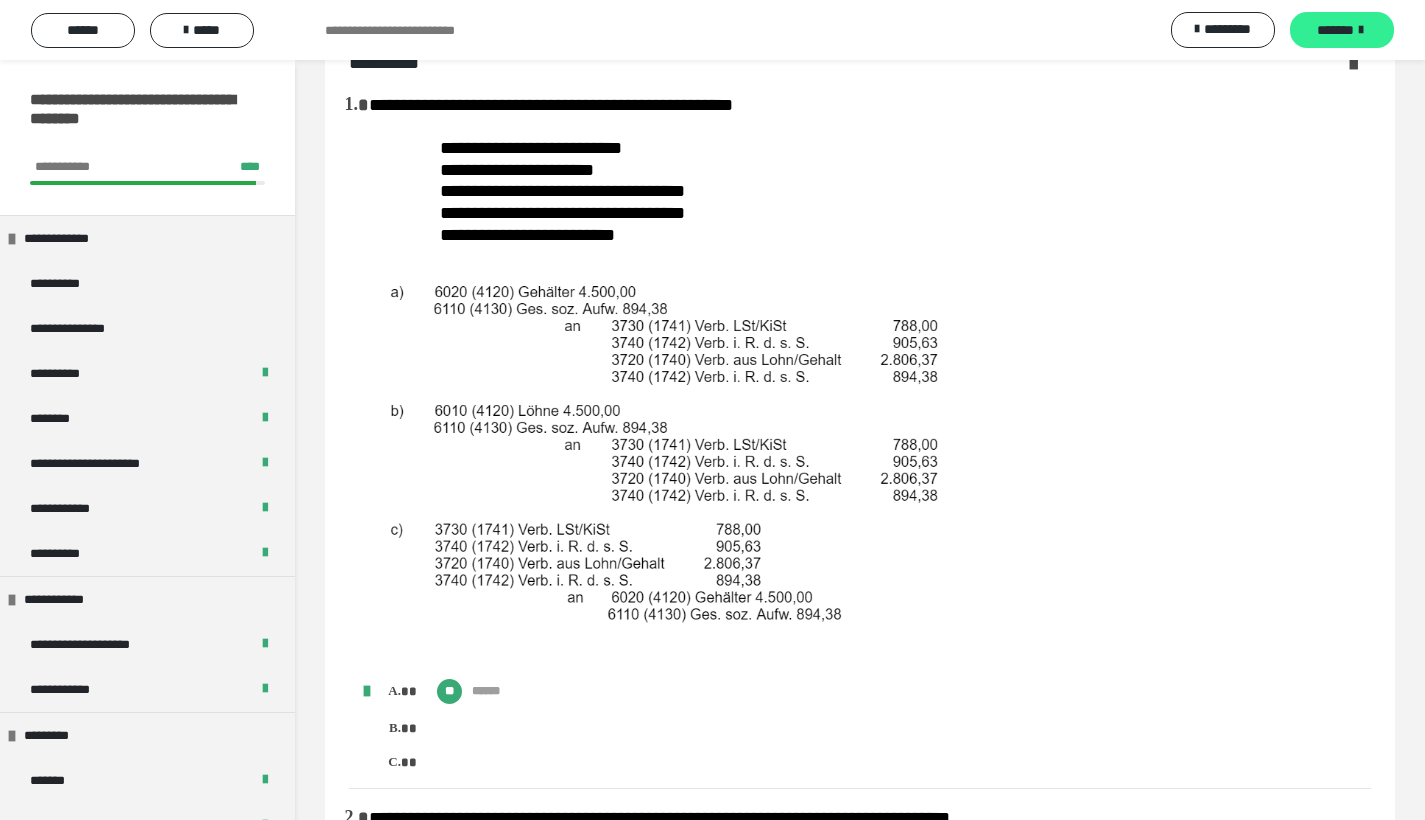 drag, startPoint x: 1340, startPoint y: 37, endPoint x: 1328, endPoint y: 39, distance: 12.165525 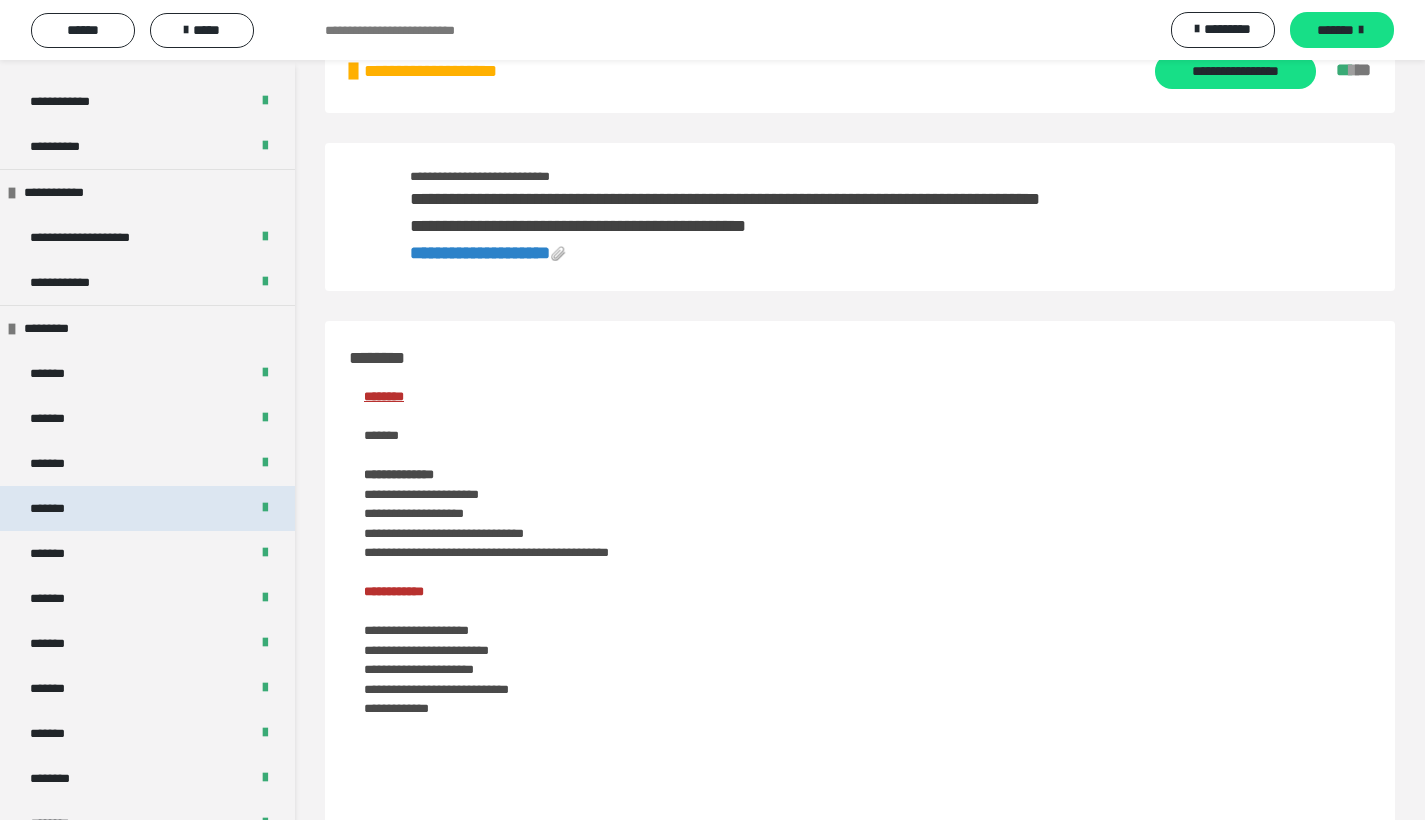 scroll, scrollTop: 988, scrollLeft: 0, axis: vertical 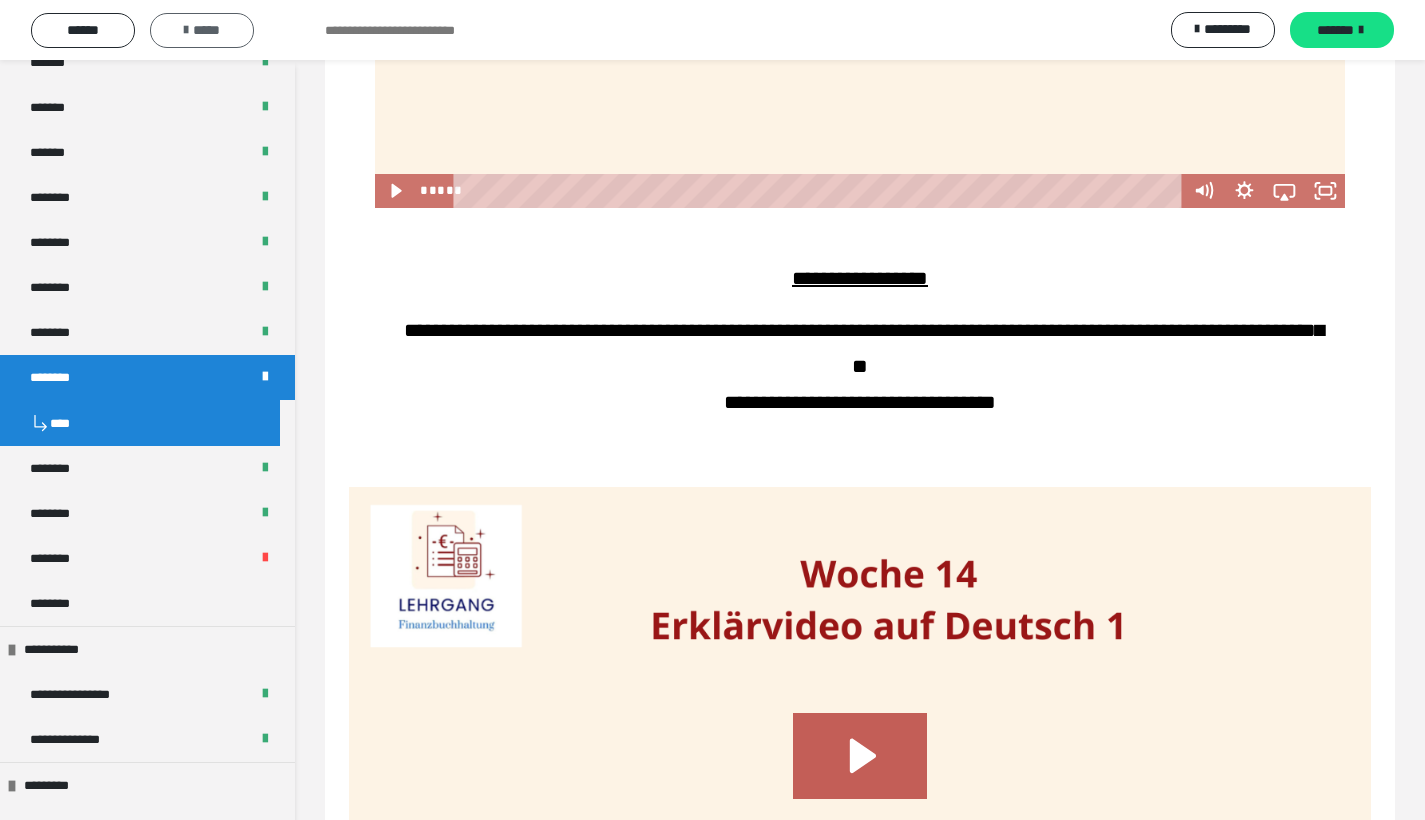 click at bounding box center (186, 30) 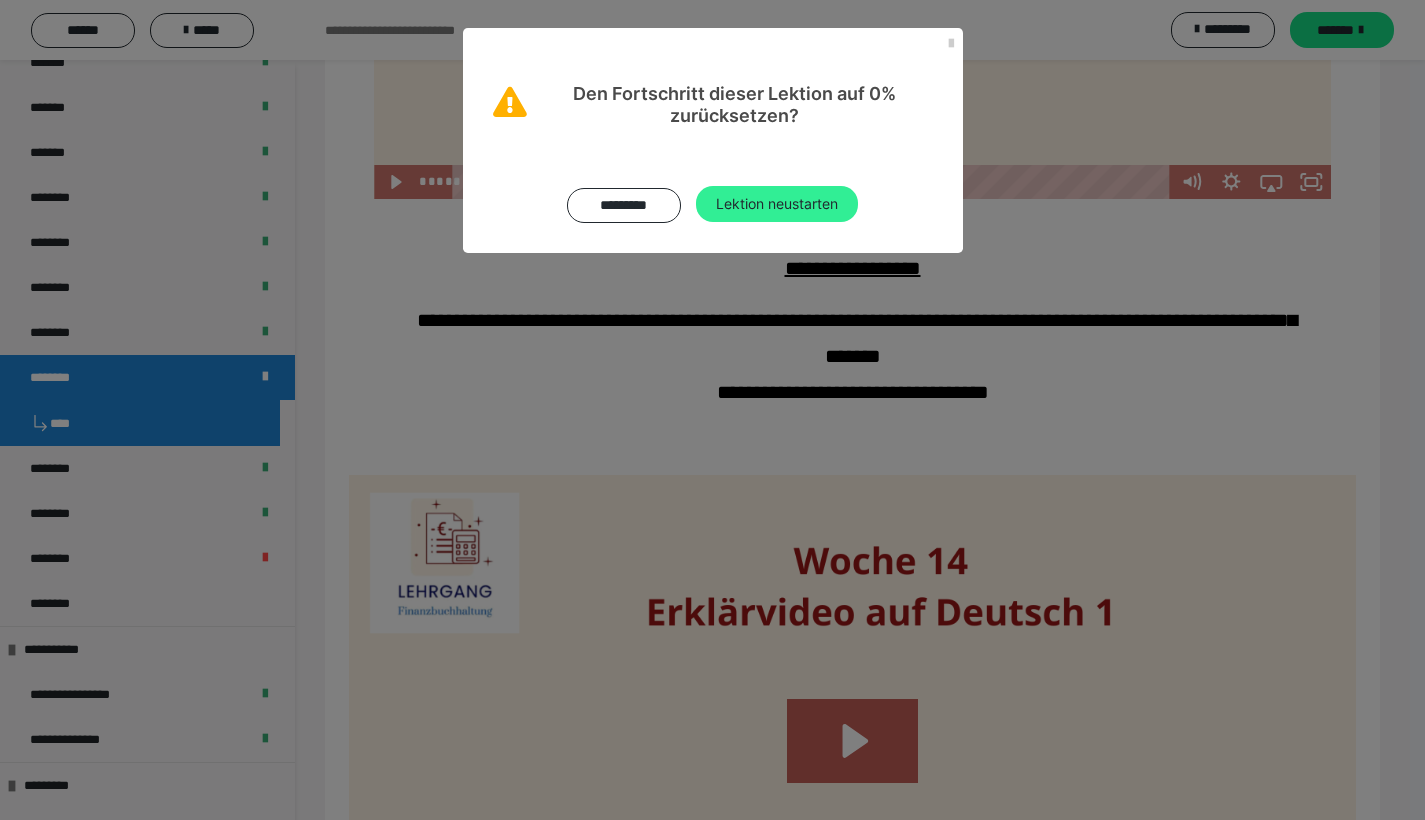click on "Lektion neustarten" at bounding box center [777, 204] 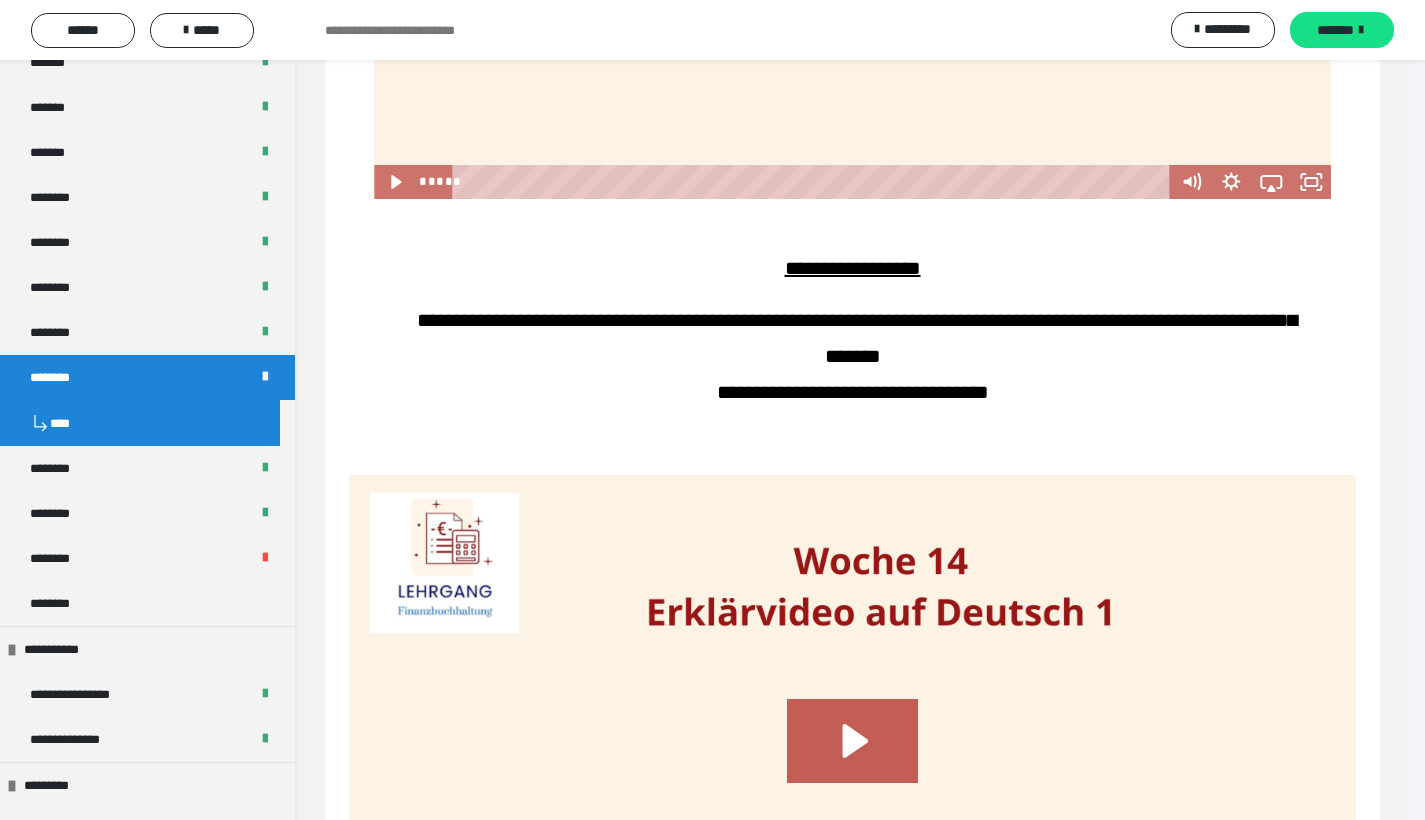 scroll, scrollTop: 0, scrollLeft: 0, axis: both 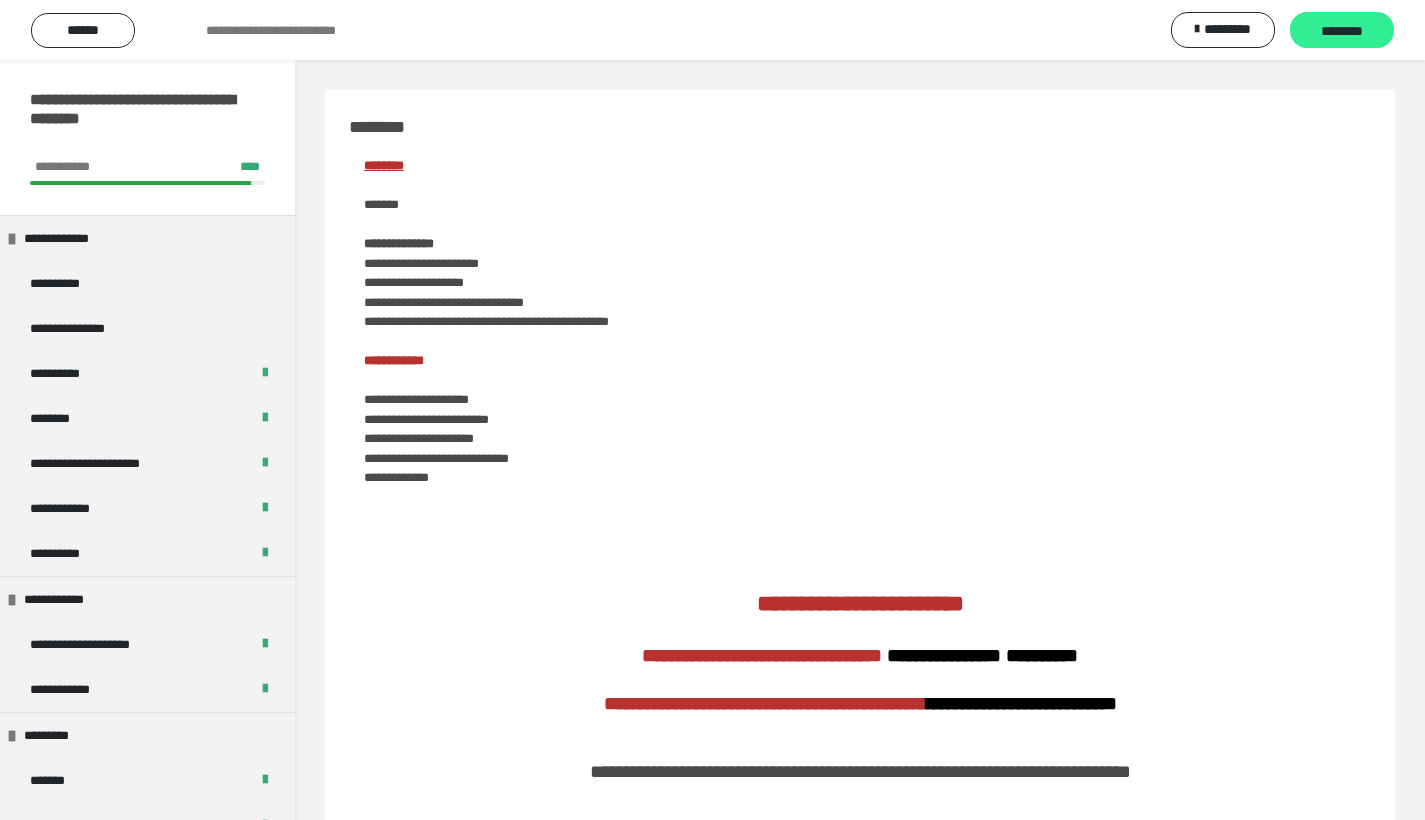 click on "********" at bounding box center (1342, 31) 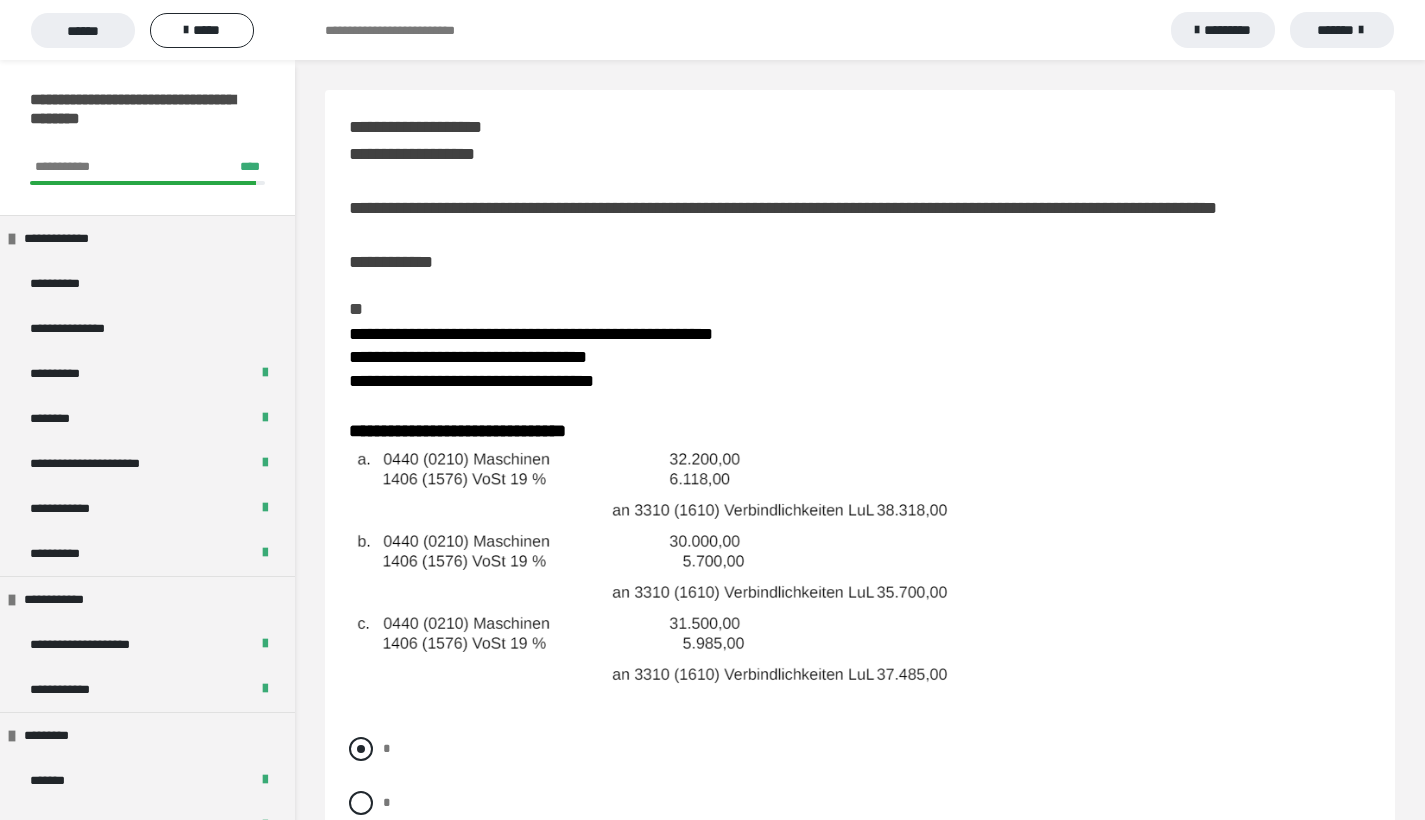 click at bounding box center [361, 749] 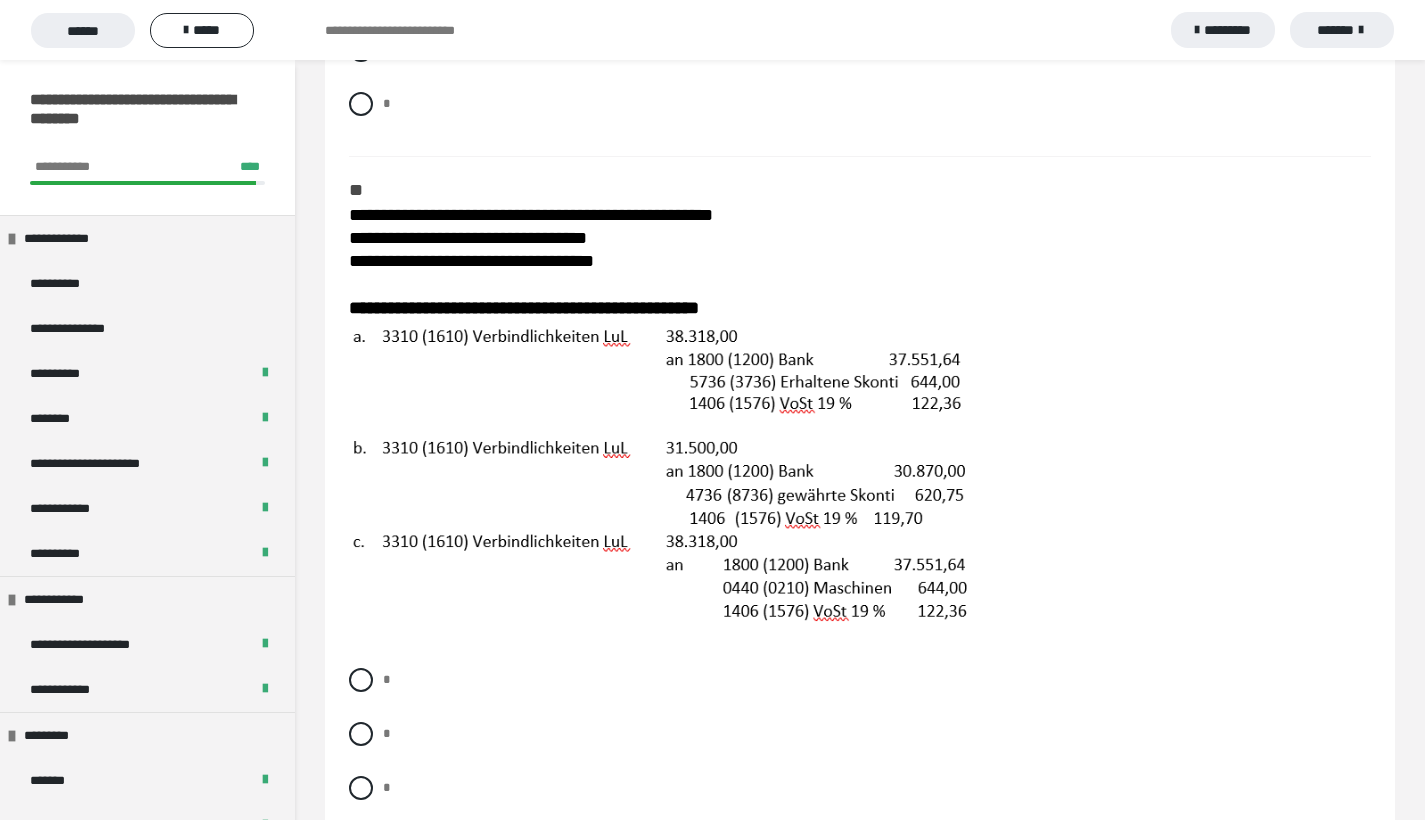 scroll, scrollTop: 1089, scrollLeft: 0, axis: vertical 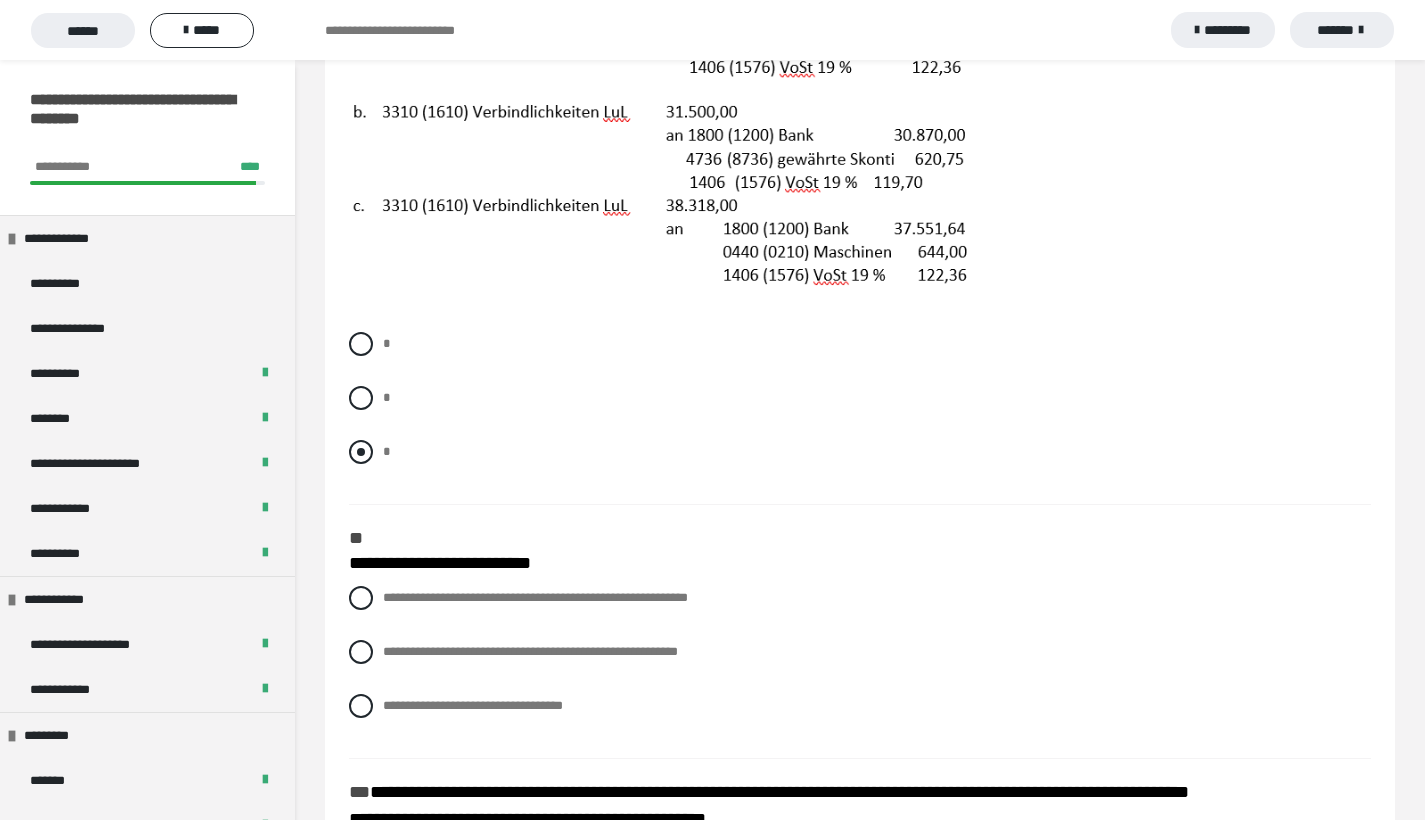 click at bounding box center [361, 452] 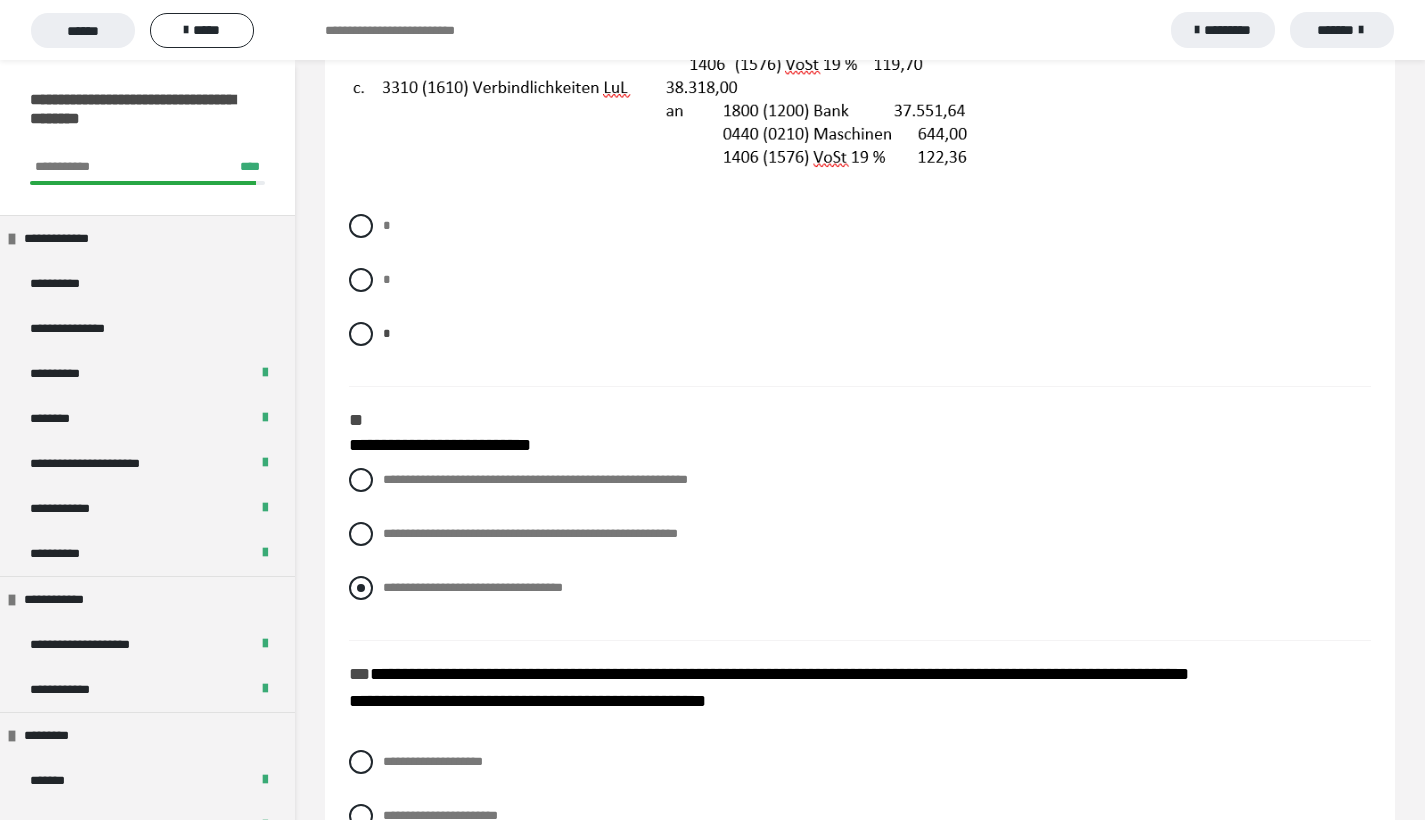 scroll, scrollTop: 1304, scrollLeft: 0, axis: vertical 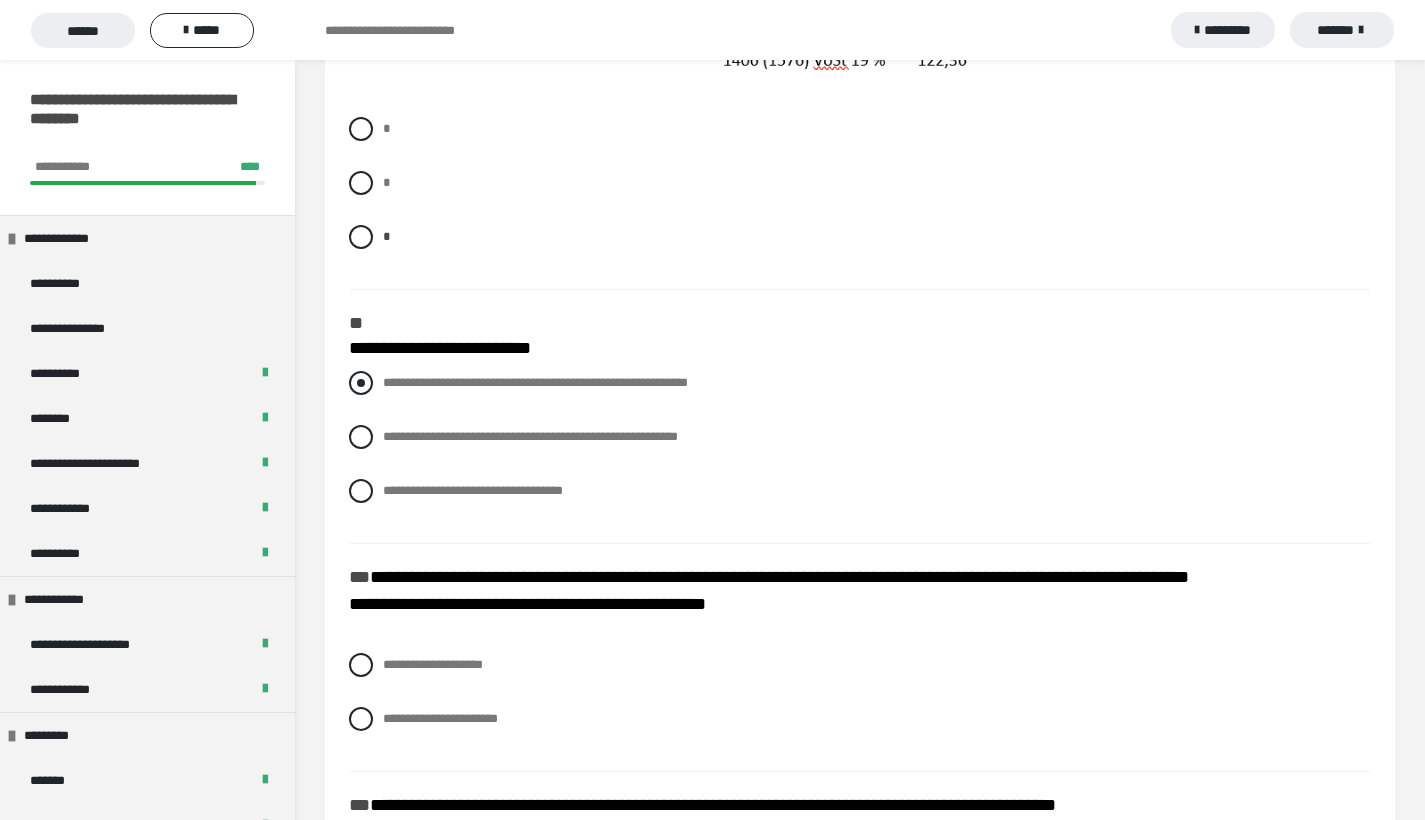 click at bounding box center (361, 383) 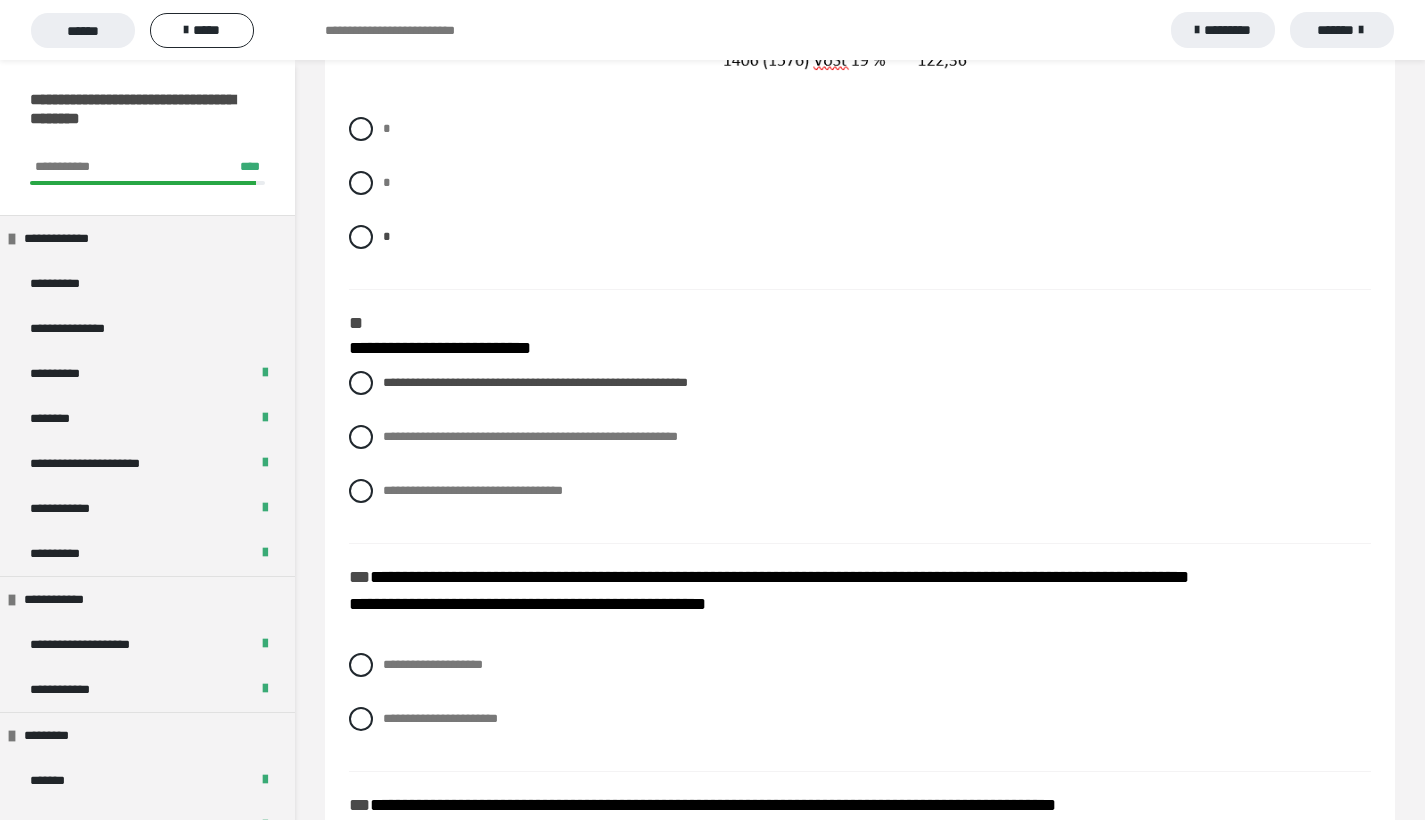scroll, scrollTop: 1480, scrollLeft: 0, axis: vertical 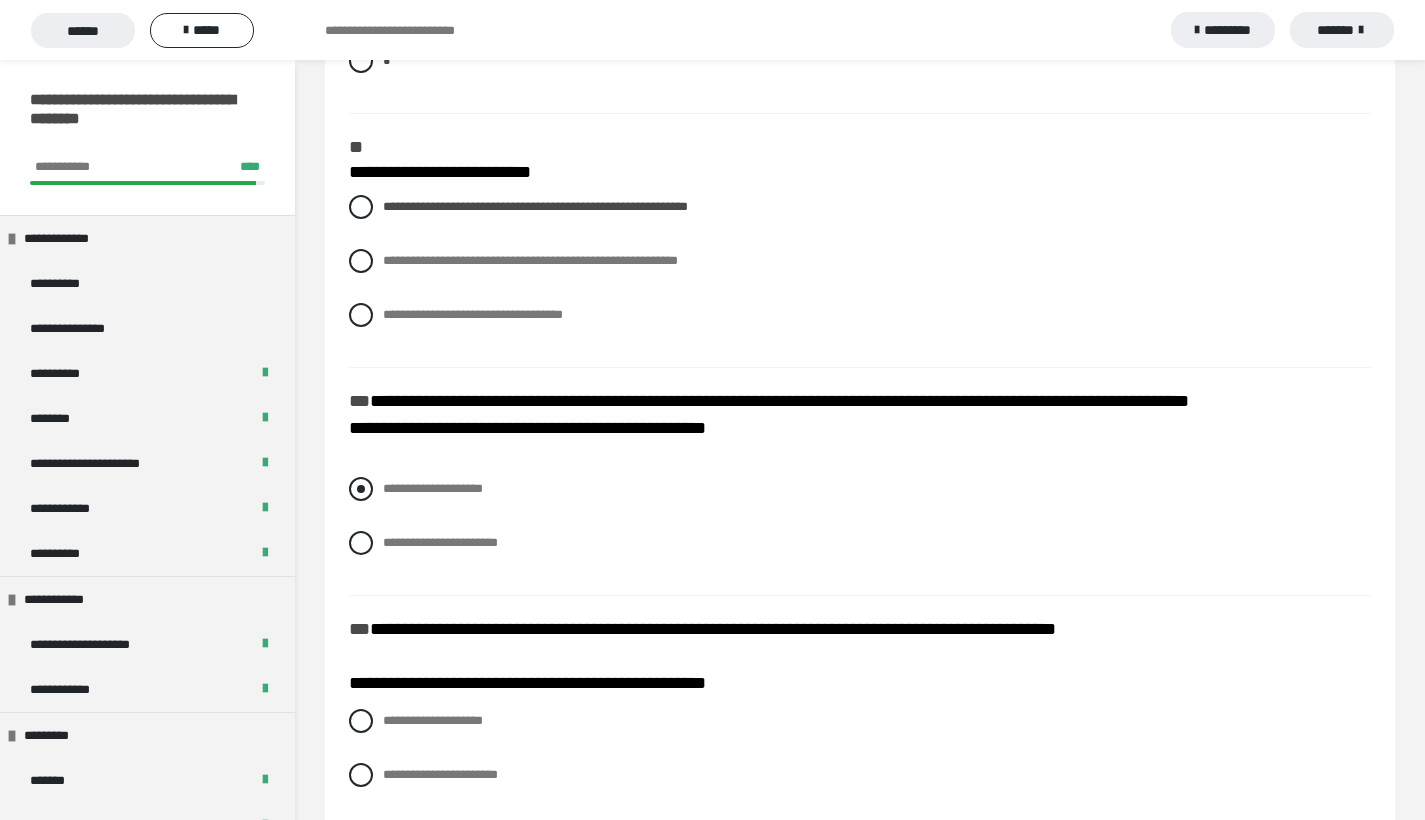 drag, startPoint x: 365, startPoint y: 495, endPoint x: 387, endPoint y: 497, distance: 22.090721 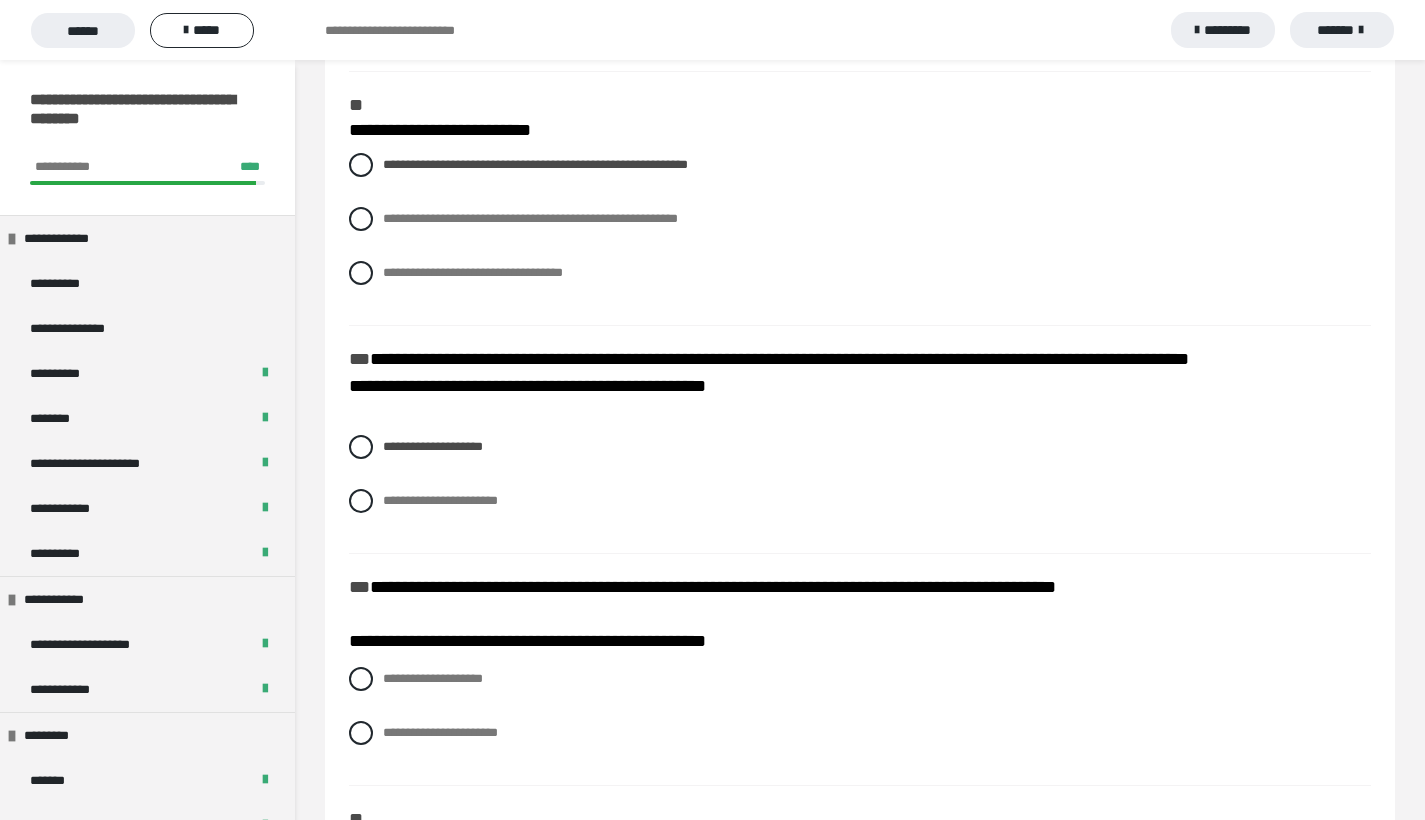 scroll, scrollTop: 1571, scrollLeft: 0, axis: vertical 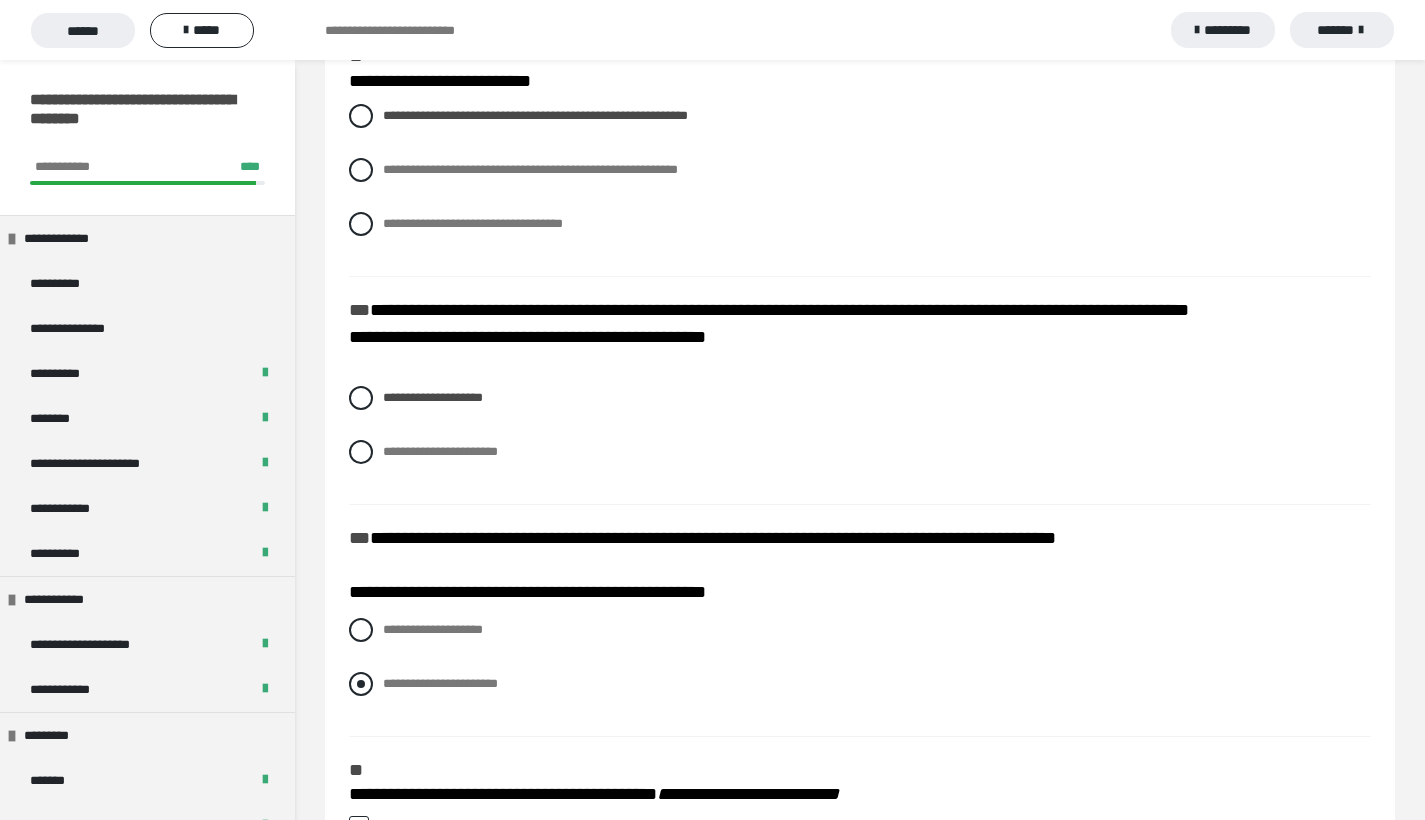 click at bounding box center [361, 684] 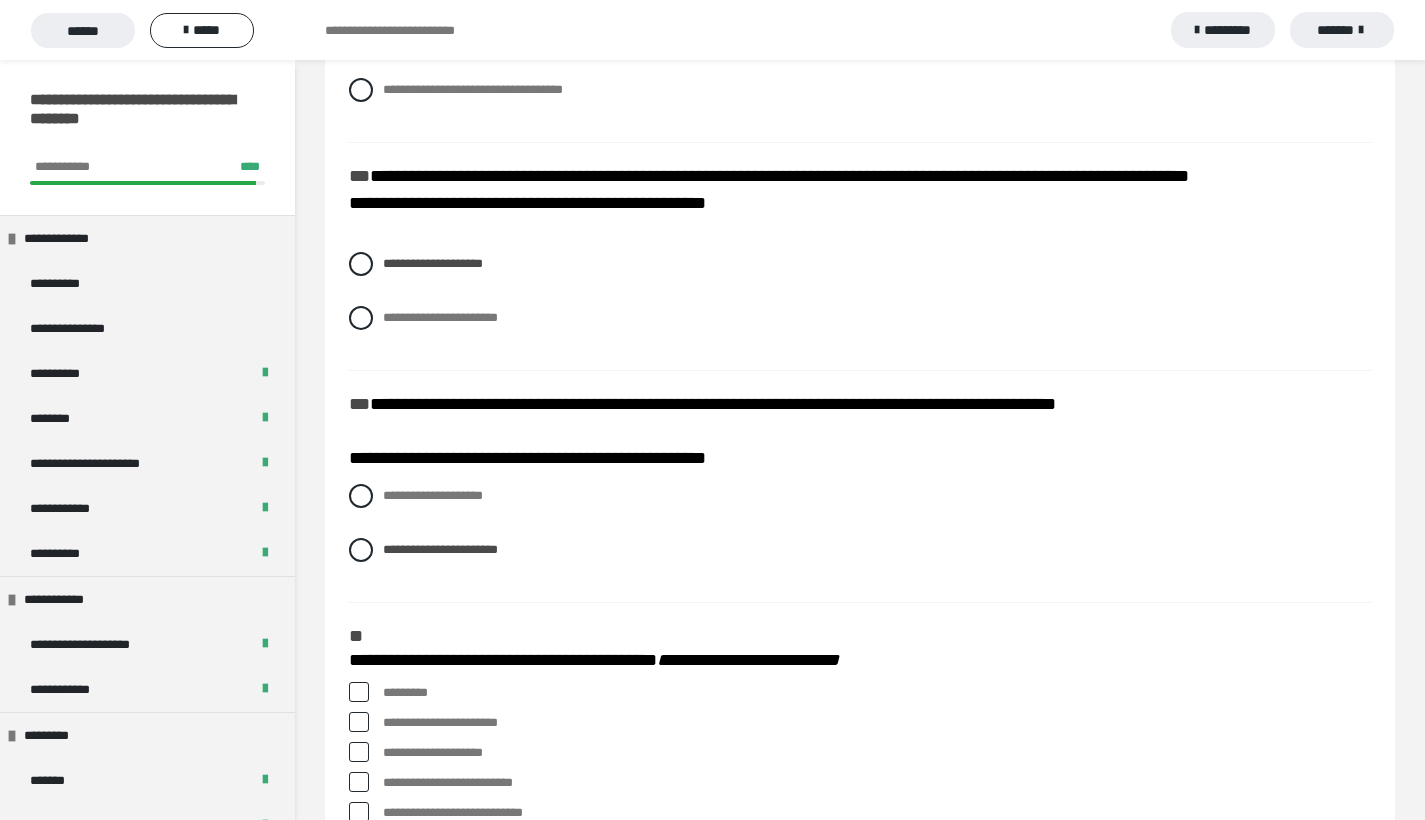 scroll, scrollTop: 2071, scrollLeft: 0, axis: vertical 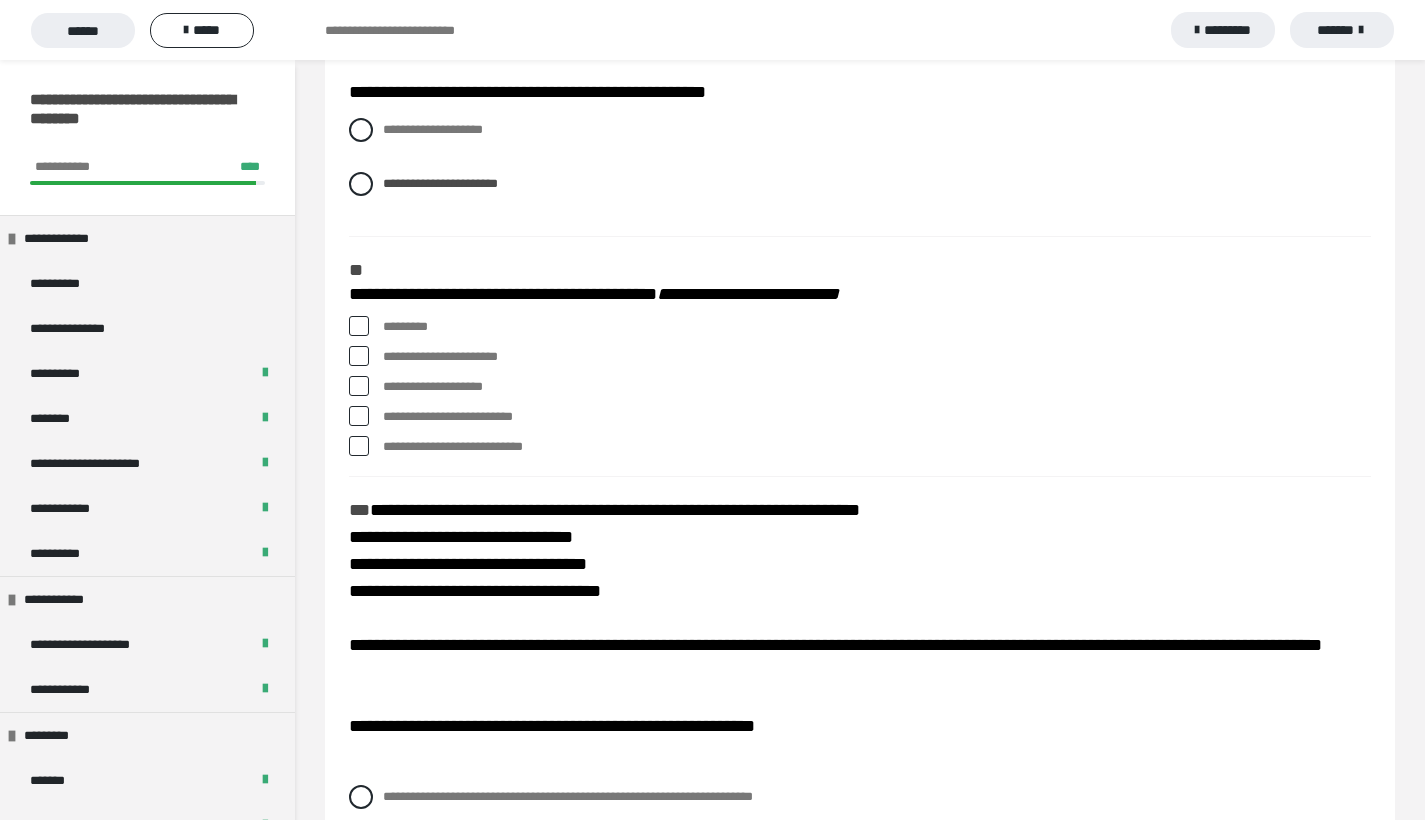 click at bounding box center [359, 326] 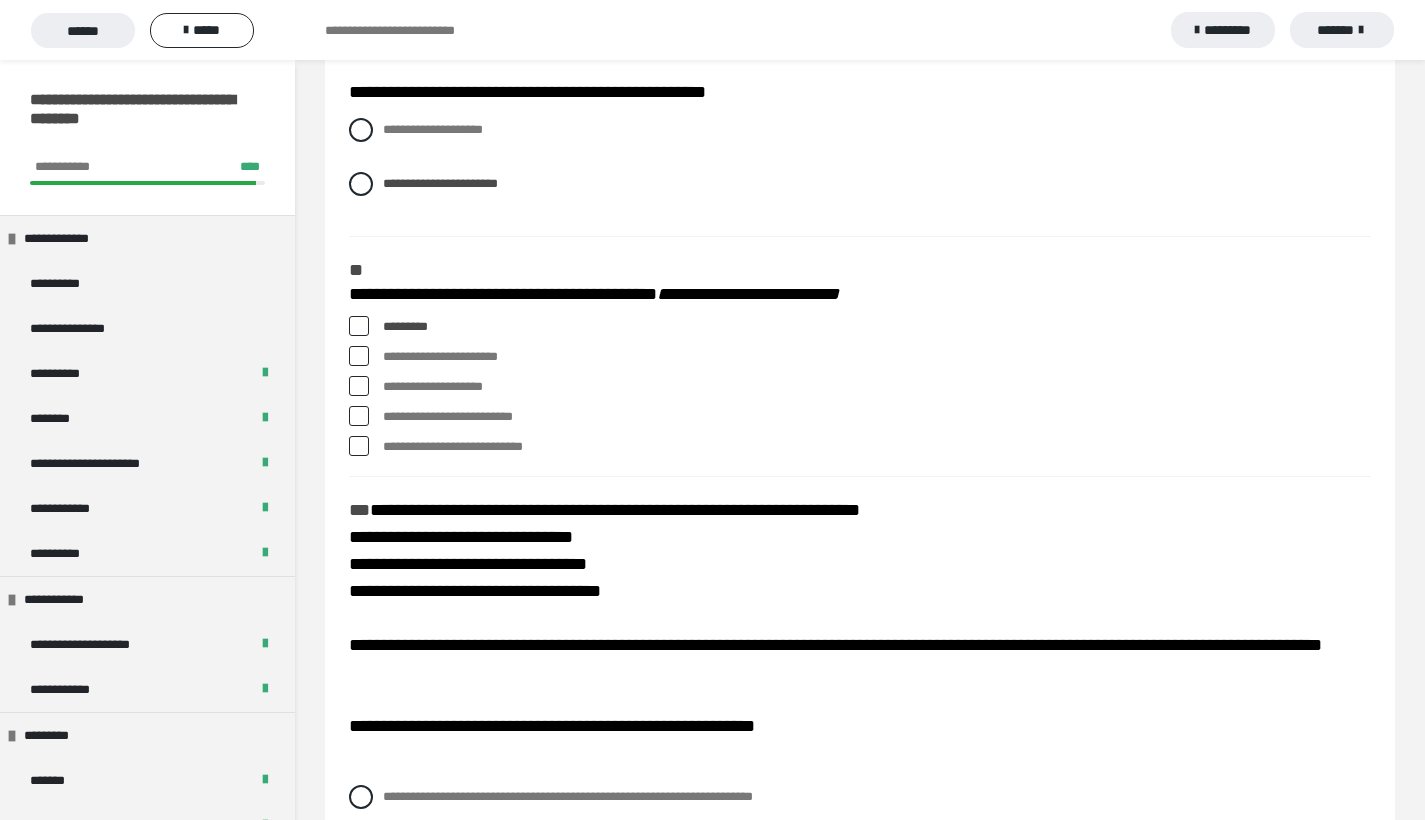 drag, startPoint x: 364, startPoint y: 357, endPoint x: 366, endPoint y: 407, distance: 50.039986 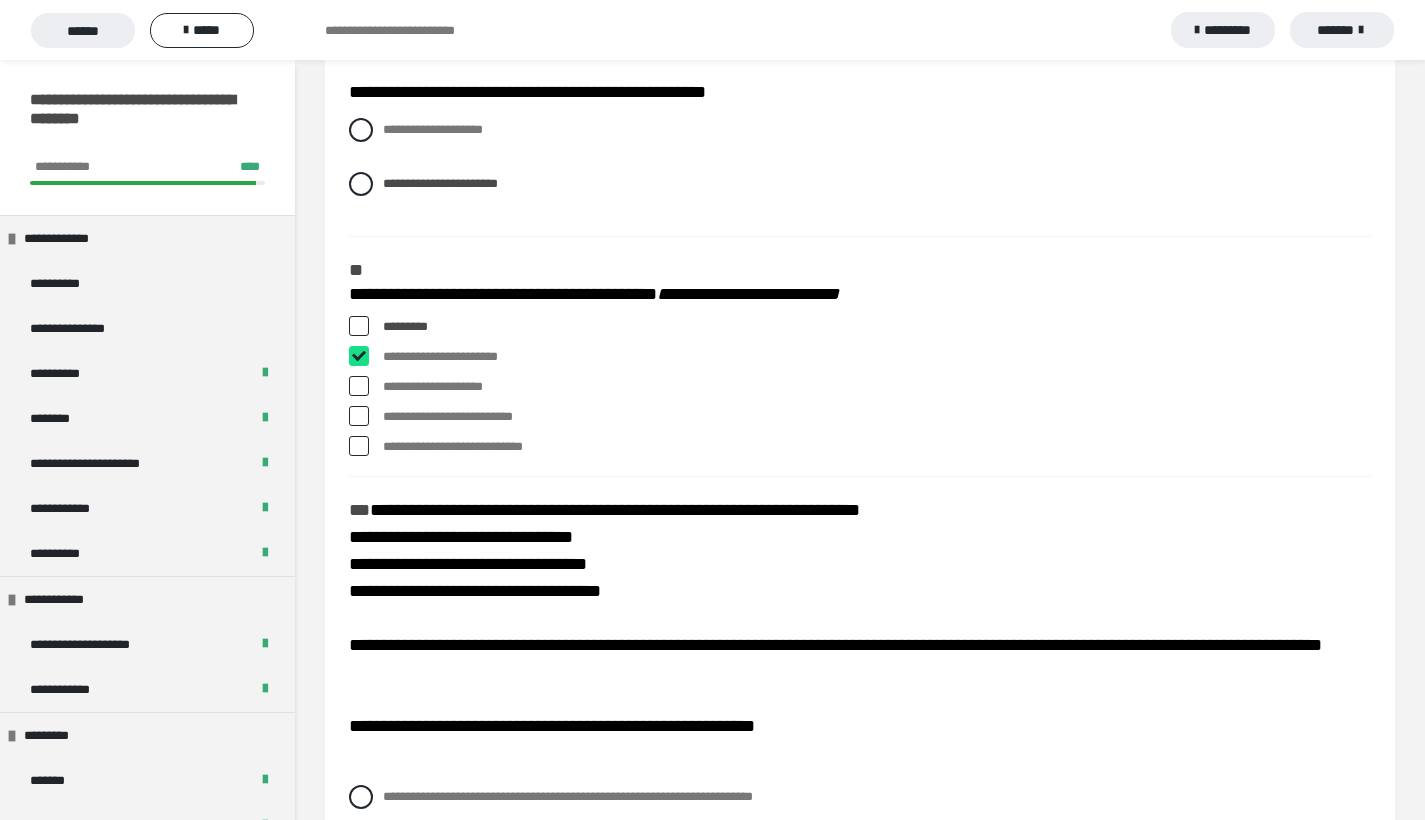 checkbox on "****" 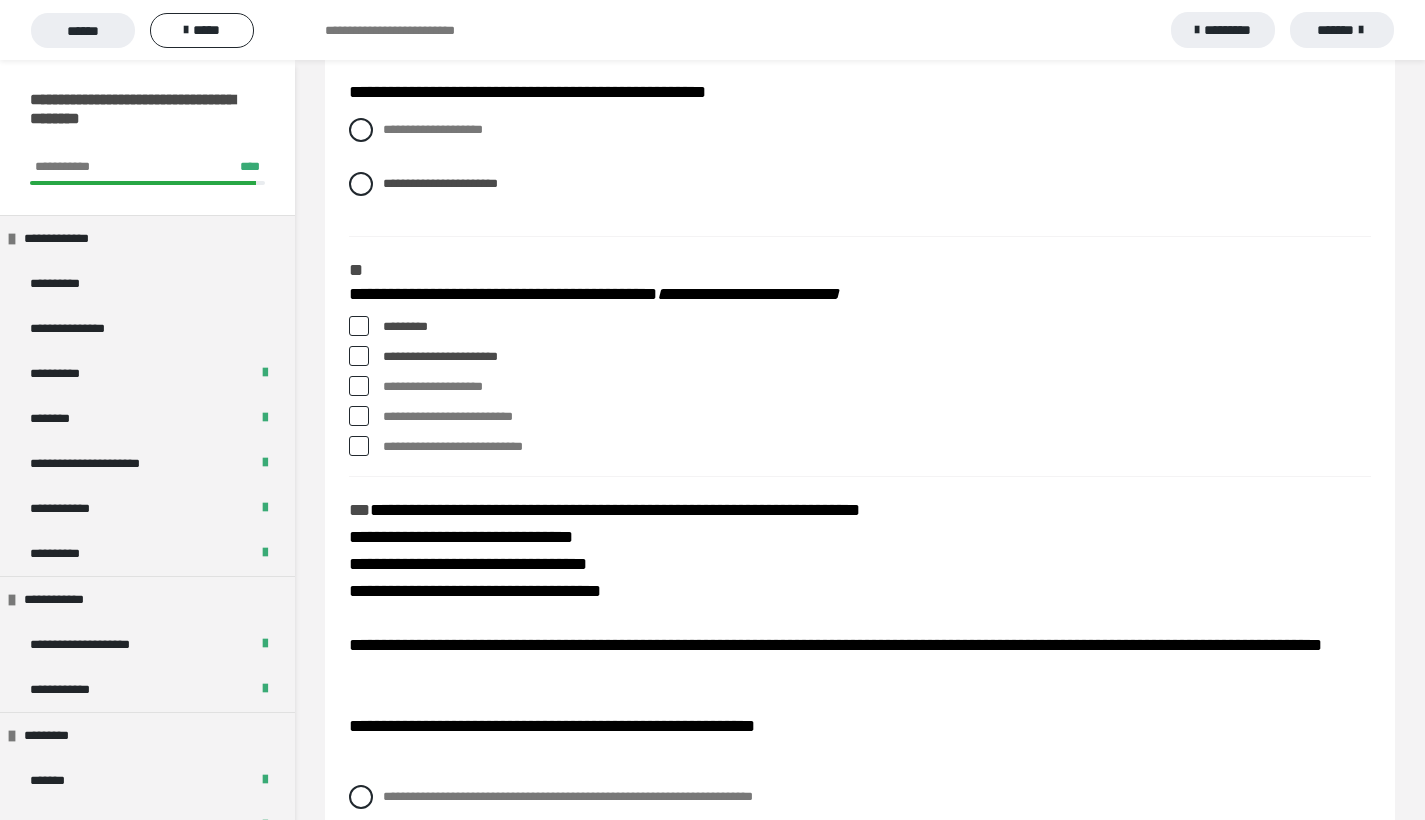 click at bounding box center (359, 416) 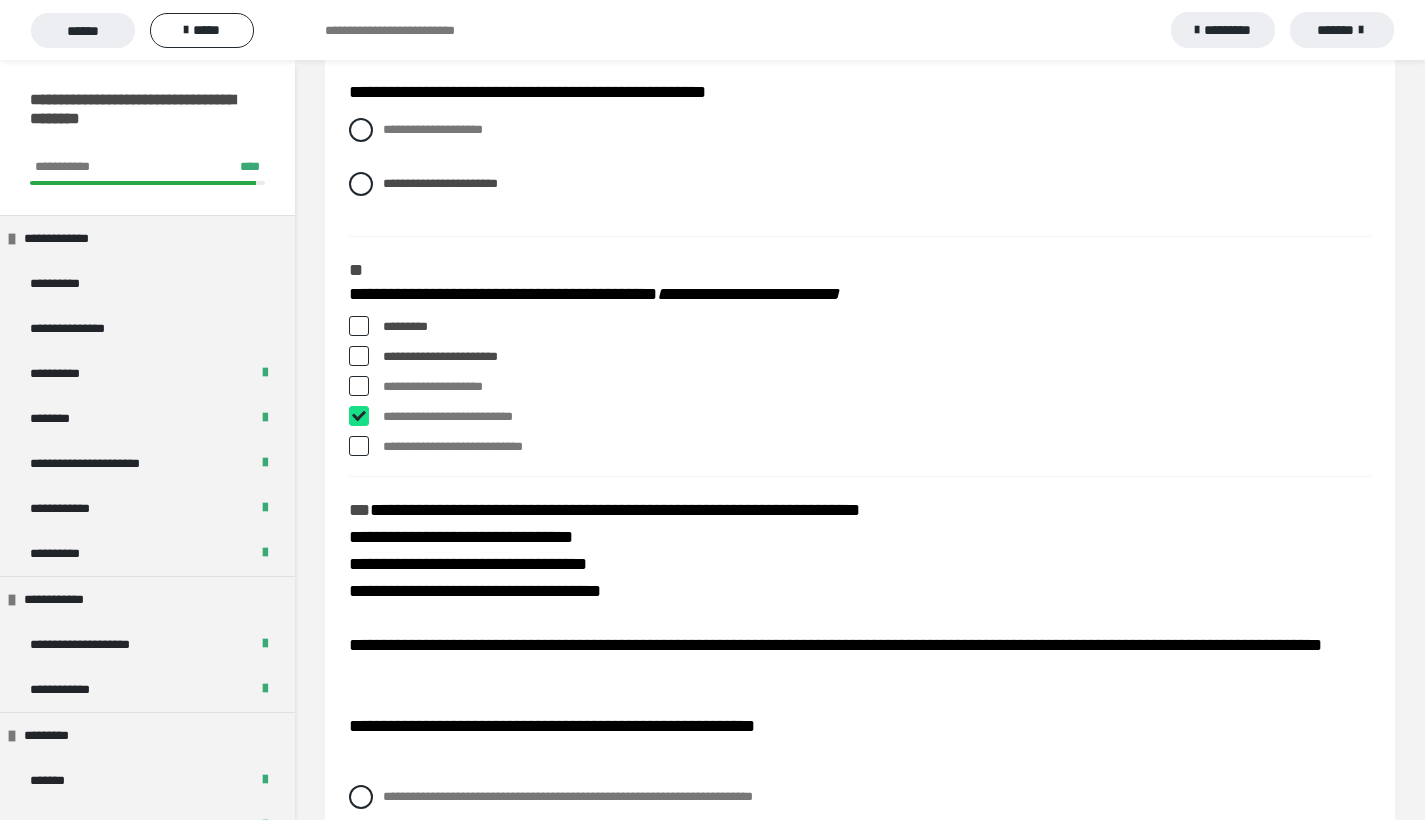 checkbox on "****" 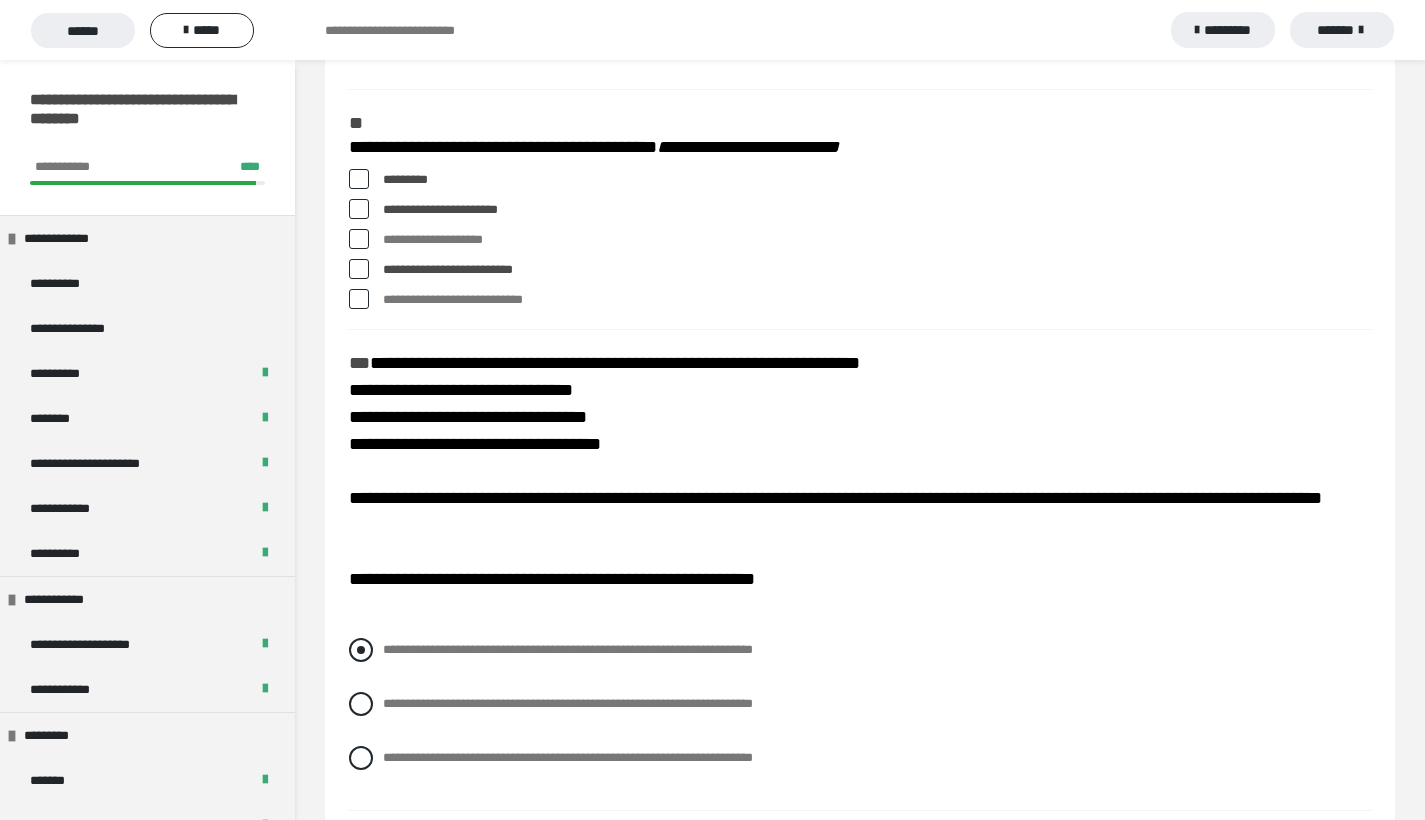 scroll, scrollTop: 2333, scrollLeft: 0, axis: vertical 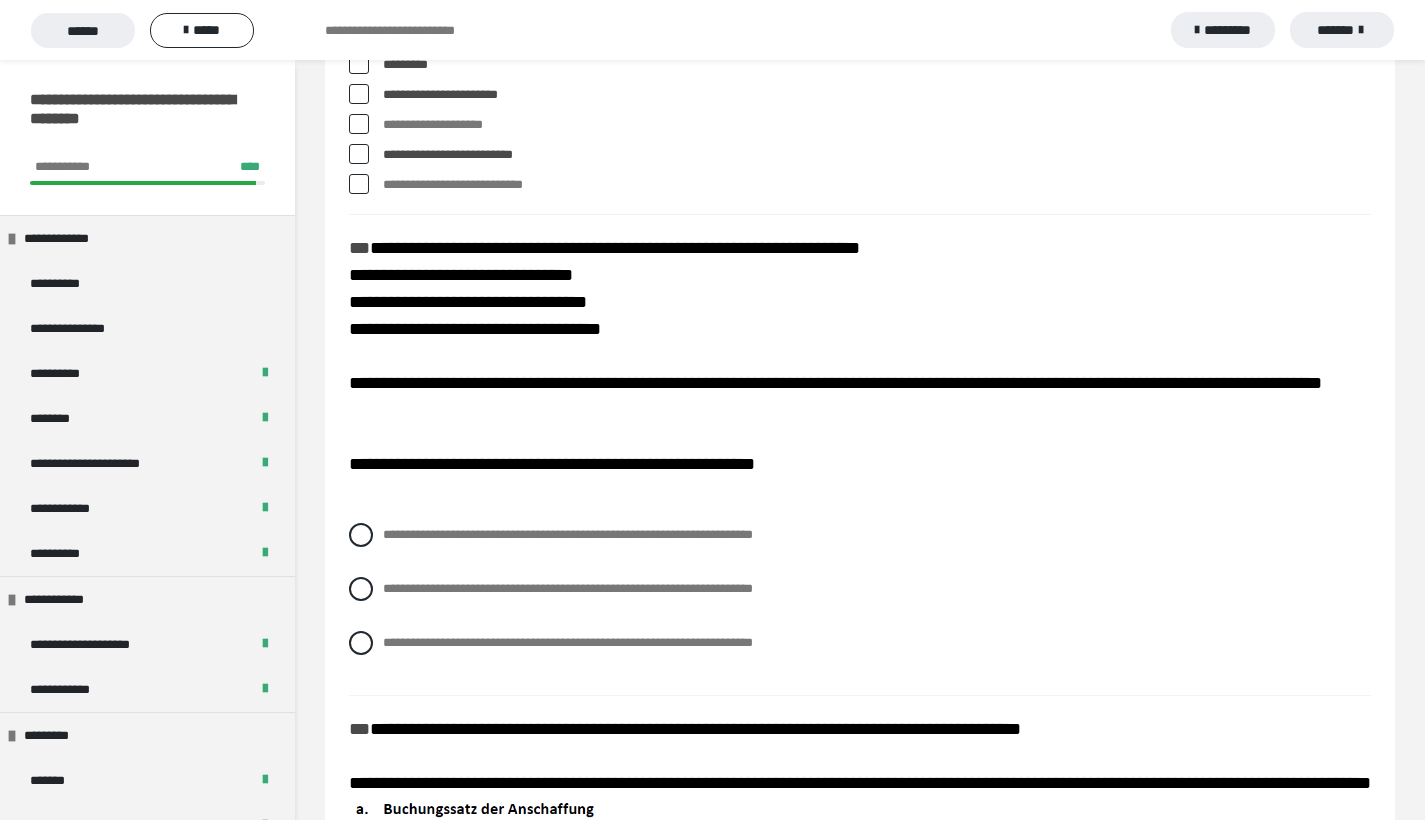 click on "**********" at bounding box center (860, -29) 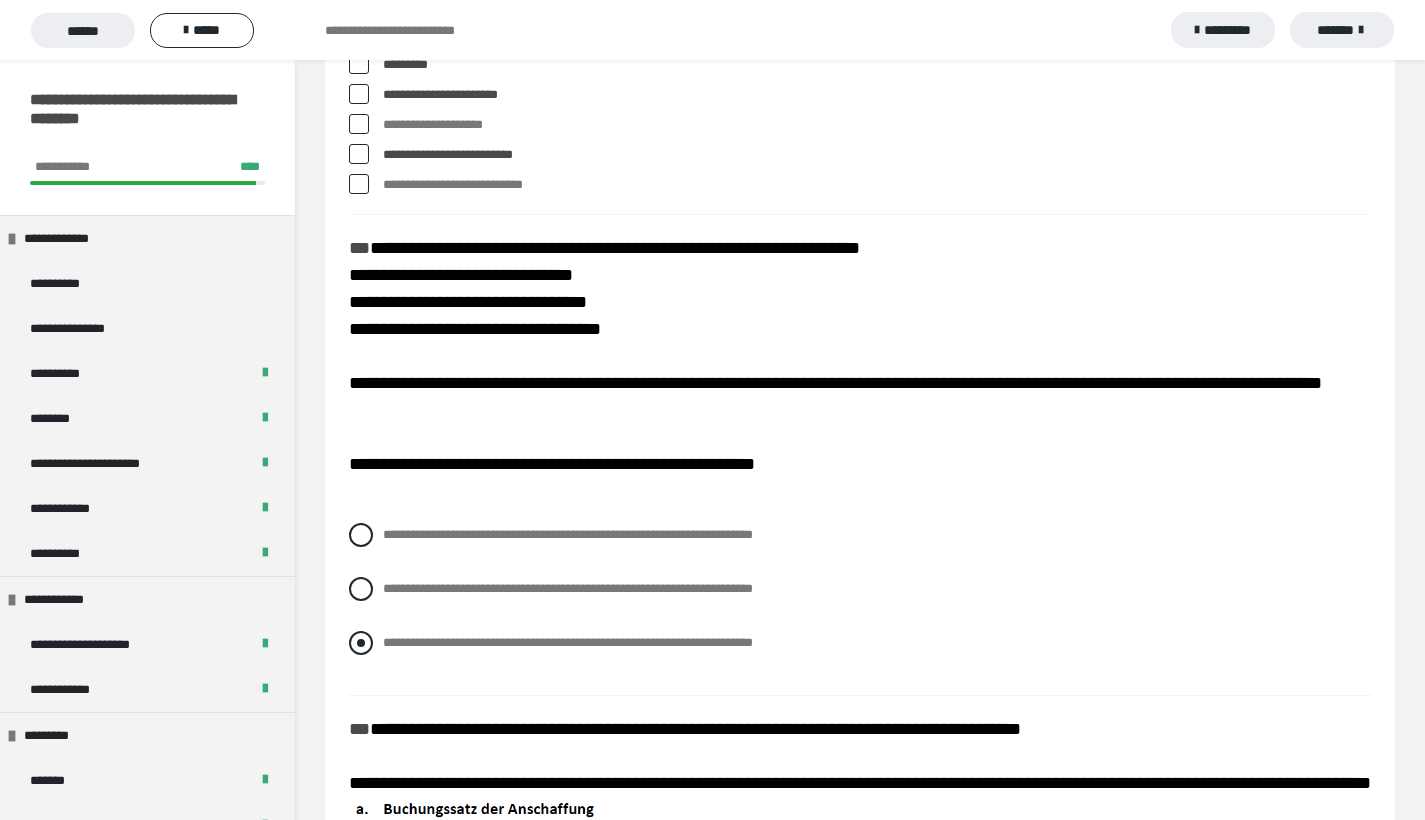 click at bounding box center [361, 643] 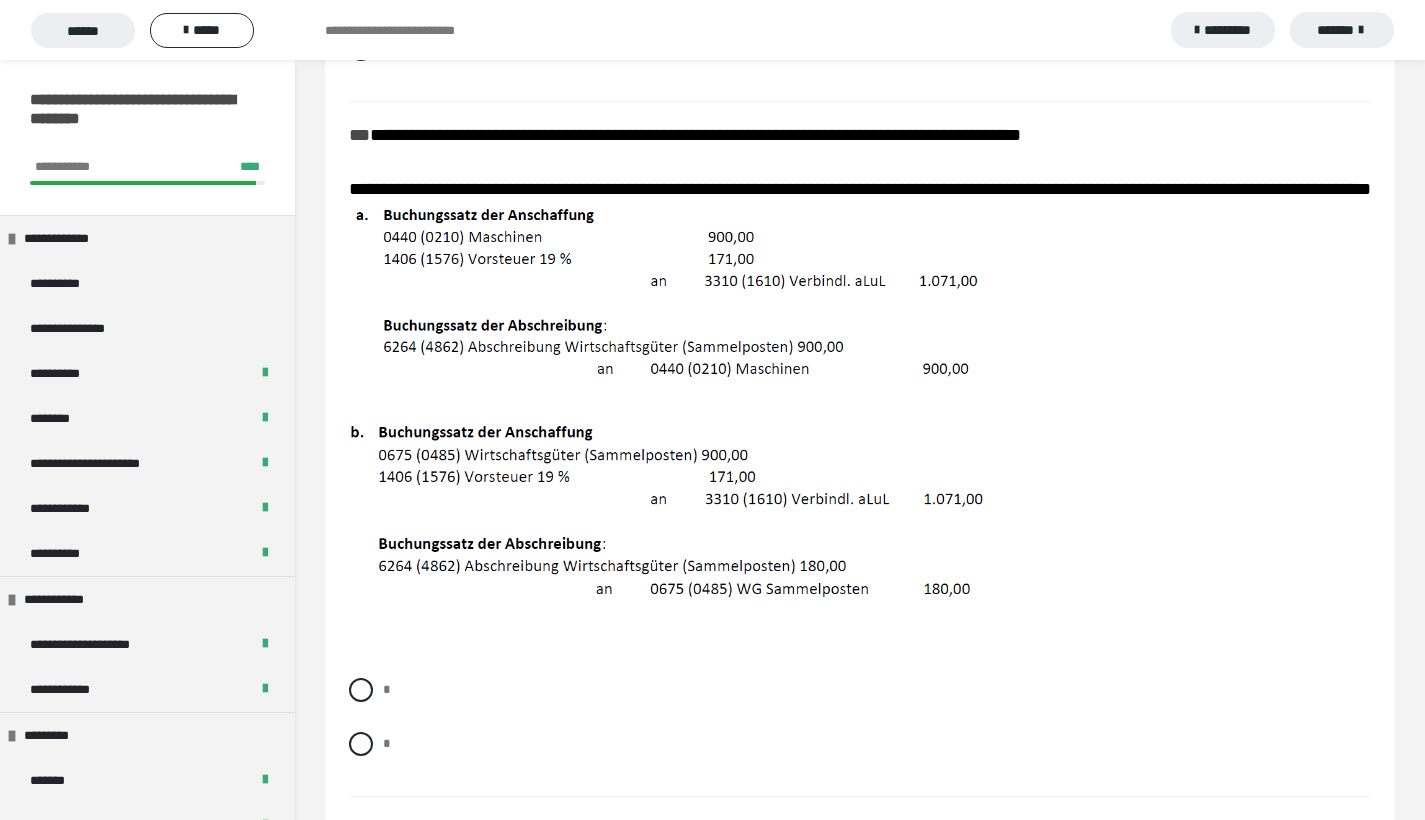 scroll, scrollTop: 2962, scrollLeft: 0, axis: vertical 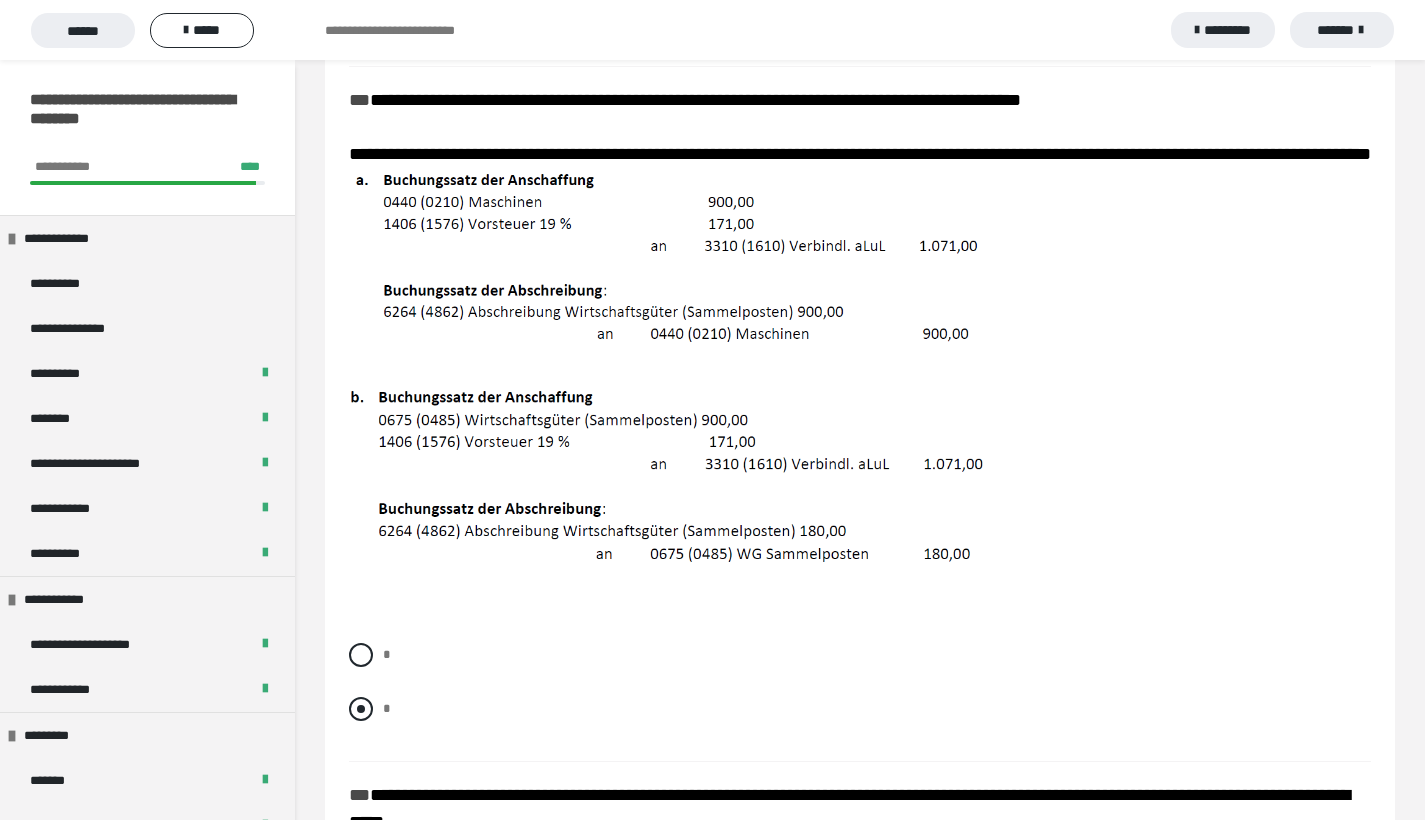 click at bounding box center (361, 709) 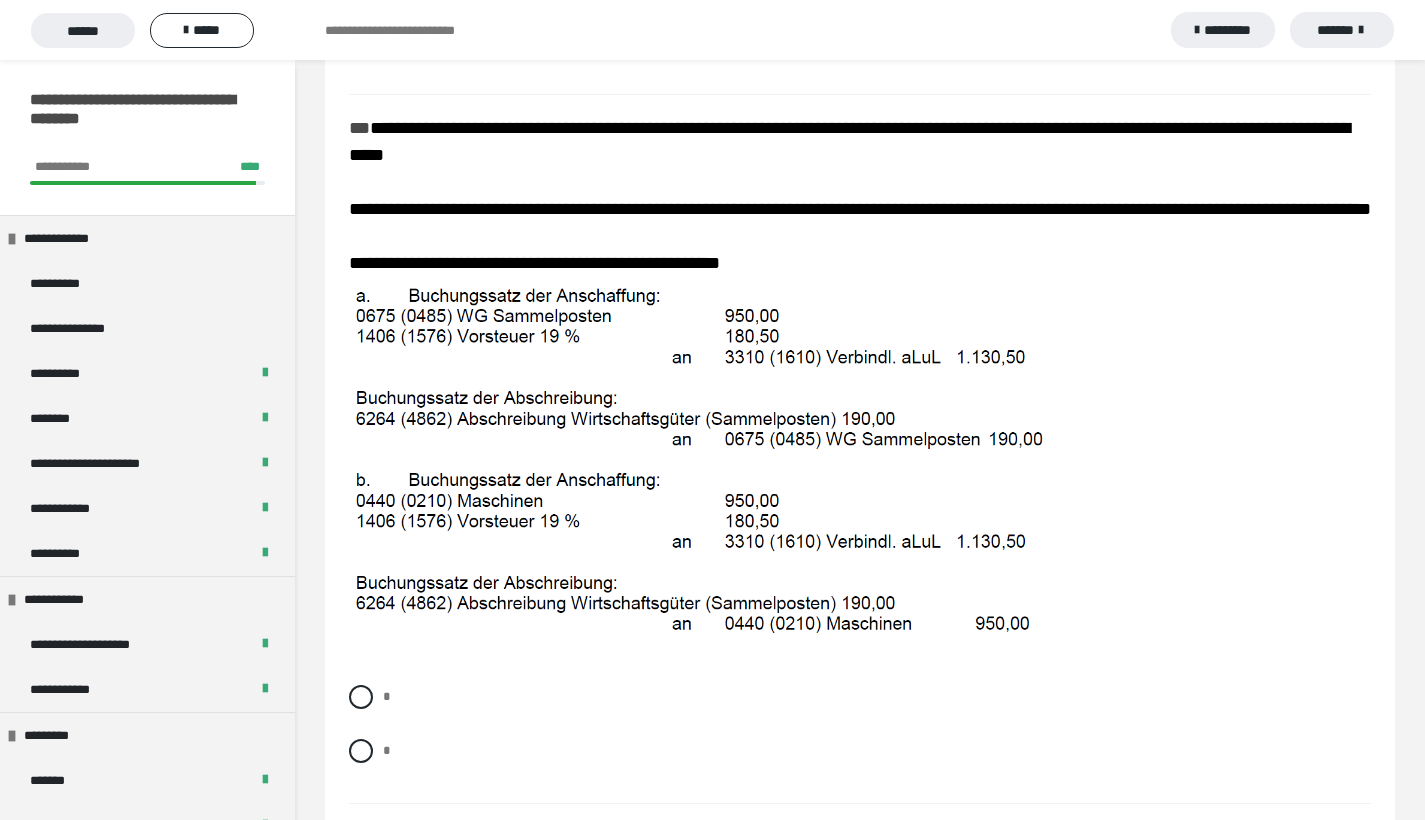 scroll, scrollTop: 3667, scrollLeft: 0, axis: vertical 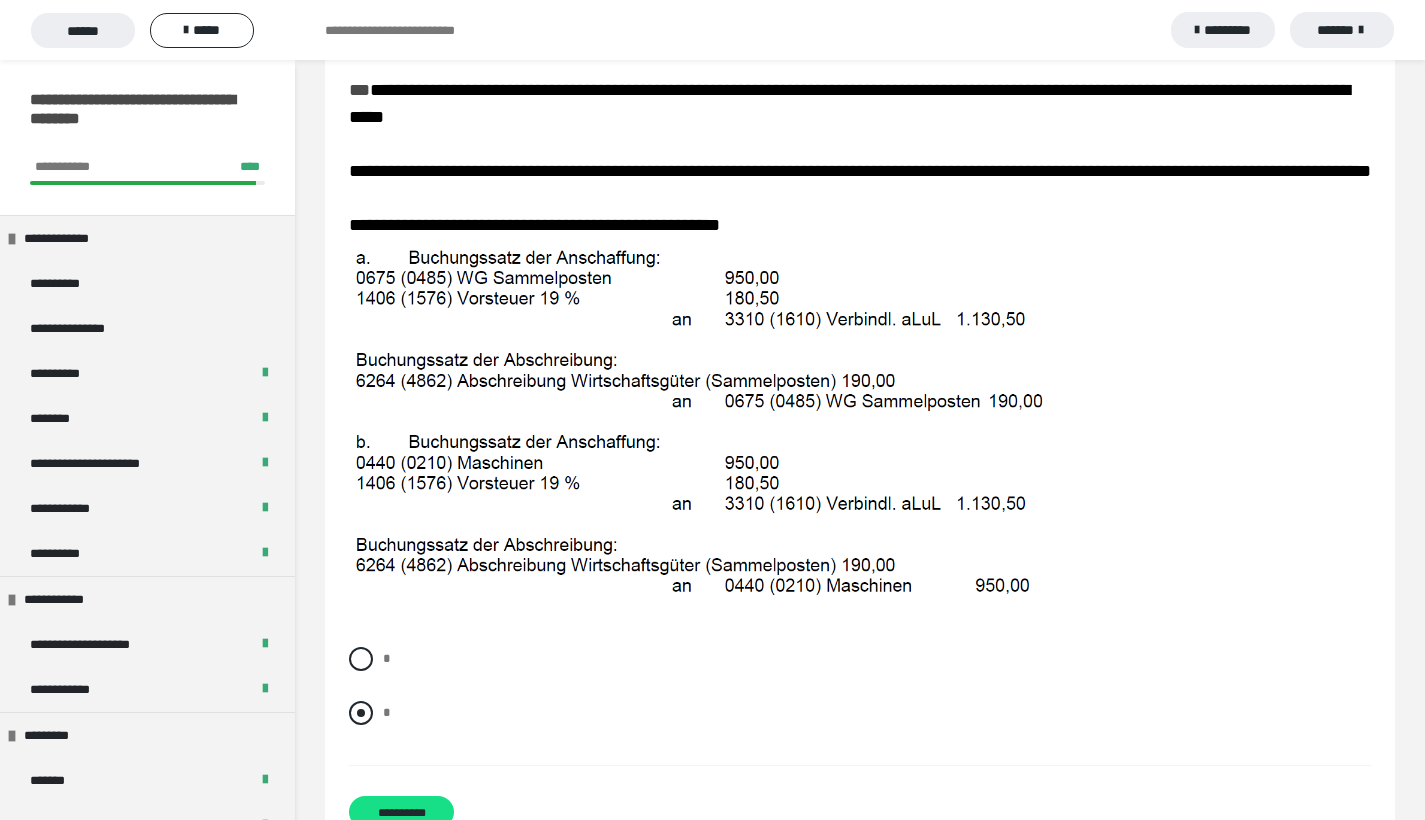 click at bounding box center (361, 713) 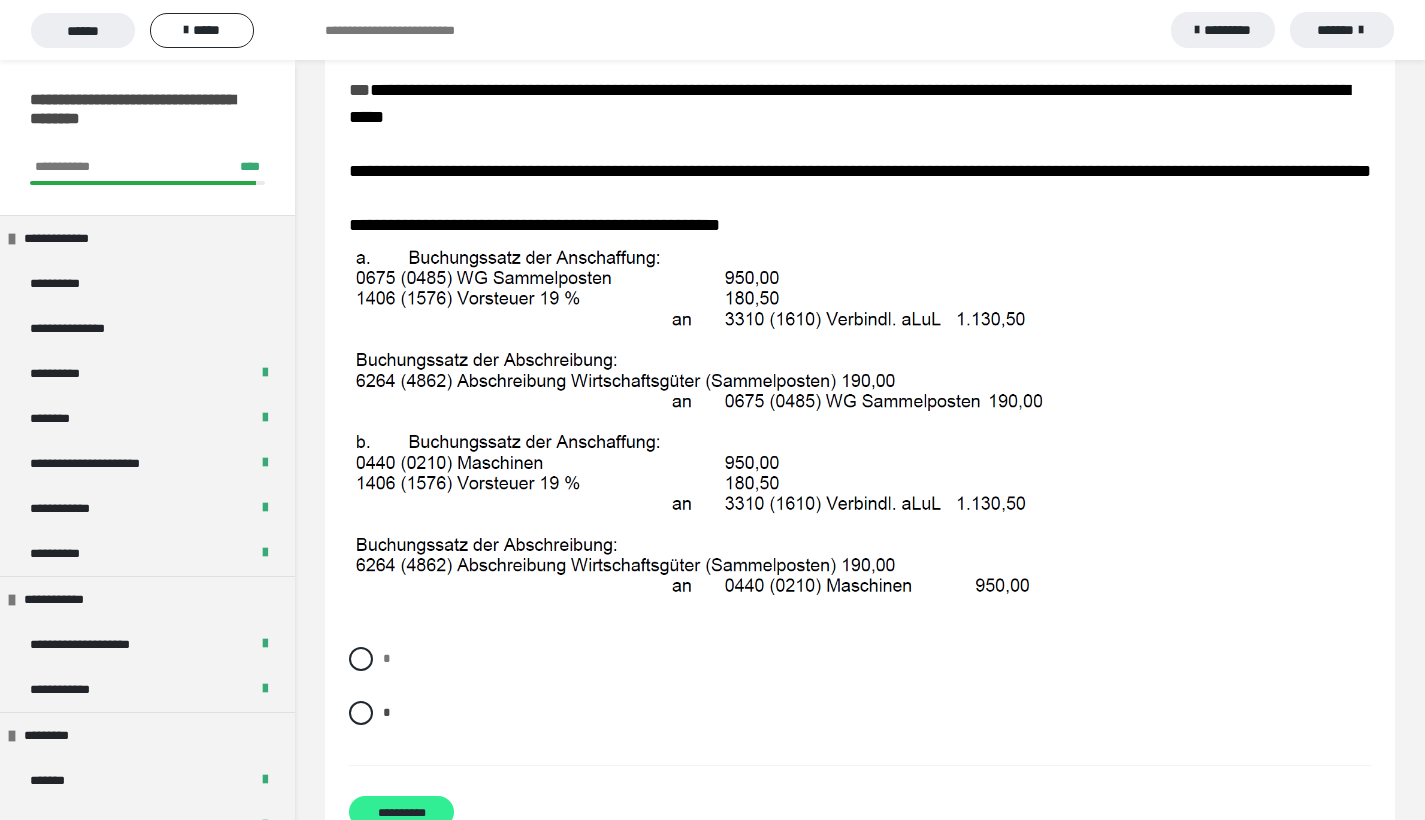 click on "**********" at bounding box center [401, 812] 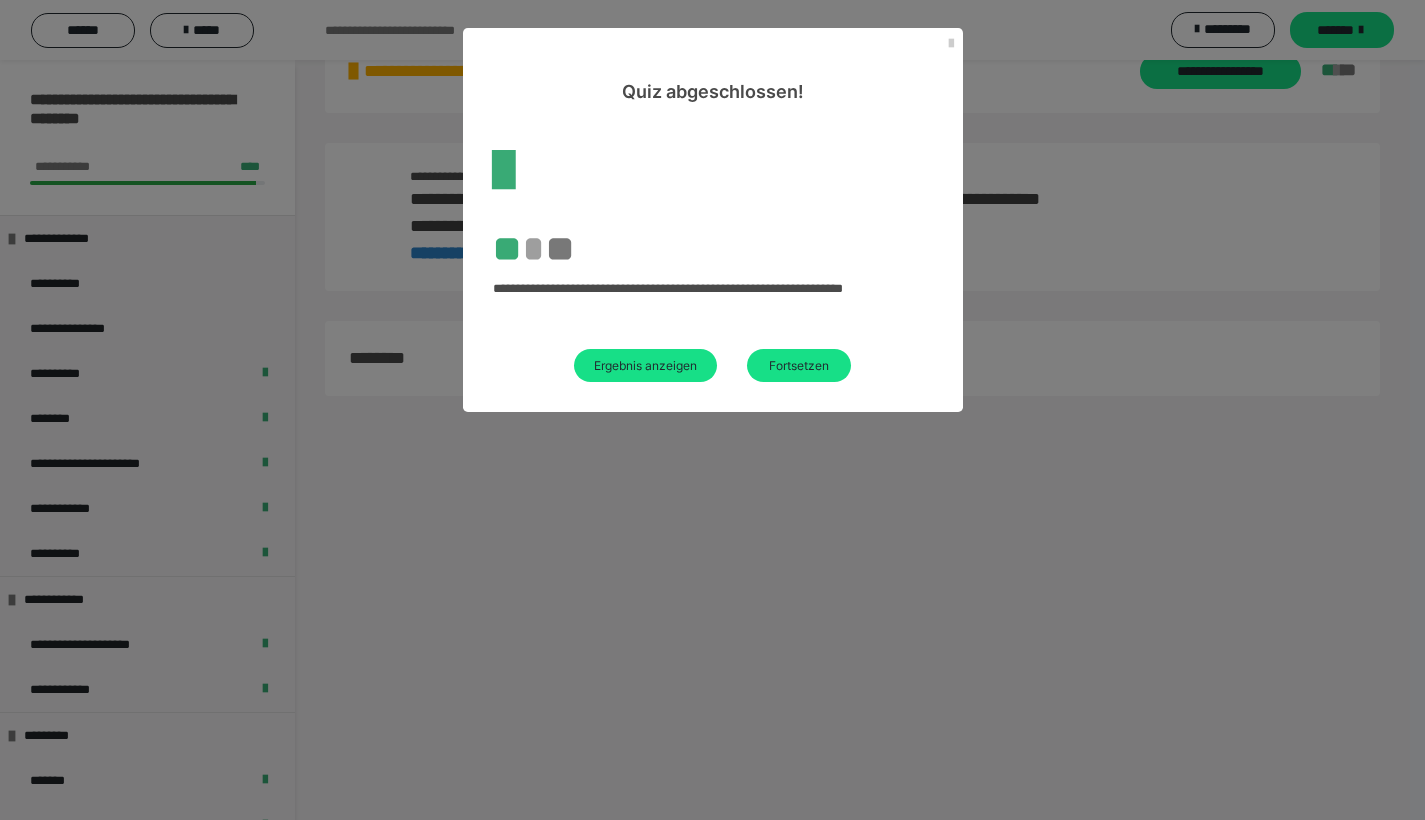 scroll, scrollTop: 60, scrollLeft: 0, axis: vertical 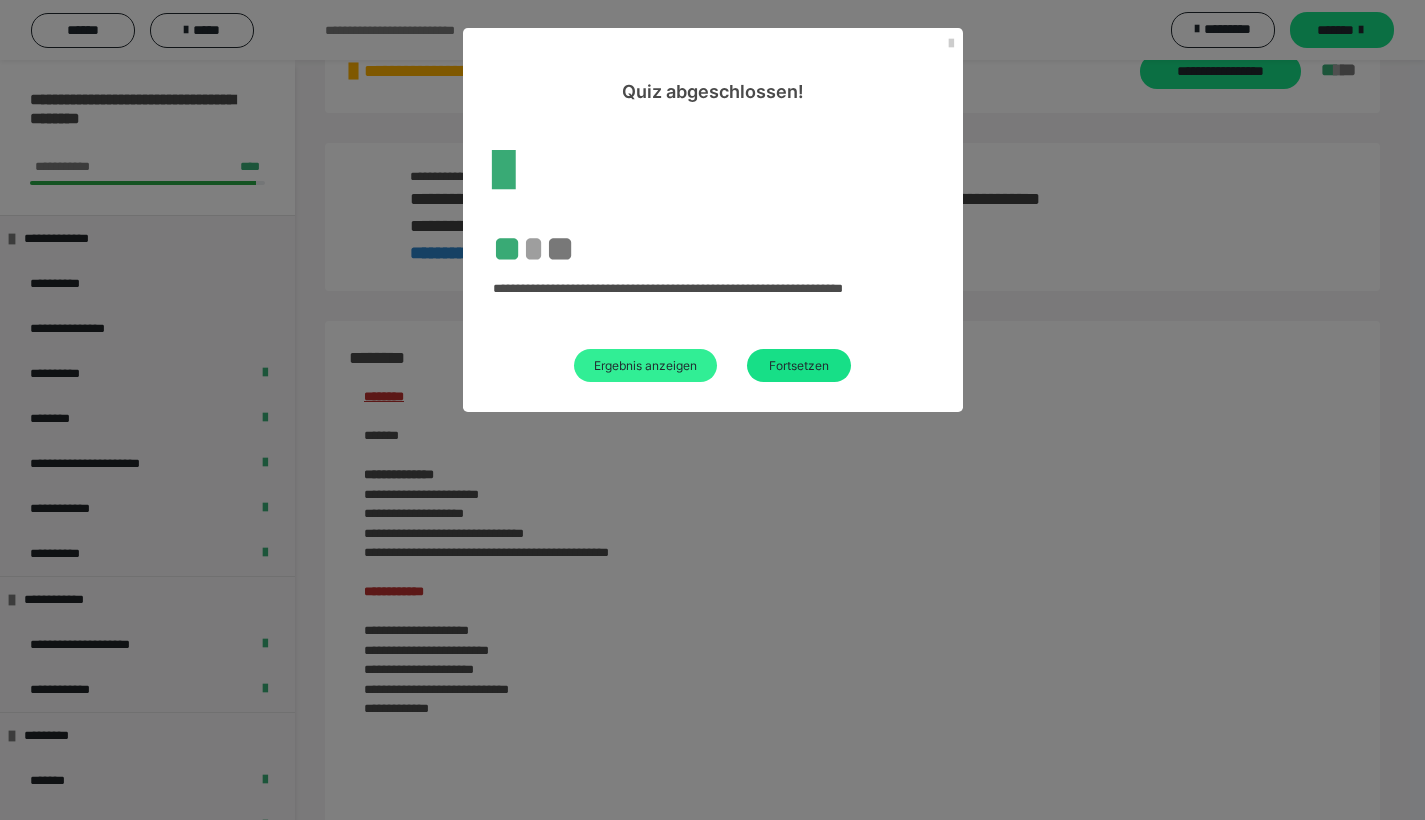 click on "Ergebnis anzeigen" at bounding box center (645, 365) 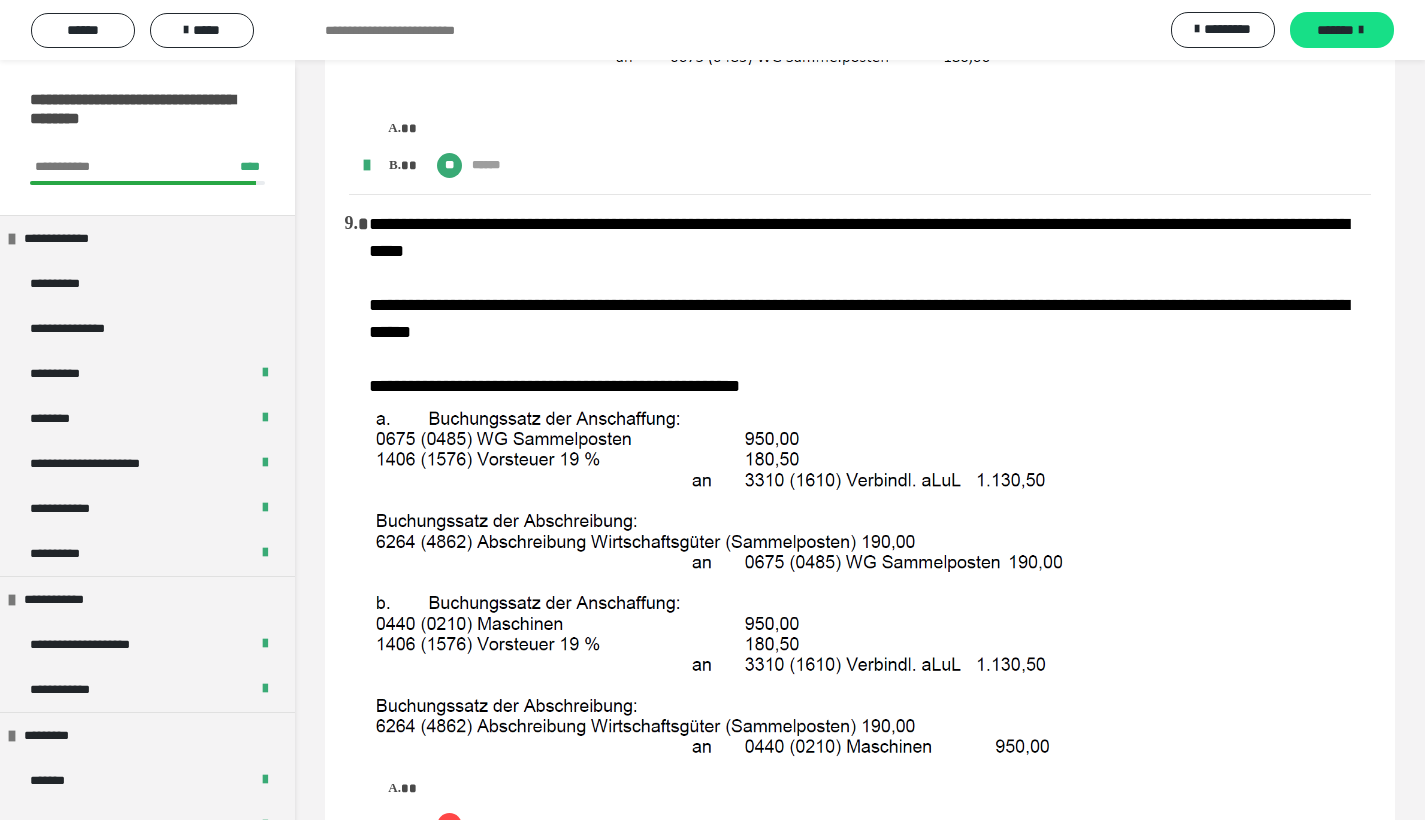 scroll, scrollTop: 3021, scrollLeft: 0, axis: vertical 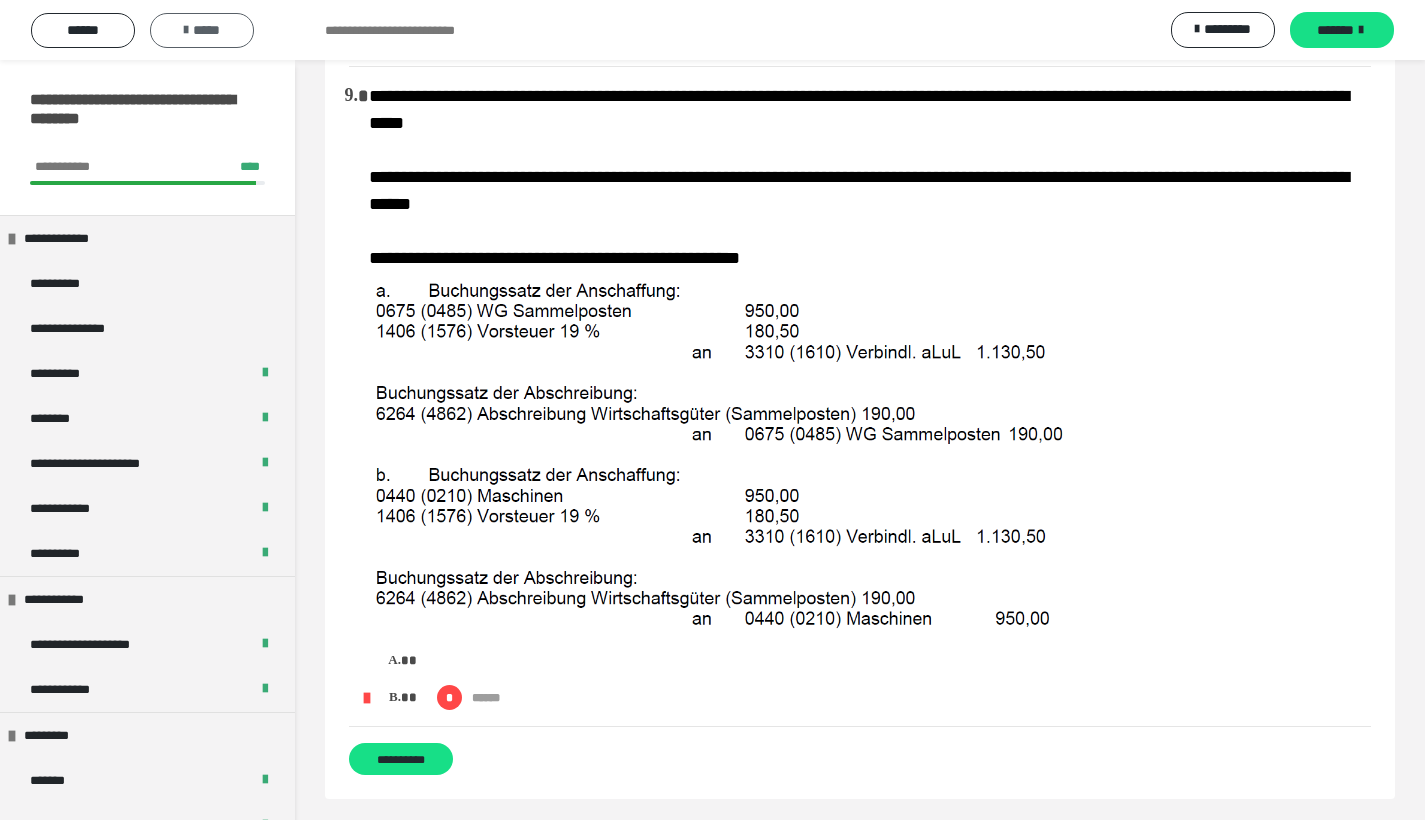 click on "*****" at bounding box center [202, 30] 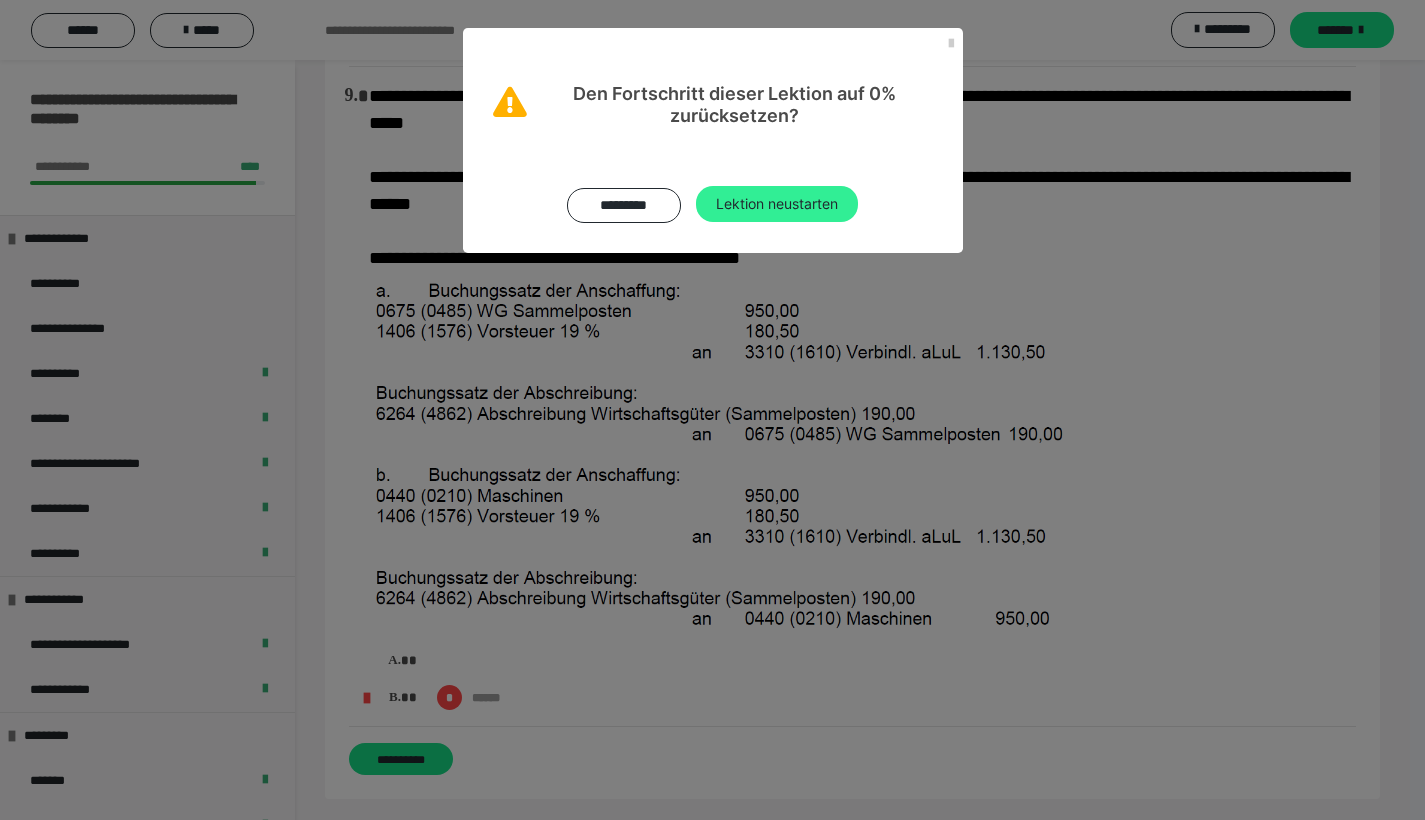 click on "Lektion neustarten" at bounding box center (777, 204) 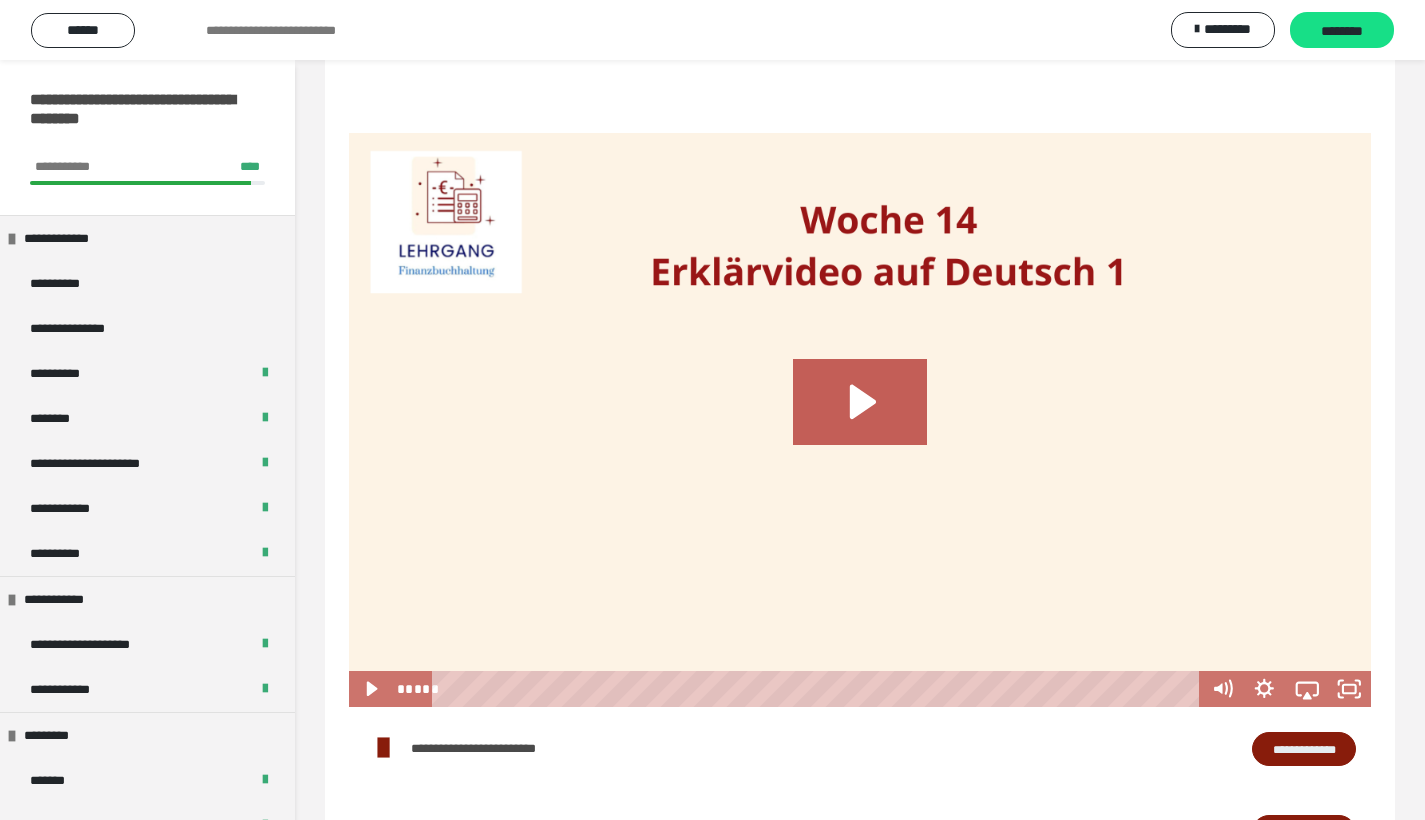 scroll, scrollTop: 2504, scrollLeft: 0, axis: vertical 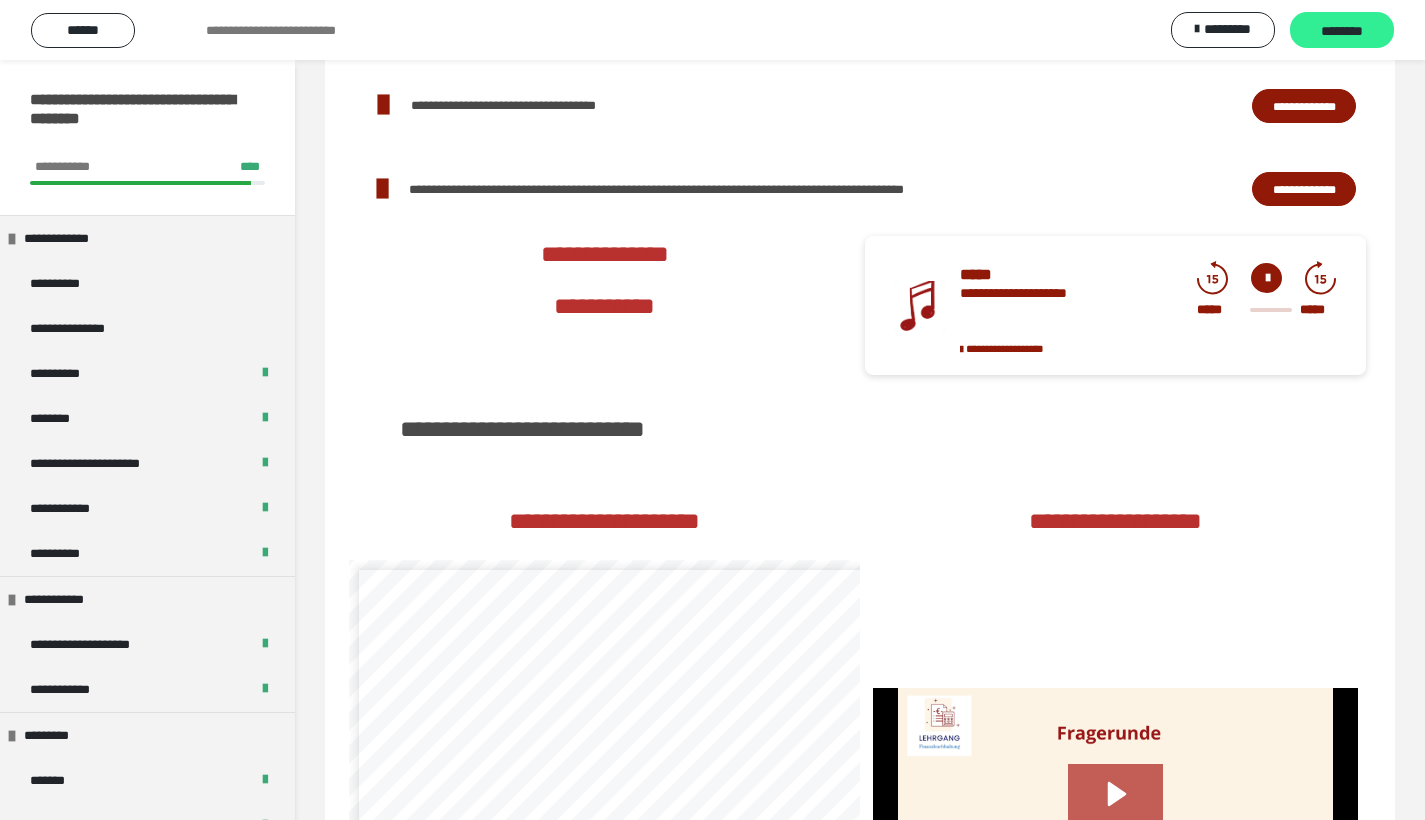 click on "********" at bounding box center (1342, 30) 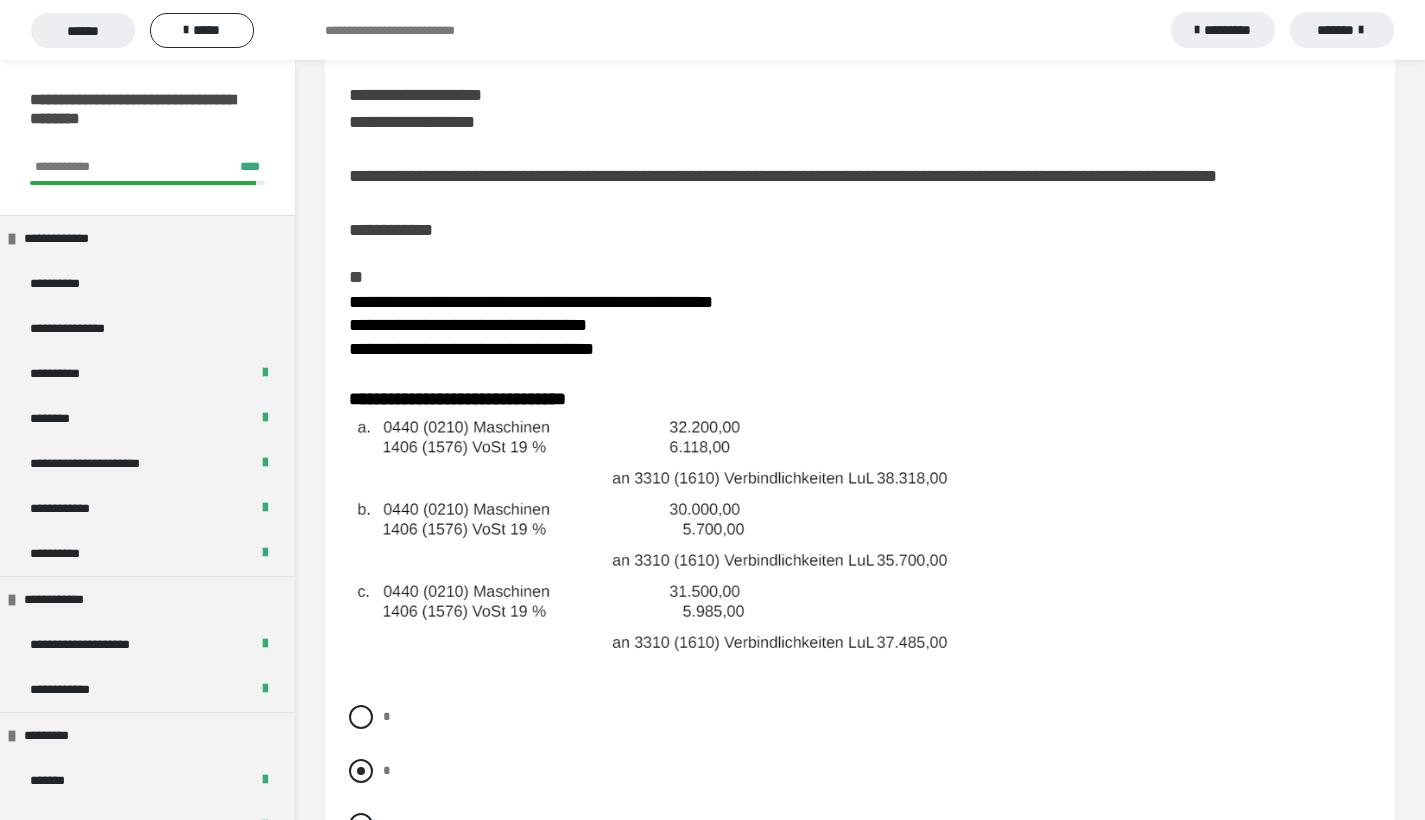 scroll, scrollTop: 272, scrollLeft: 0, axis: vertical 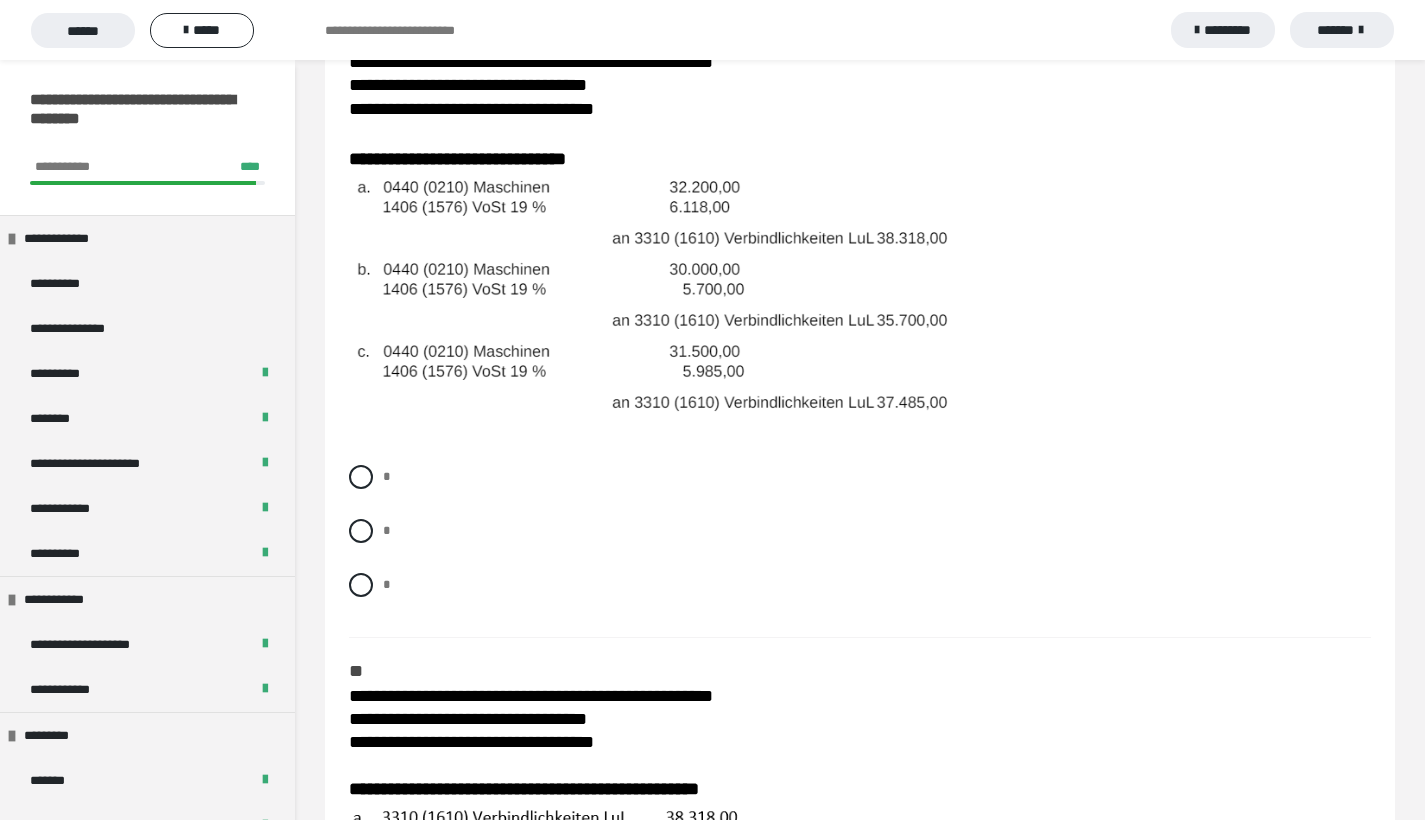 drag, startPoint x: 364, startPoint y: 484, endPoint x: 505, endPoint y: 508, distance: 143.02797 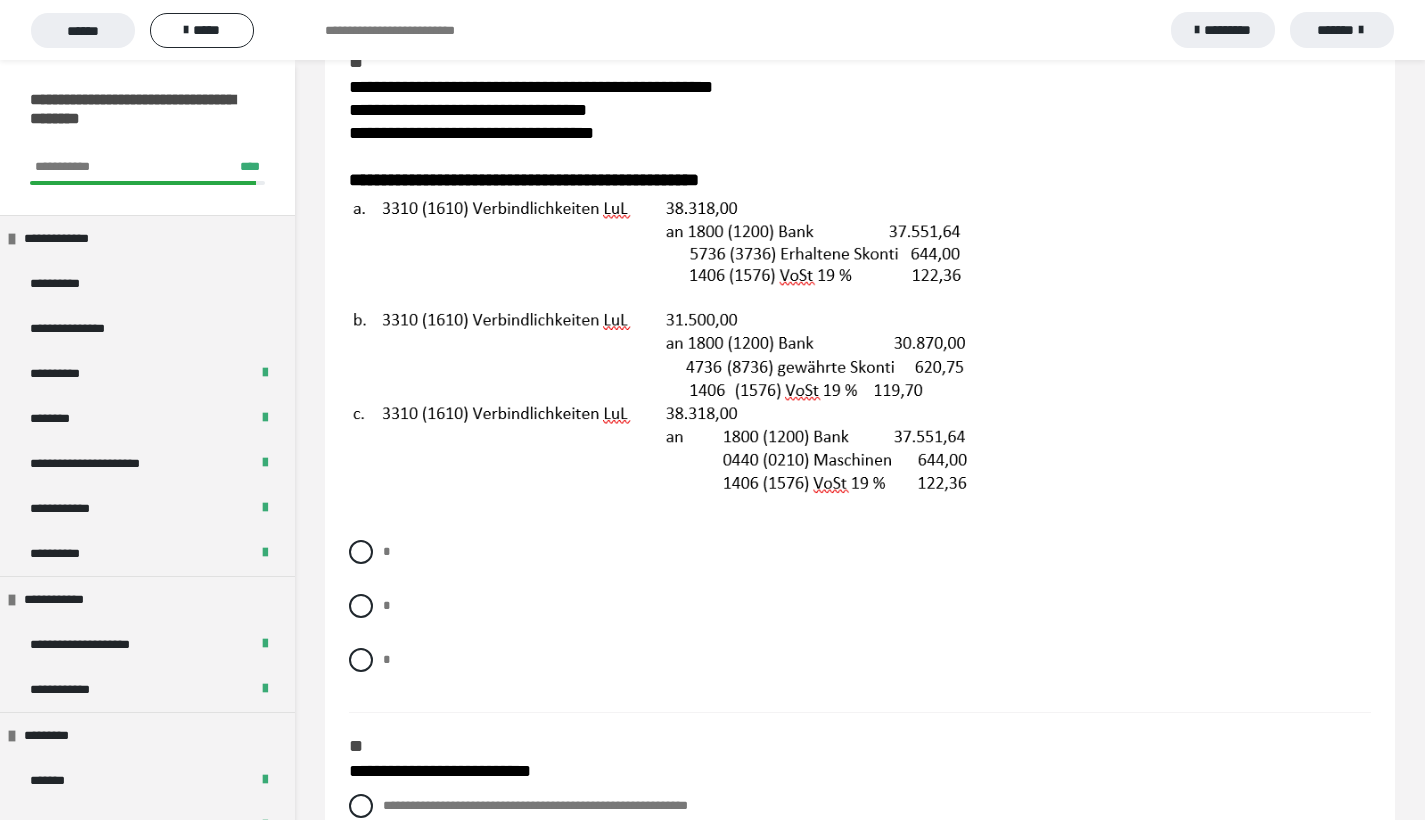 scroll, scrollTop: 1042, scrollLeft: 0, axis: vertical 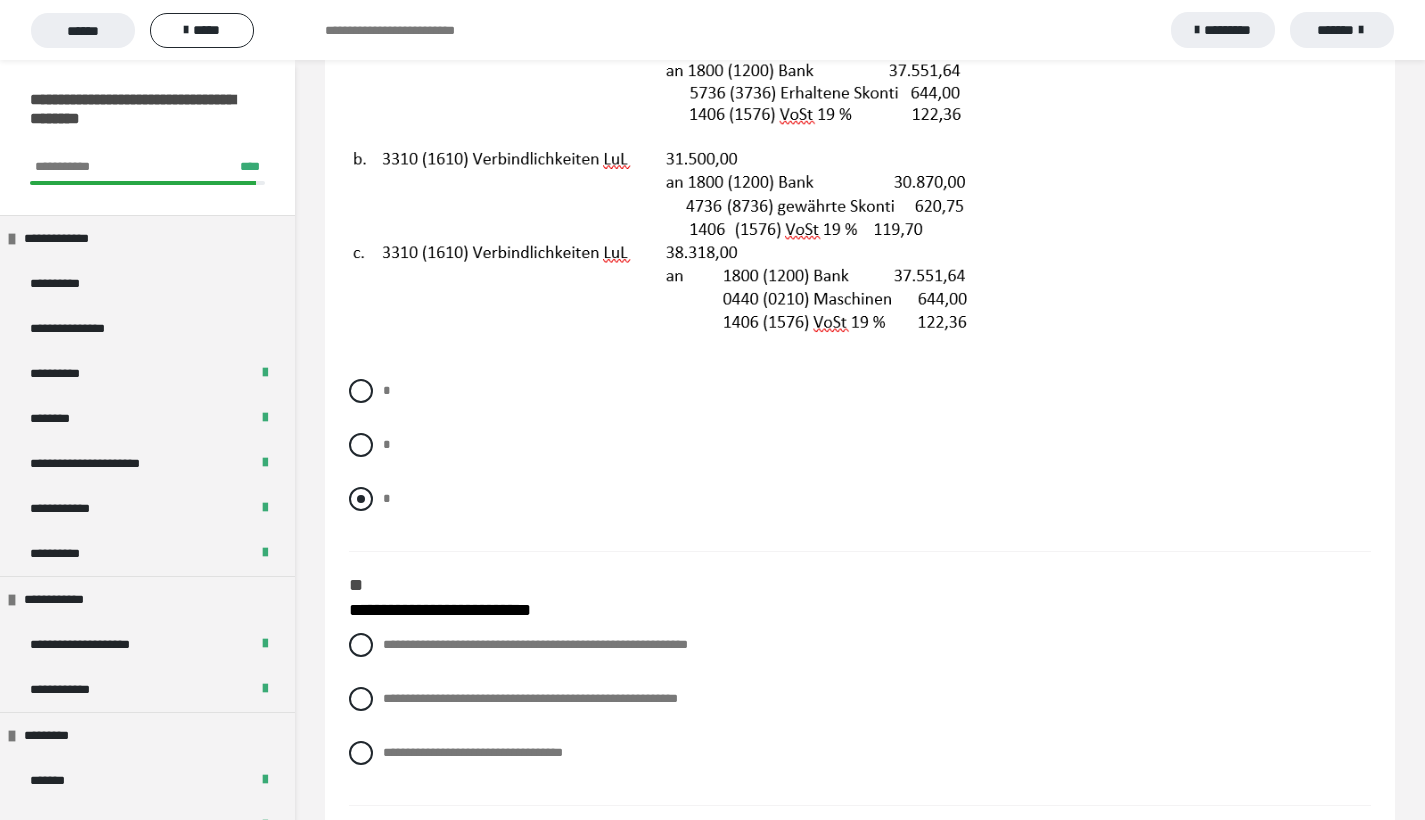click at bounding box center [361, 499] 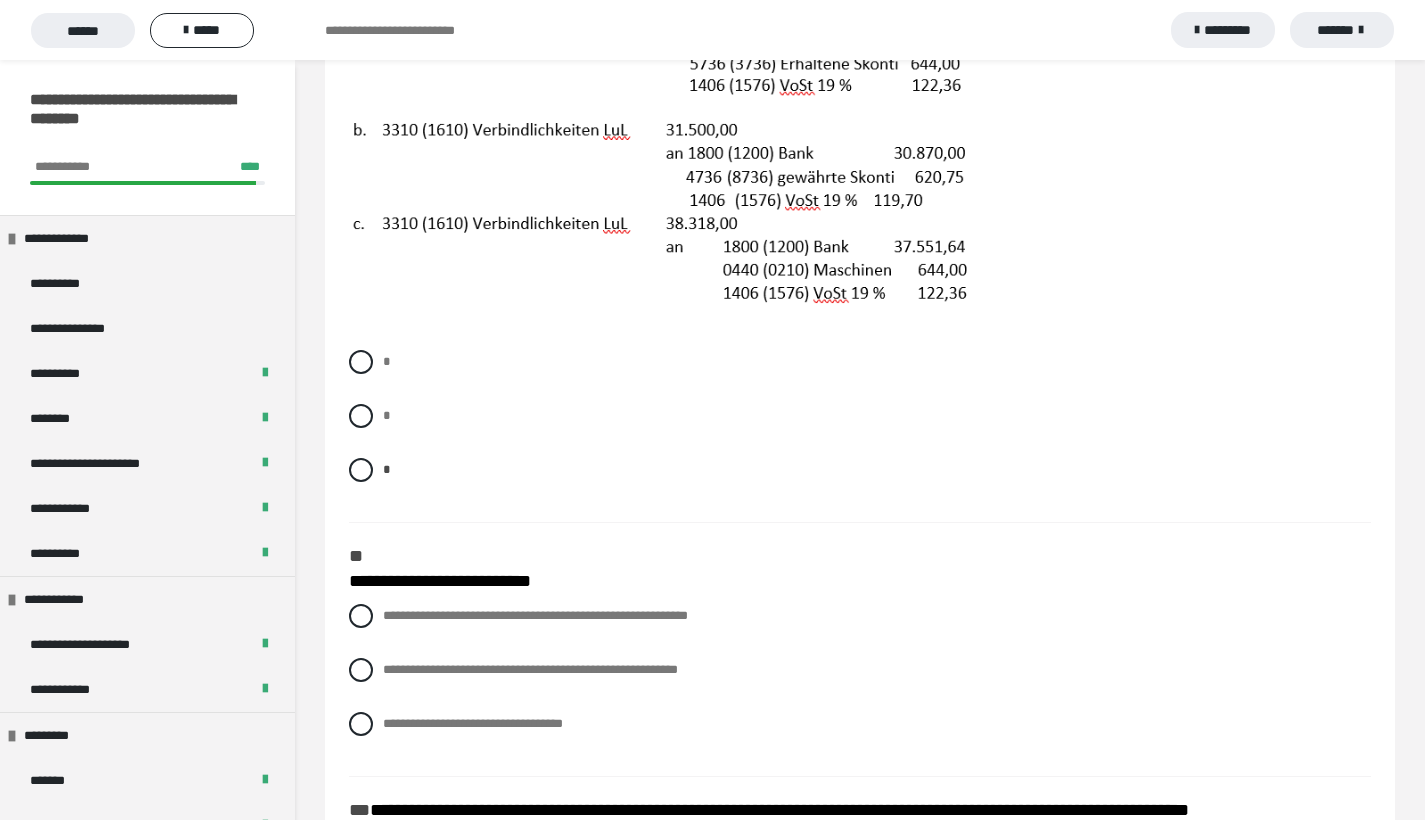 scroll, scrollTop: 1509, scrollLeft: 0, axis: vertical 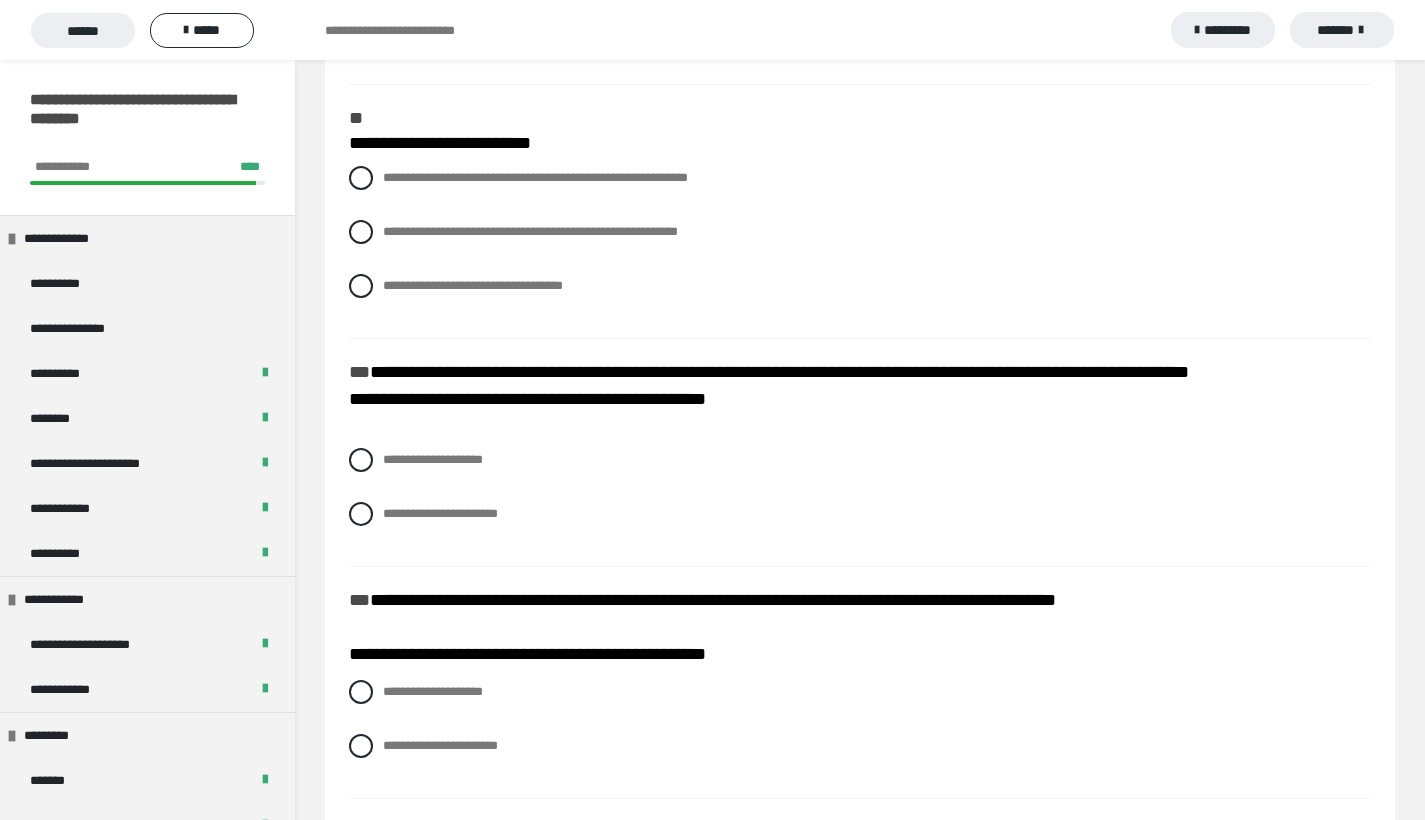 drag, startPoint x: 376, startPoint y: 197, endPoint x: 398, endPoint y: 215, distance: 28.42534 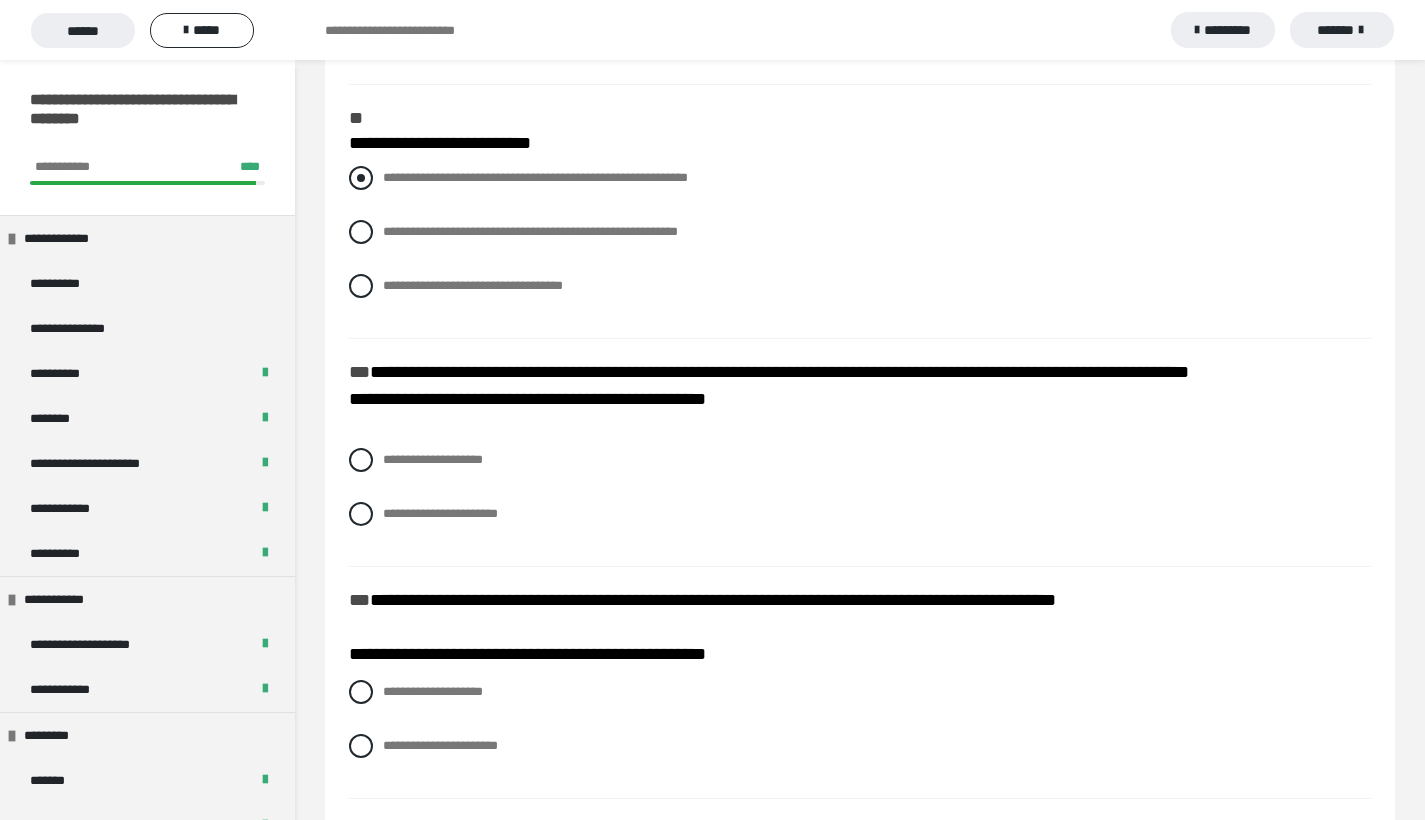 click at bounding box center [361, 178] 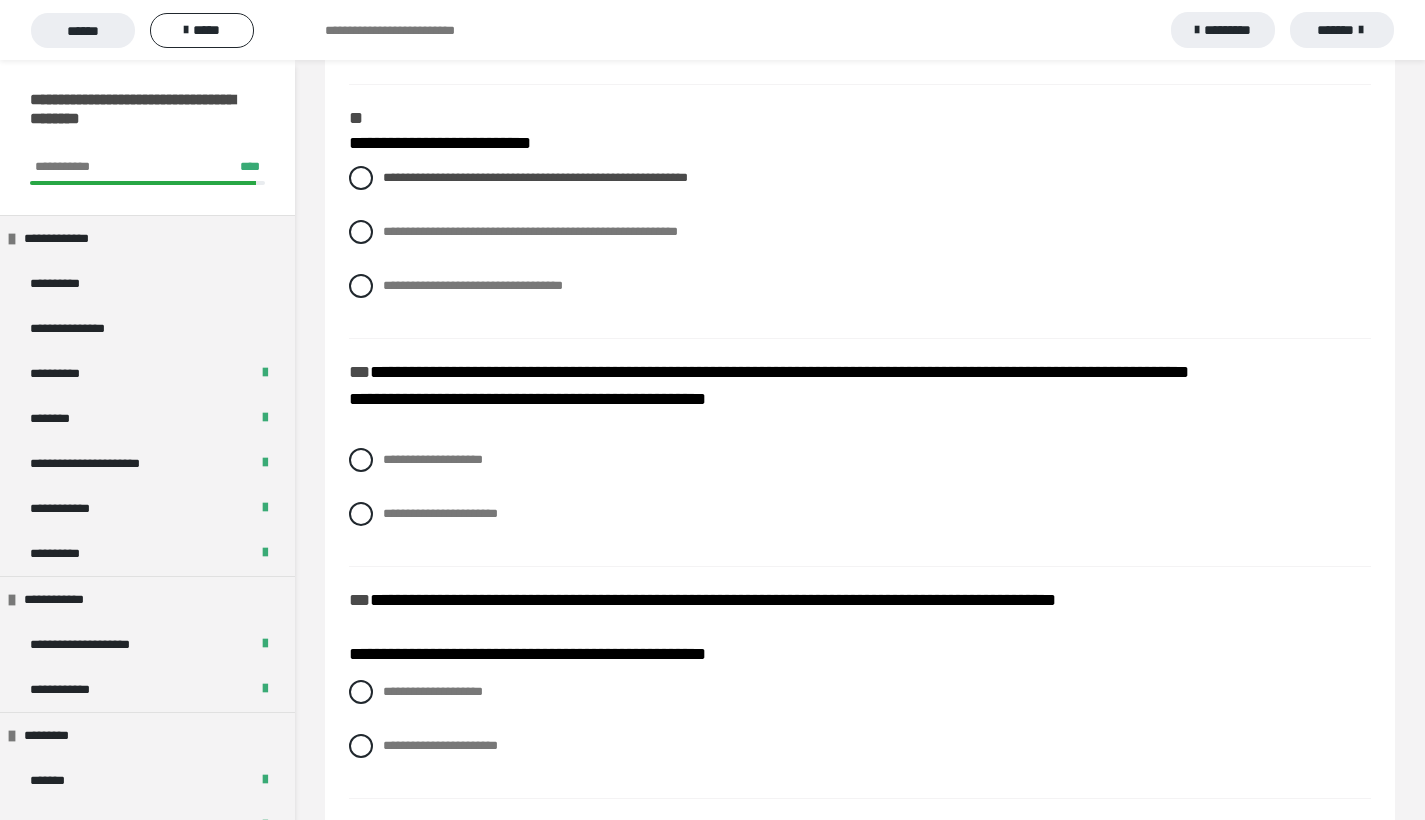 scroll, scrollTop: 1662, scrollLeft: 0, axis: vertical 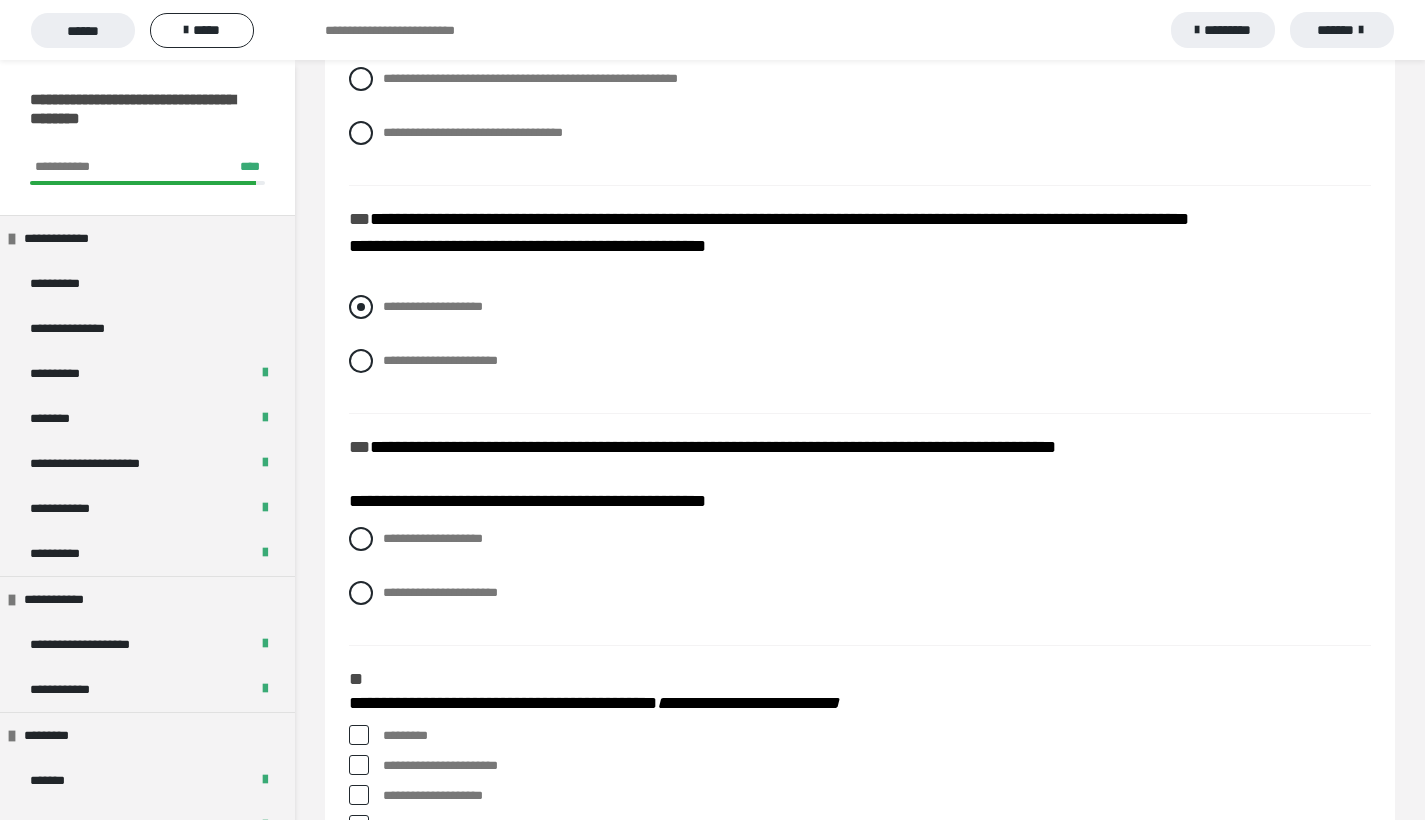 click at bounding box center [361, 307] 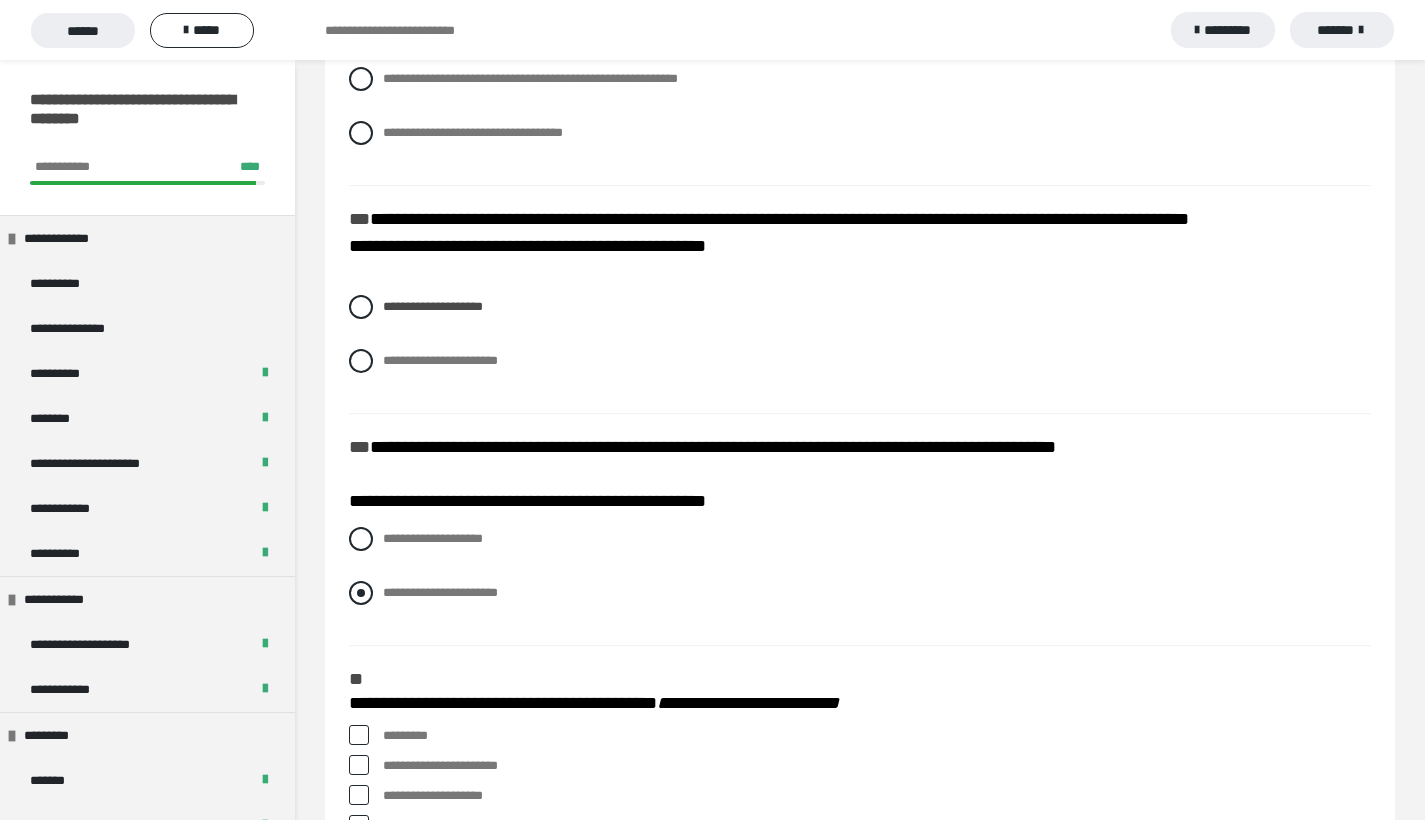 click at bounding box center (361, 593) 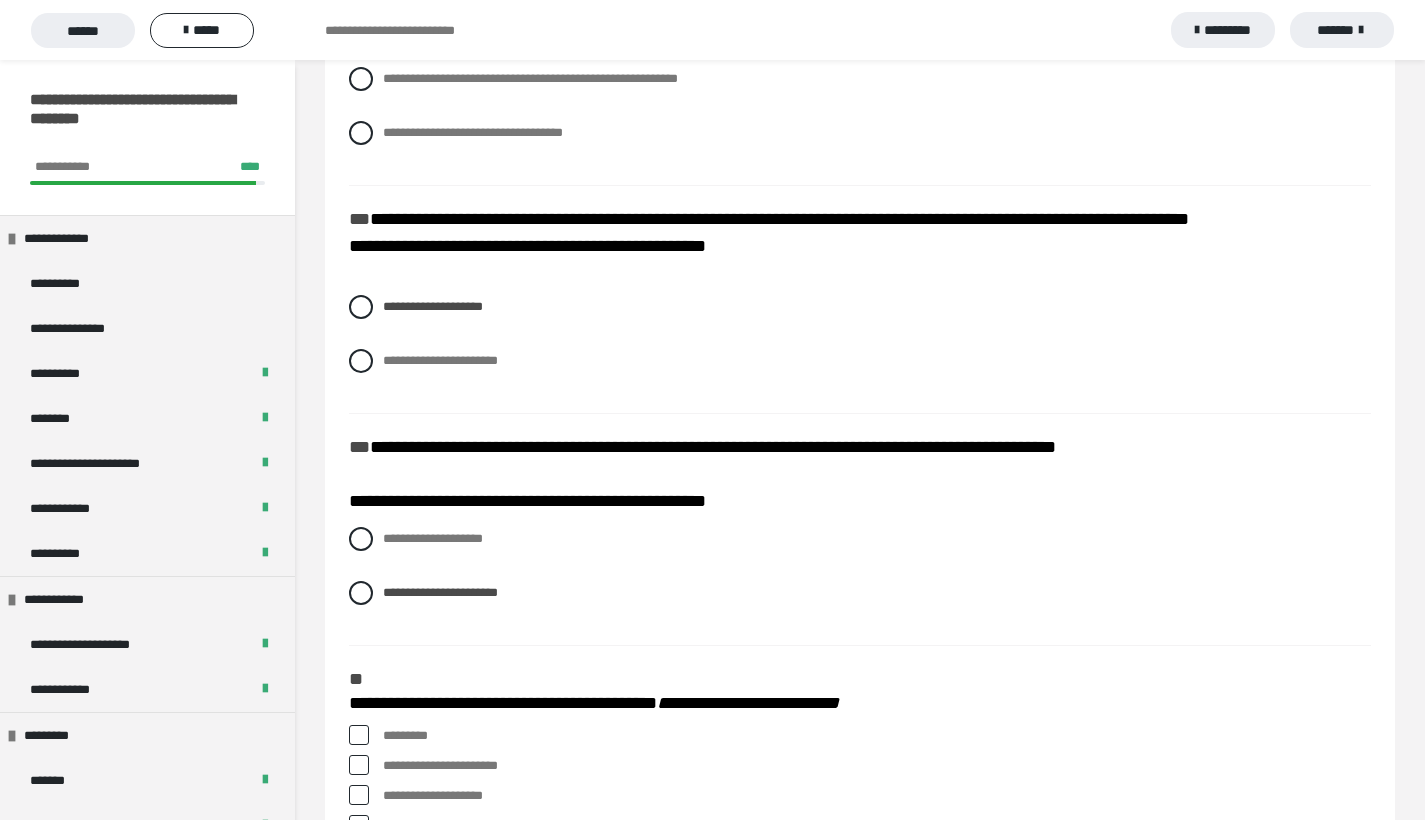 scroll, scrollTop: 1998, scrollLeft: 0, axis: vertical 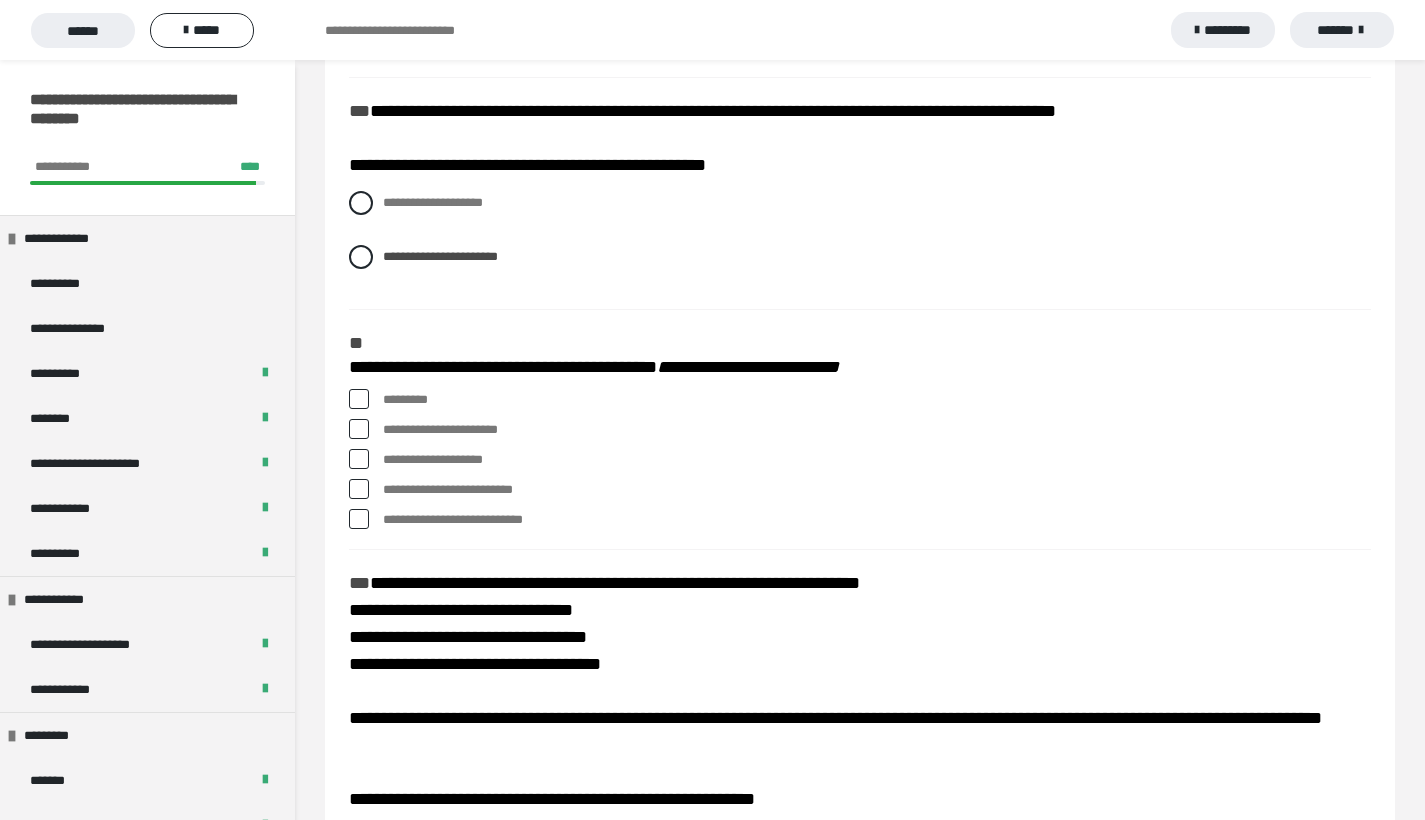 click at bounding box center (359, 399) 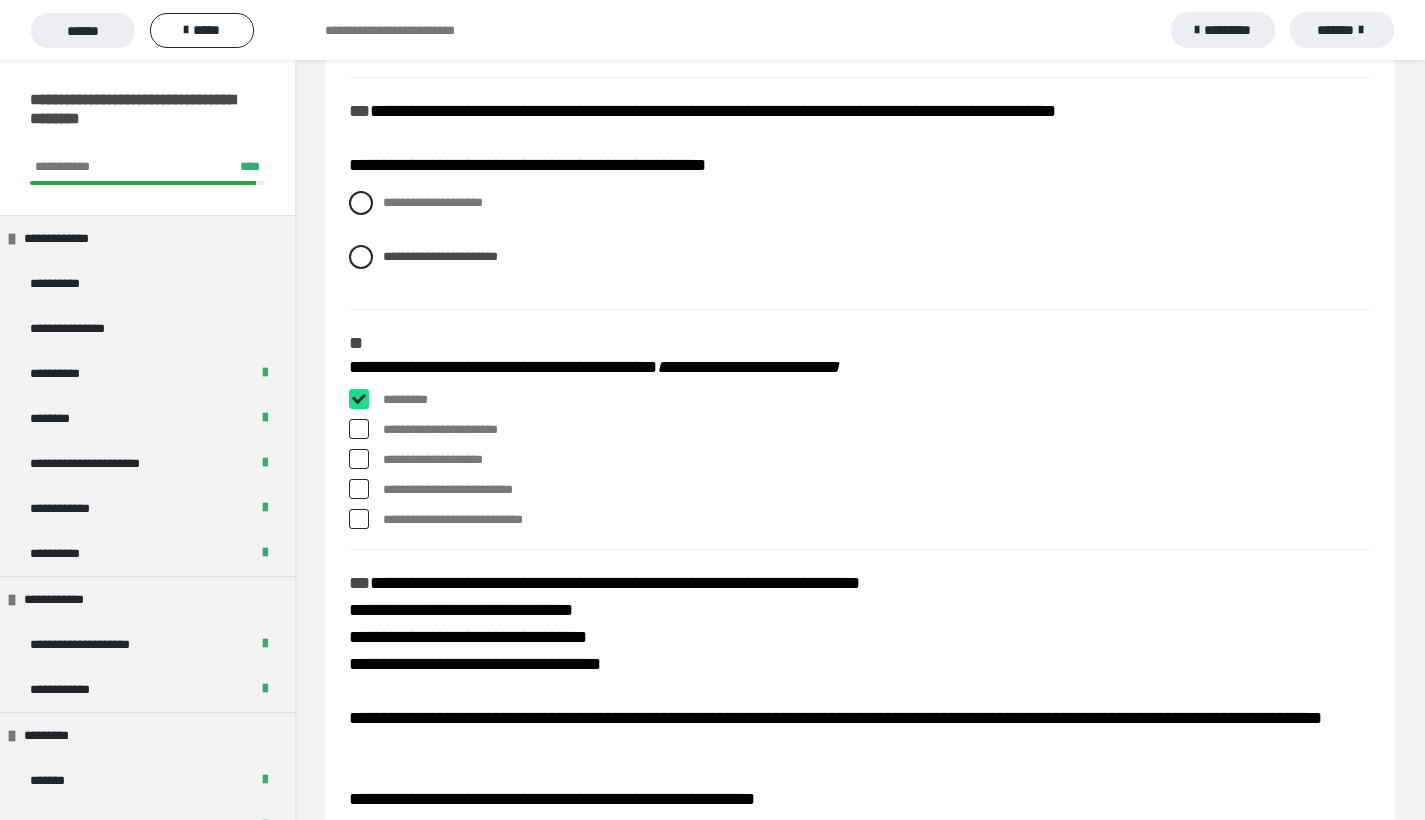 checkbox on "****" 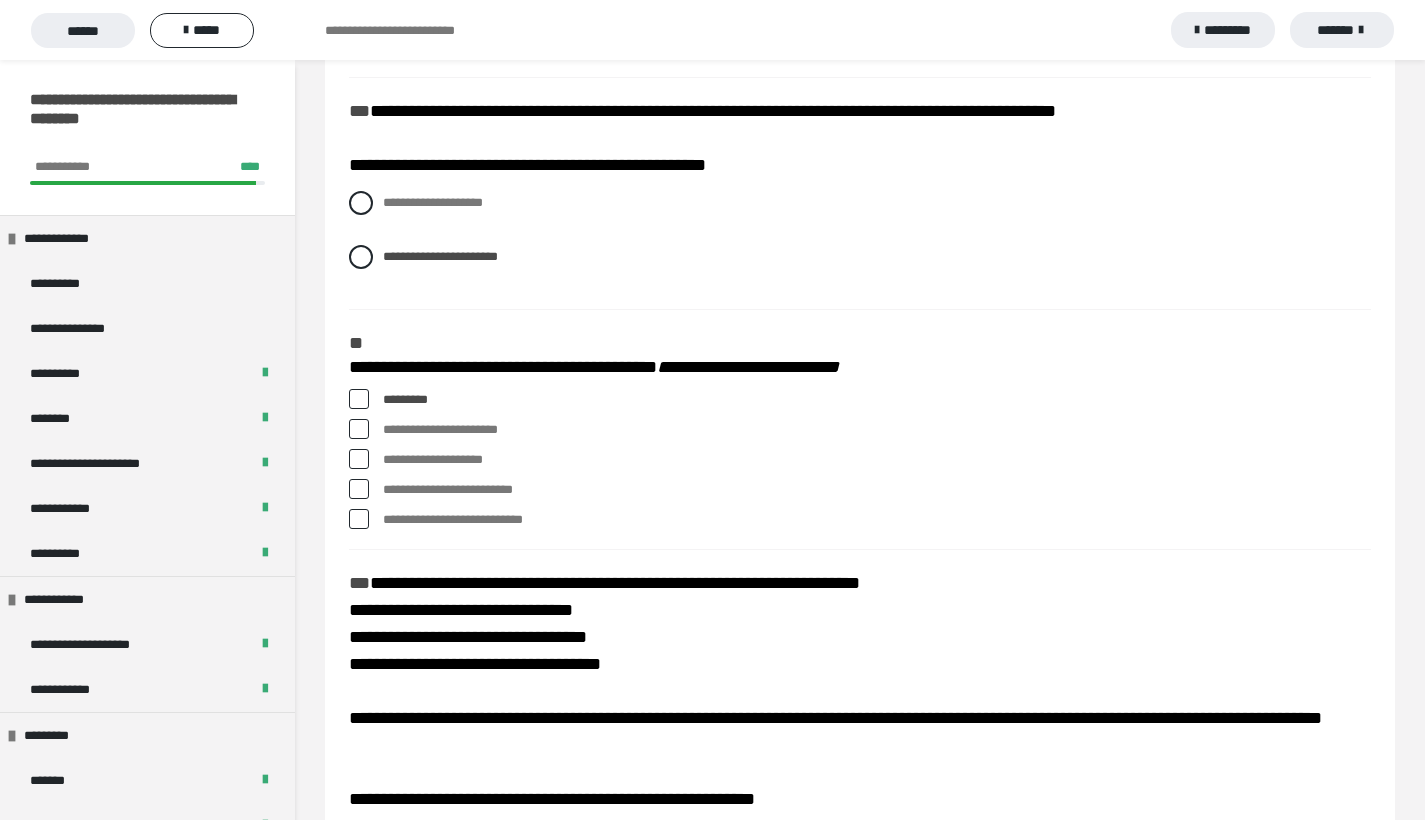 click at bounding box center (359, 429) 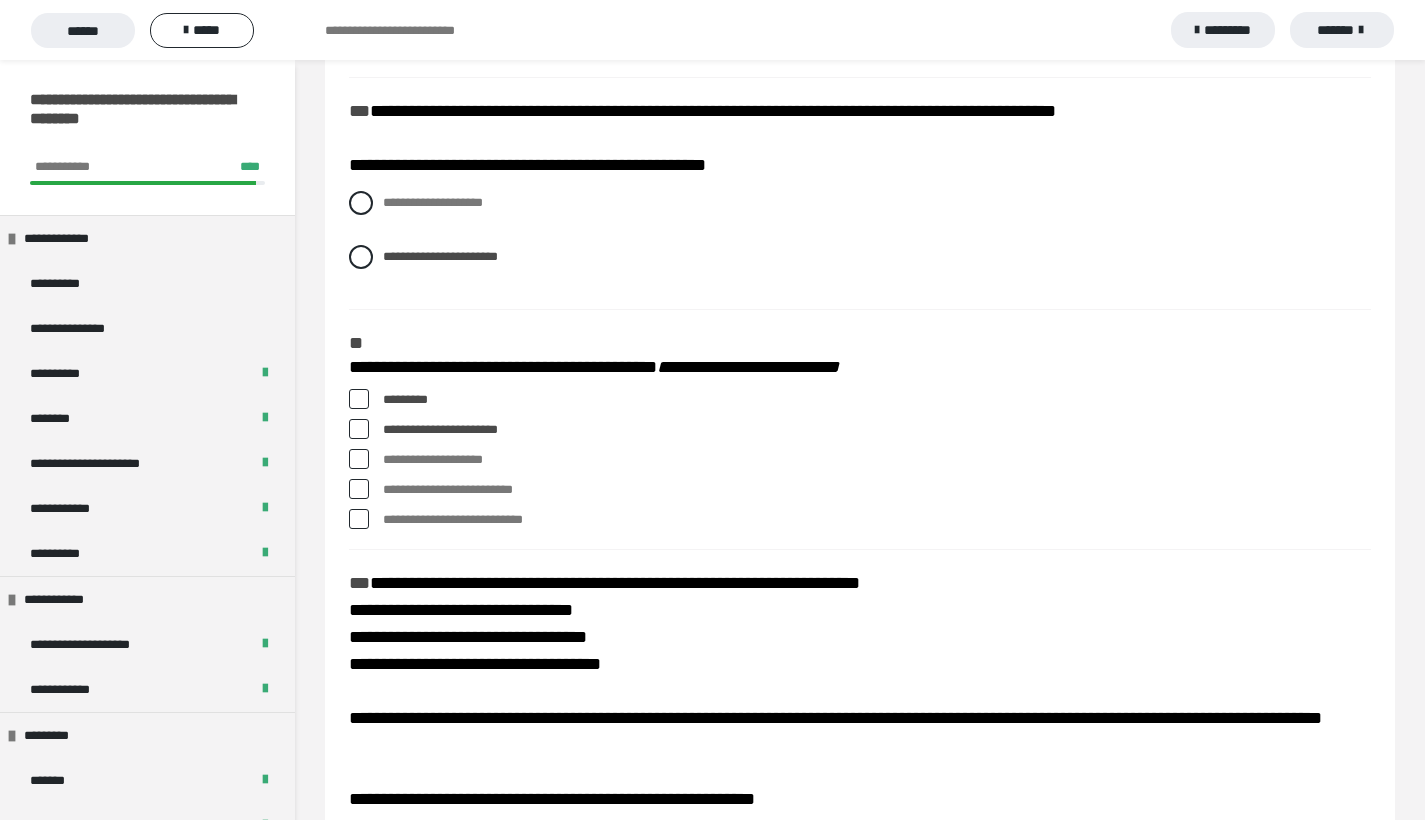 click at bounding box center [359, 489] 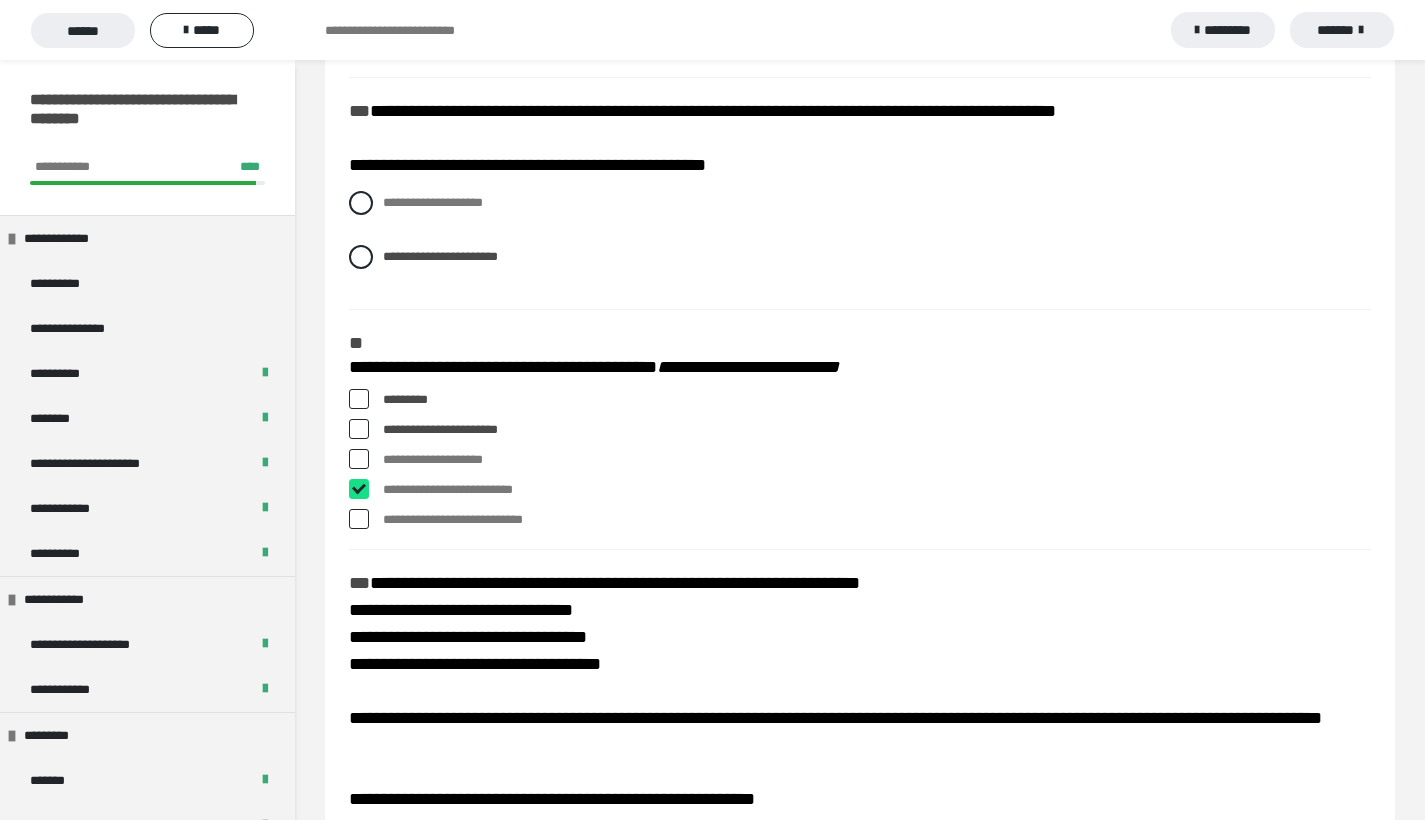 checkbox on "****" 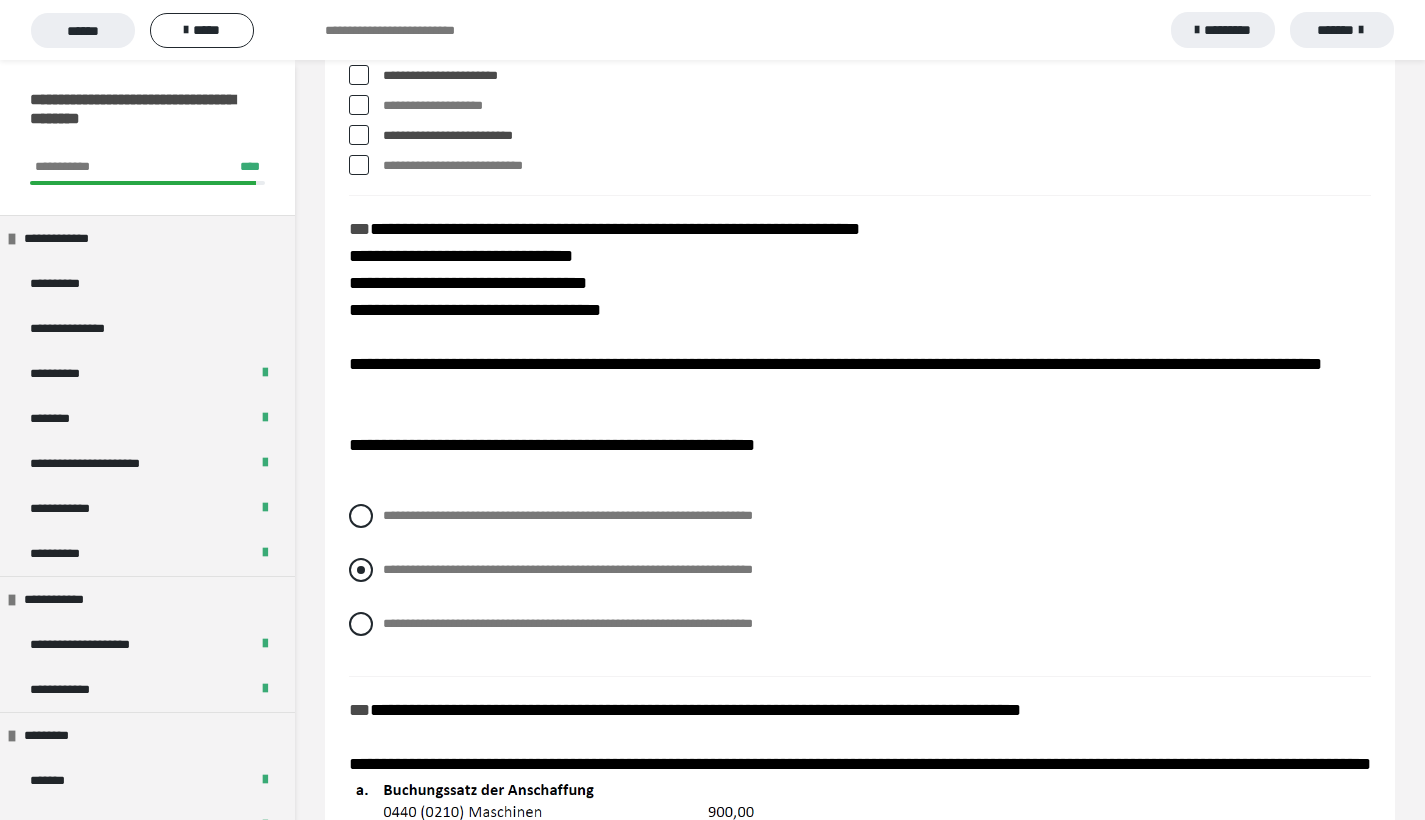 scroll, scrollTop: 2356, scrollLeft: 0, axis: vertical 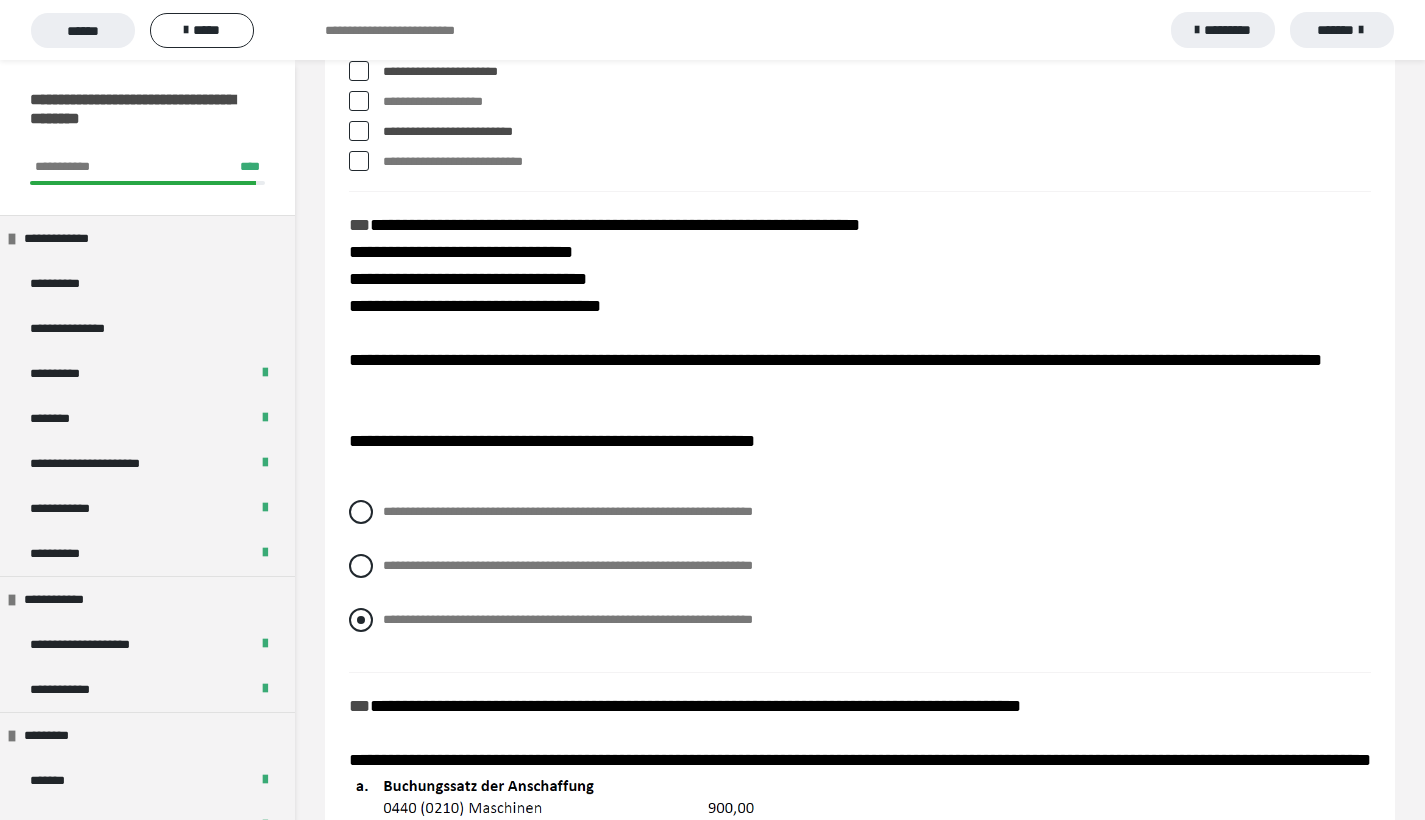 drag, startPoint x: 362, startPoint y: 628, endPoint x: 400, endPoint y: 635, distance: 38.63936 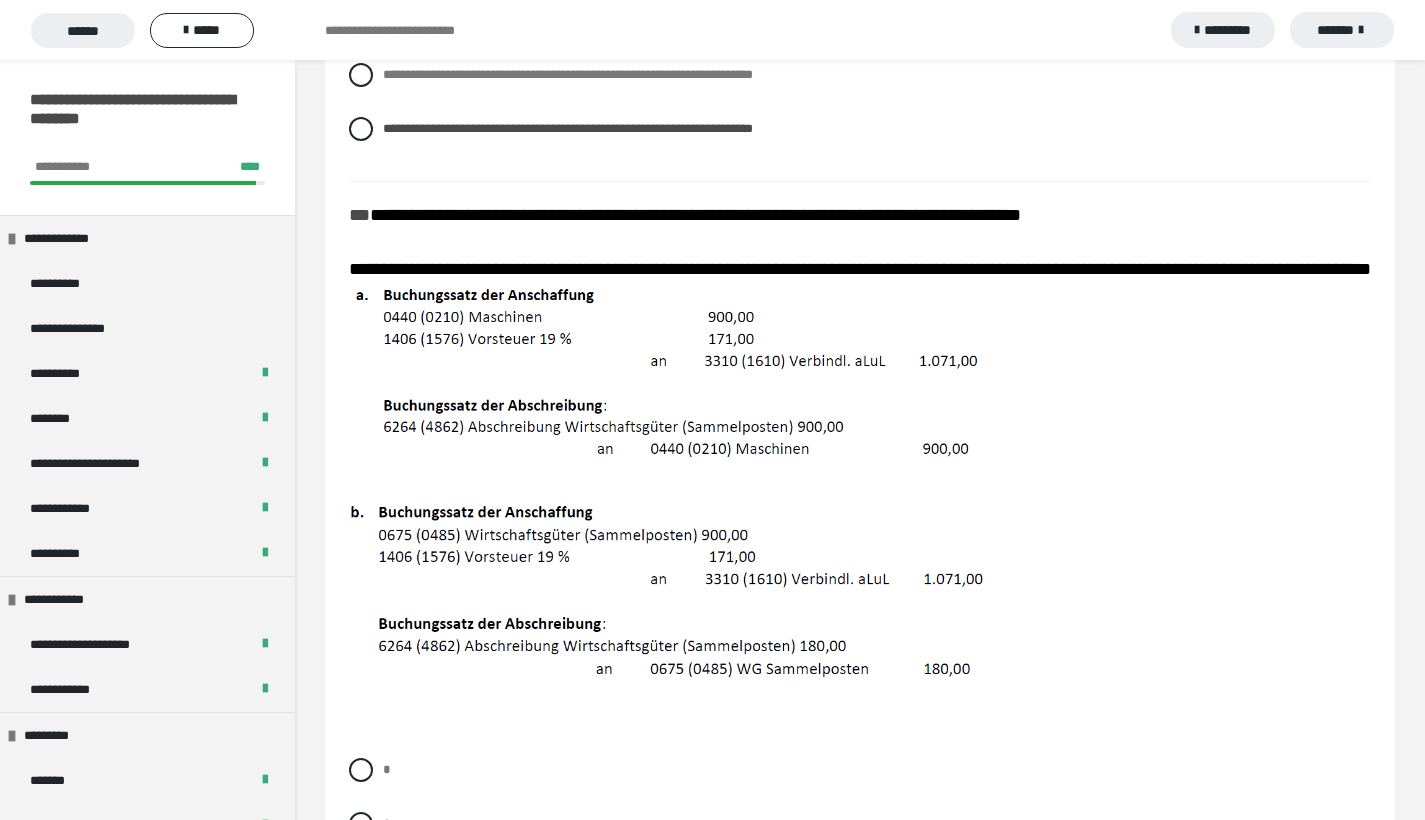 scroll, scrollTop: 2956, scrollLeft: 0, axis: vertical 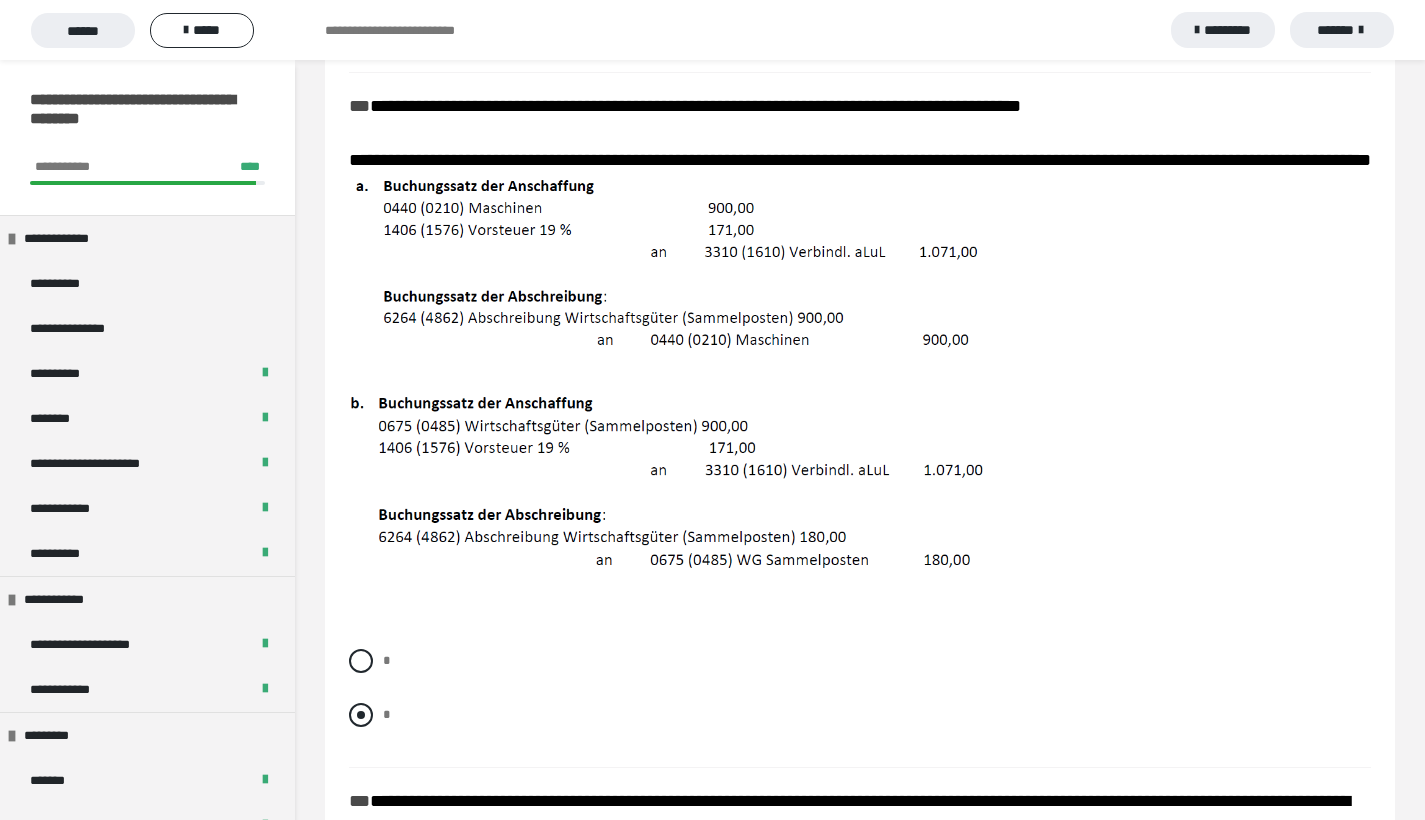 click at bounding box center [361, 715] 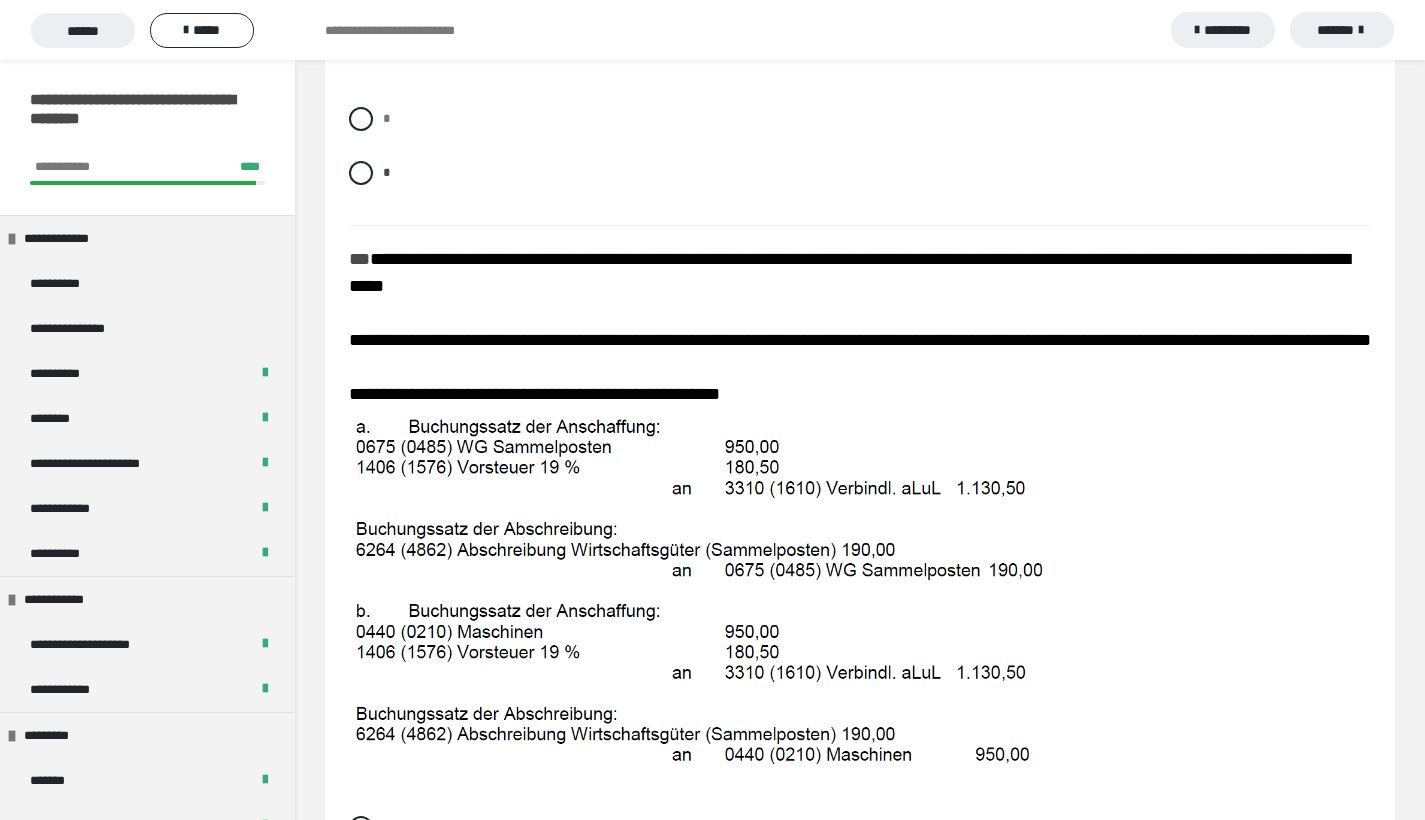 scroll, scrollTop: 3718, scrollLeft: 0, axis: vertical 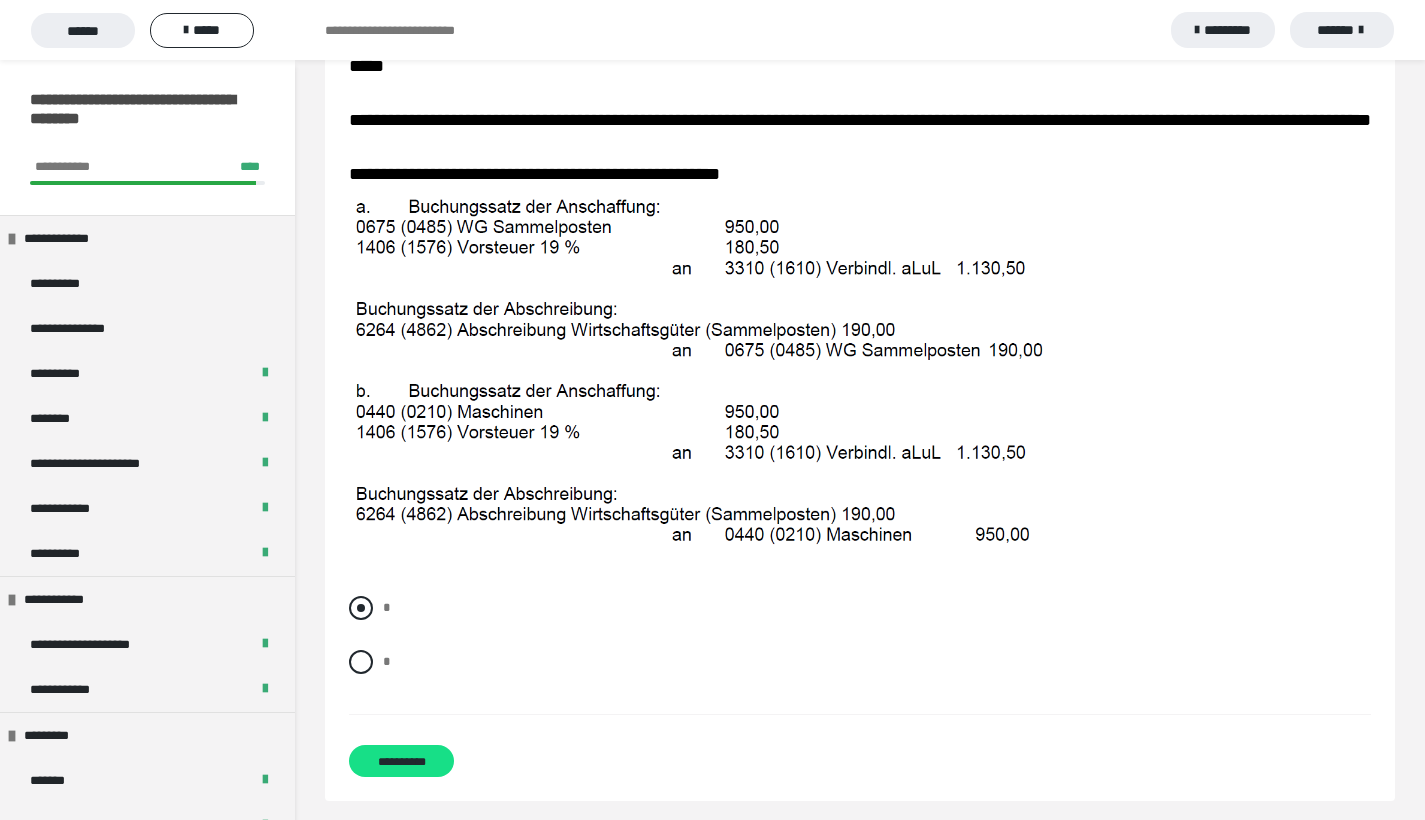 click on "*" at bounding box center [860, 608] 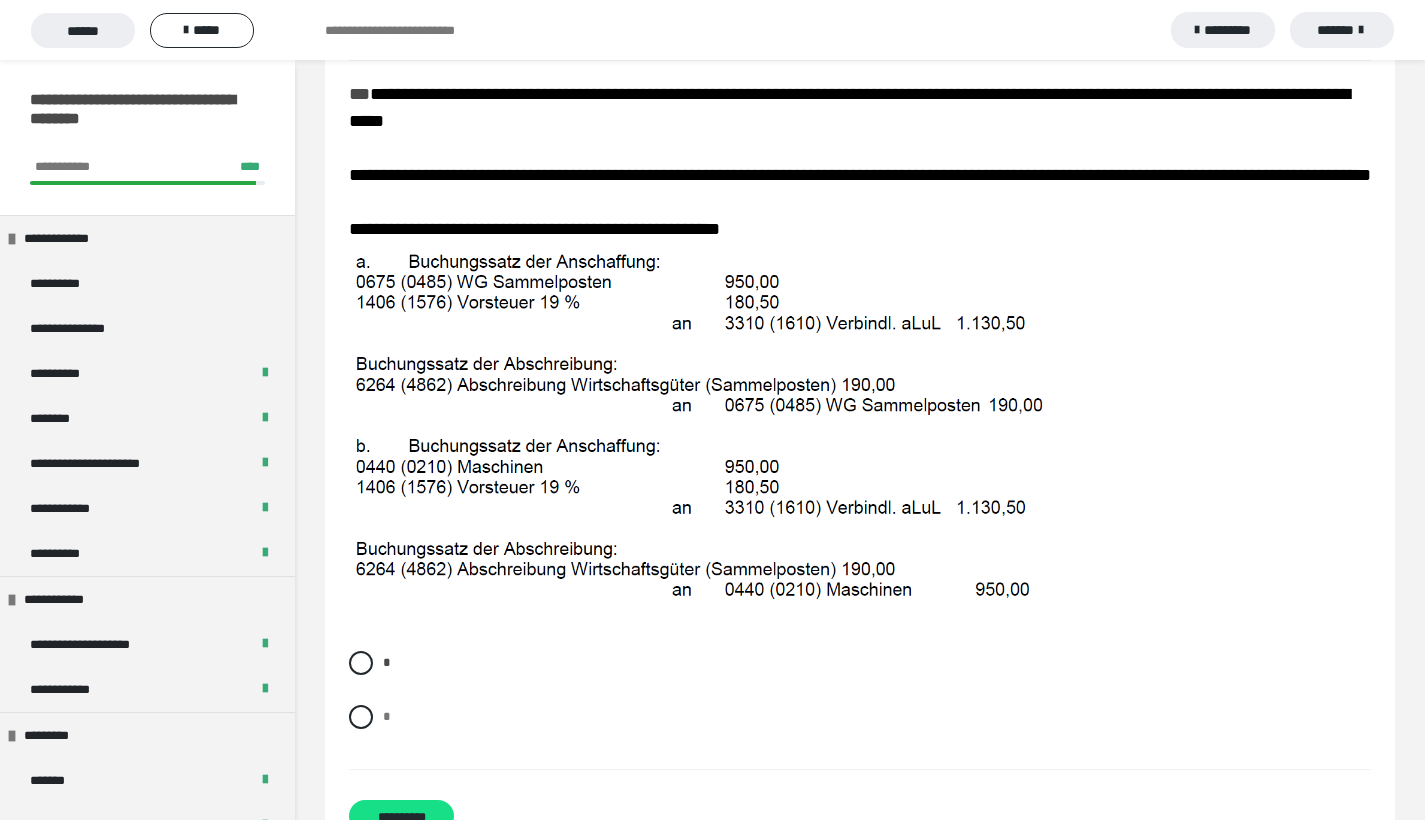 scroll, scrollTop: 3686, scrollLeft: 0, axis: vertical 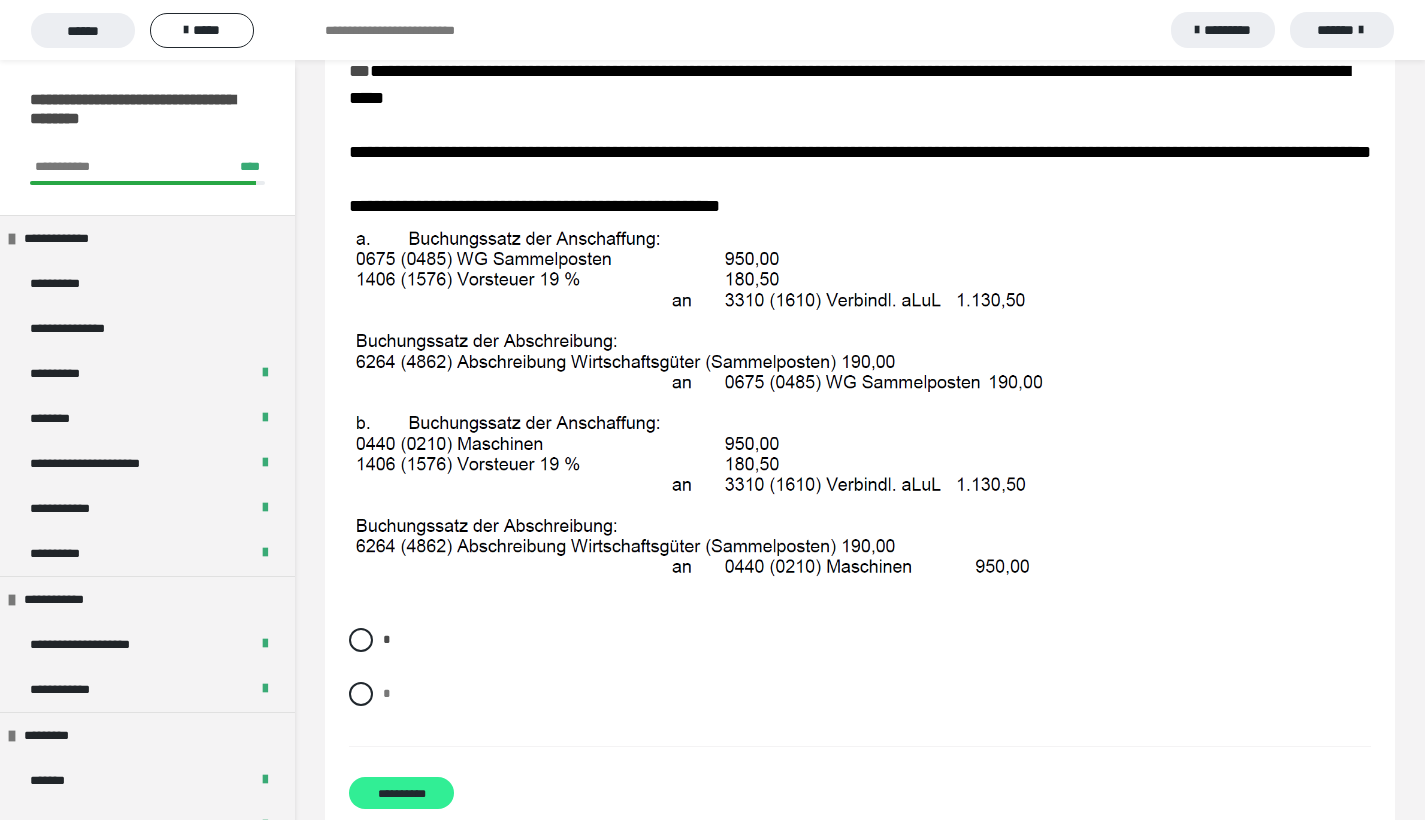 click on "**********" at bounding box center (401, 793) 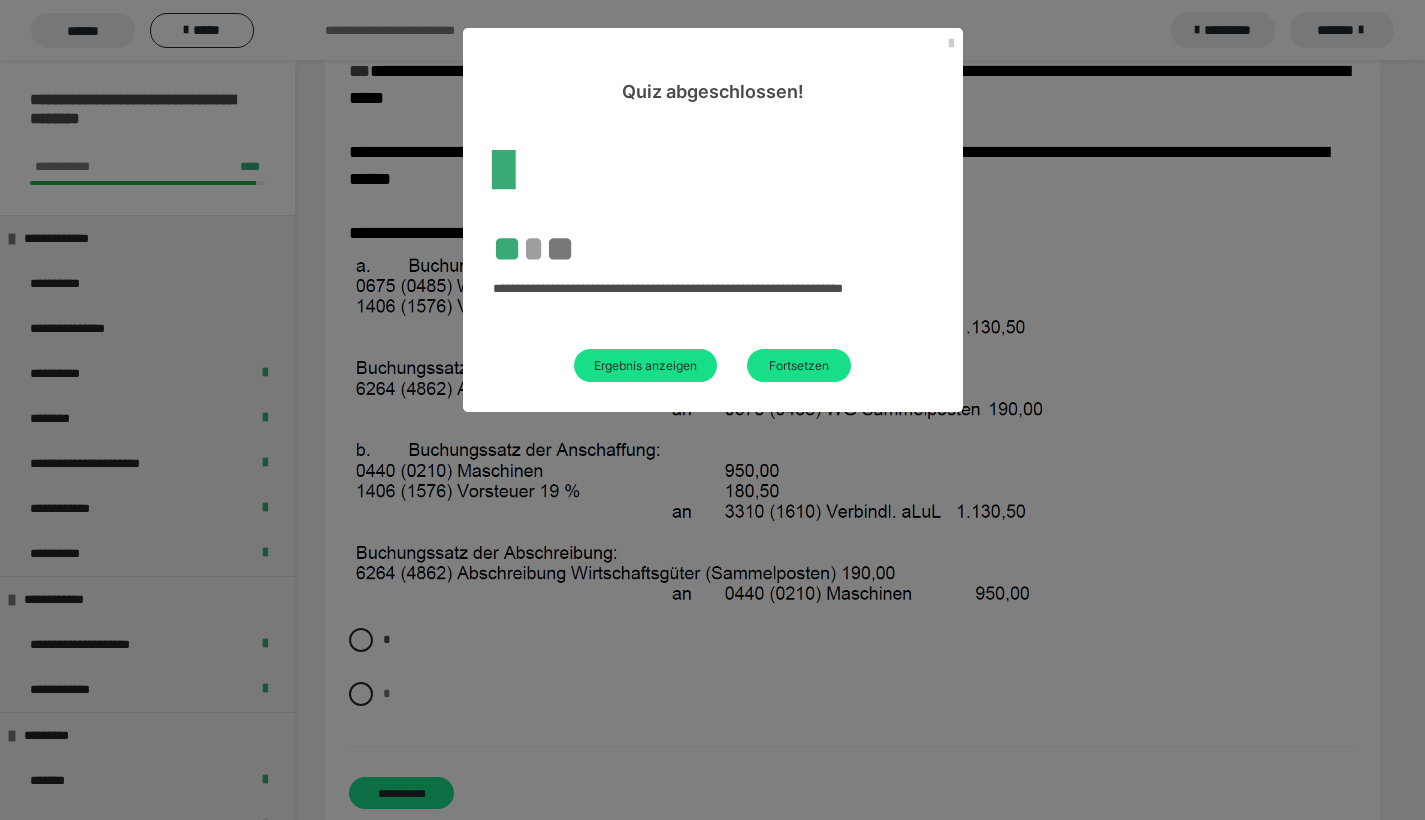 scroll, scrollTop: 60, scrollLeft: 0, axis: vertical 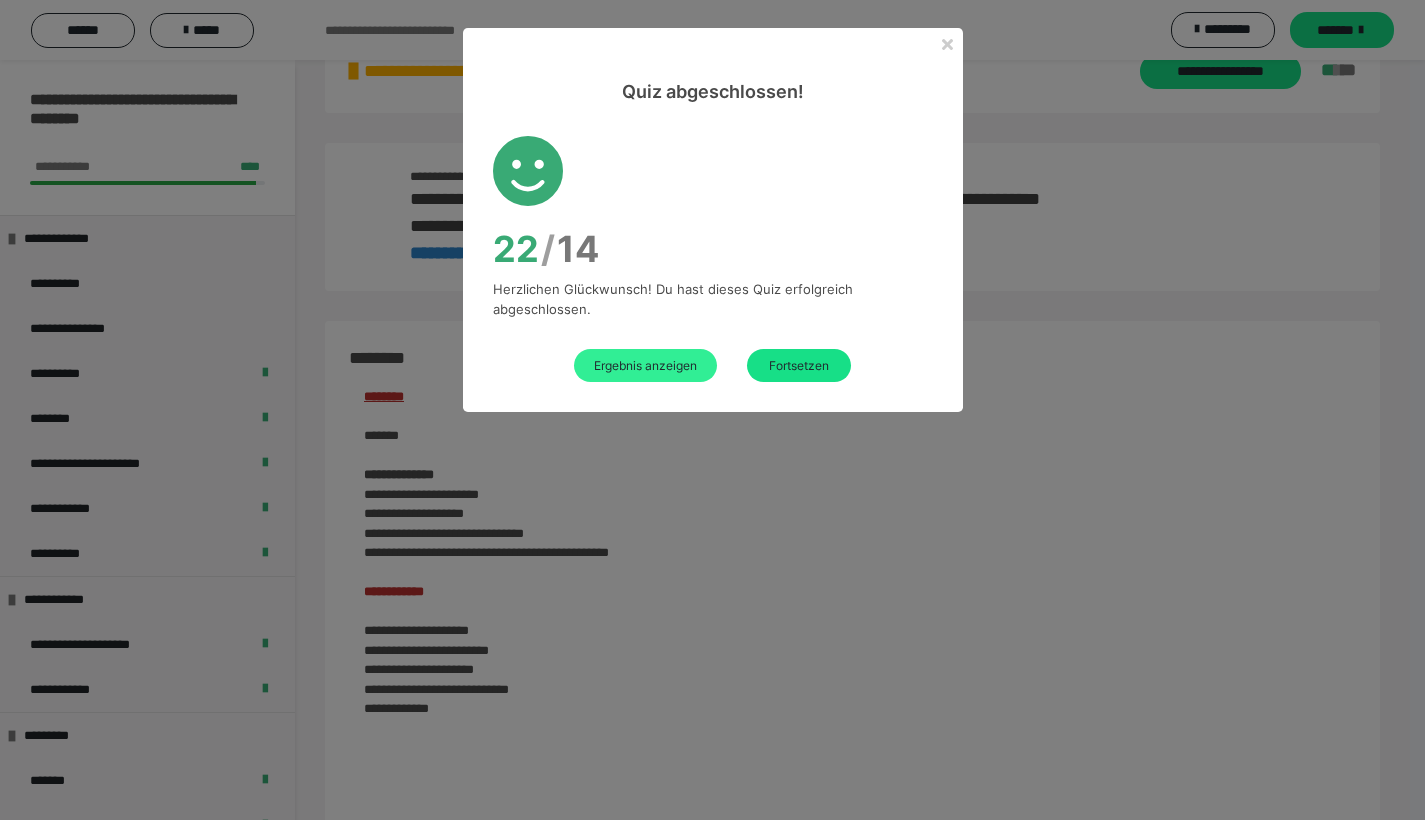 click on "Ergebnis anzeigen" at bounding box center (645, 365) 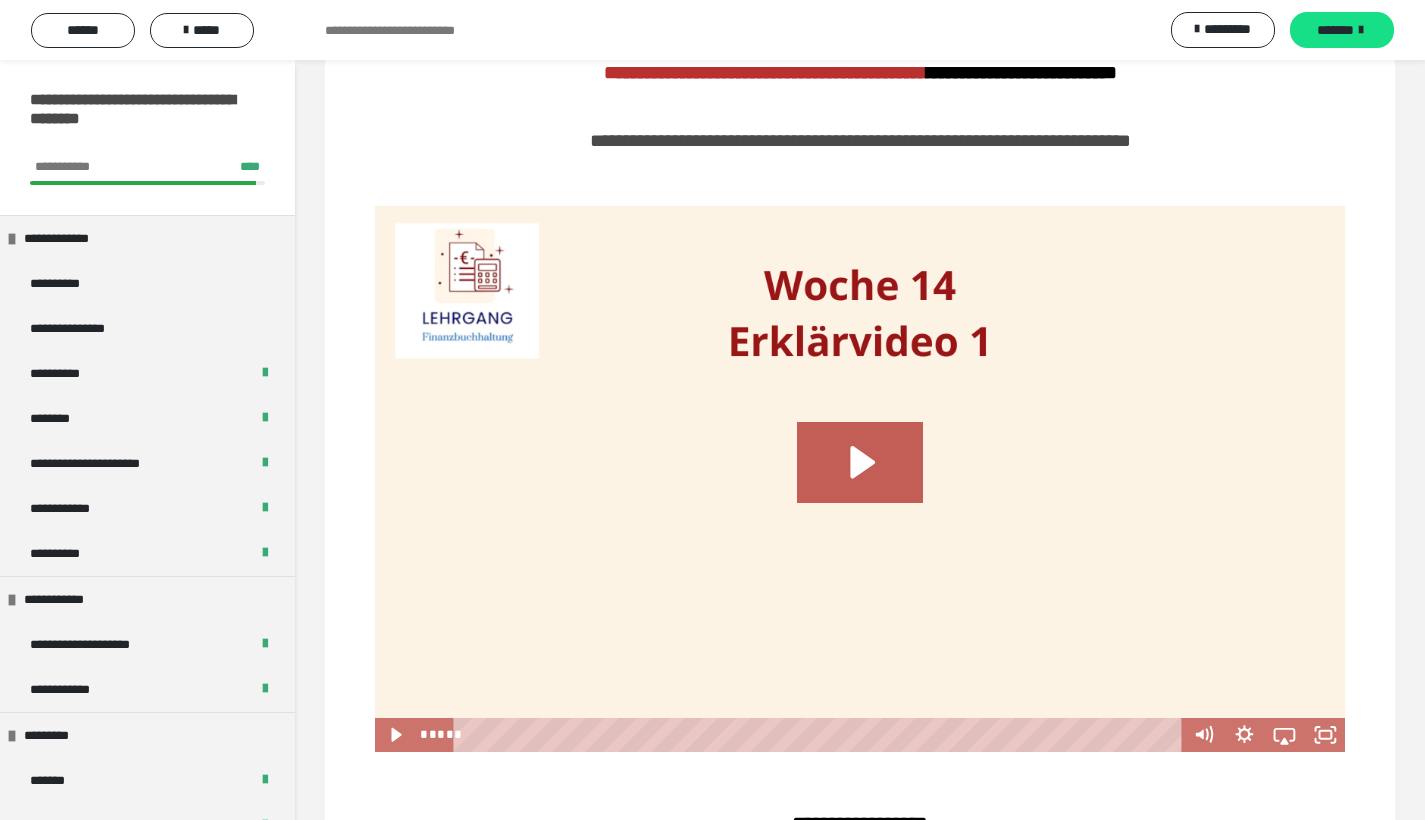 scroll, scrollTop: 5365, scrollLeft: 0, axis: vertical 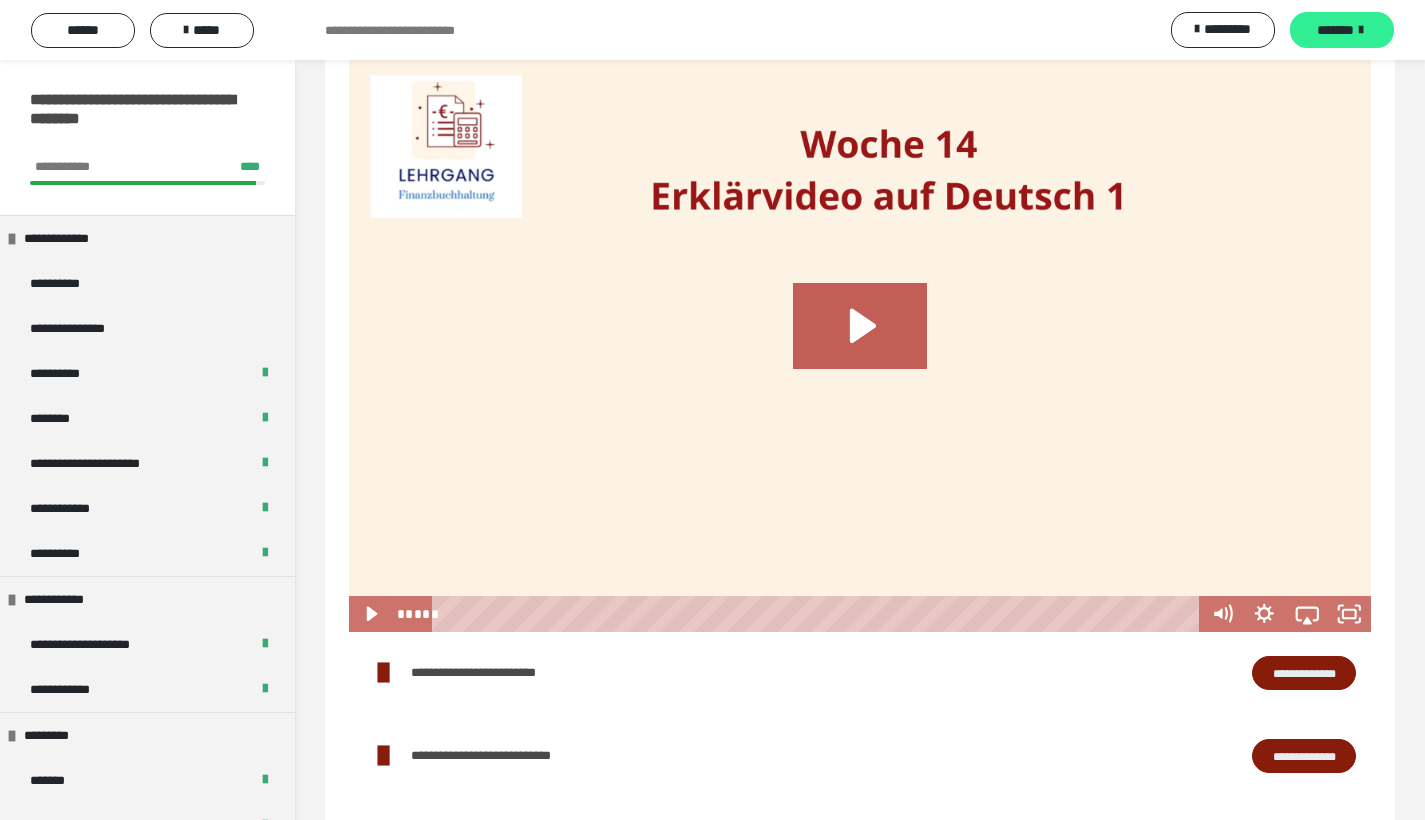 click on "*******" at bounding box center [1335, 30] 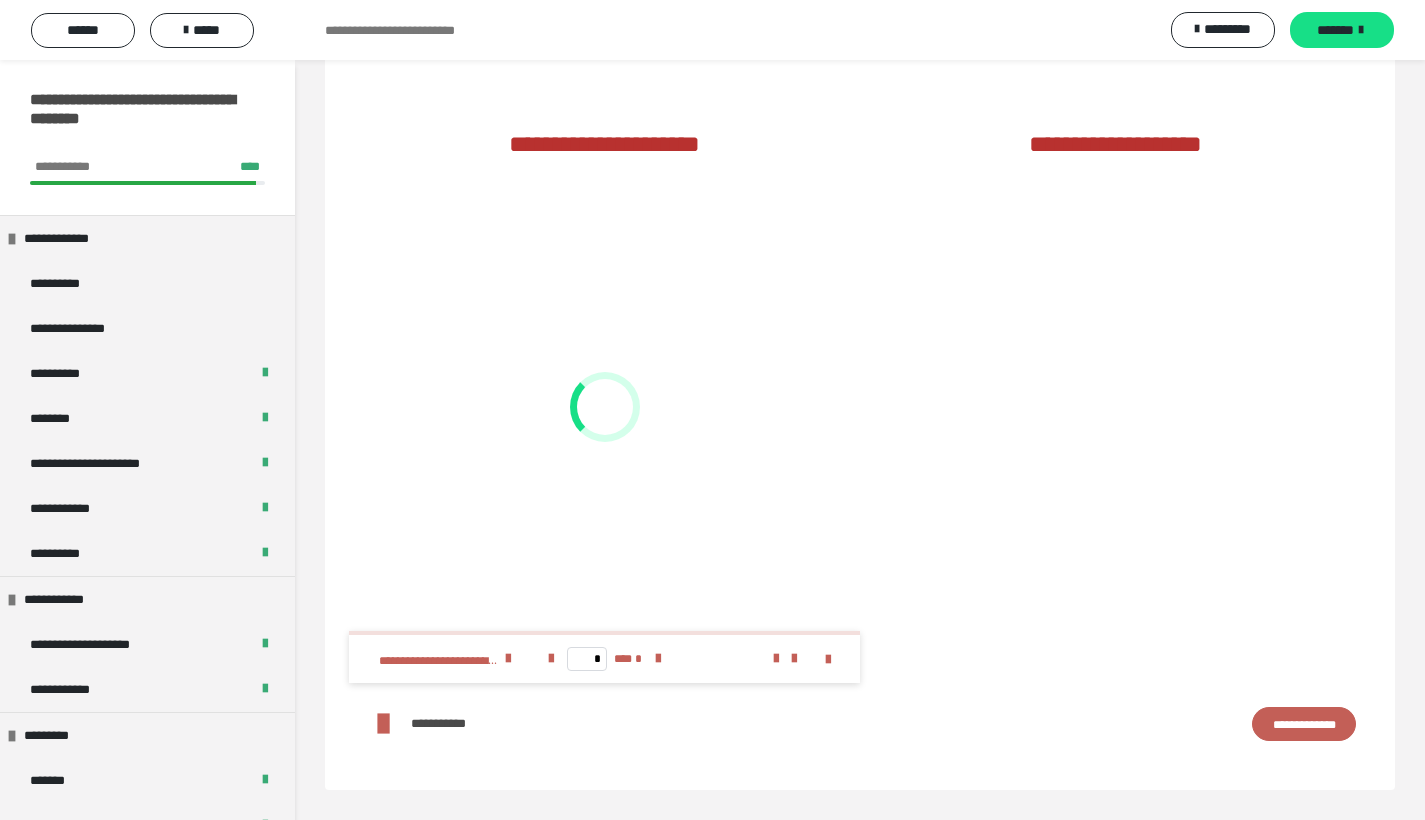 scroll, scrollTop: 2015, scrollLeft: 0, axis: vertical 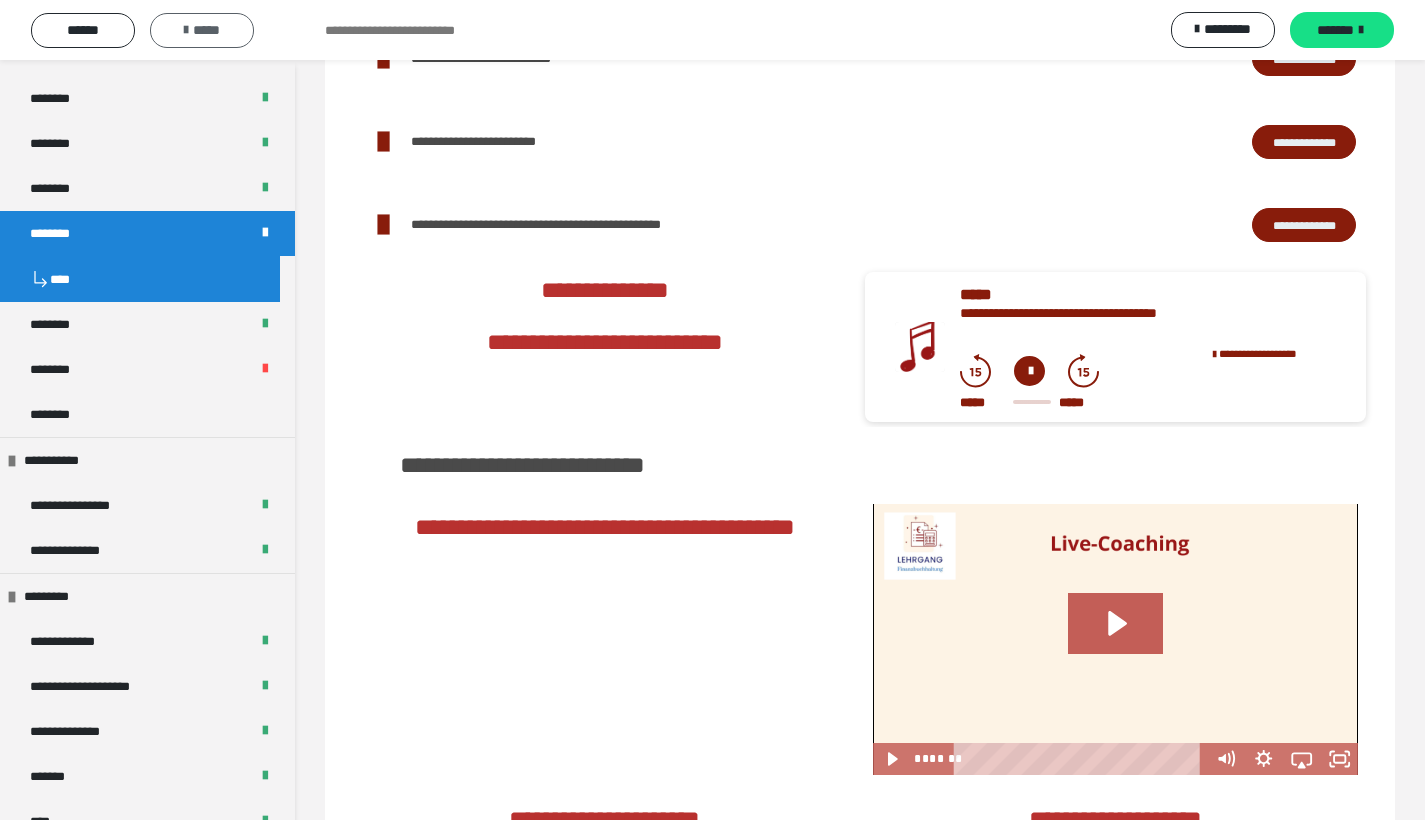 click on "*****" at bounding box center (202, 30) 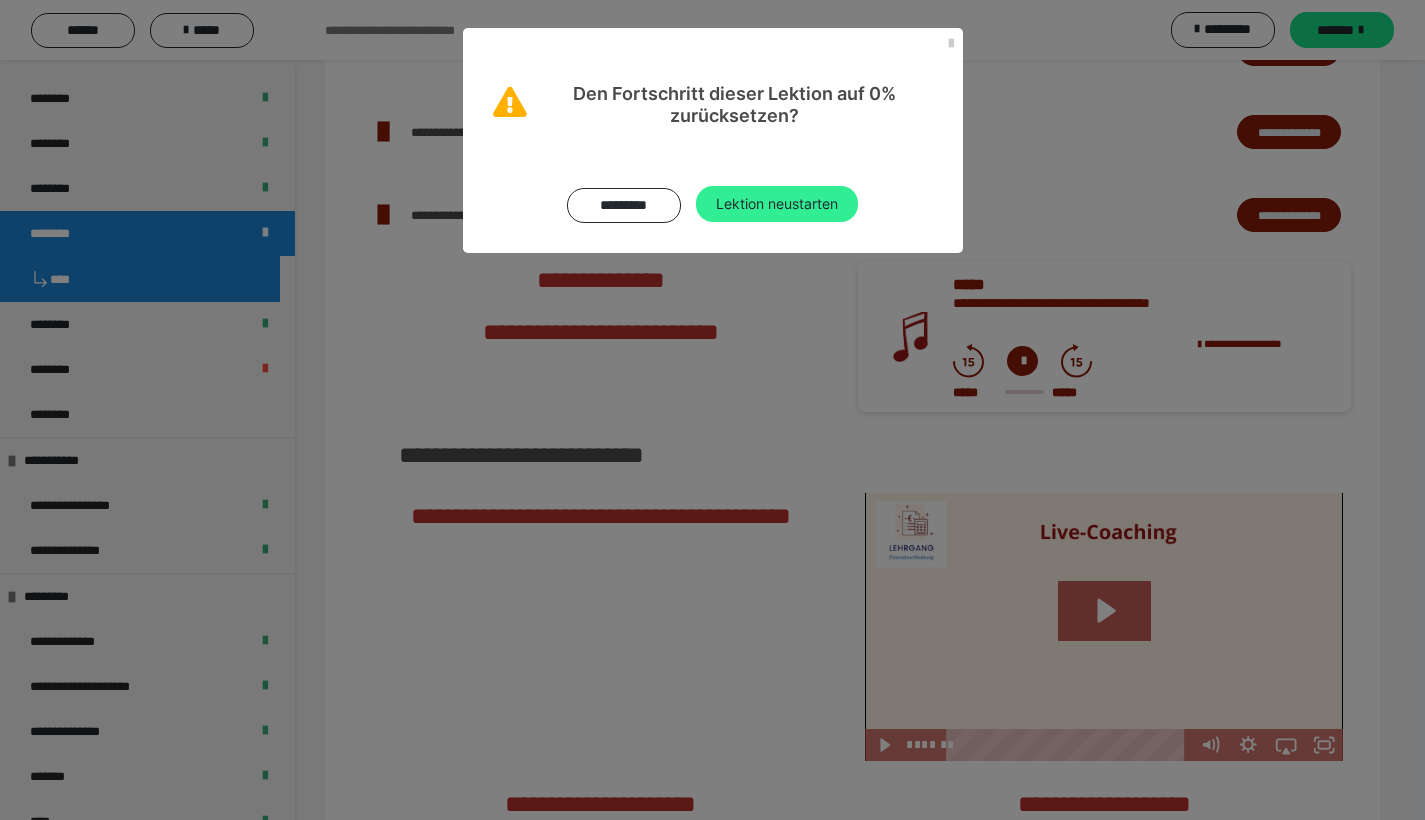 click on "Lektion neustarten" at bounding box center (777, 204) 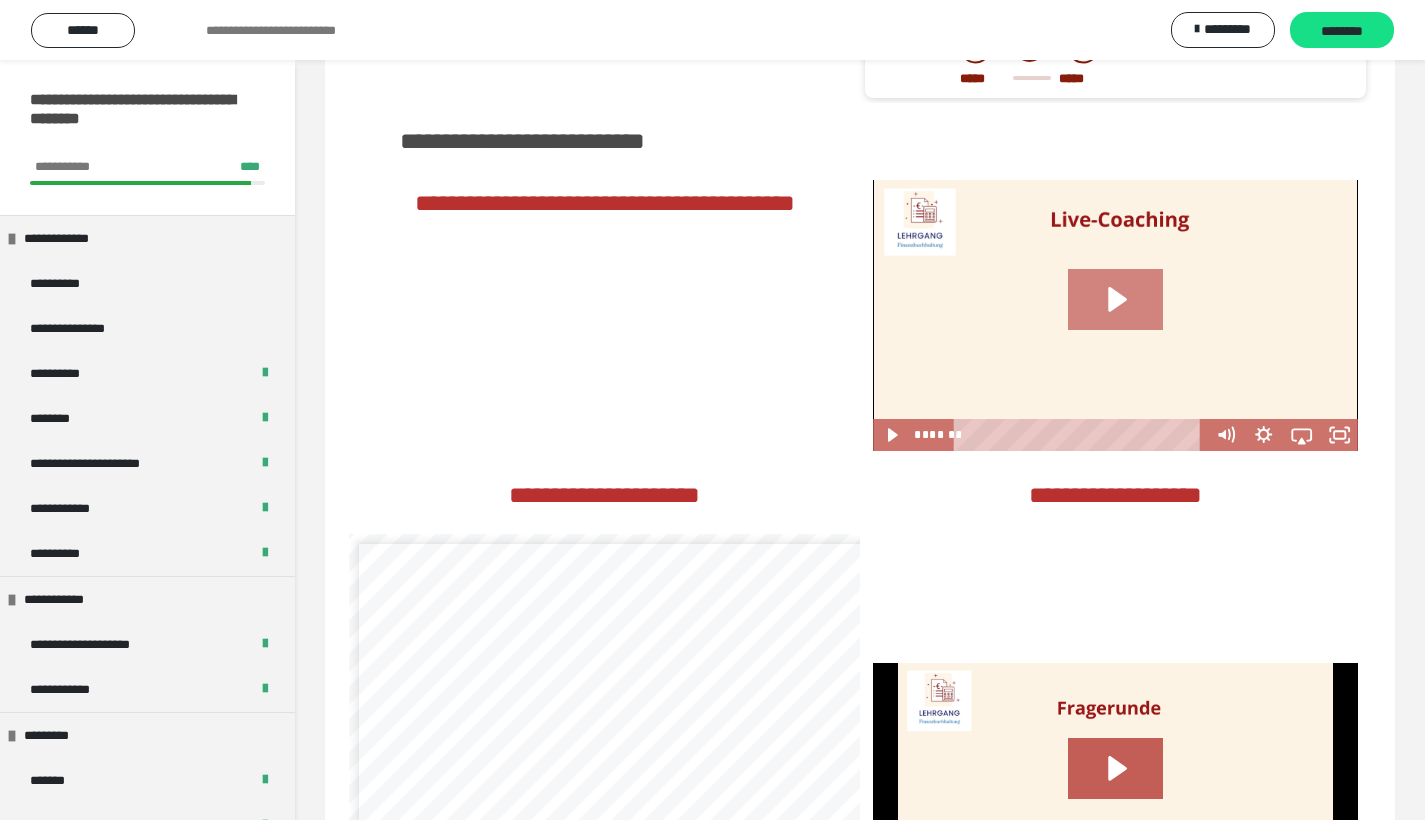 scroll, scrollTop: 2057, scrollLeft: 0, axis: vertical 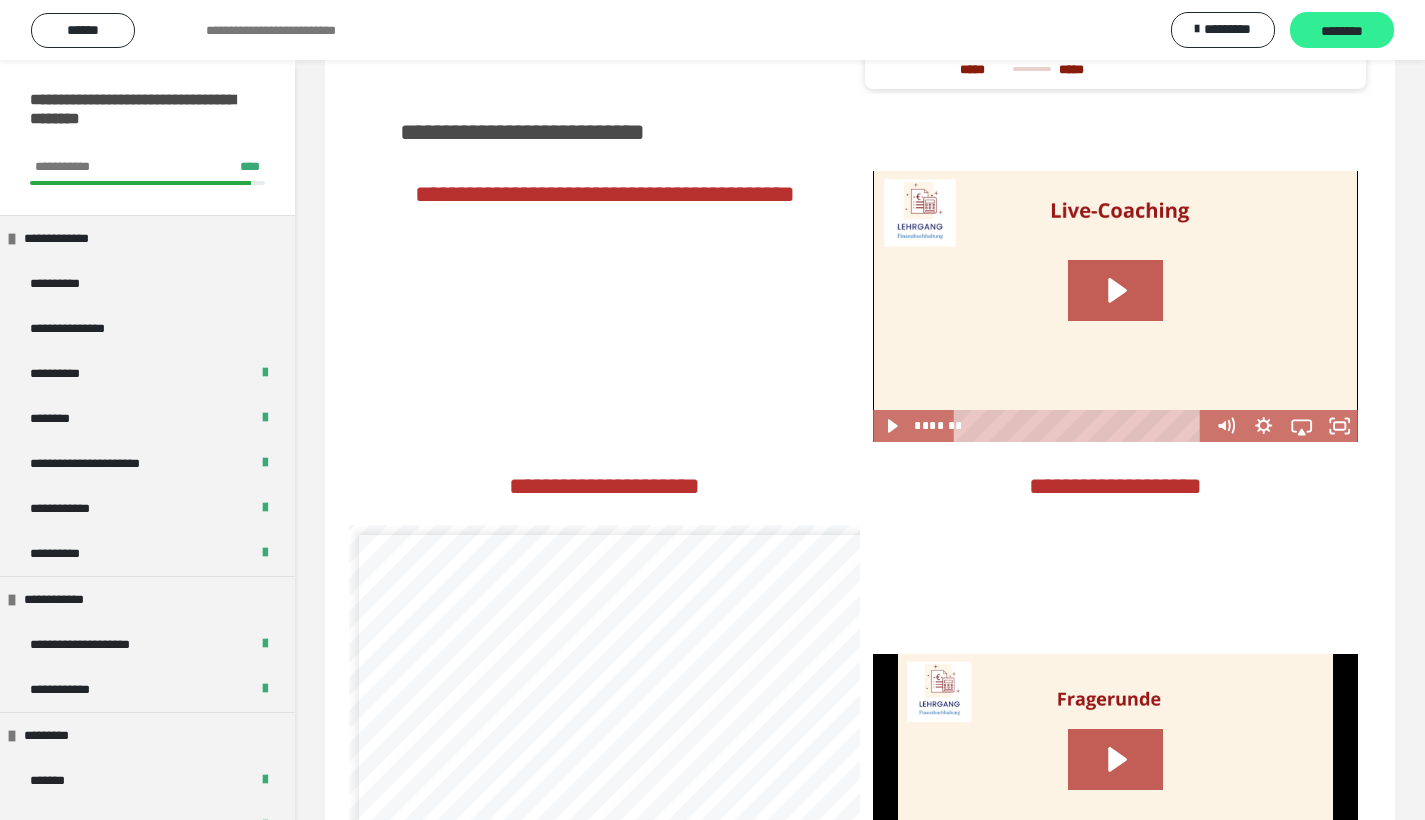 click on "********" at bounding box center (1342, 31) 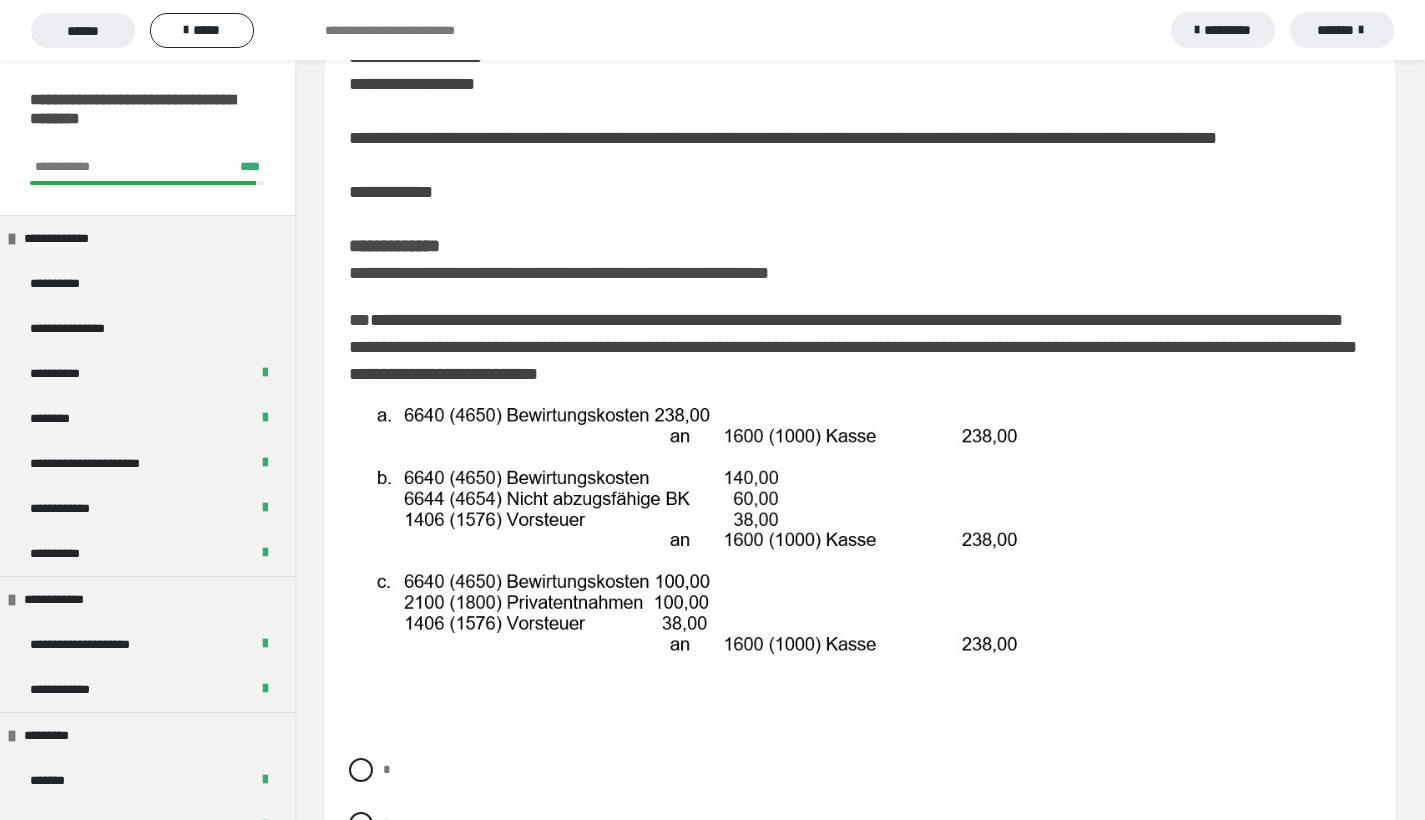scroll, scrollTop: 194, scrollLeft: 0, axis: vertical 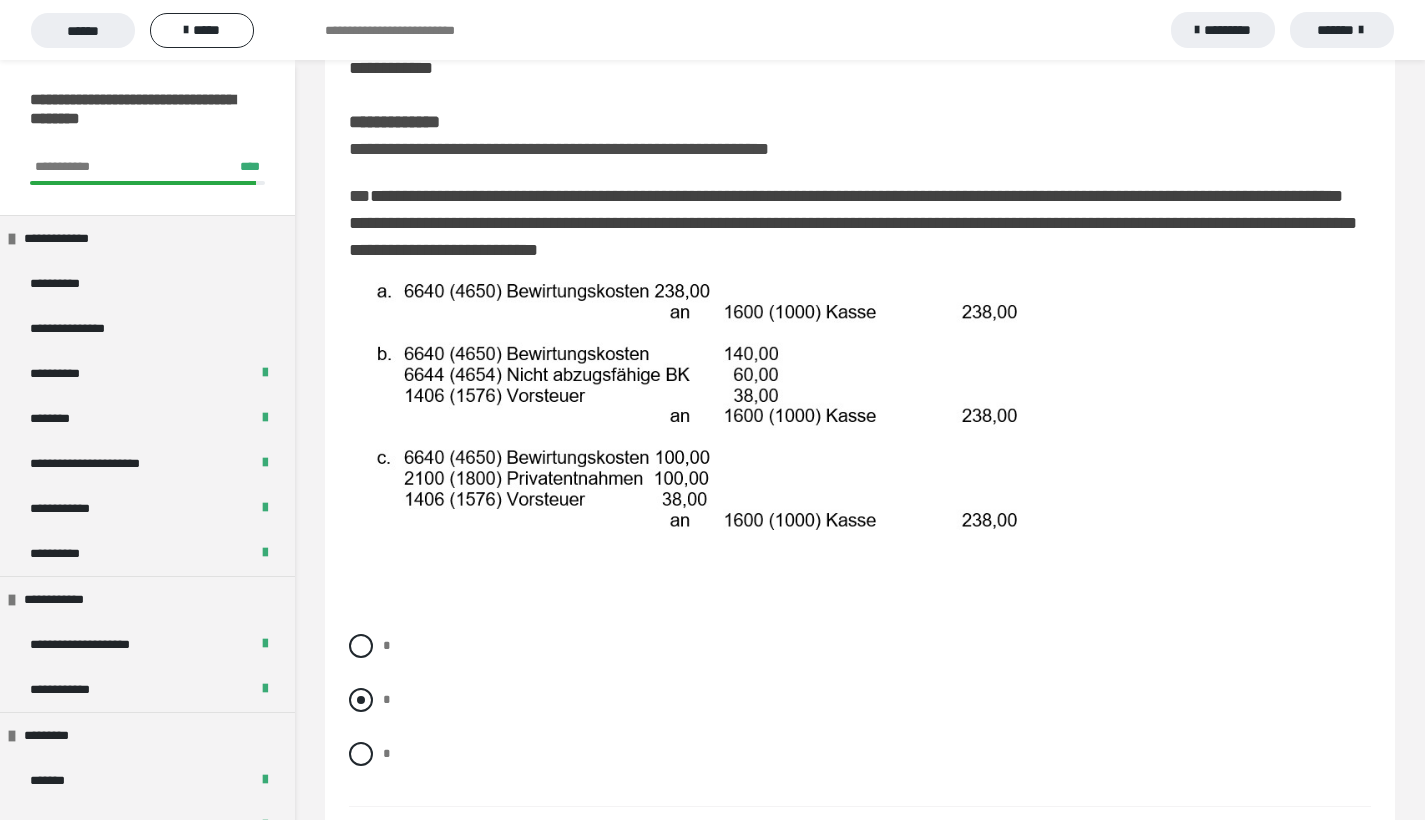 drag, startPoint x: 366, startPoint y: 710, endPoint x: 380, endPoint y: 709, distance: 14.035668 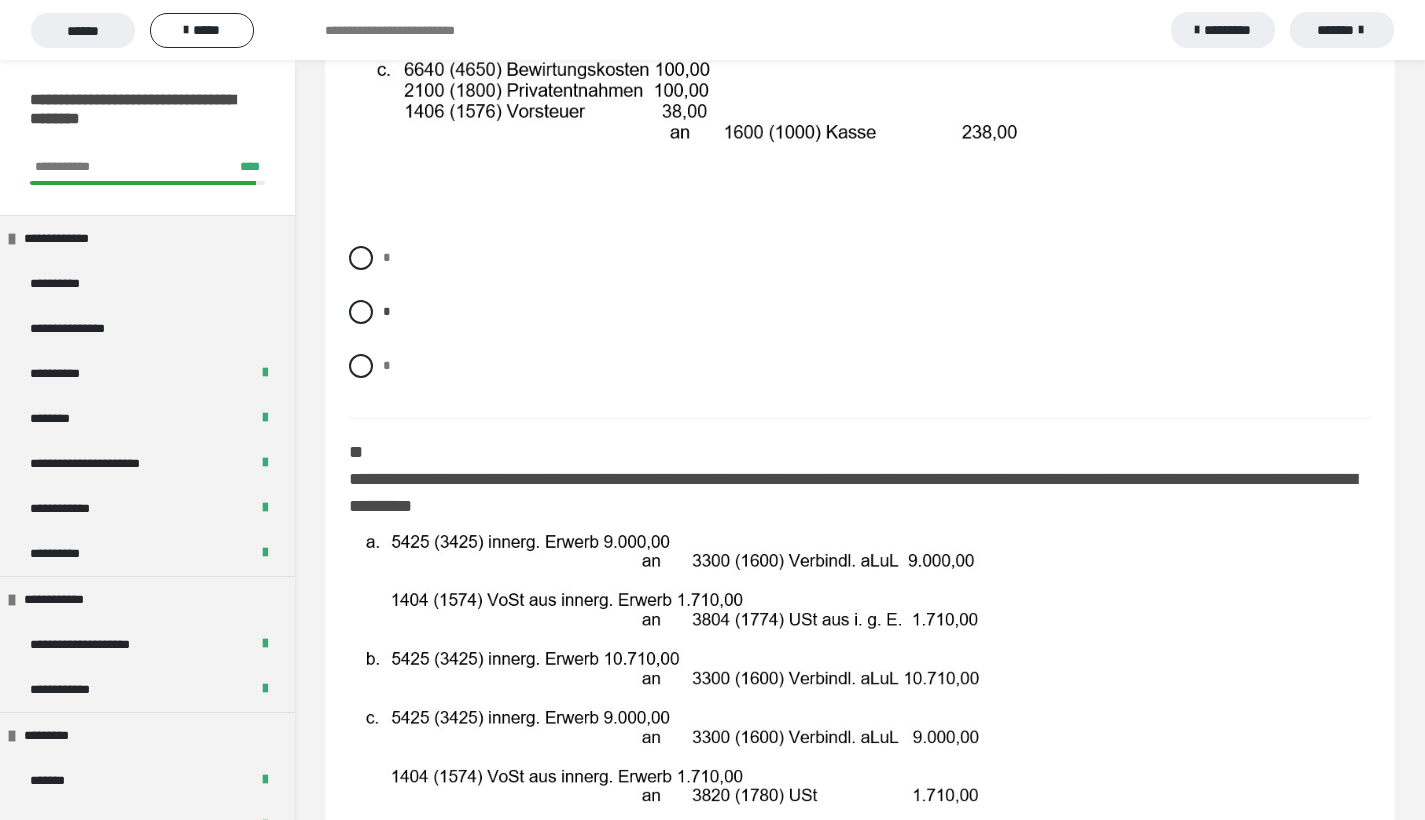 scroll, scrollTop: 736, scrollLeft: 0, axis: vertical 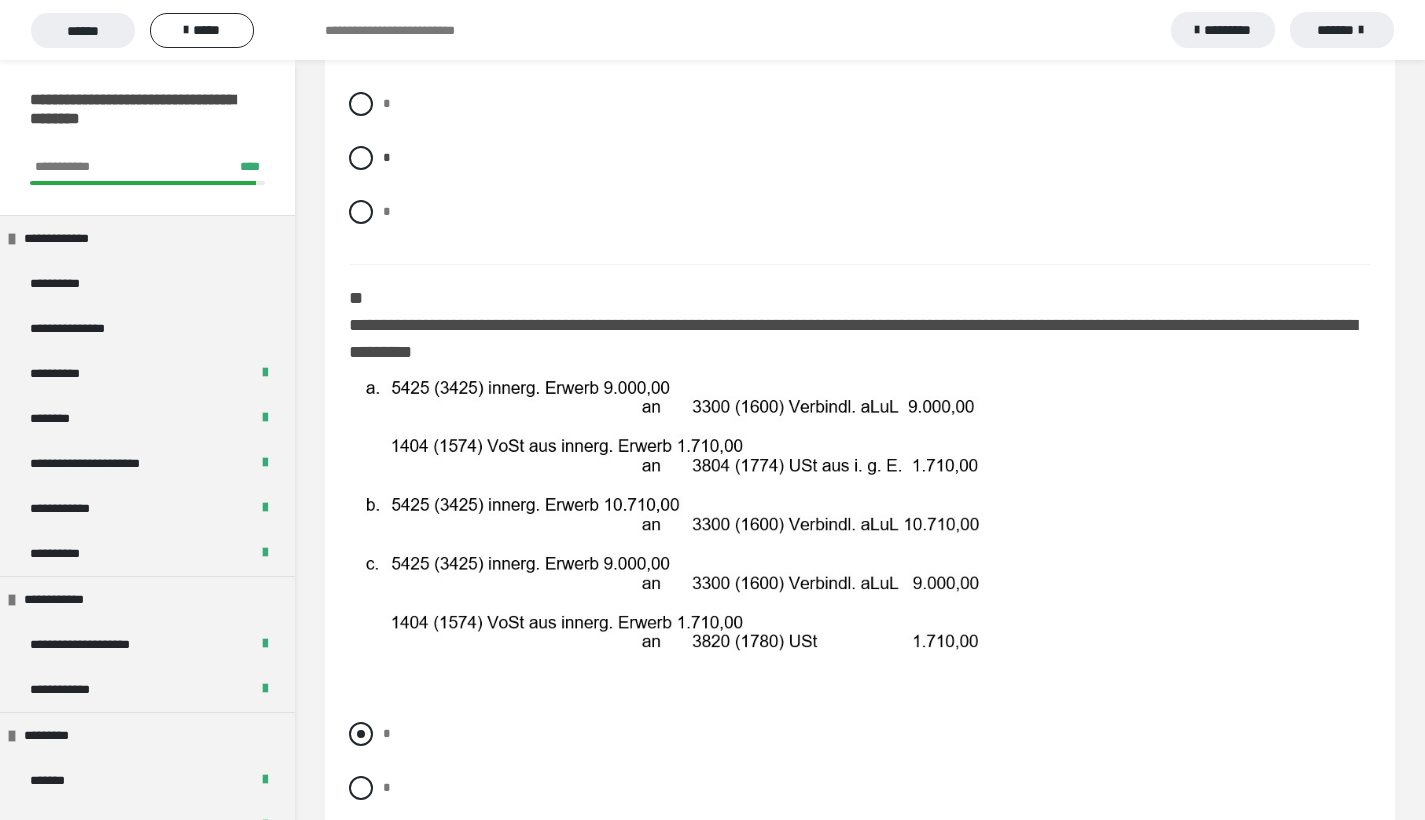 click at bounding box center (361, 734) 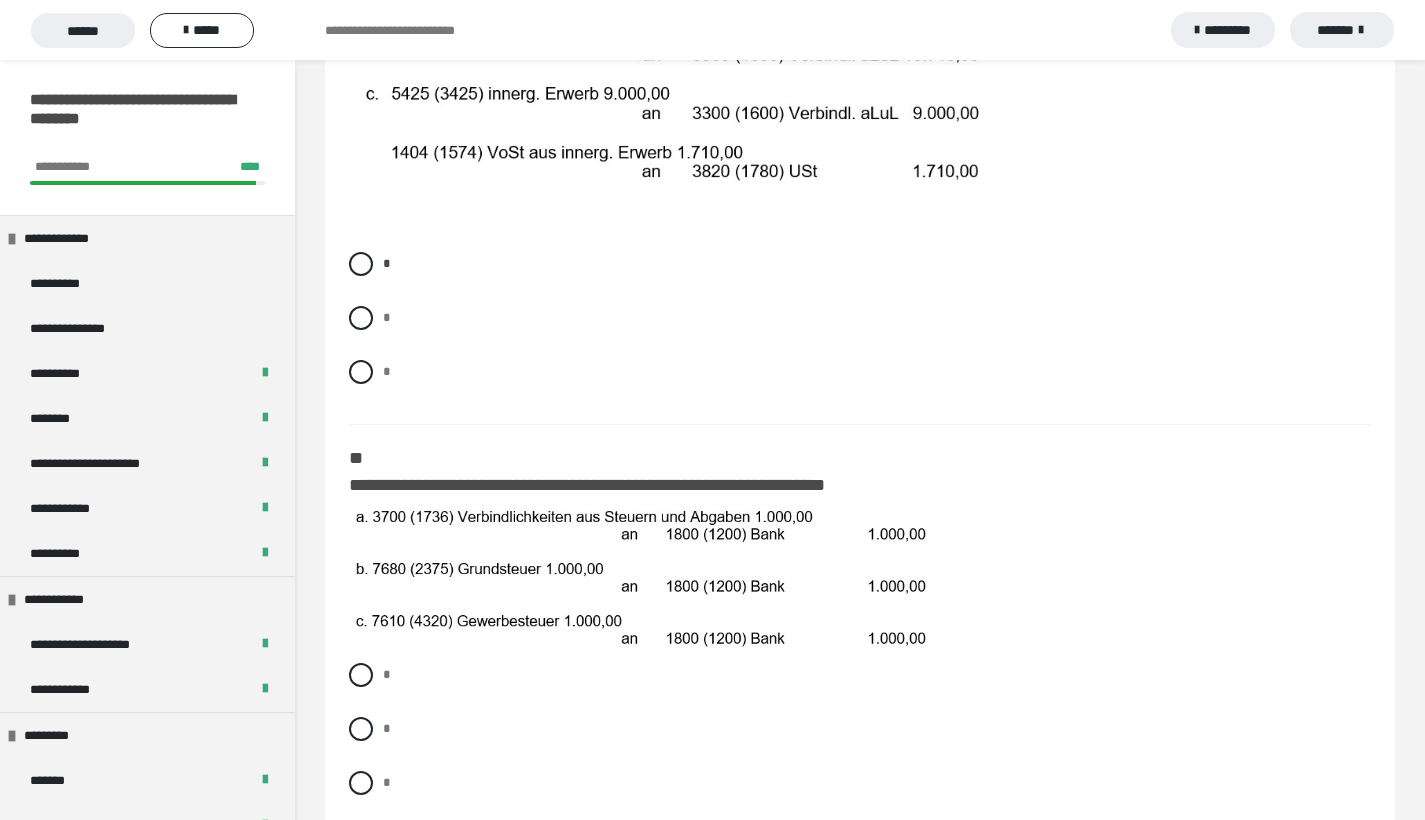 scroll, scrollTop: 1316, scrollLeft: 0, axis: vertical 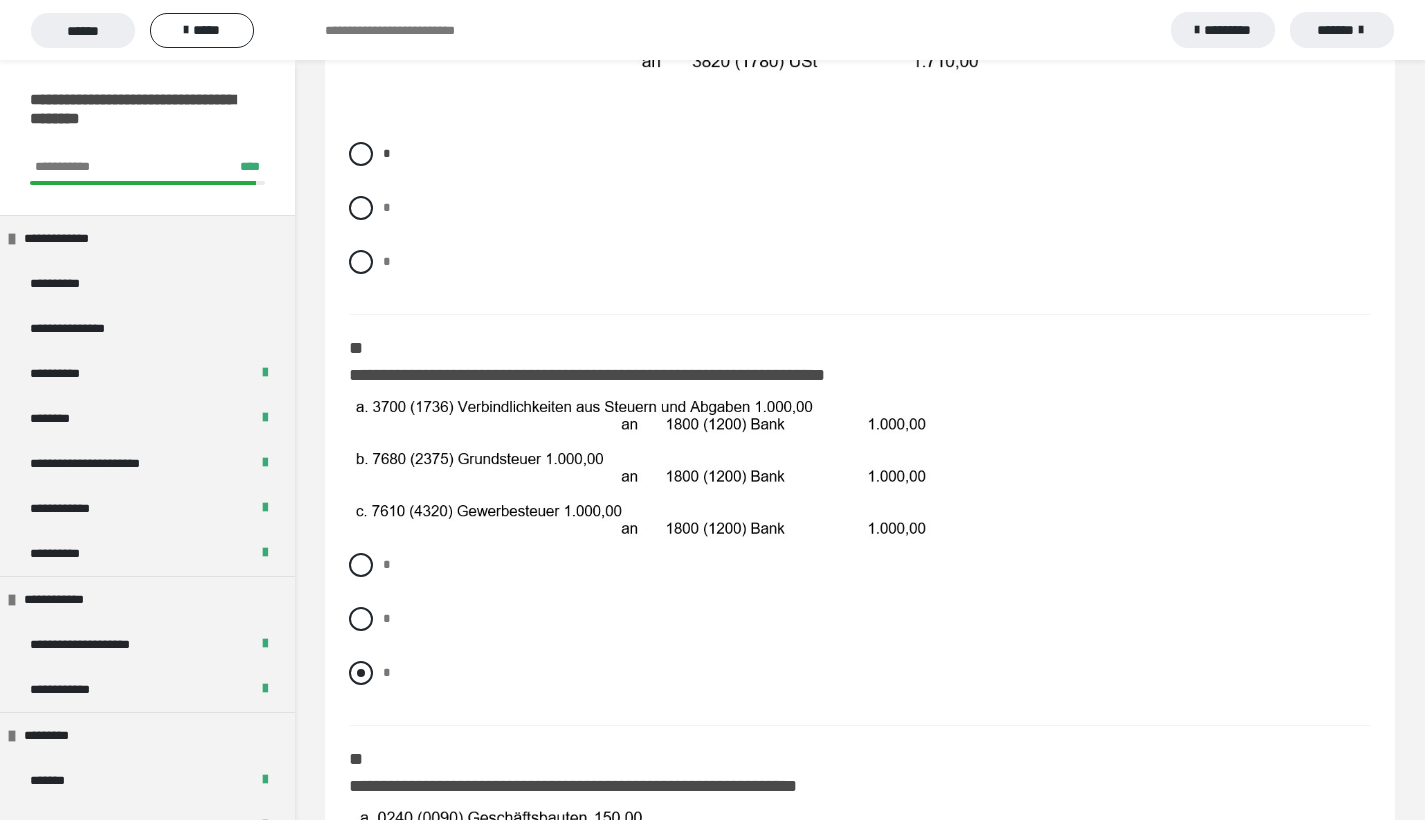 click at bounding box center (361, 673) 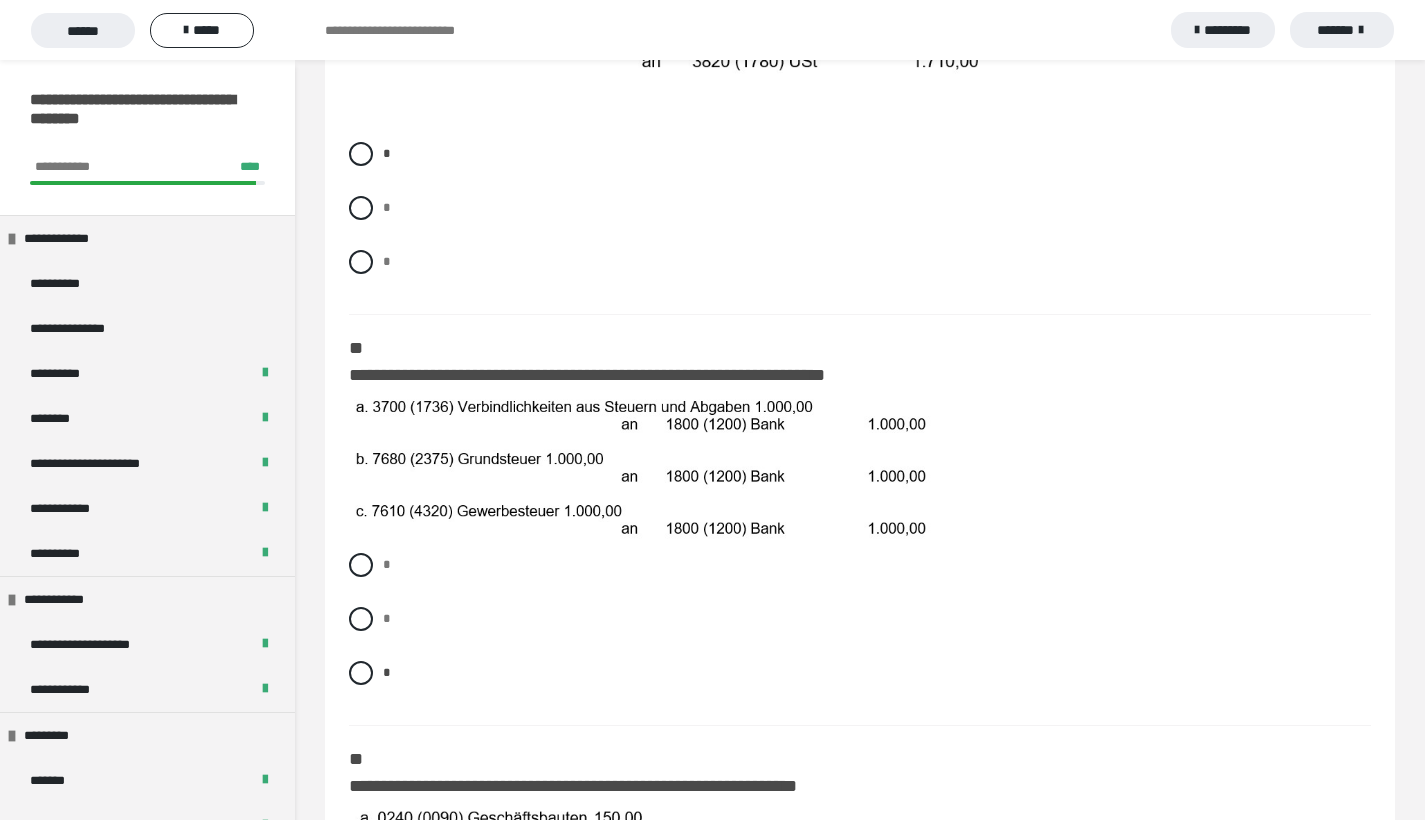 scroll, scrollTop: 1708, scrollLeft: 0, axis: vertical 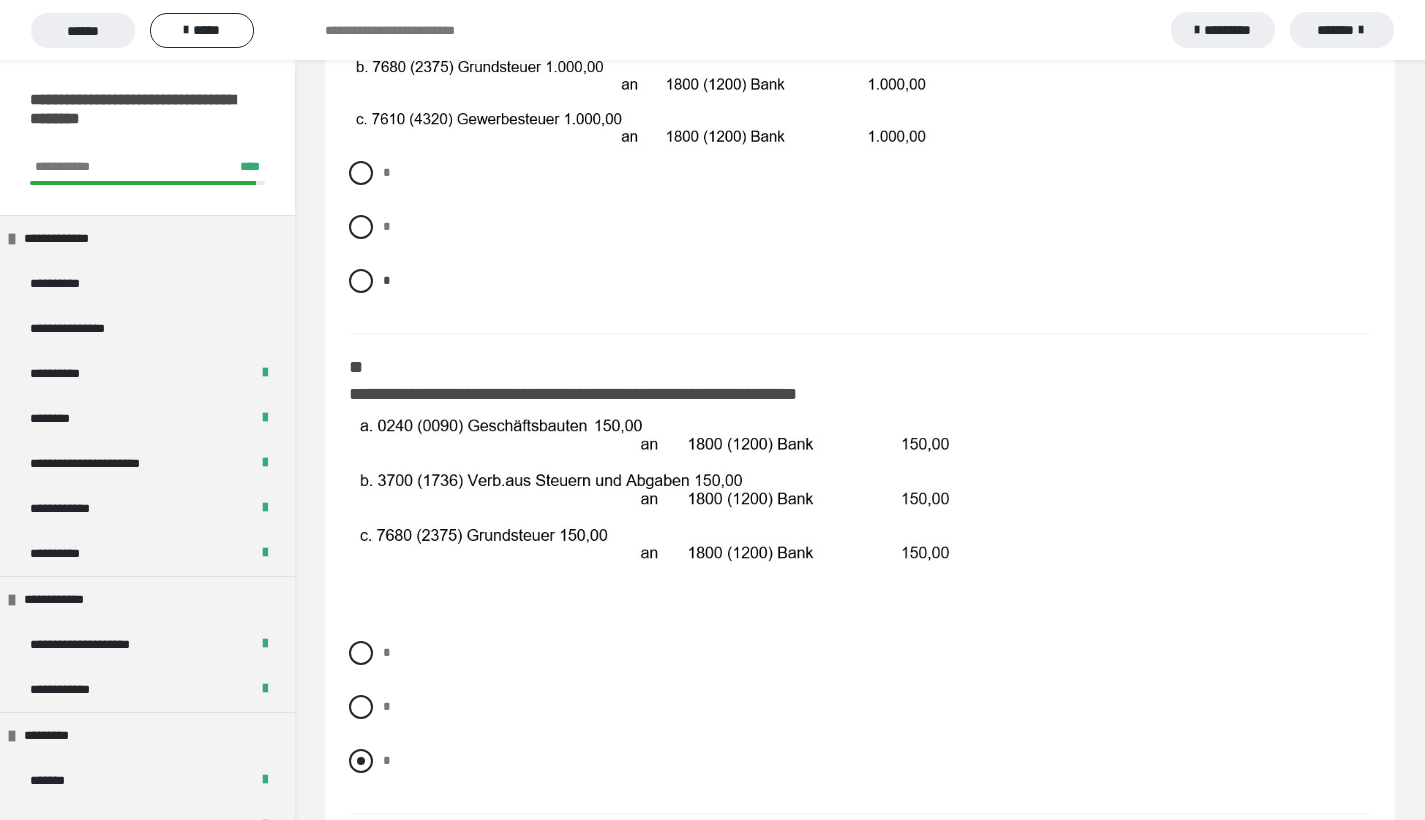 drag, startPoint x: 354, startPoint y: 772, endPoint x: 373, endPoint y: 766, distance: 19.924858 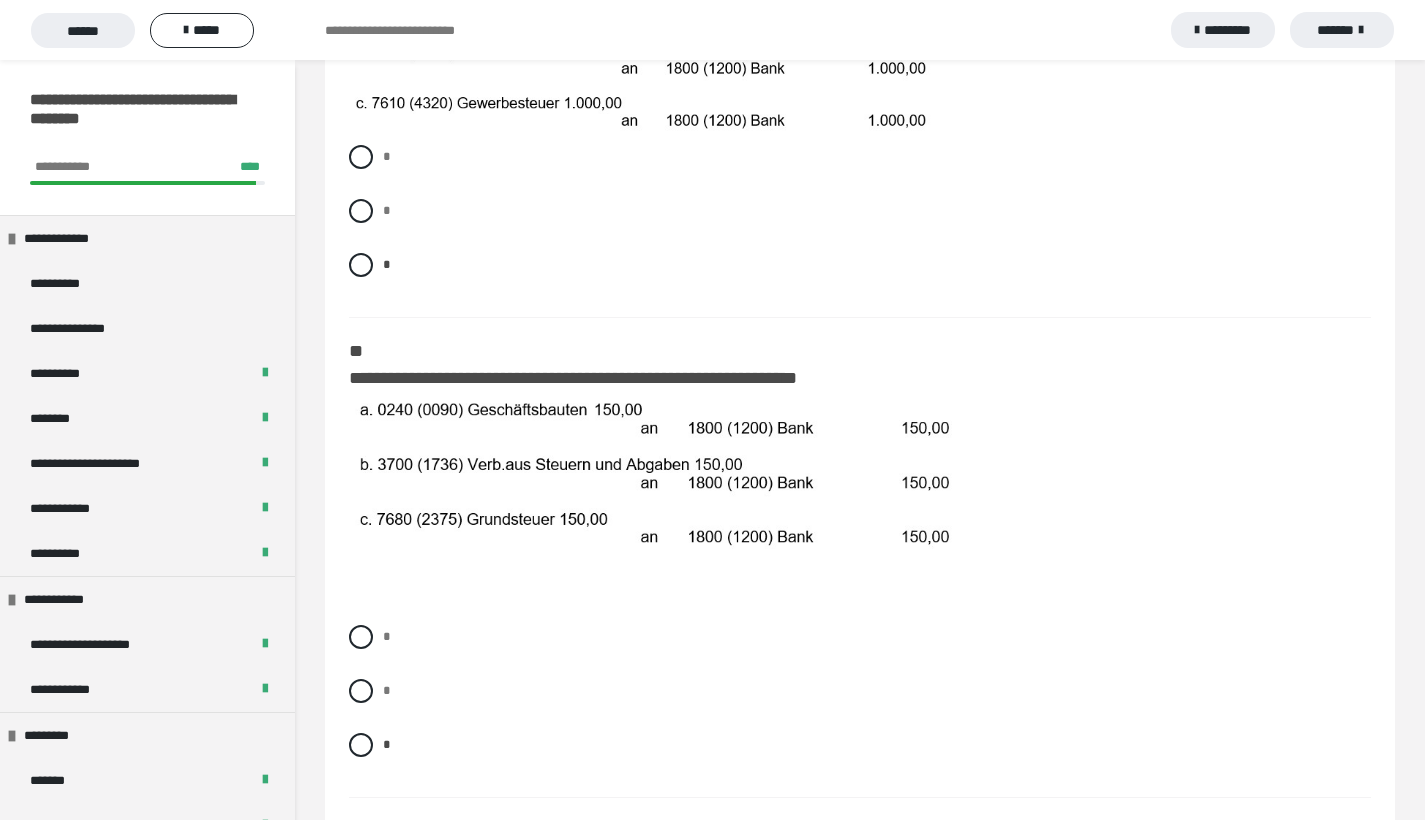 scroll, scrollTop: 1831, scrollLeft: 0, axis: vertical 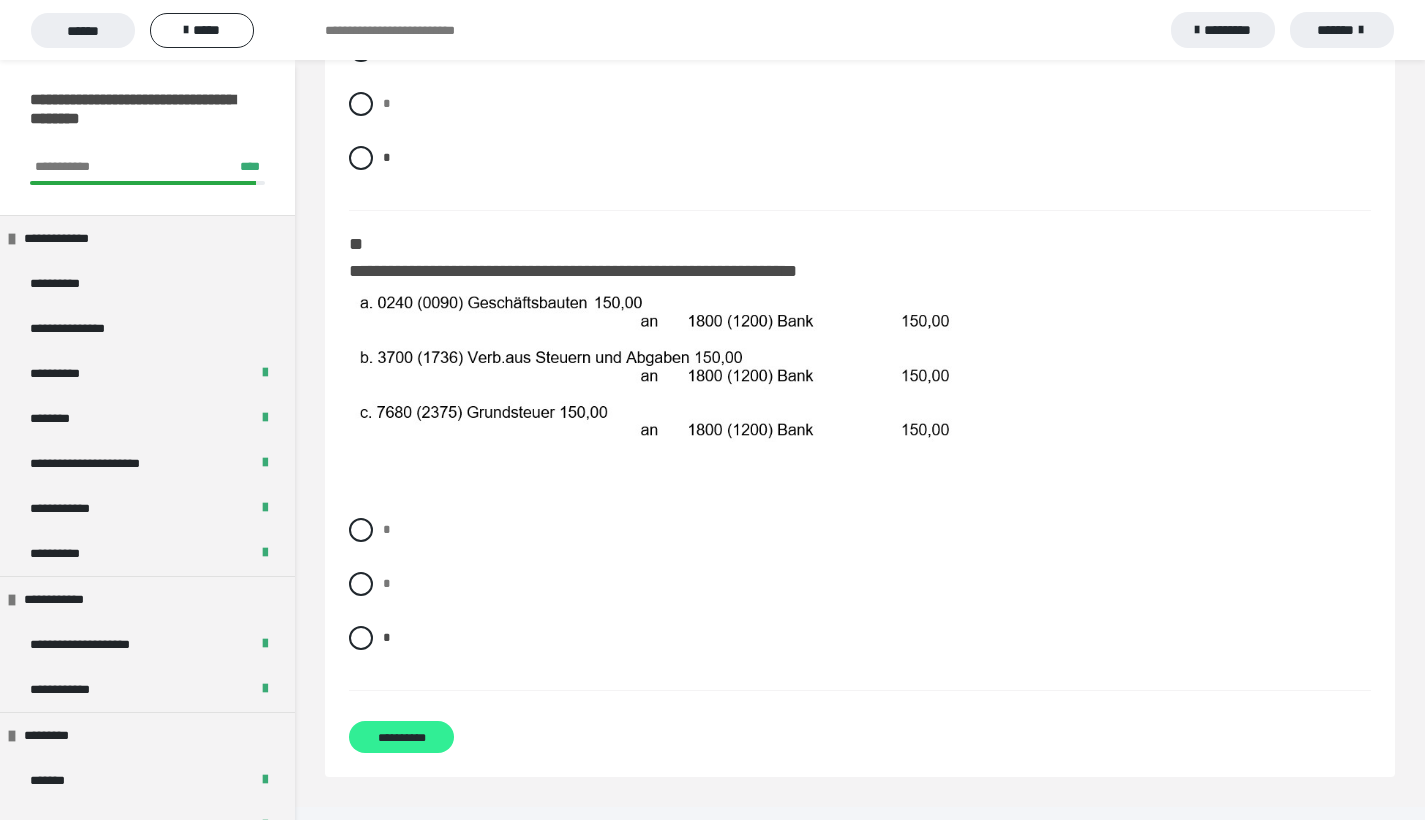 click on "**********" at bounding box center [401, 737] 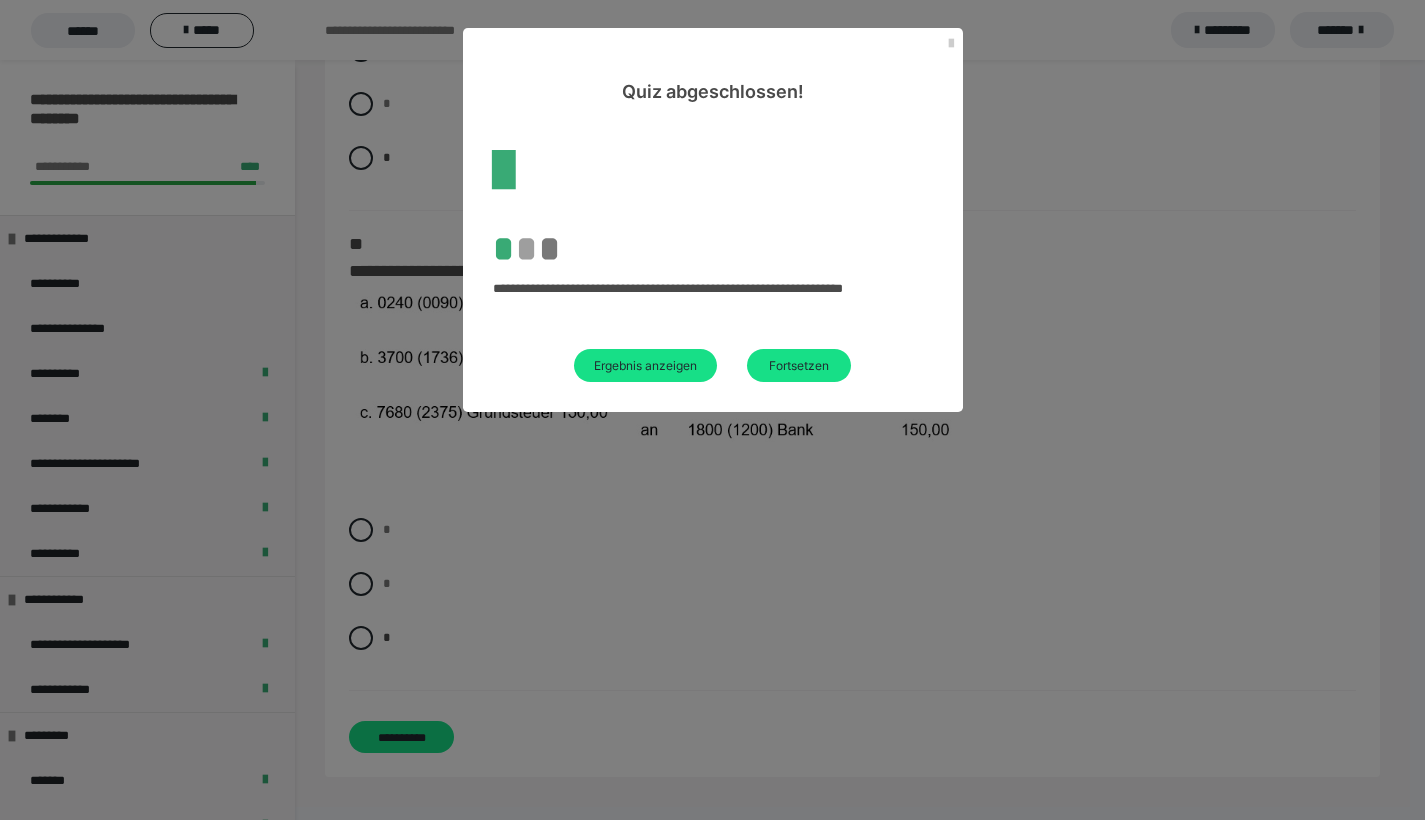 scroll, scrollTop: 60, scrollLeft: 0, axis: vertical 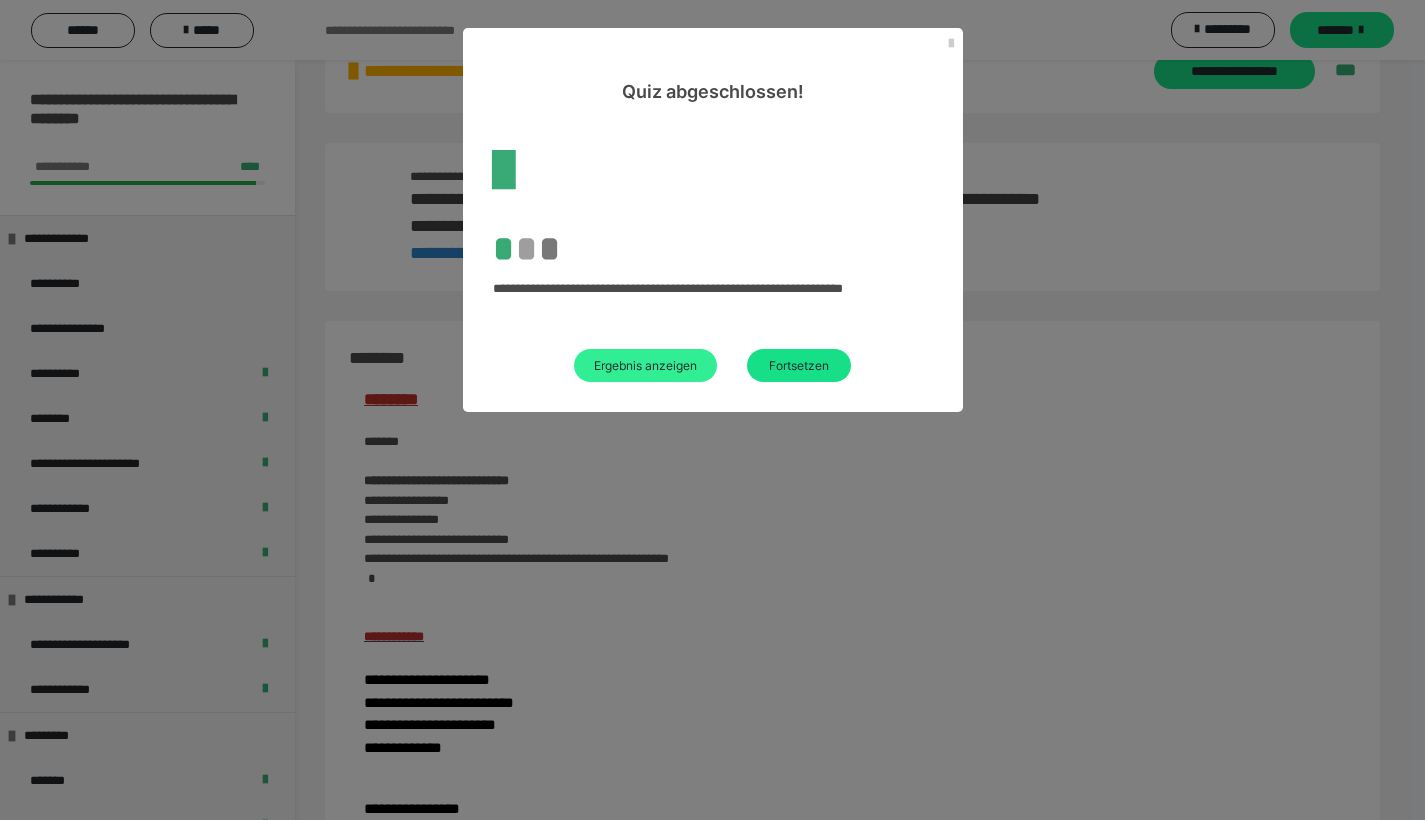 click on "Ergebnis anzeigen" at bounding box center [645, 365] 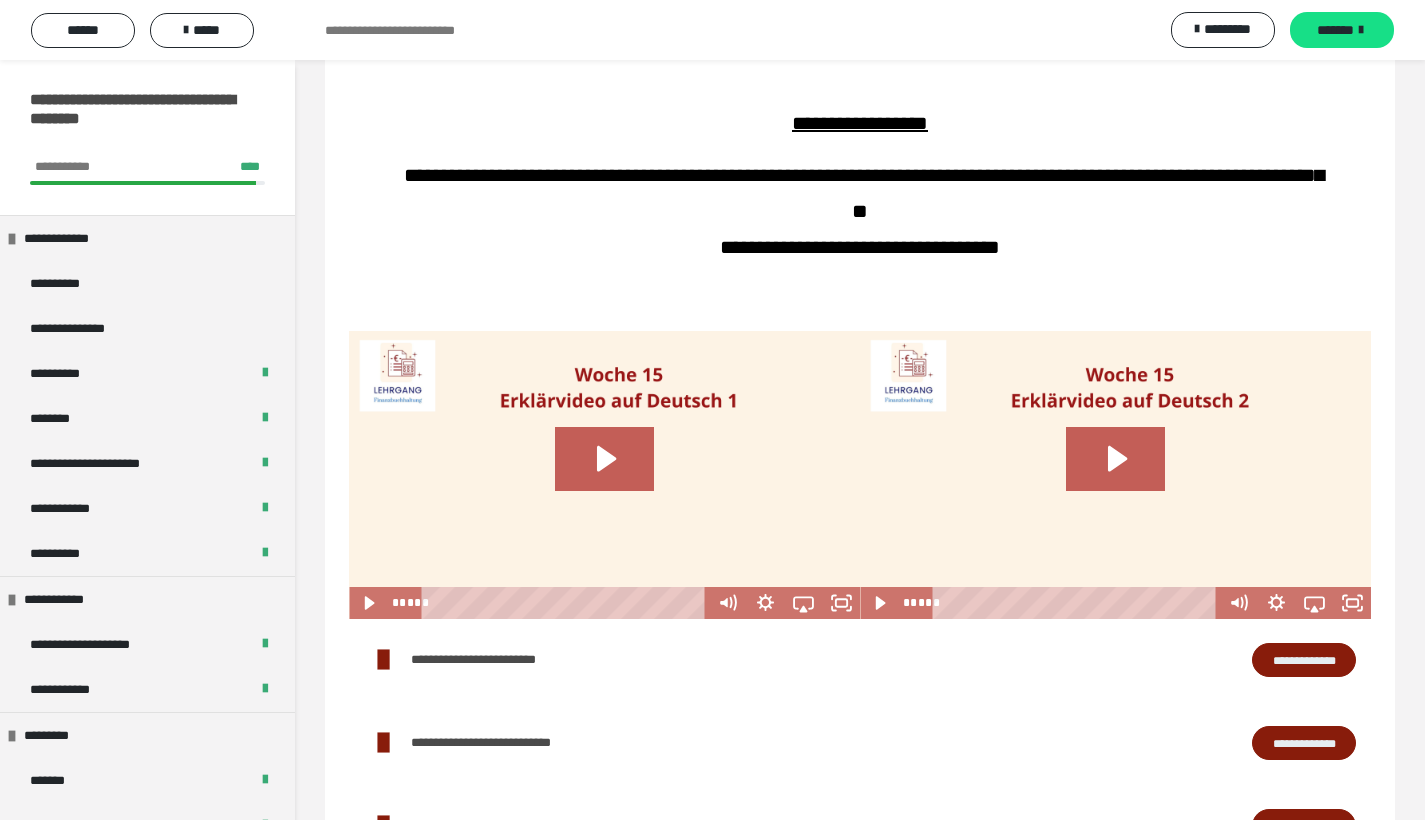 scroll, scrollTop: 3984, scrollLeft: 0, axis: vertical 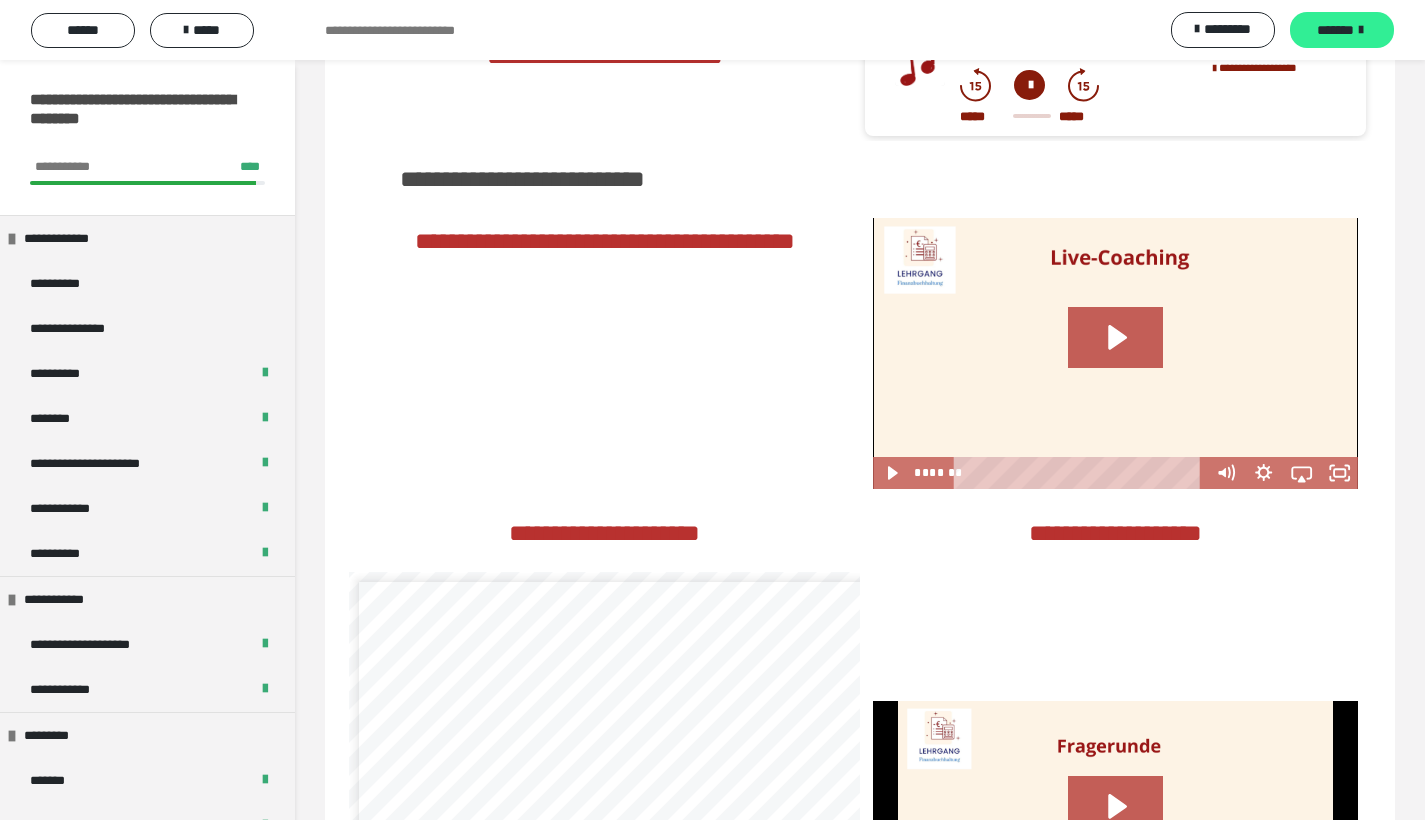 click on "*******" at bounding box center (1335, 30) 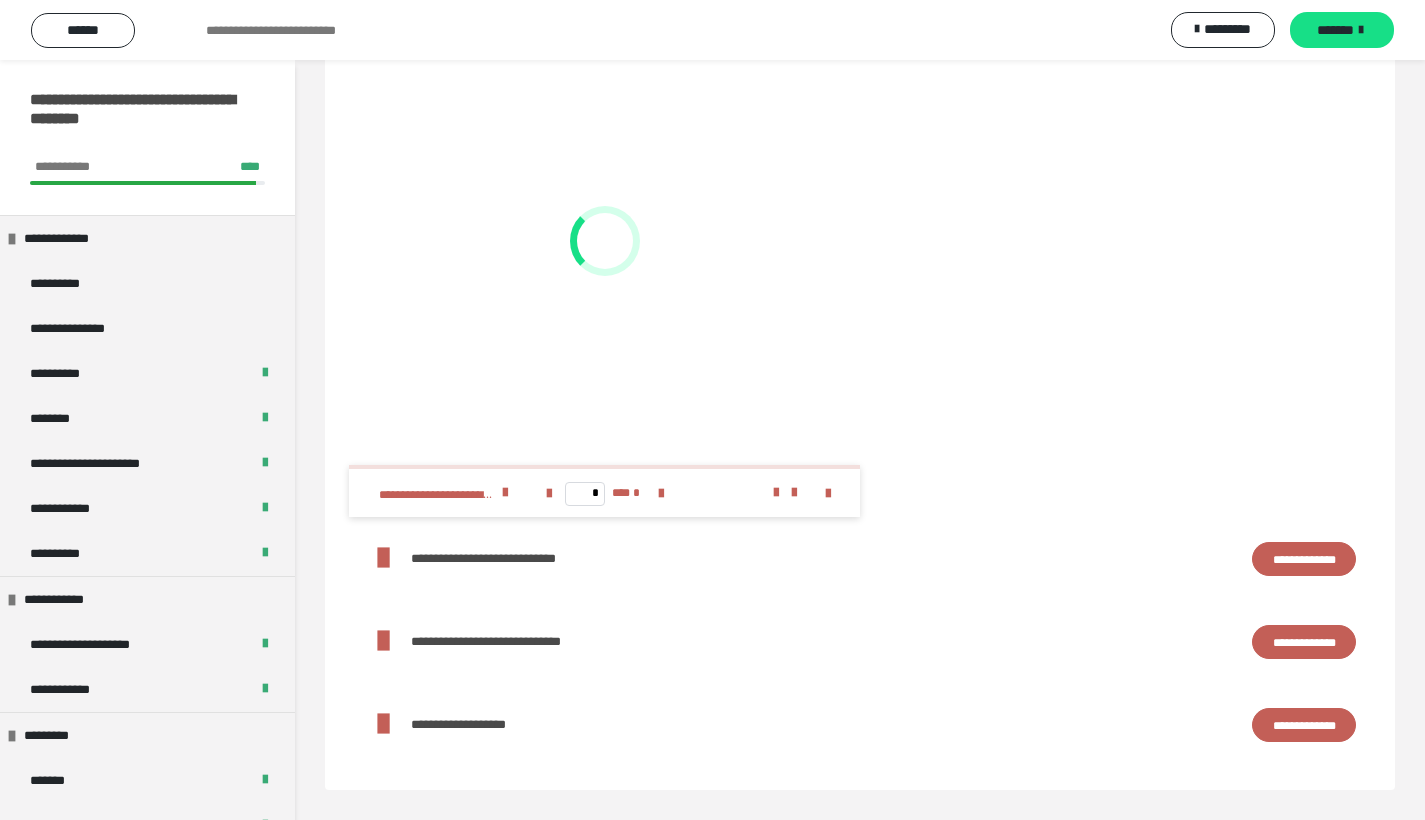 scroll, scrollTop: 2106, scrollLeft: 0, axis: vertical 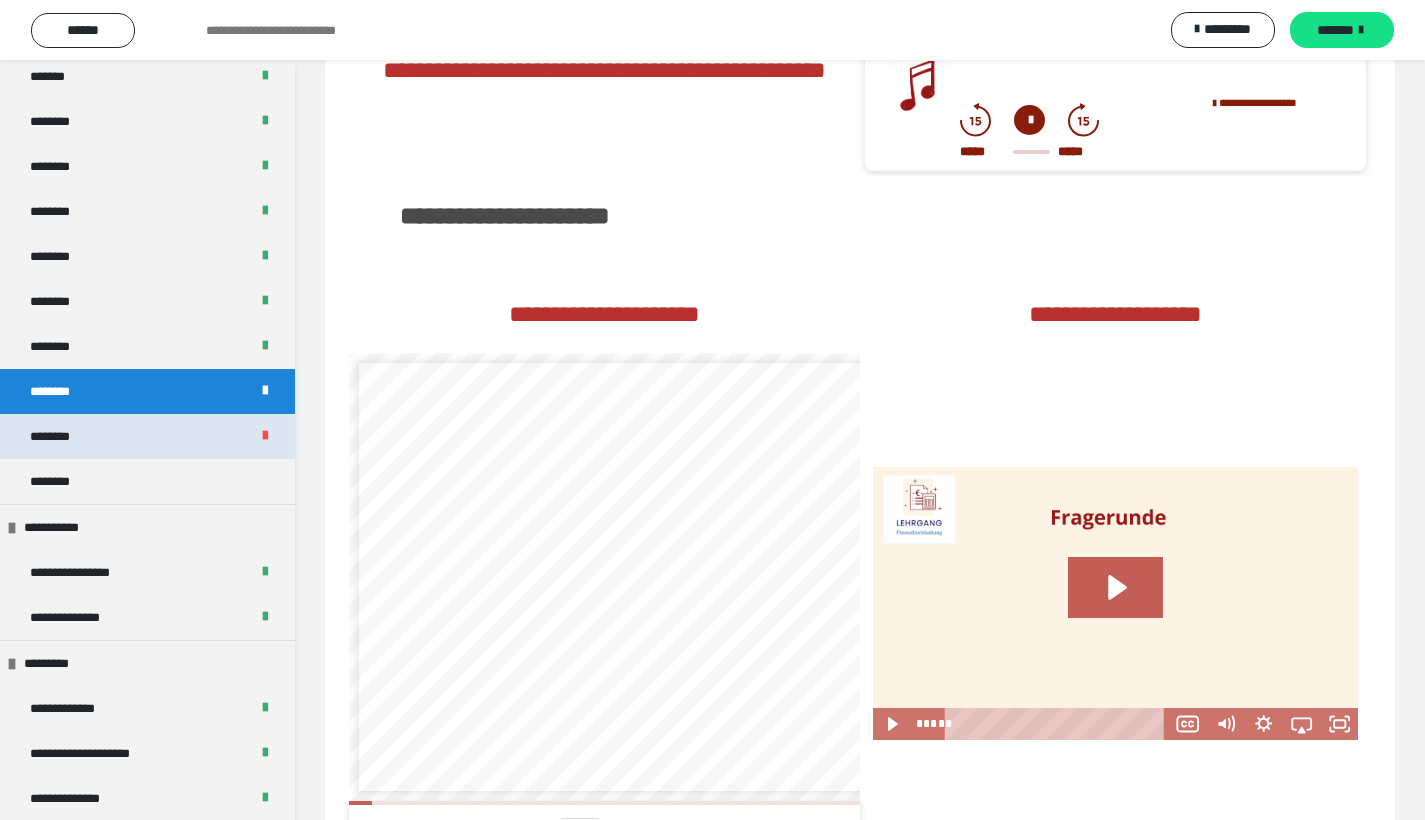 click on "********" at bounding box center (147, 436) 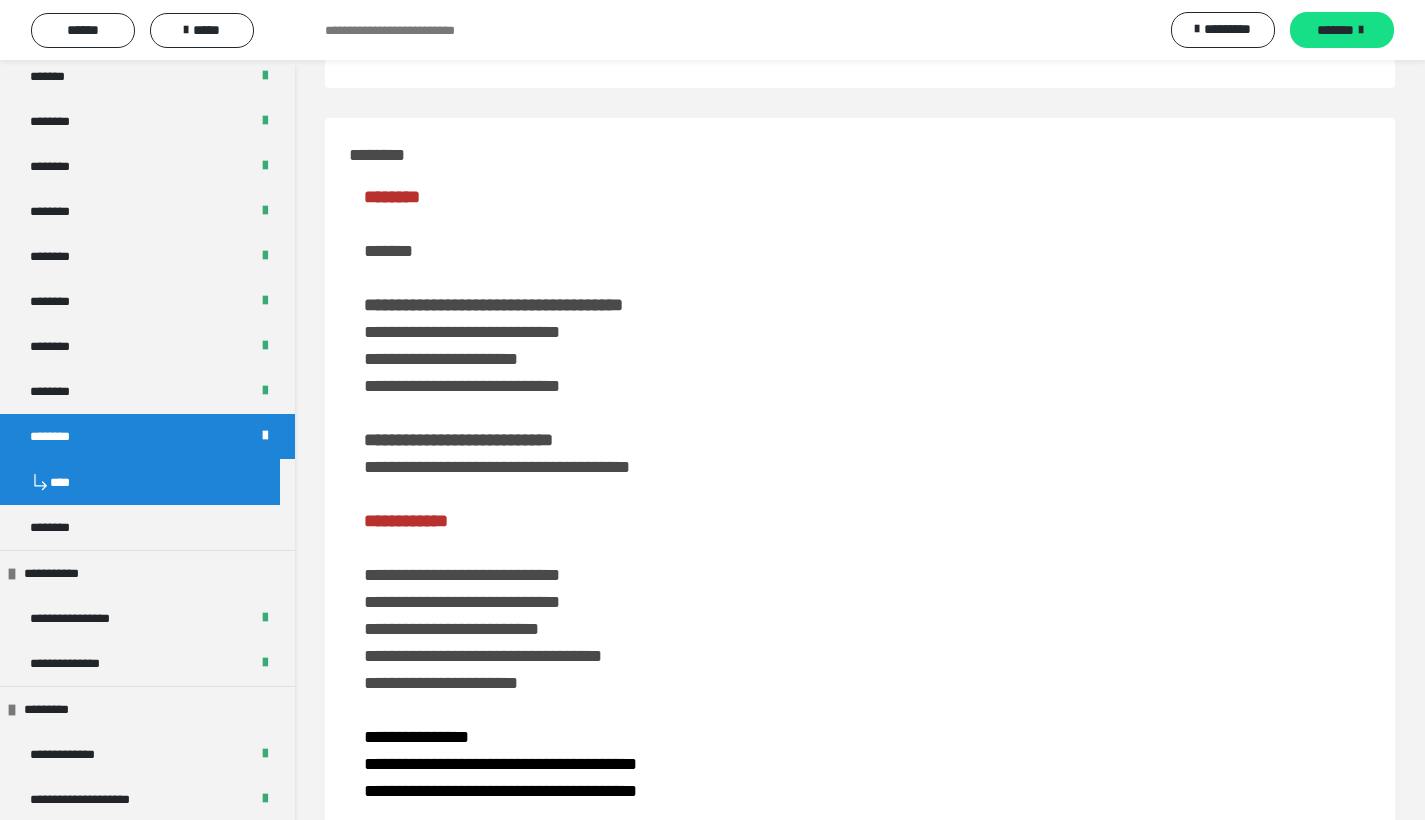 scroll, scrollTop: 0, scrollLeft: 0, axis: both 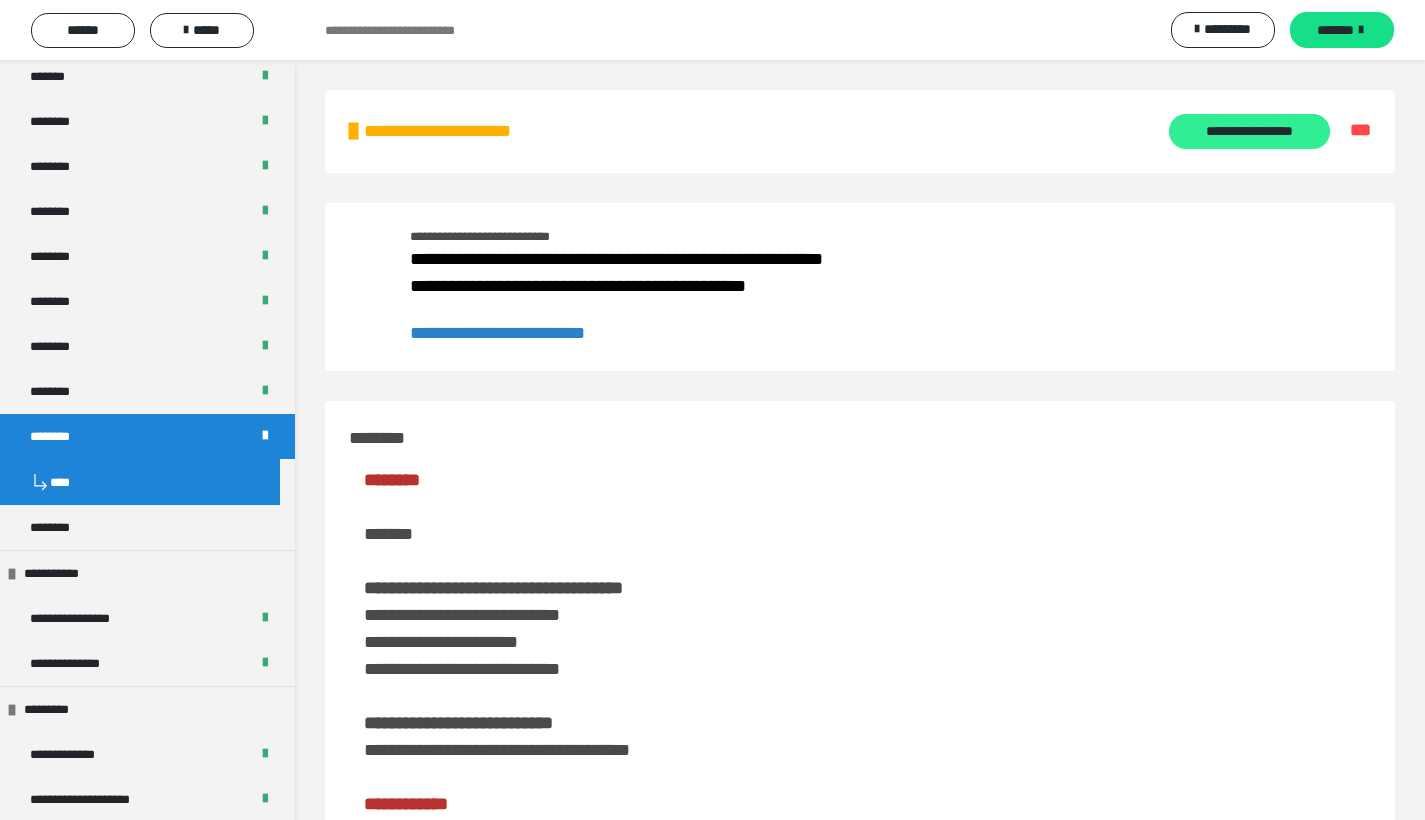 click on "**********" at bounding box center (1249, 131) 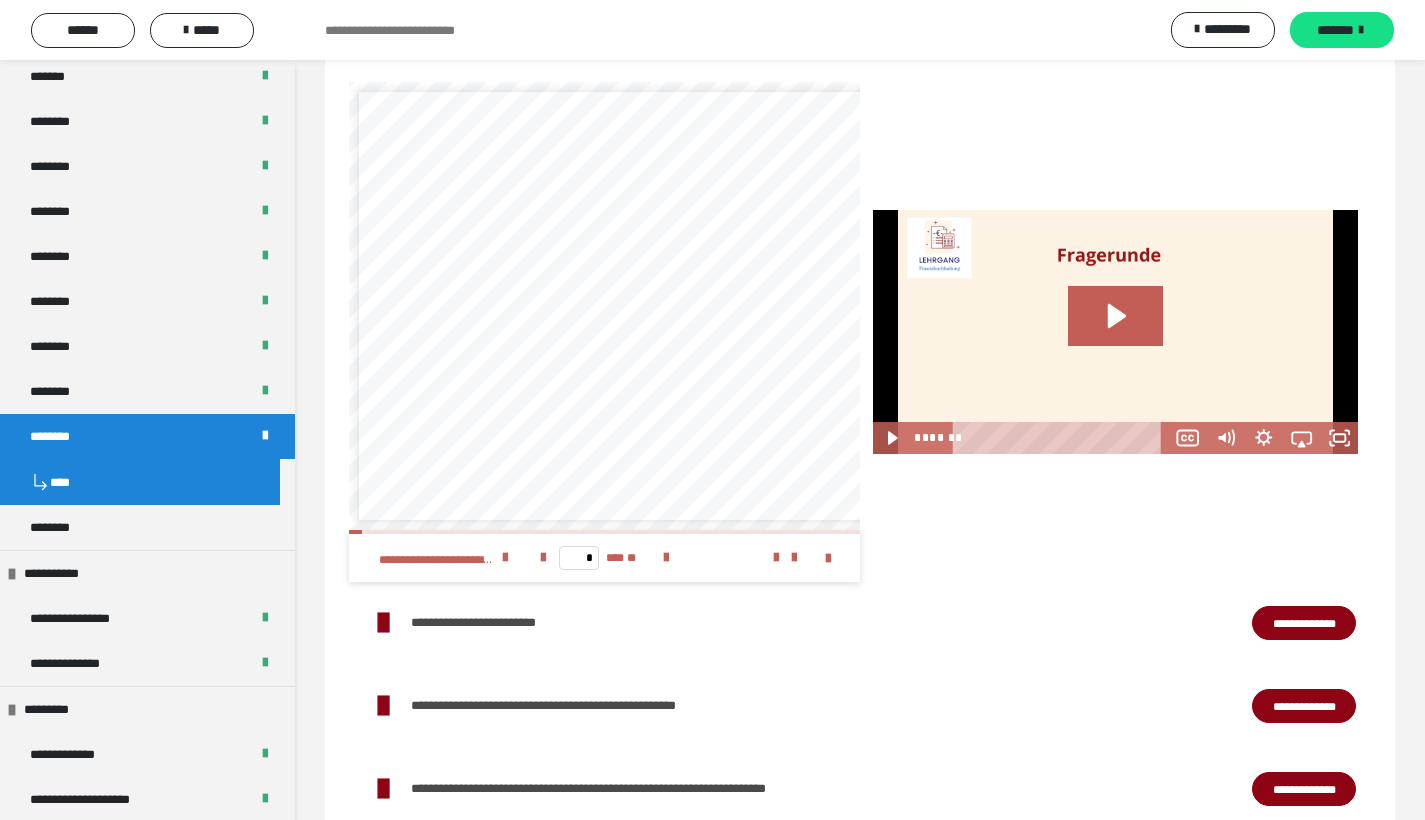 scroll, scrollTop: 7527, scrollLeft: 0, axis: vertical 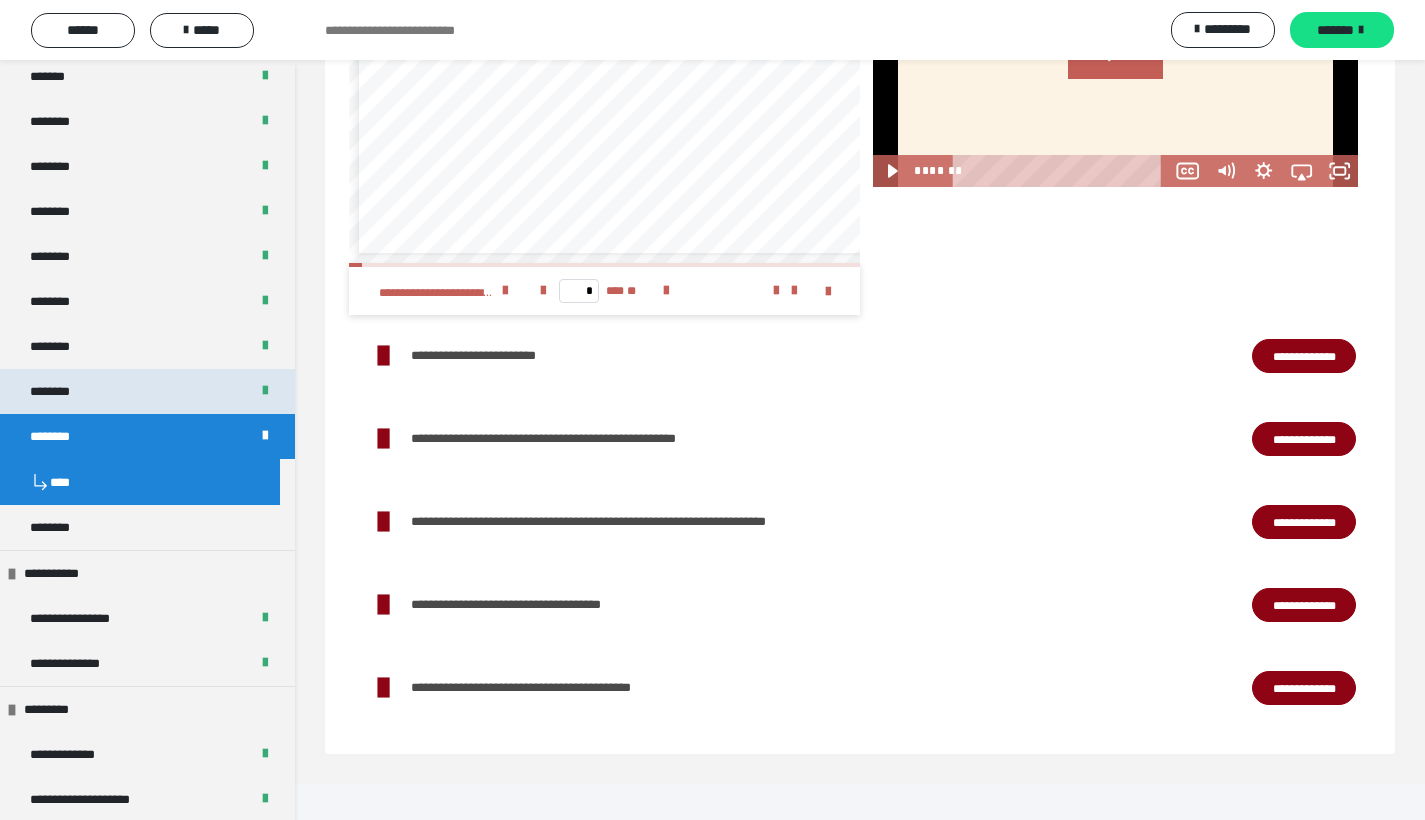click on "********" at bounding box center (147, 391) 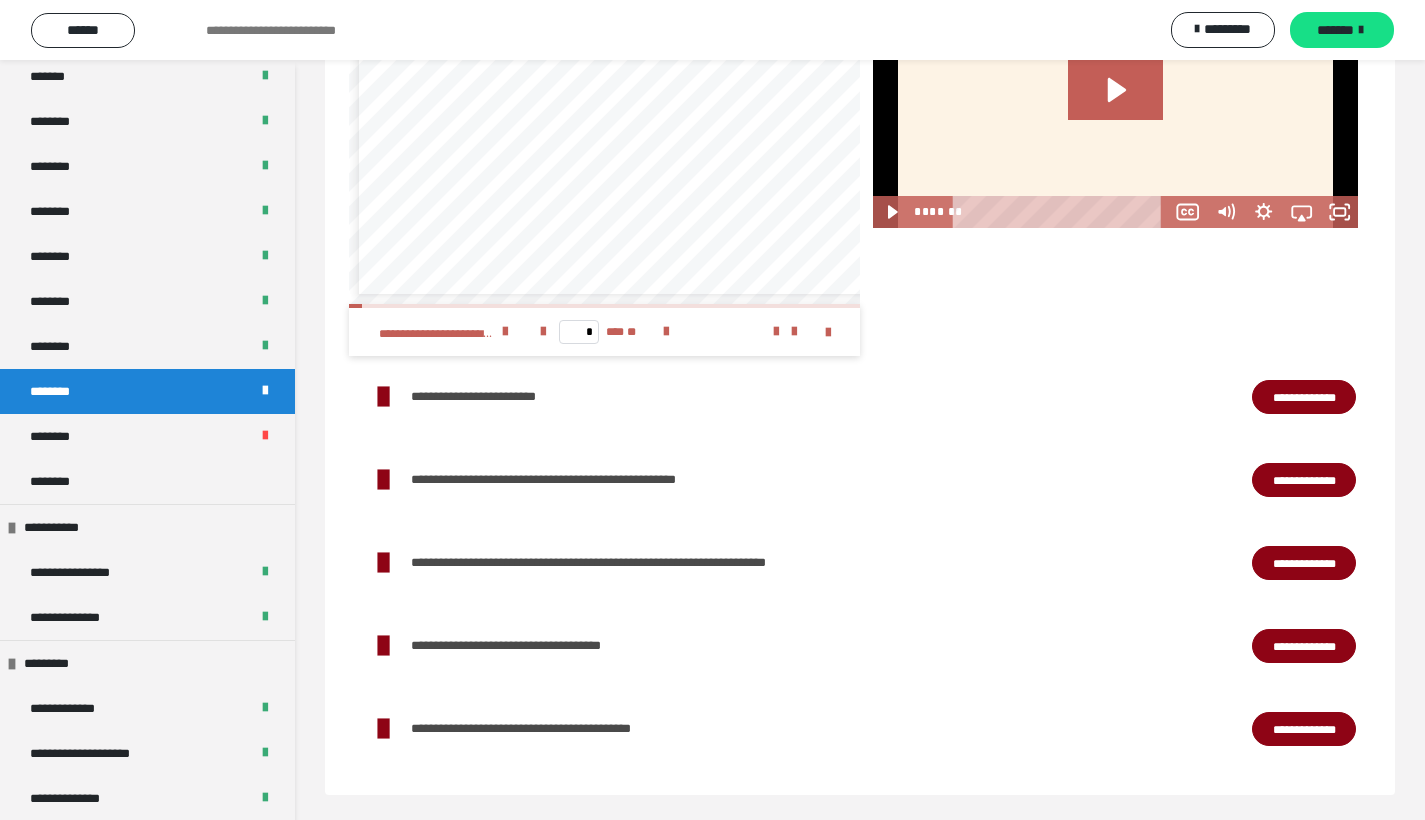 scroll, scrollTop: 2106, scrollLeft: 0, axis: vertical 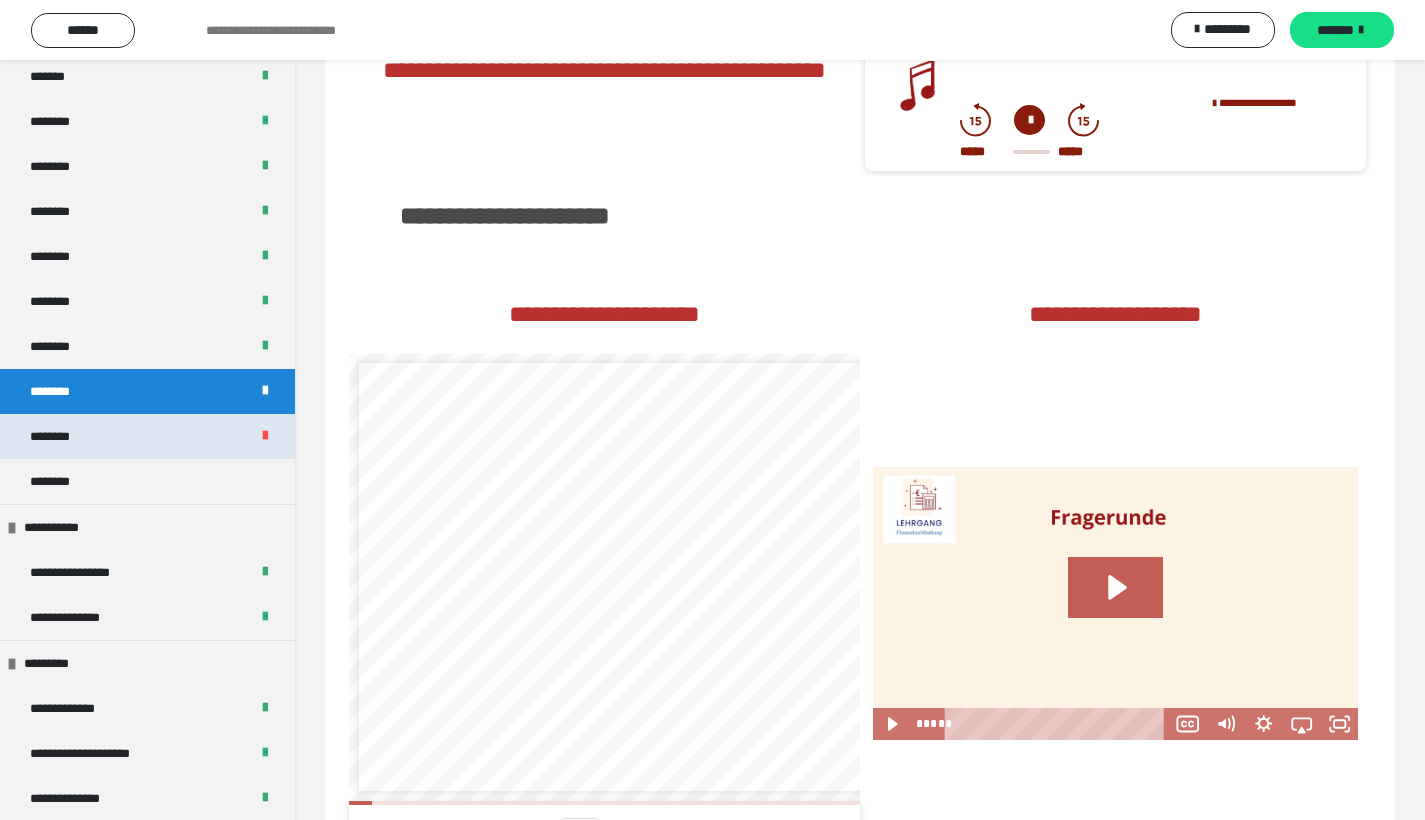 click on "********" at bounding box center [147, 436] 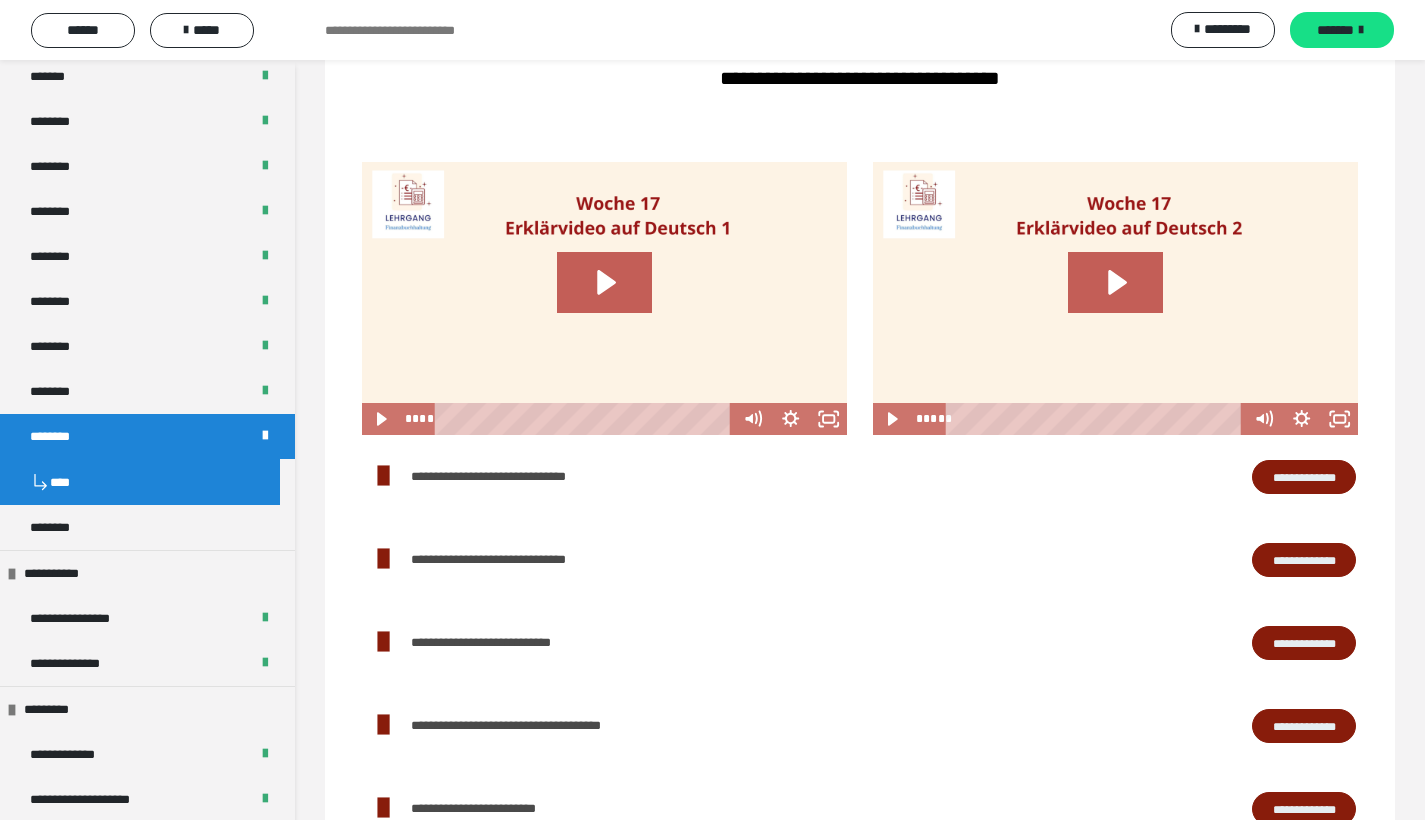 scroll, scrollTop: 0, scrollLeft: 0, axis: both 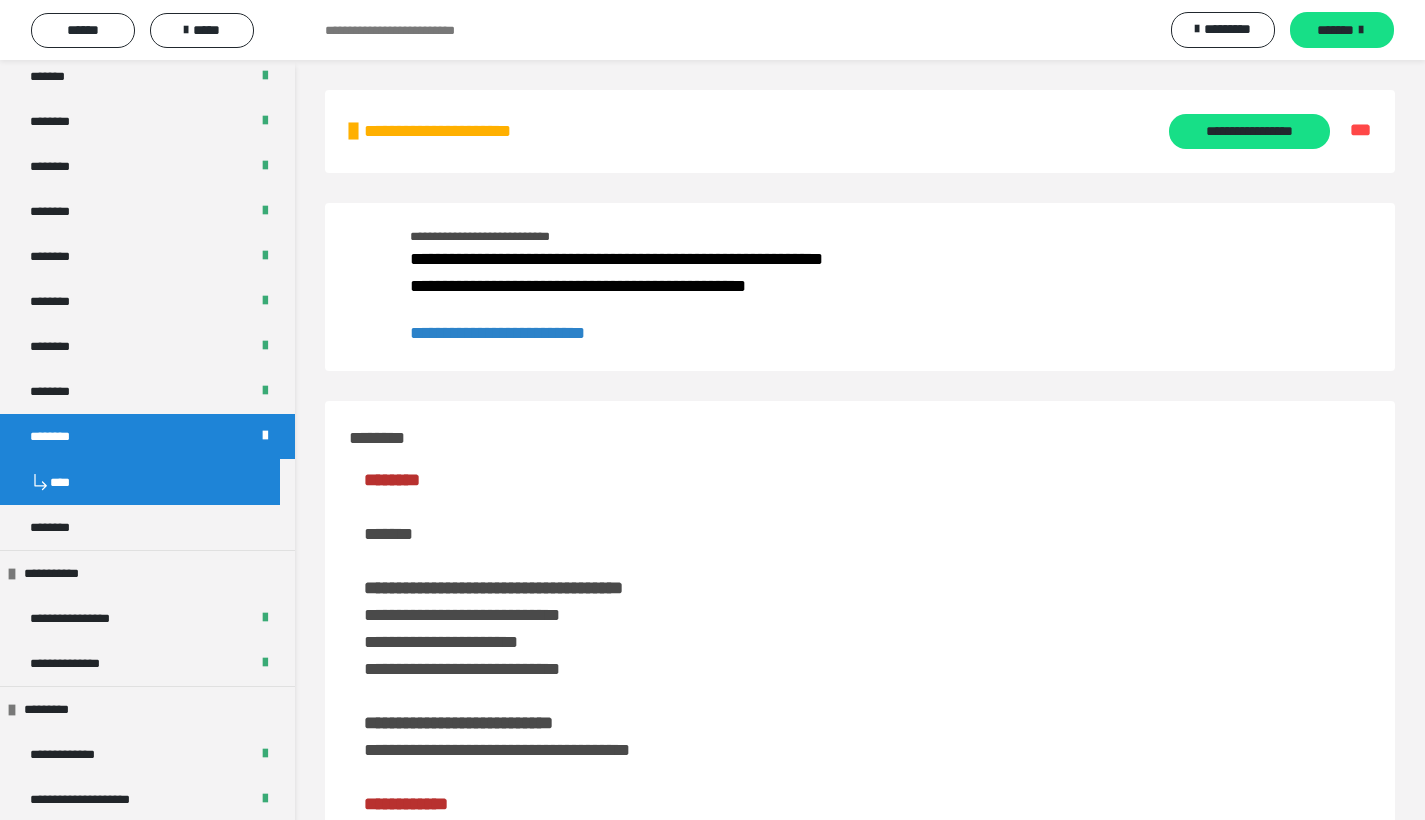 click on "**********" at bounding box center (497, 333) 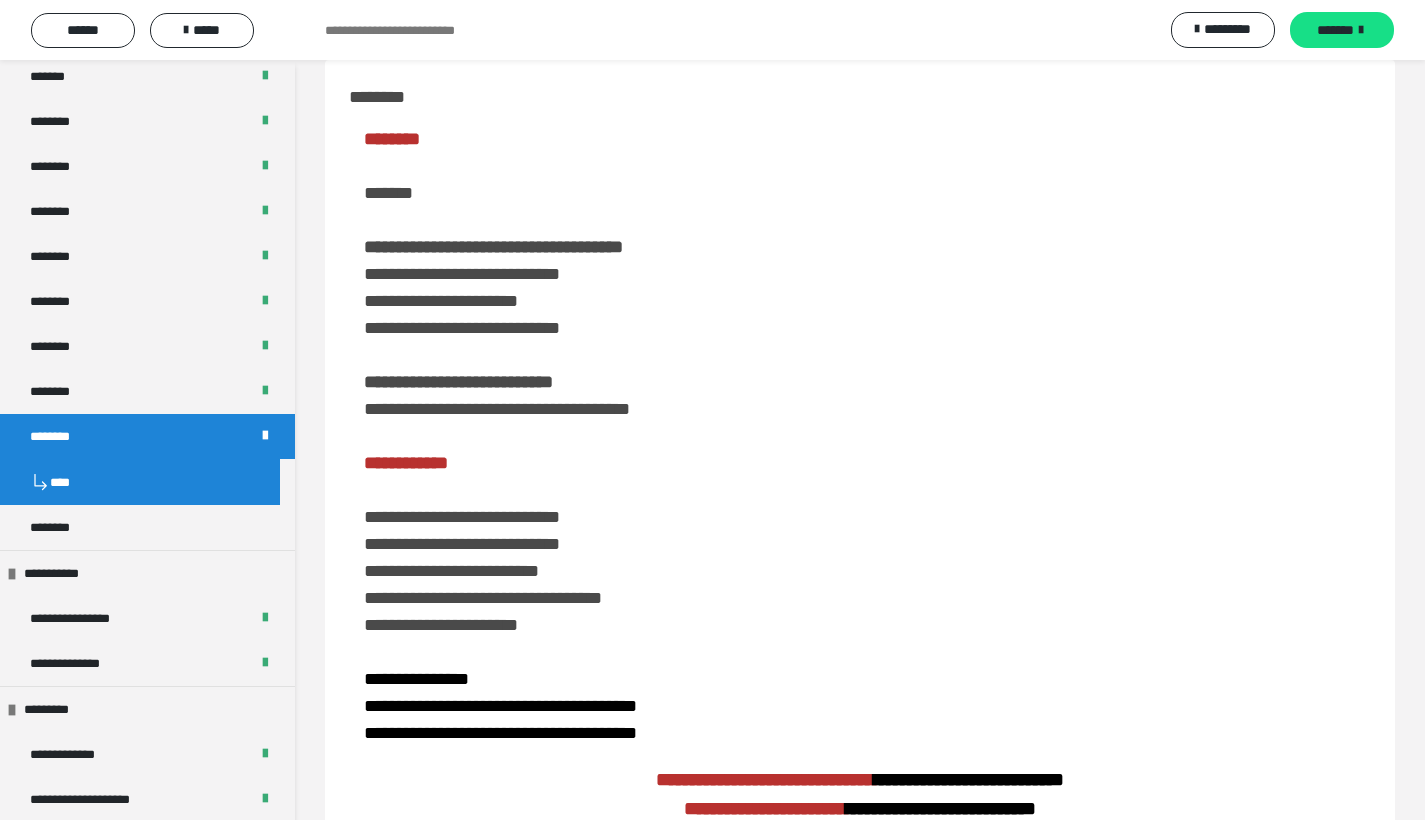 scroll, scrollTop: 0, scrollLeft: 0, axis: both 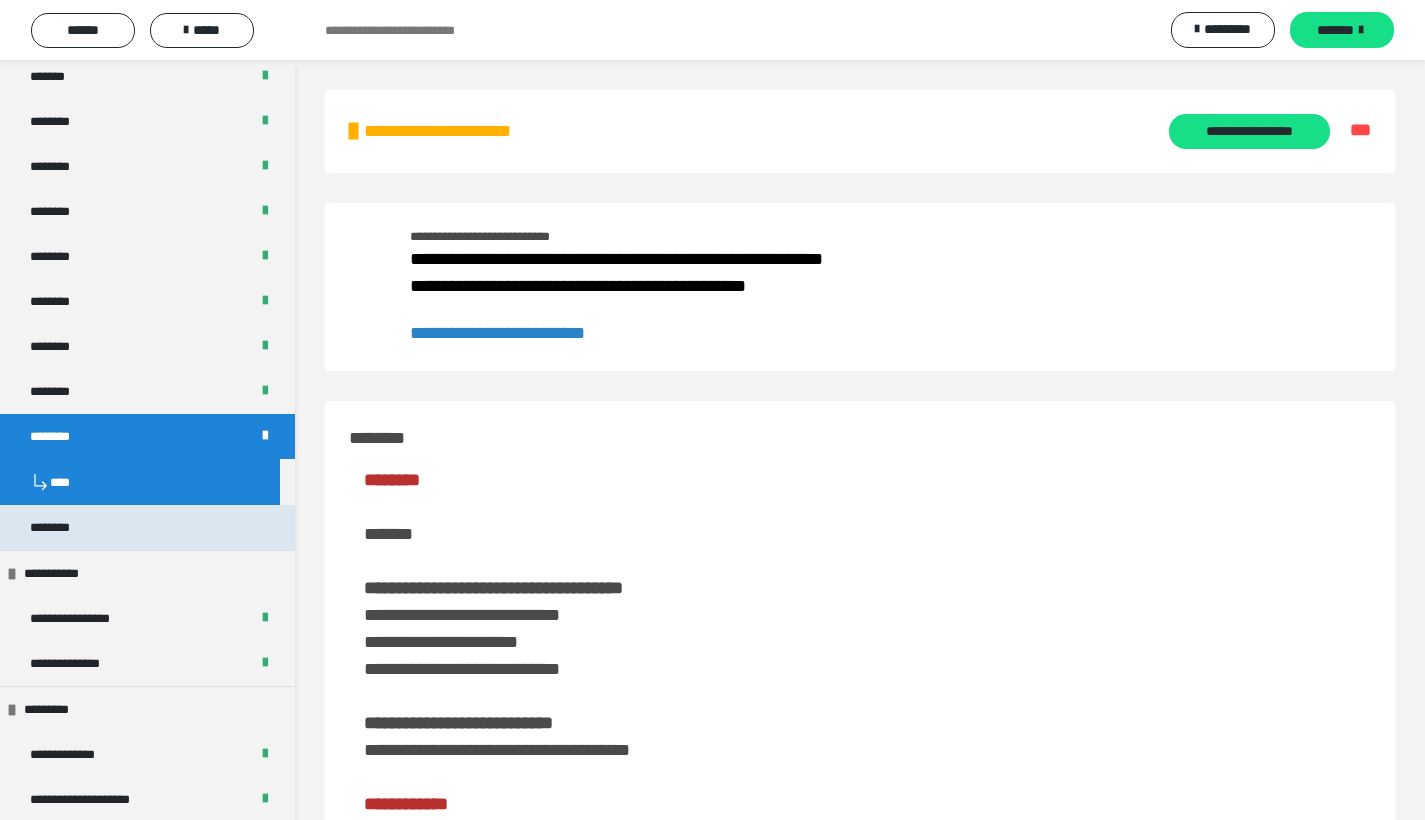 click on "********" at bounding box center [147, 527] 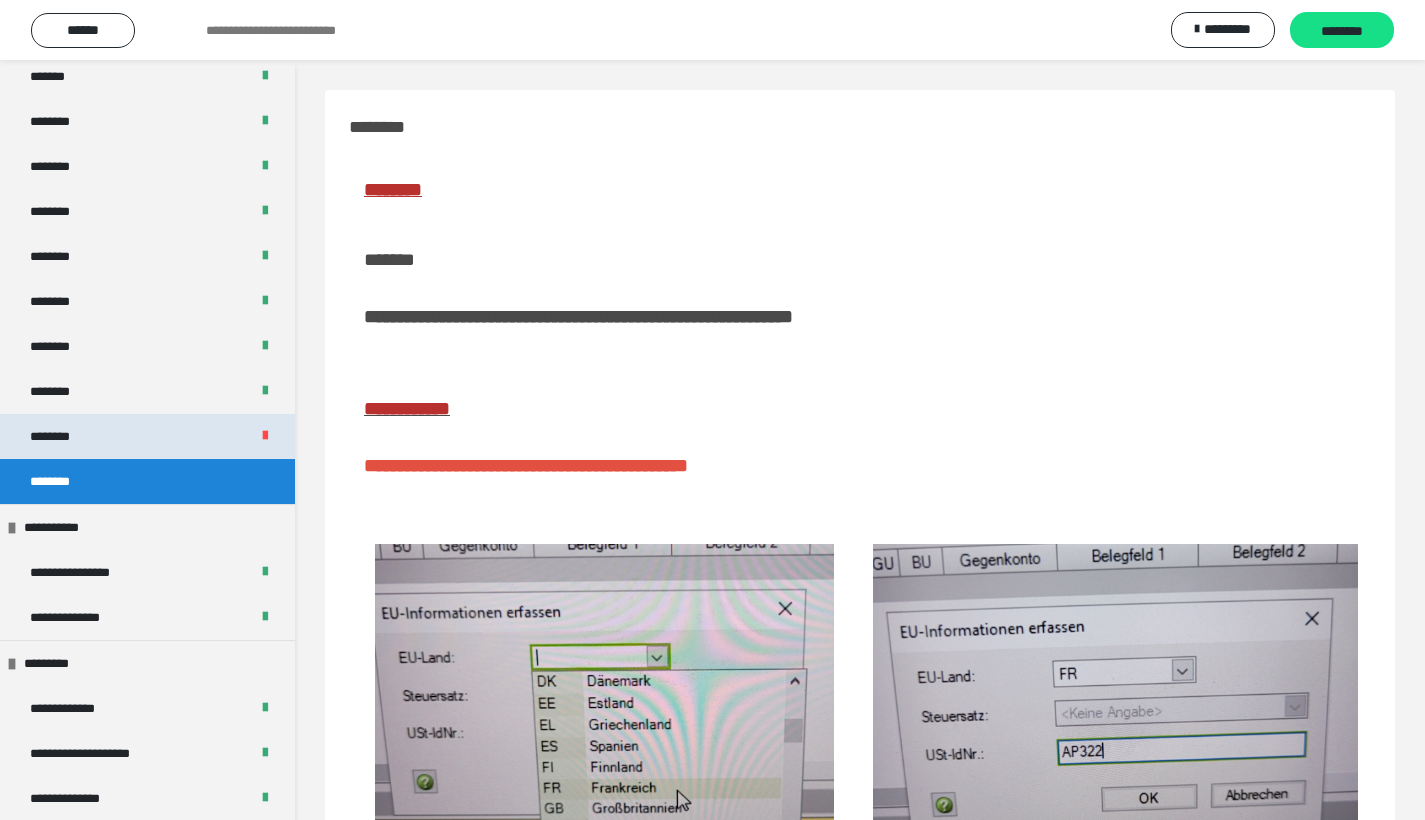 click on "********" at bounding box center (147, 436) 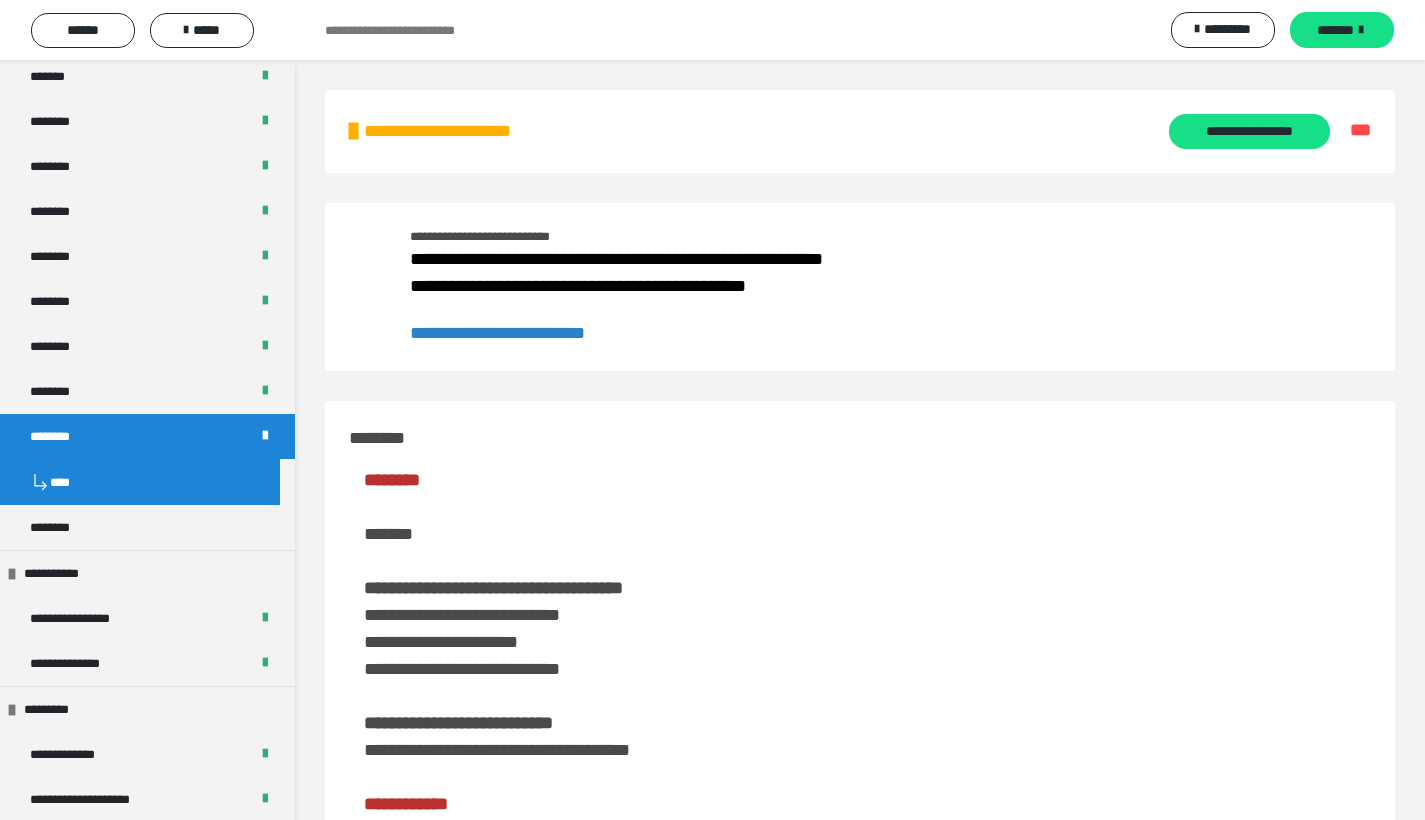 click on "**********" at bounding box center [497, 333] 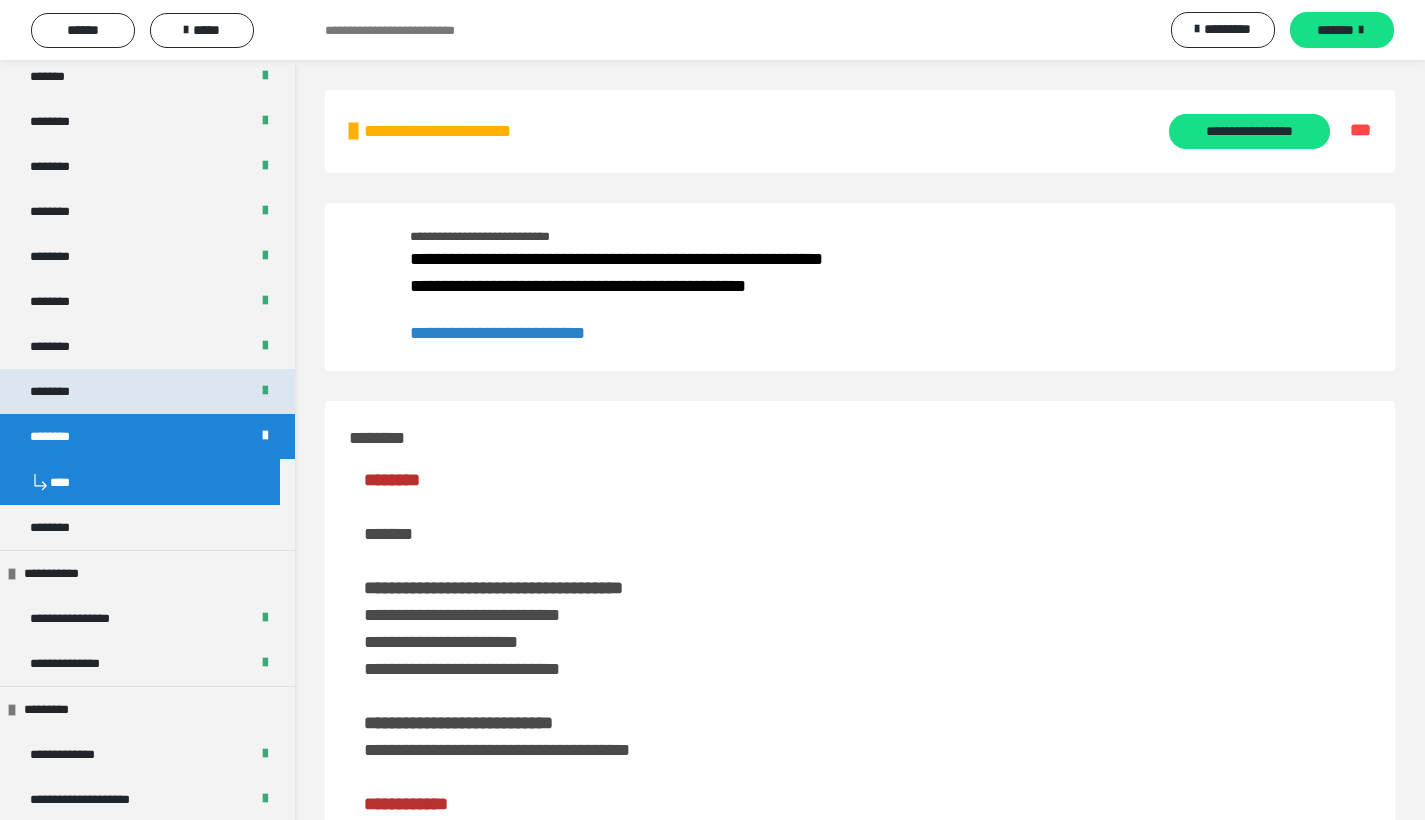 click on "********" at bounding box center [147, 391] 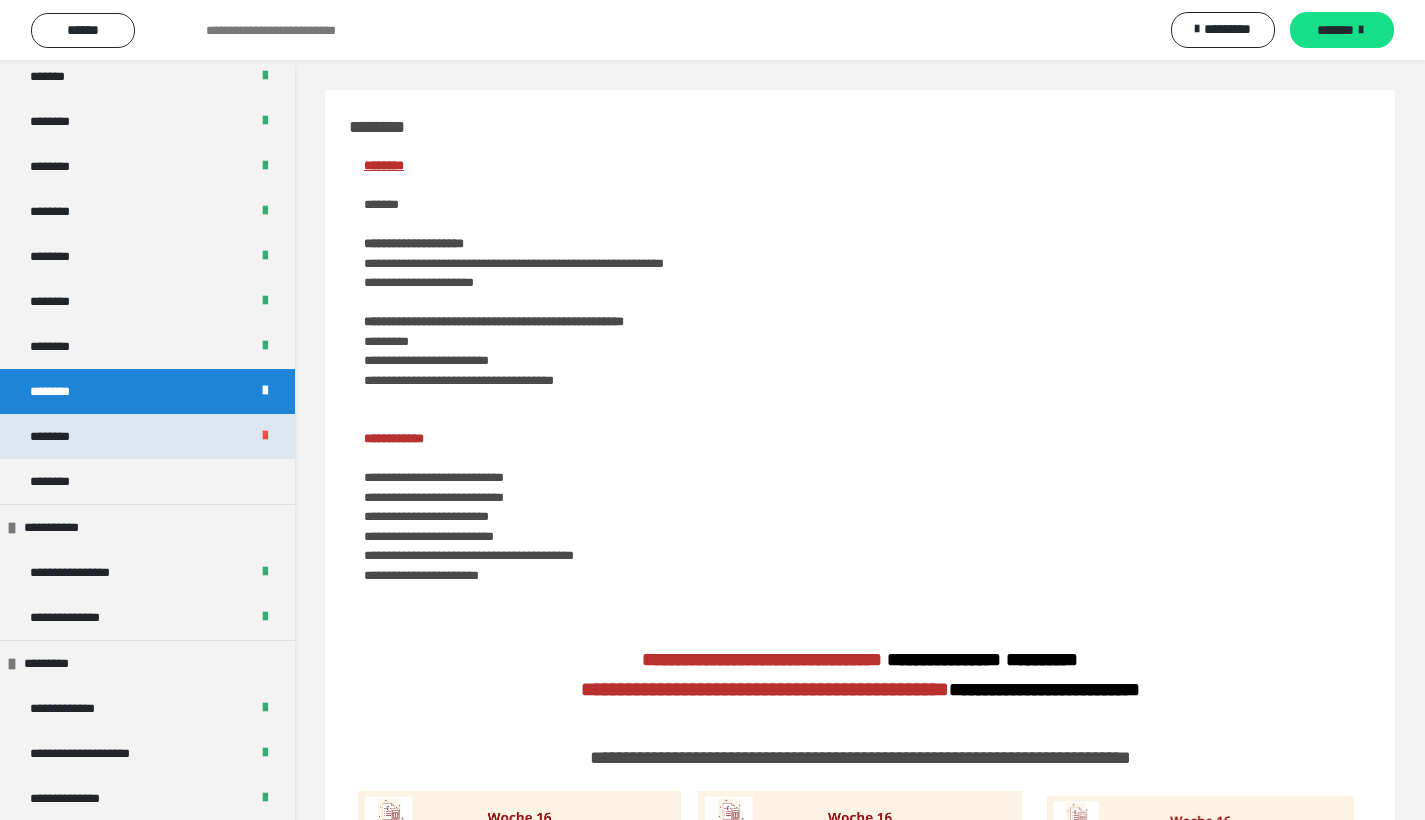 click on "********" at bounding box center [147, 436] 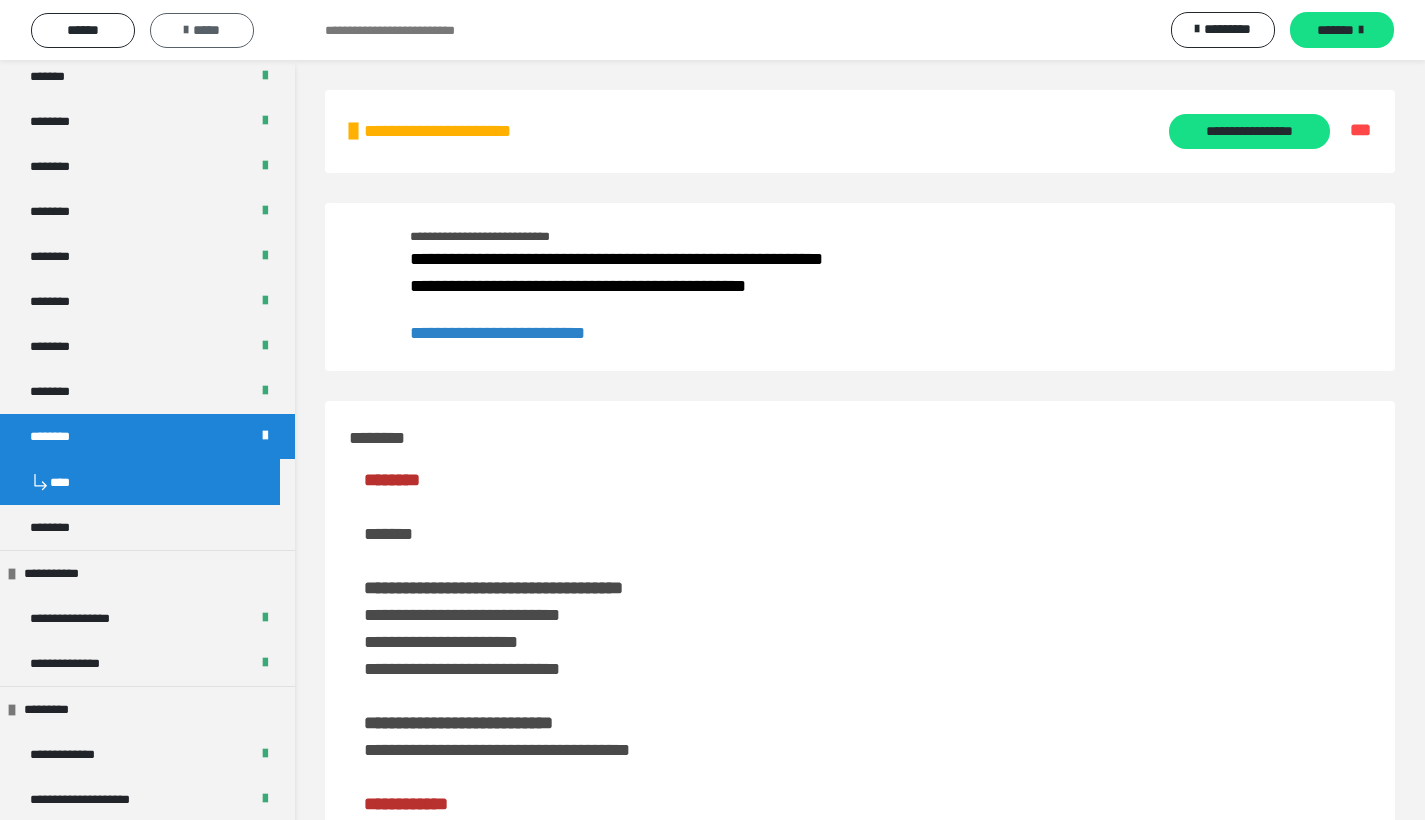 click on "*****" at bounding box center (202, 30) 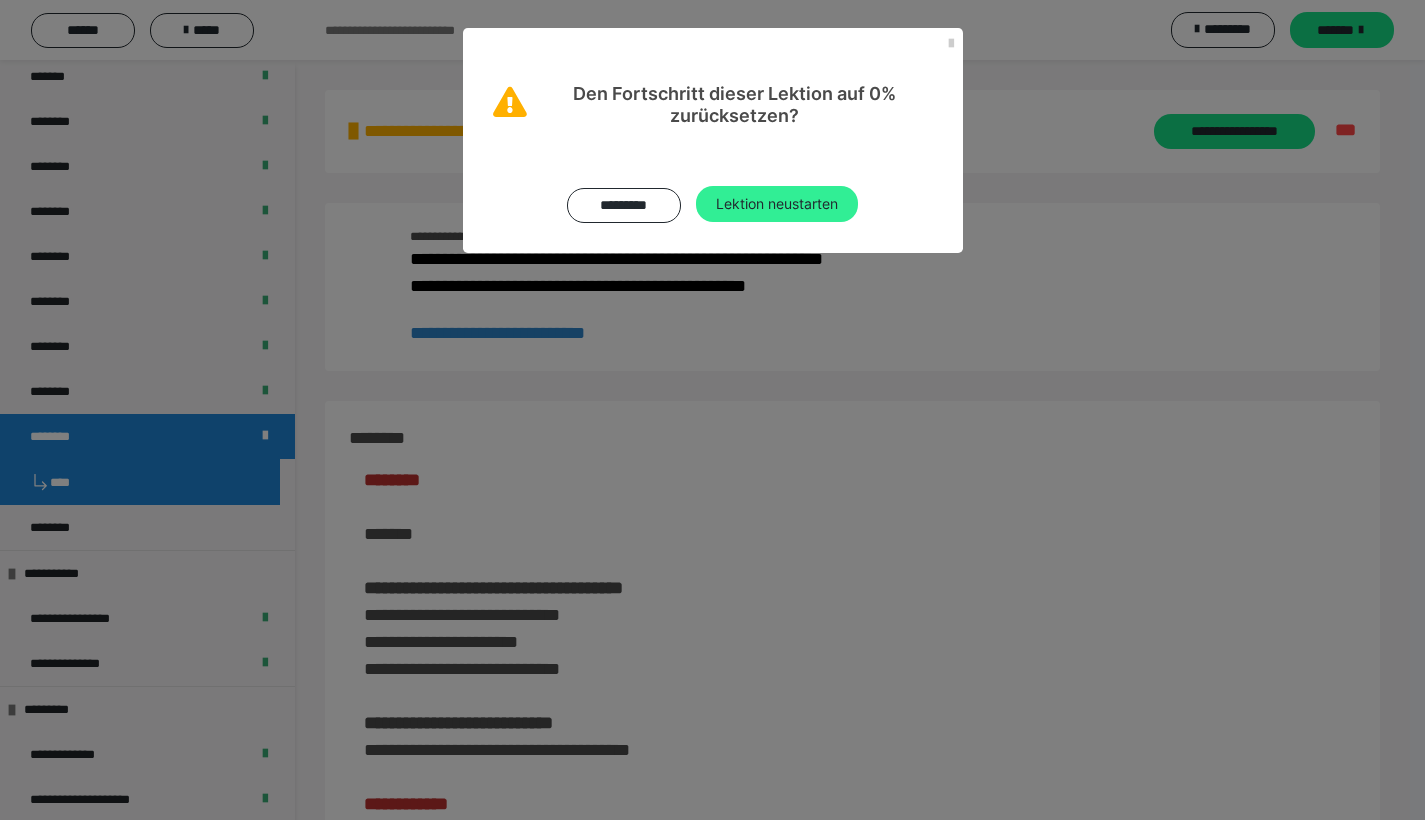 click on "Lektion neustarten" at bounding box center (777, 204) 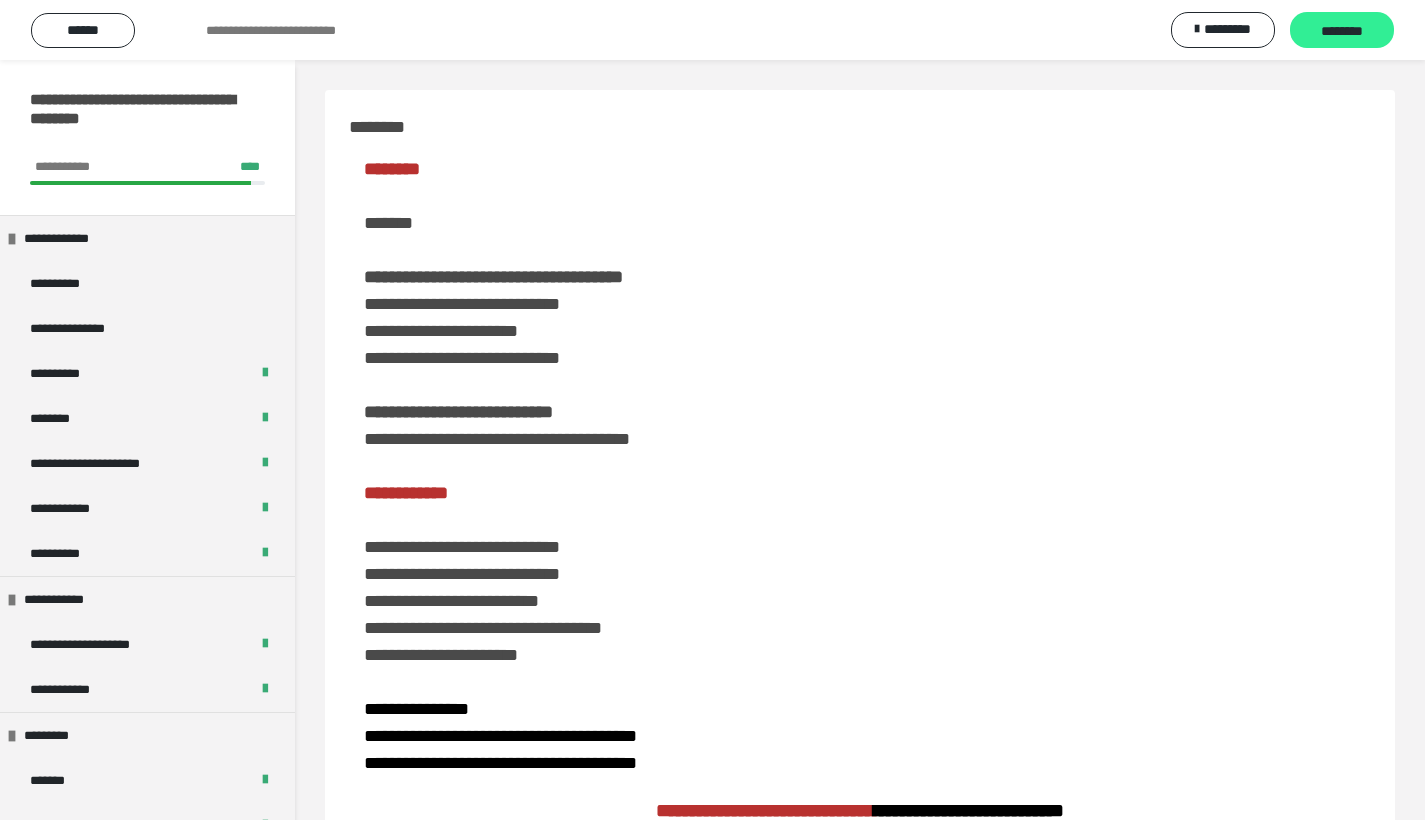 click on "********" at bounding box center (1342, 31) 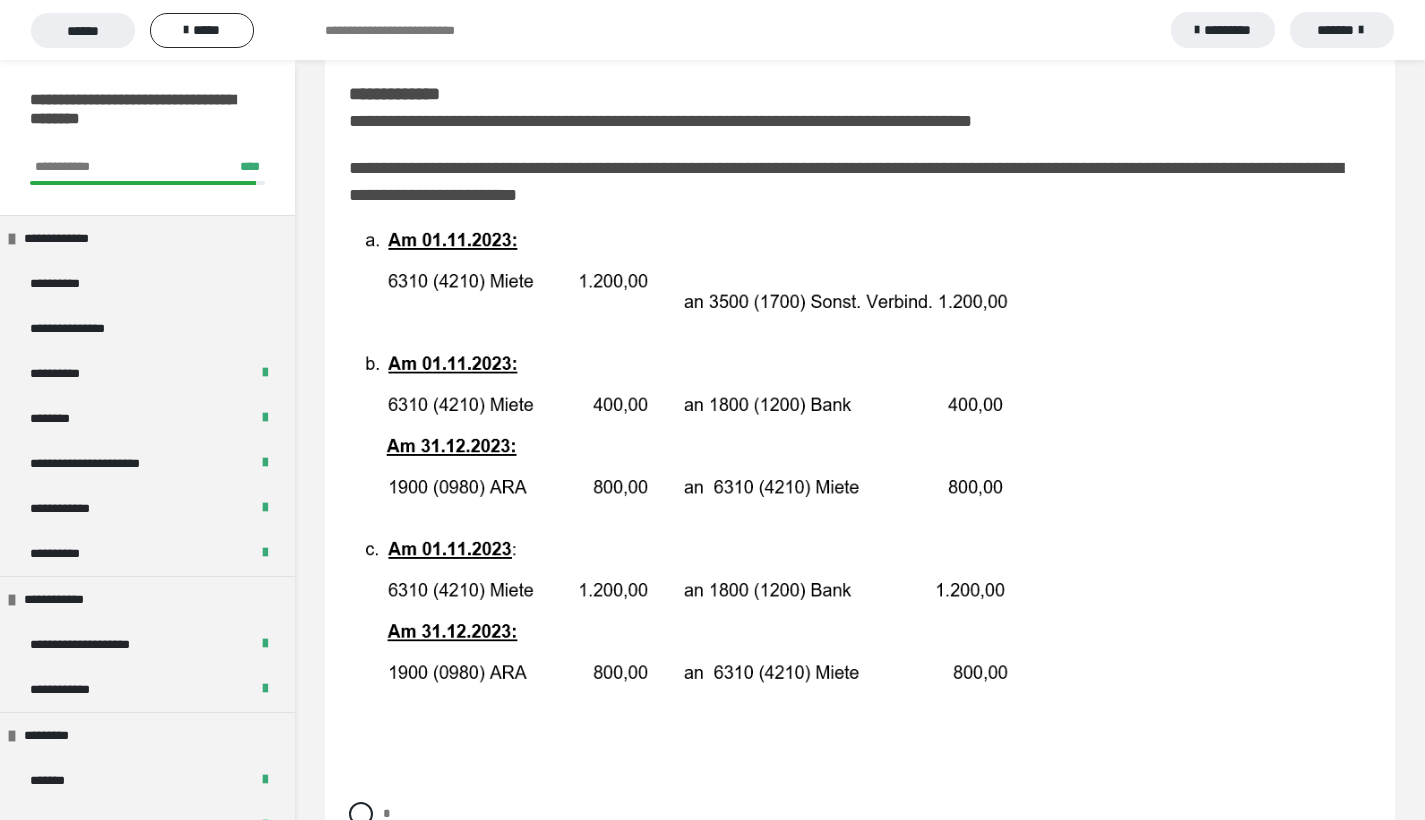 scroll, scrollTop: 628, scrollLeft: 0, axis: vertical 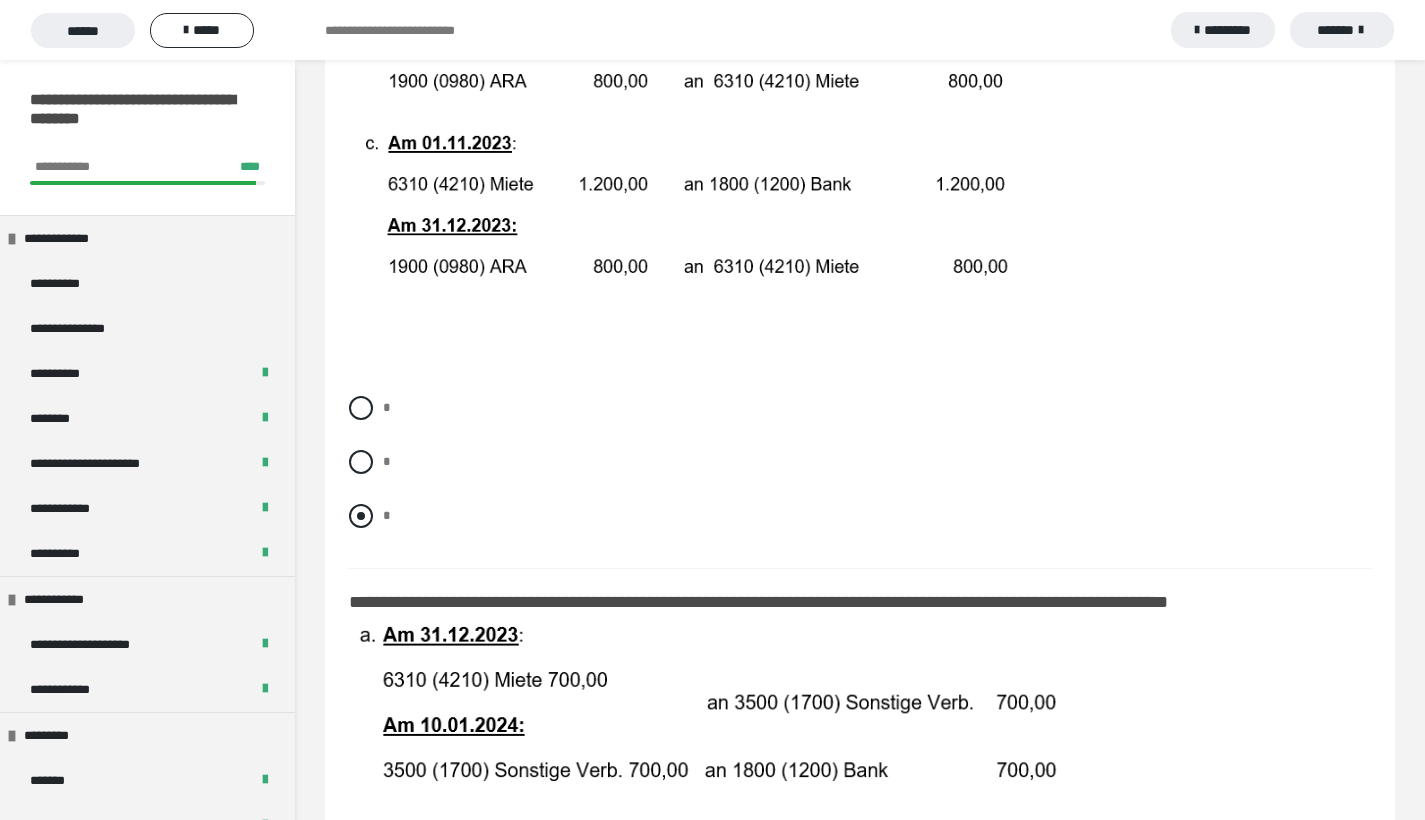 click at bounding box center (361, 516) 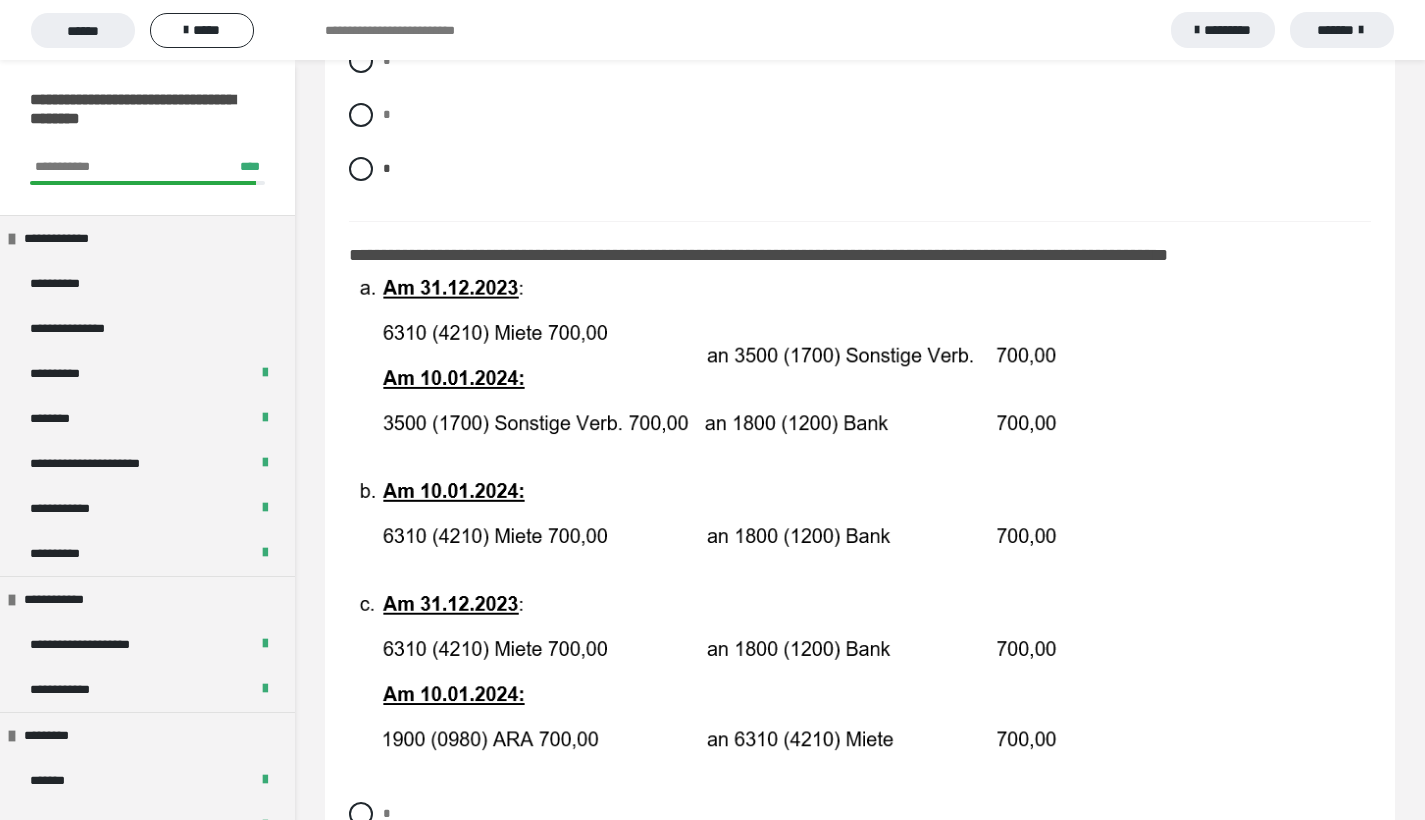scroll, scrollTop: 991, scrollLeft: 0, axis: vertical 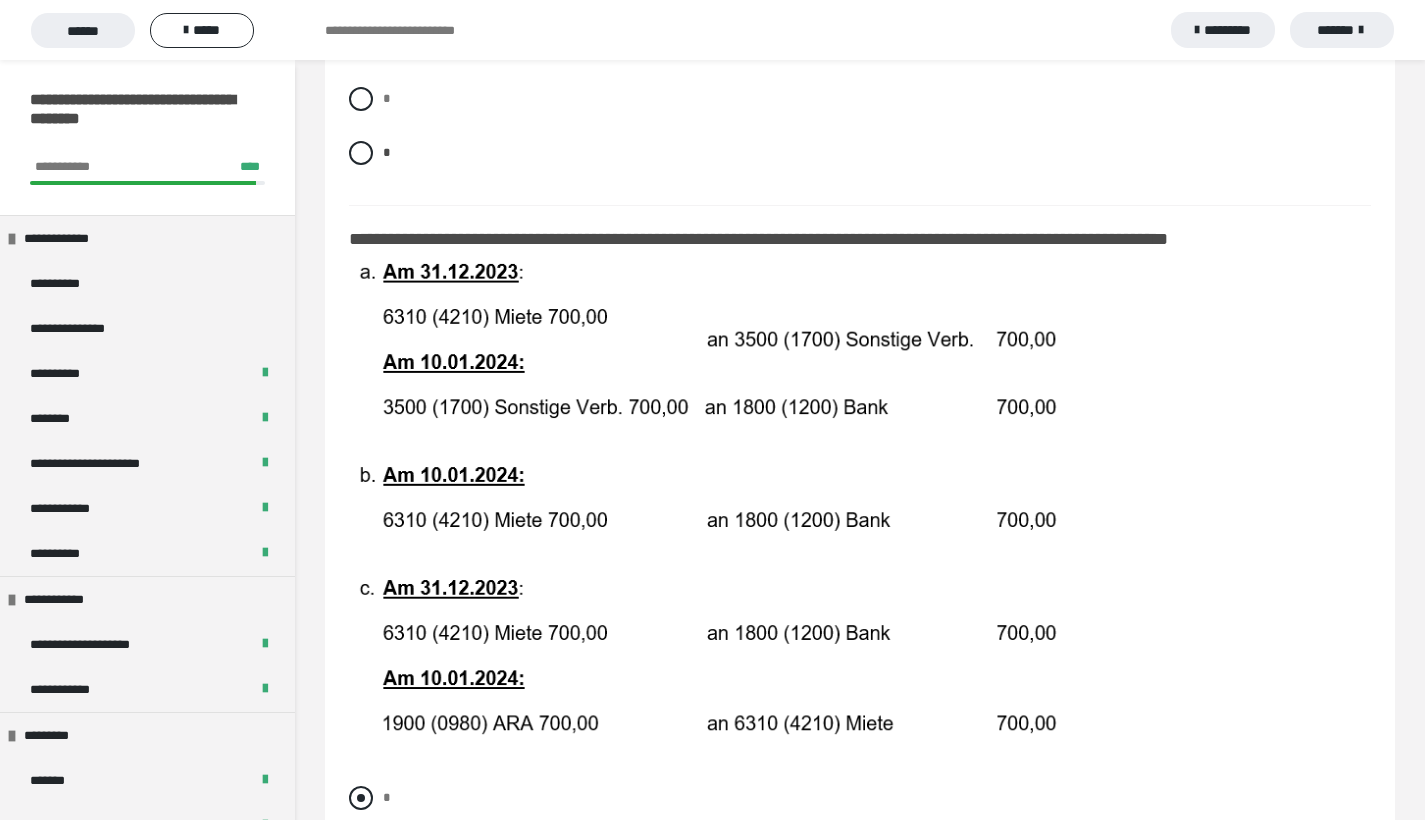 click at bounding box center [361, 798] 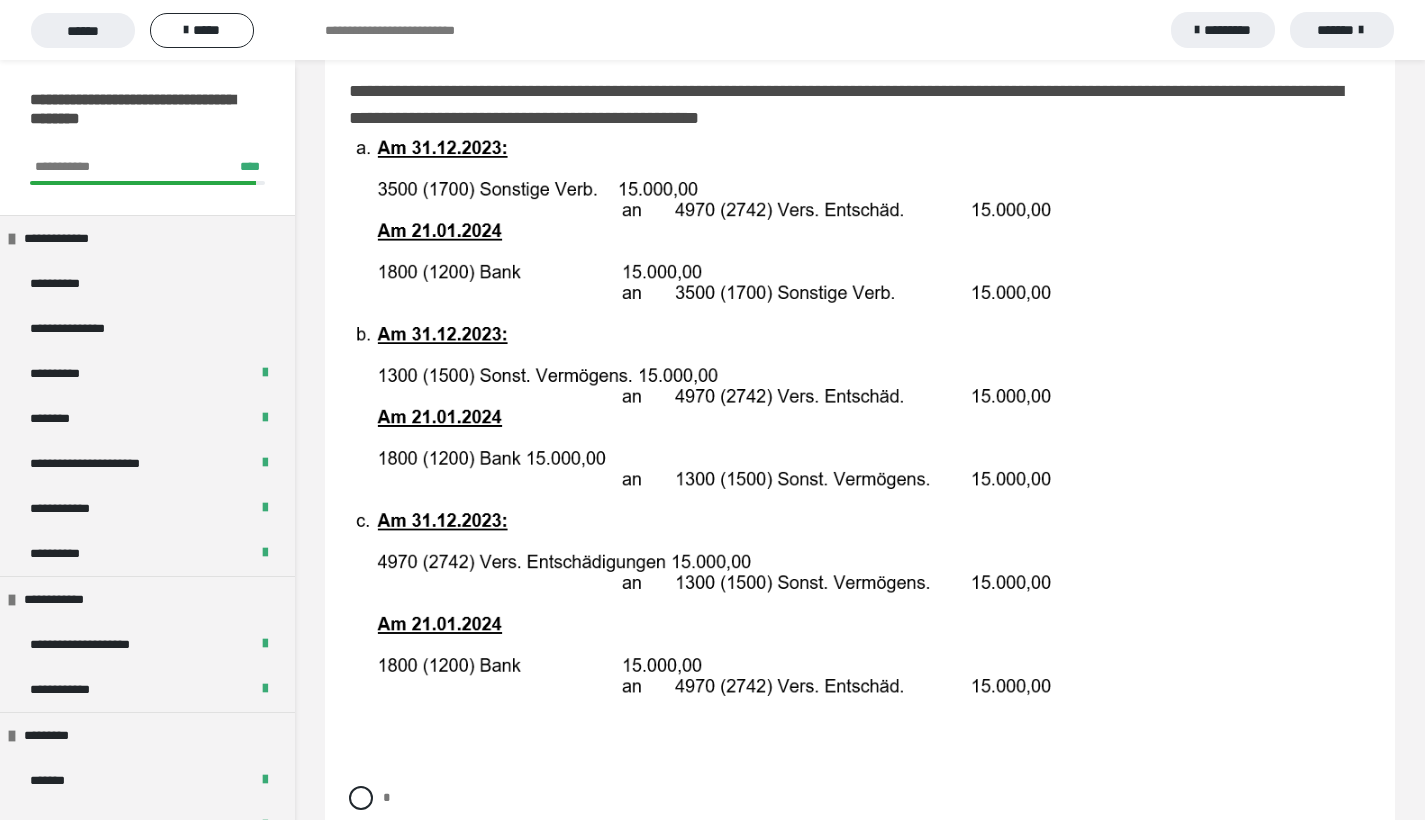 scroll, scrollTop: 2280, scrollLeft: 0, axis: vertical 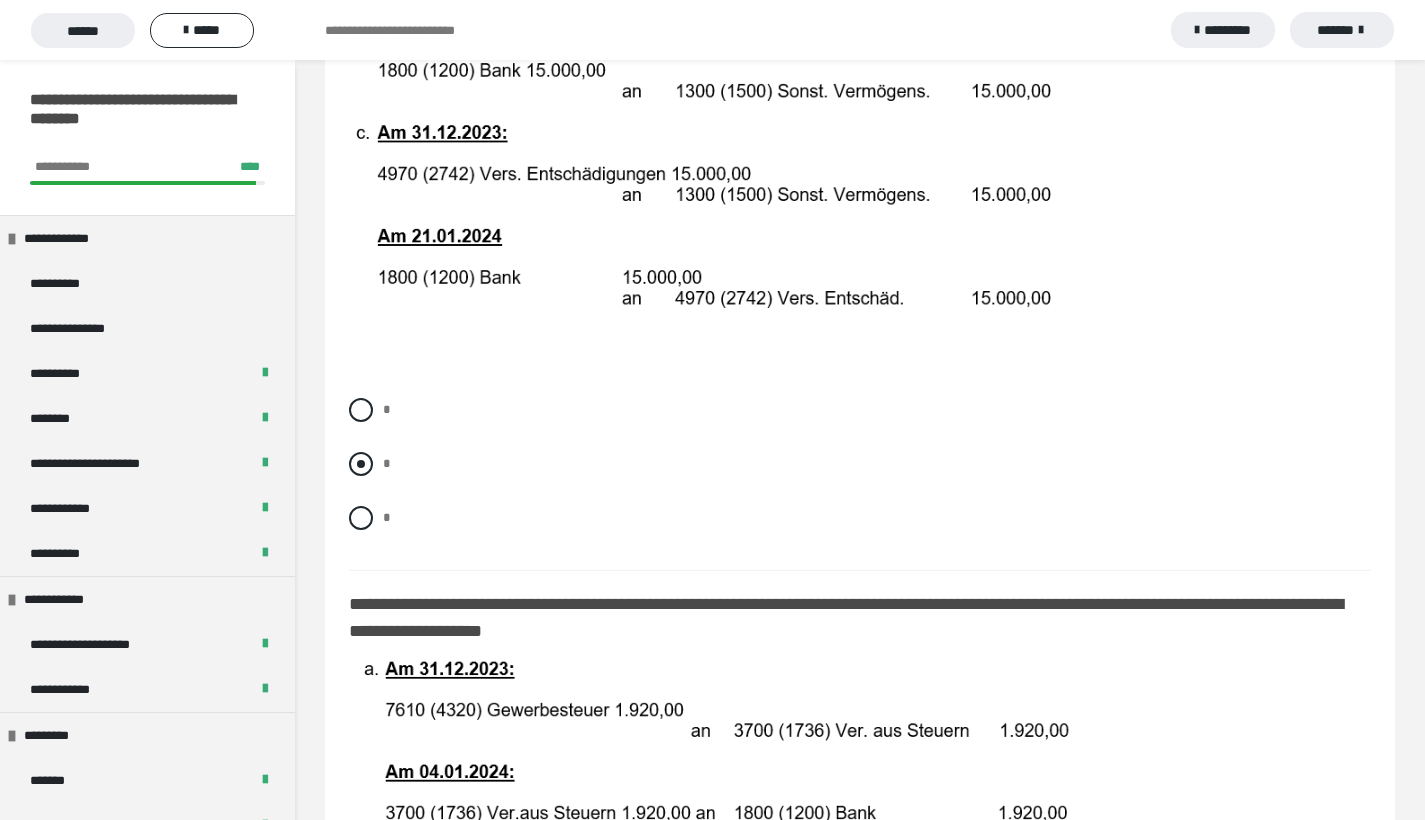 click at bounding box center [361, 464] 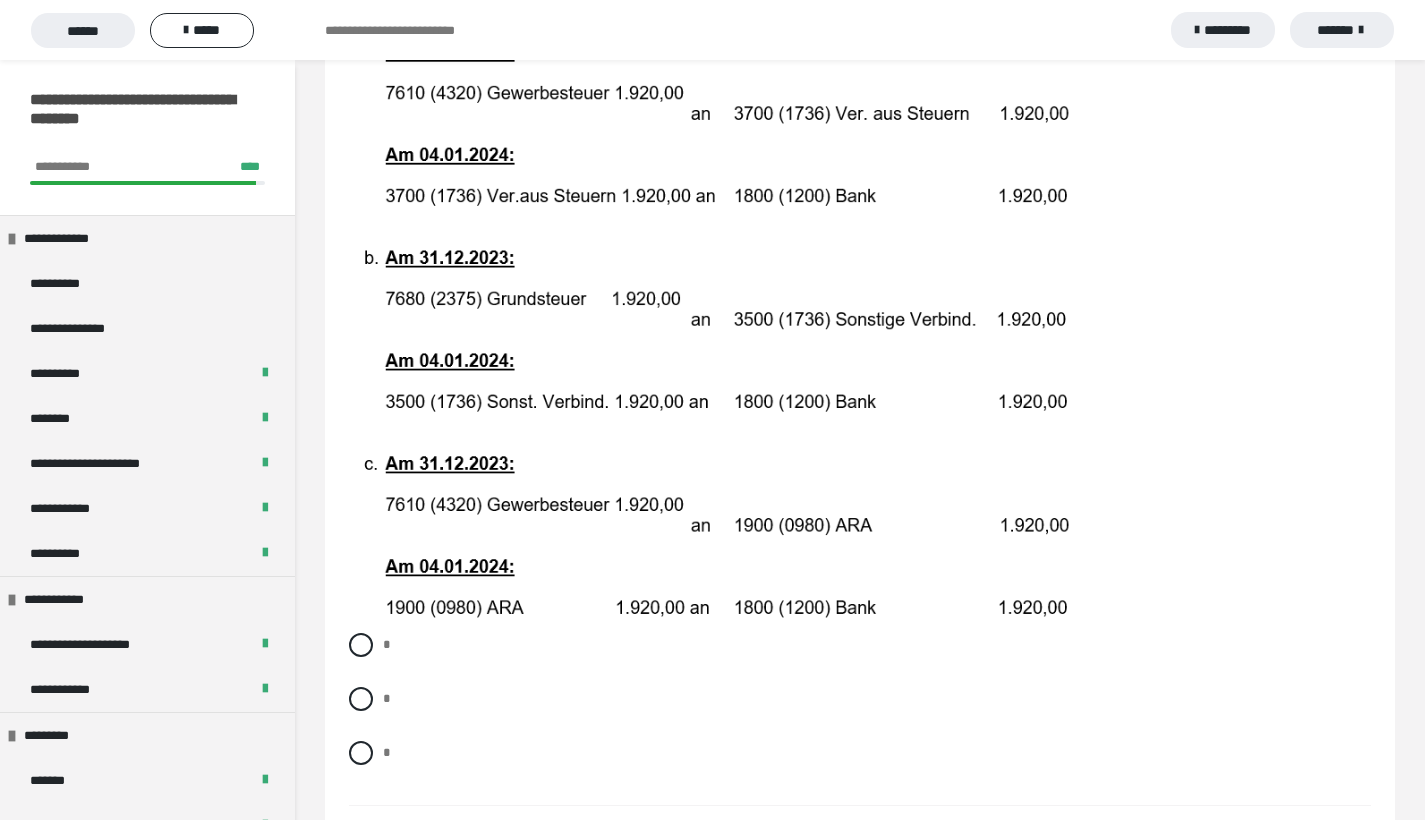 scroll, scrollTop: 2794, scrollLeft: 0, axis: vertical 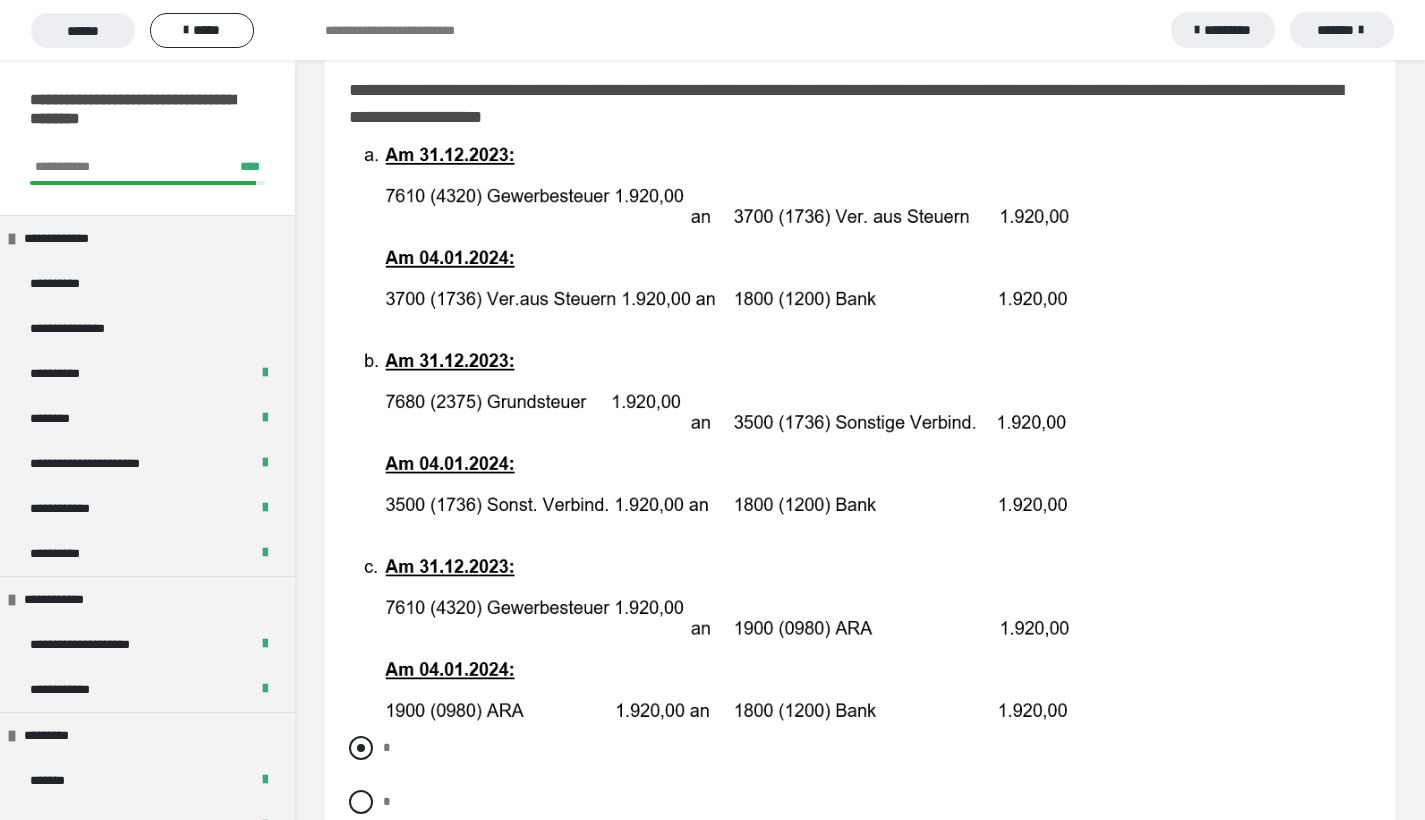 click at bounding box center (361, 748) 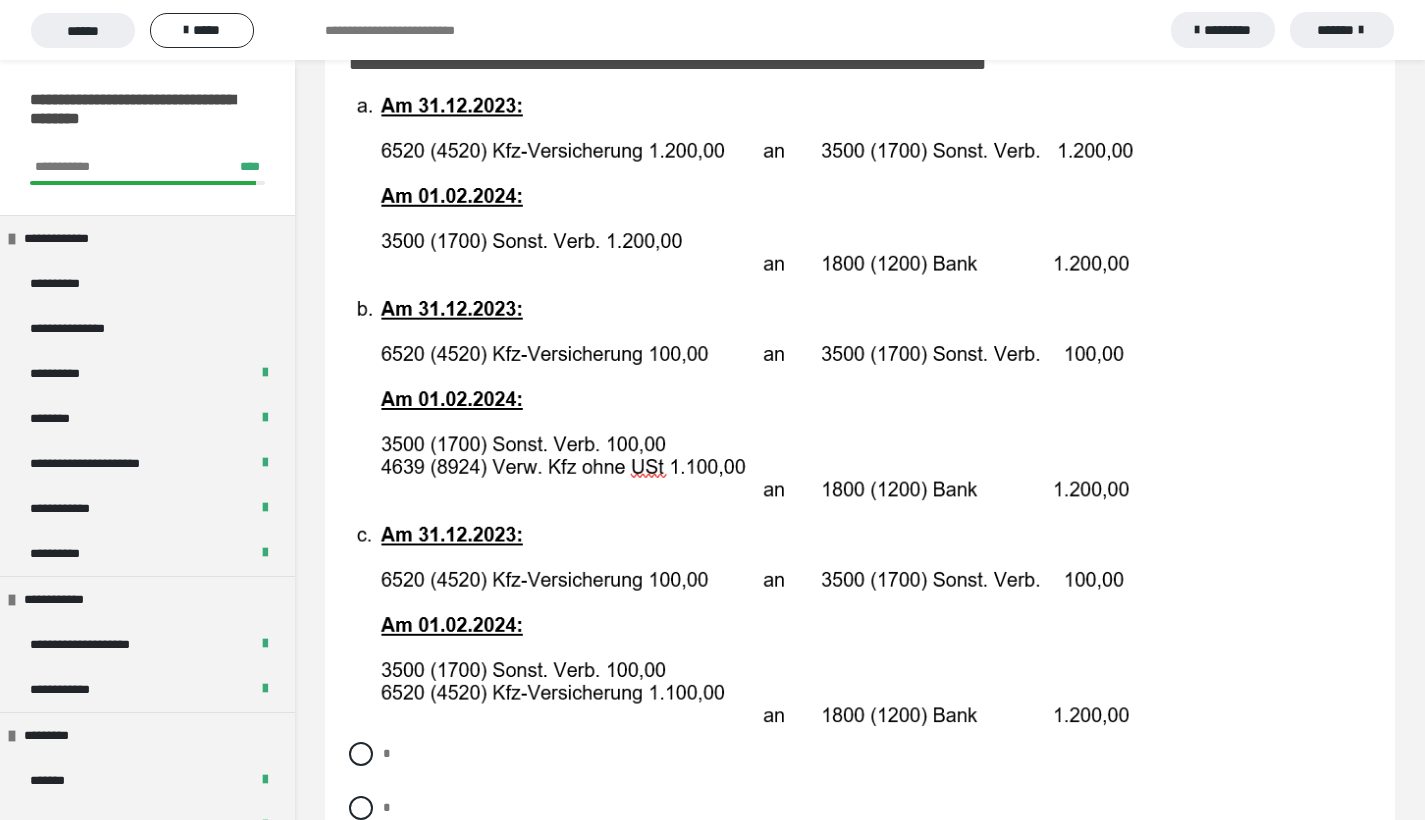 scroll, scrollTop: 3910, scrollLeft: 0, axis: vertical 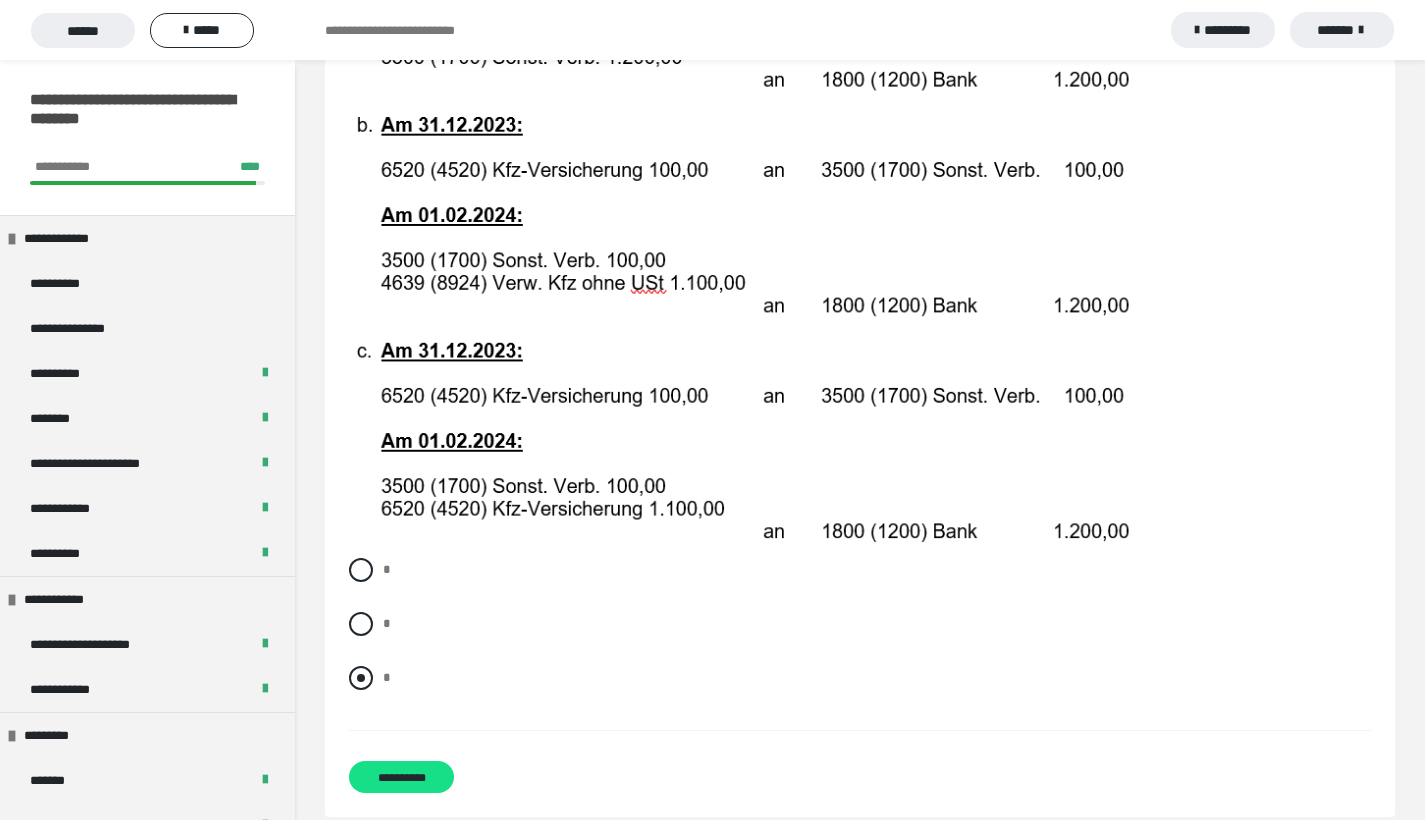 click on "*" at bounding box center (860, 678) 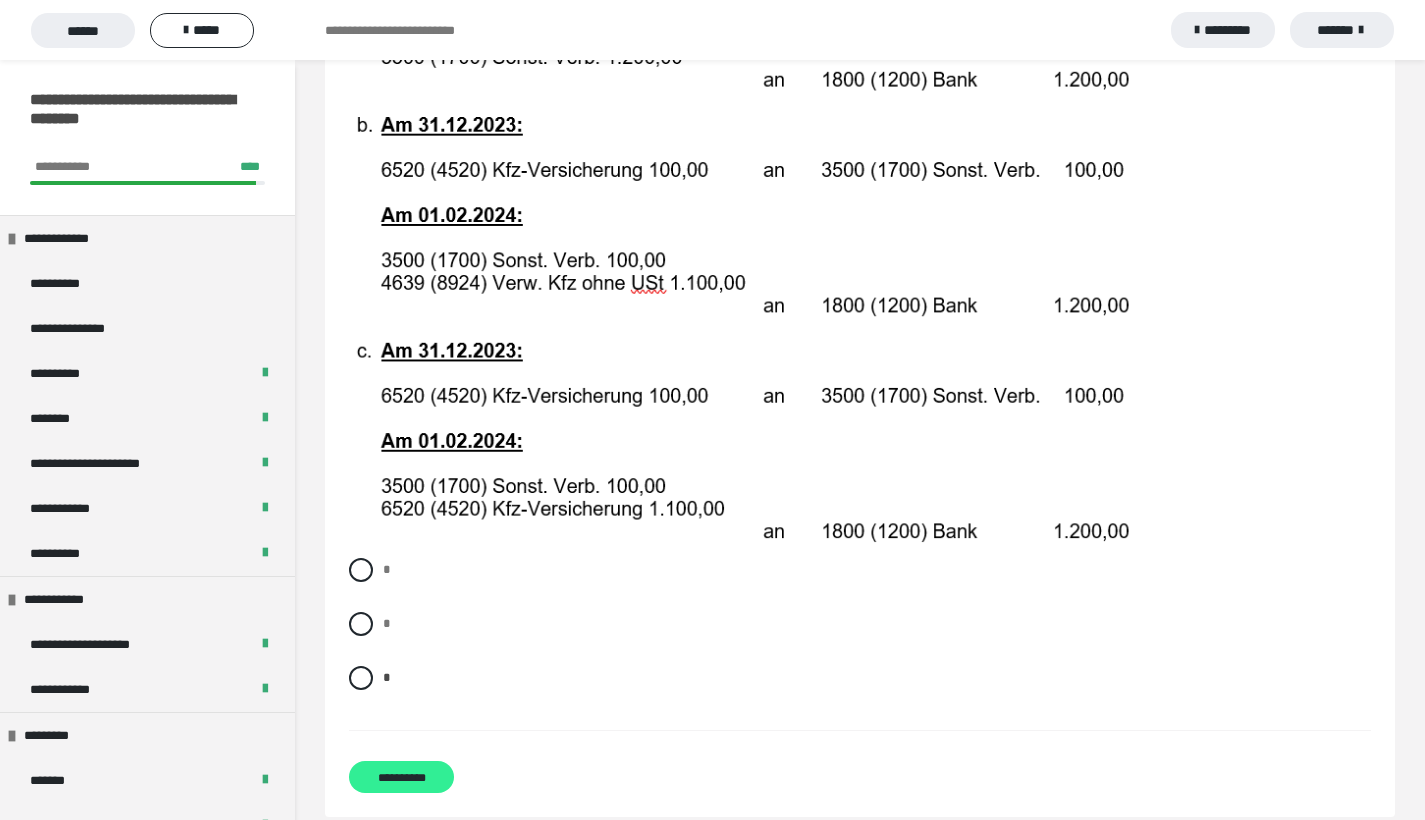 click on "**********" at bounding box center [401, 777] 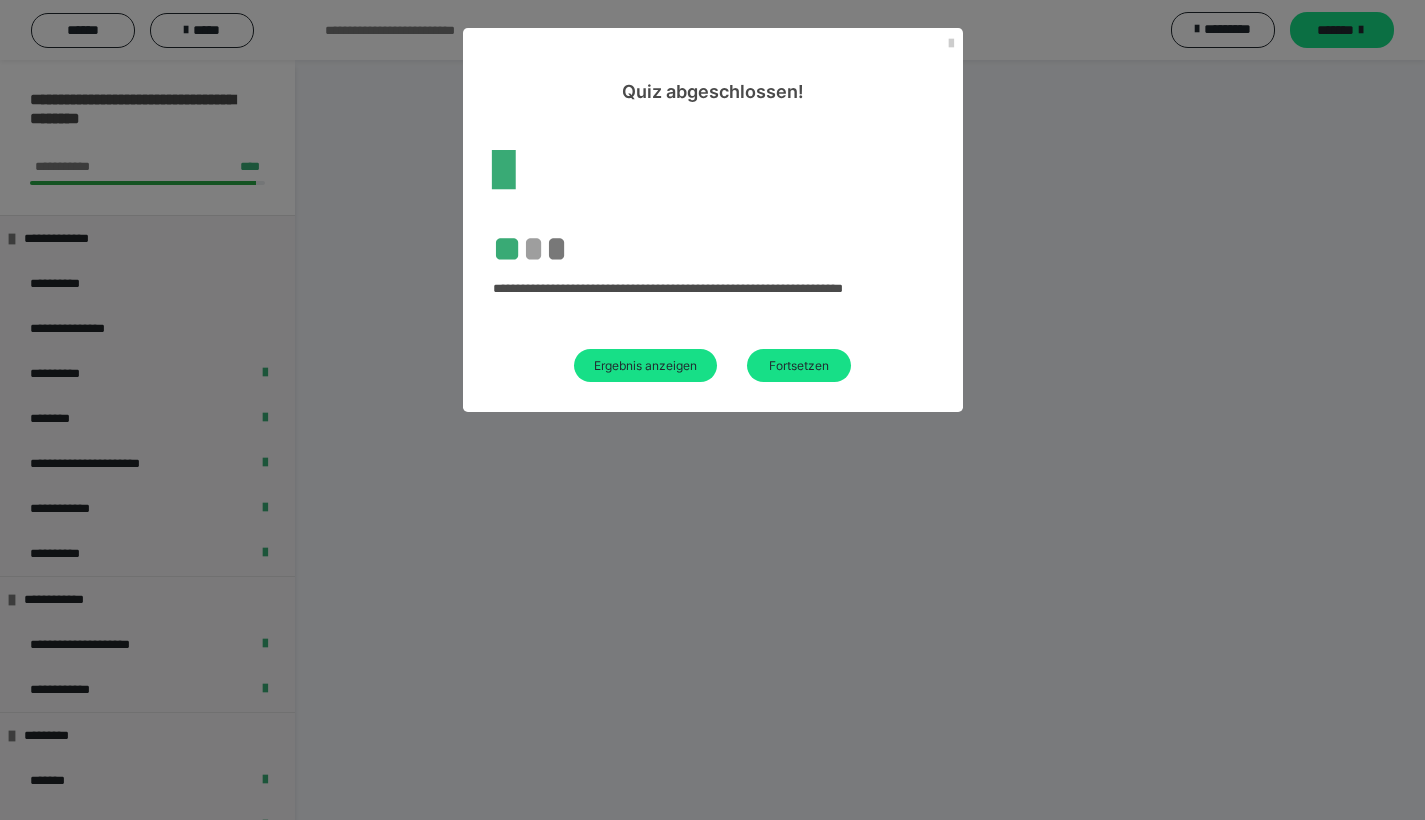 scroll, scrollTop: 60, scrollLeft: 0, axis: vertical 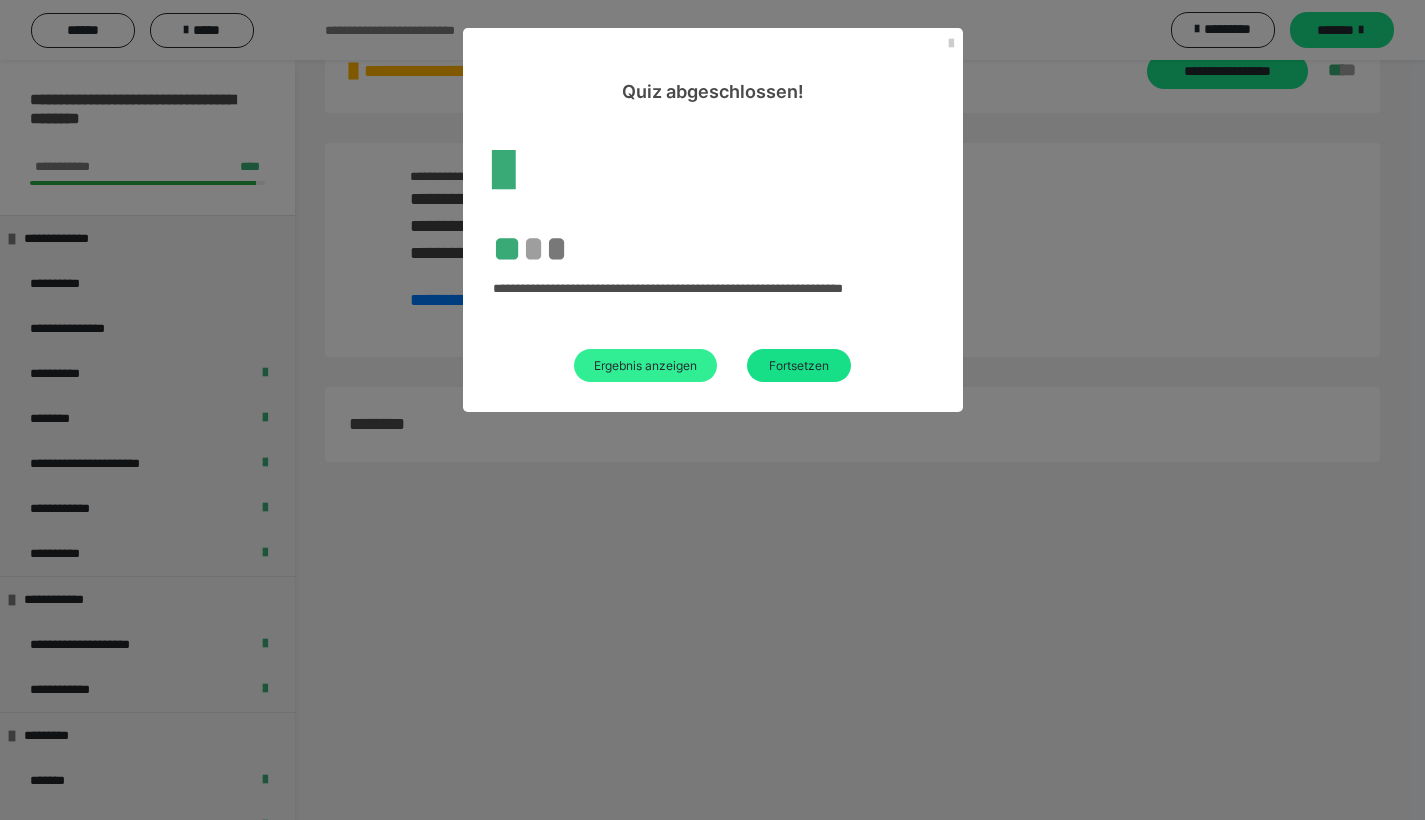 click on "Ergebnis anzeigen" at bounding box center (645, 365) 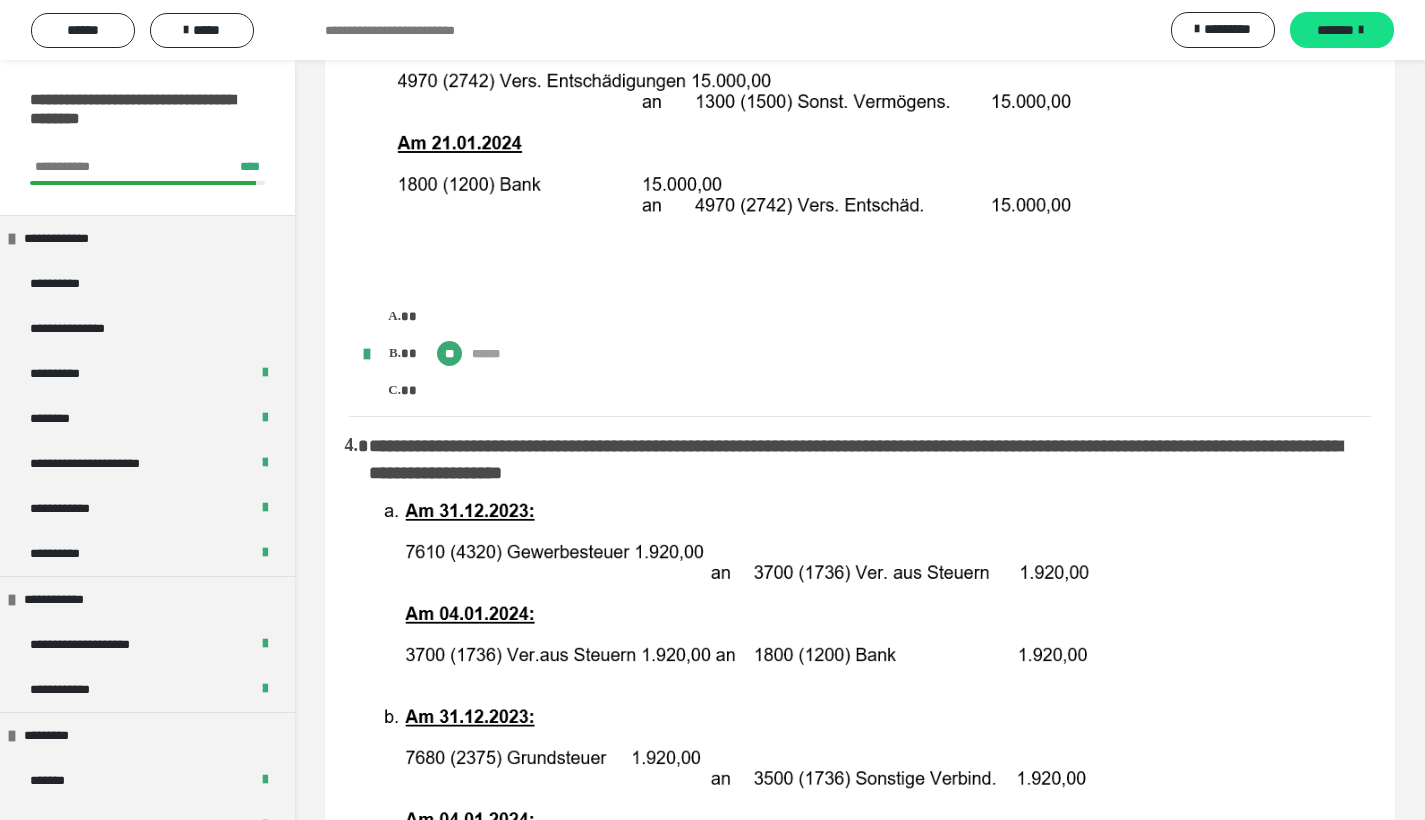 scroll, scrollTop: 1672, scrollLeft: 0, axis: vertical 